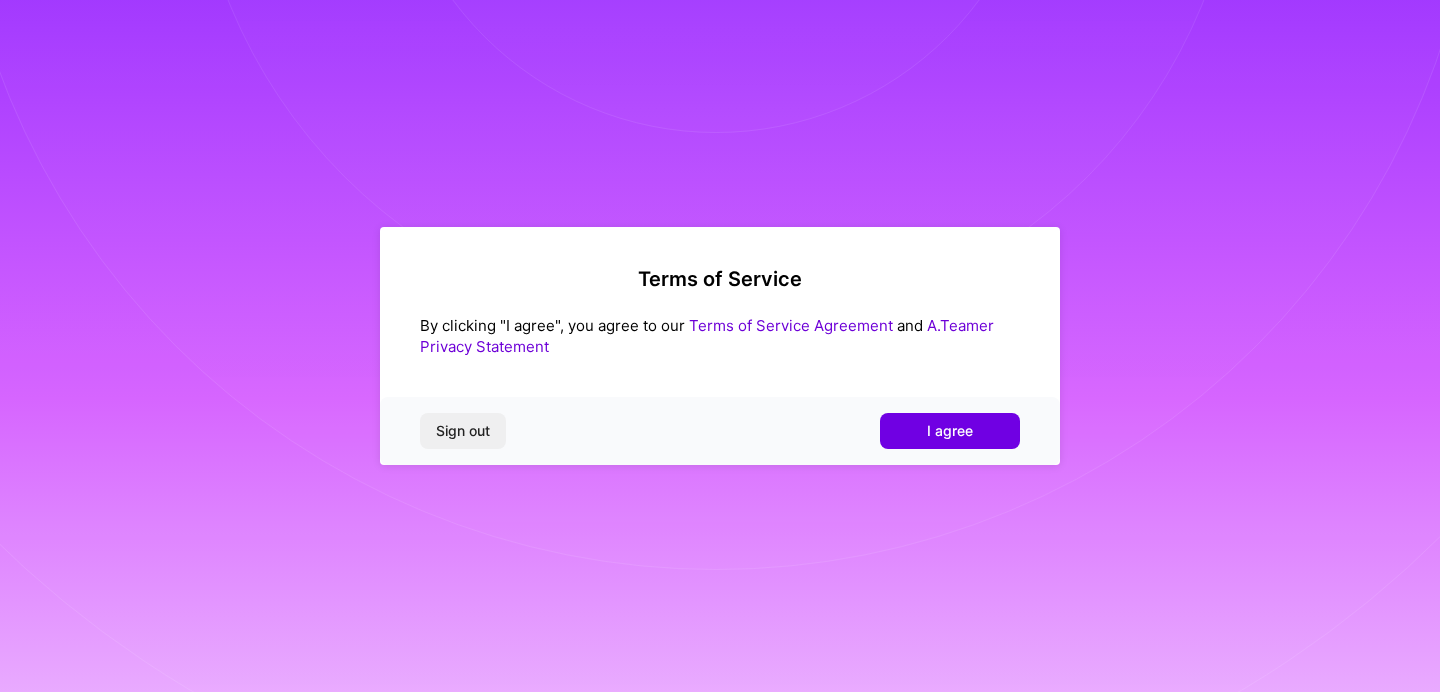scroll, scrollTop: 0, scrollLeft: 0, axis: both 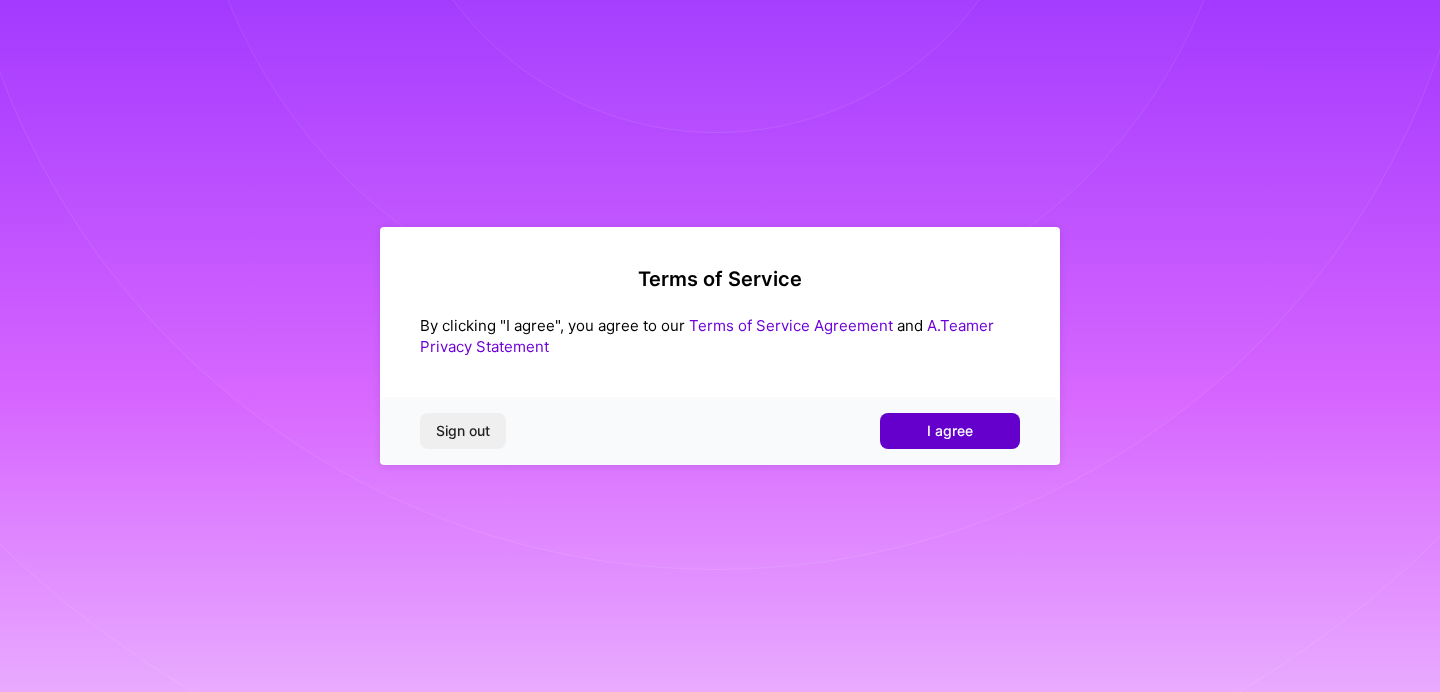 click on "I agree" at bounding box center [950, 431] 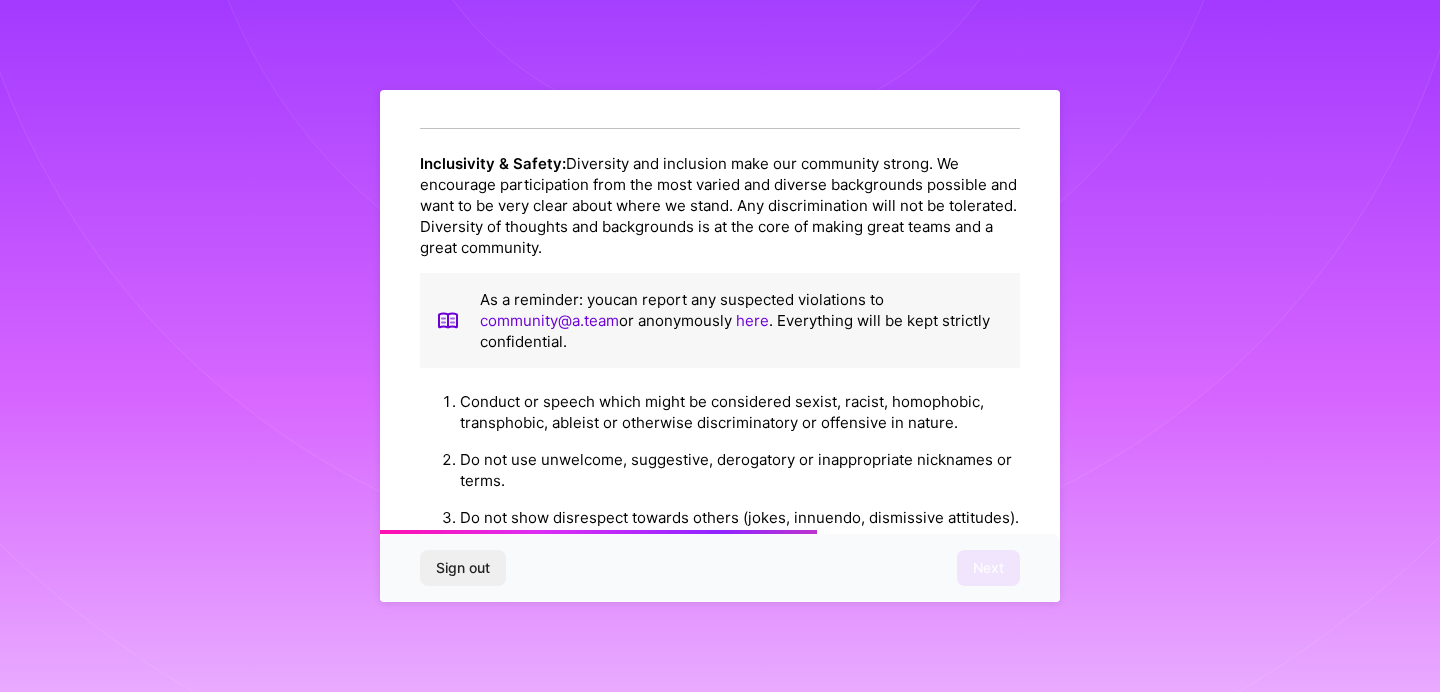 scroll, scrollTop: 2239, scrollLeft: 0, axis: vertical 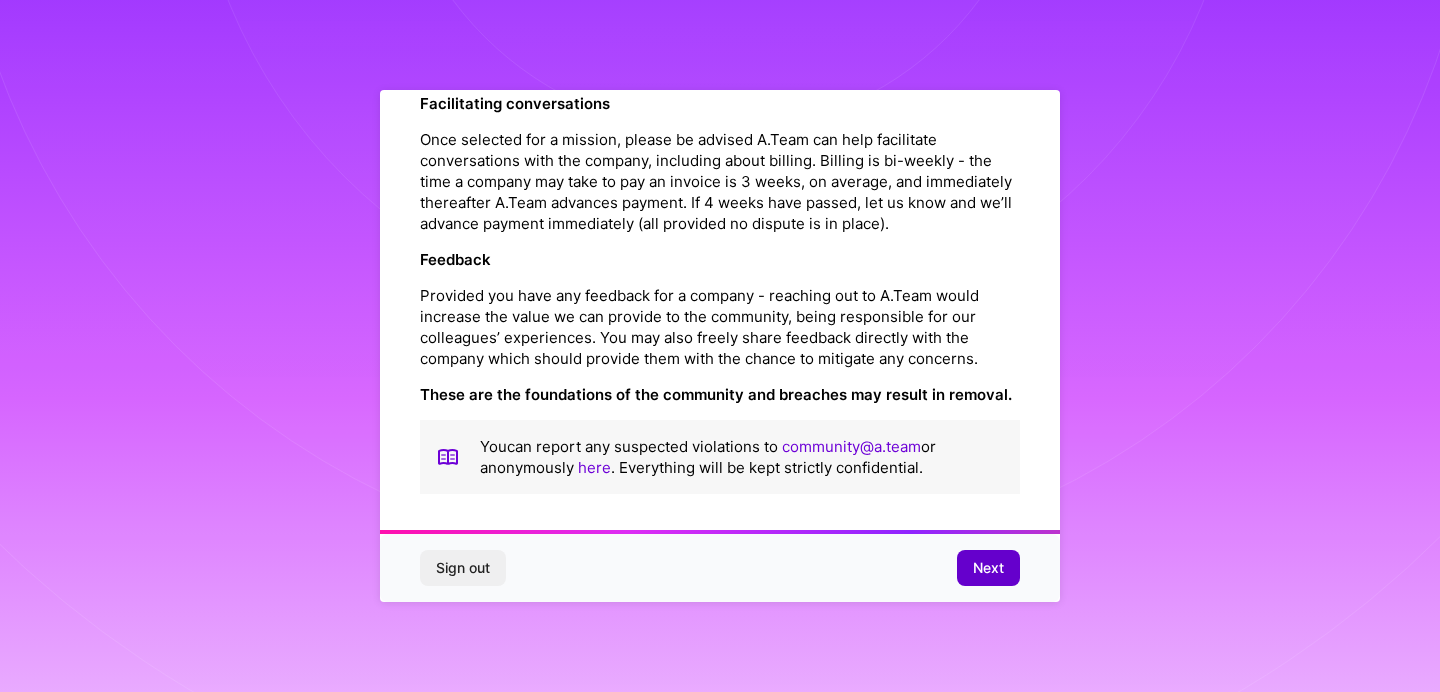 click on "Next" at bounding box center (988, 568) 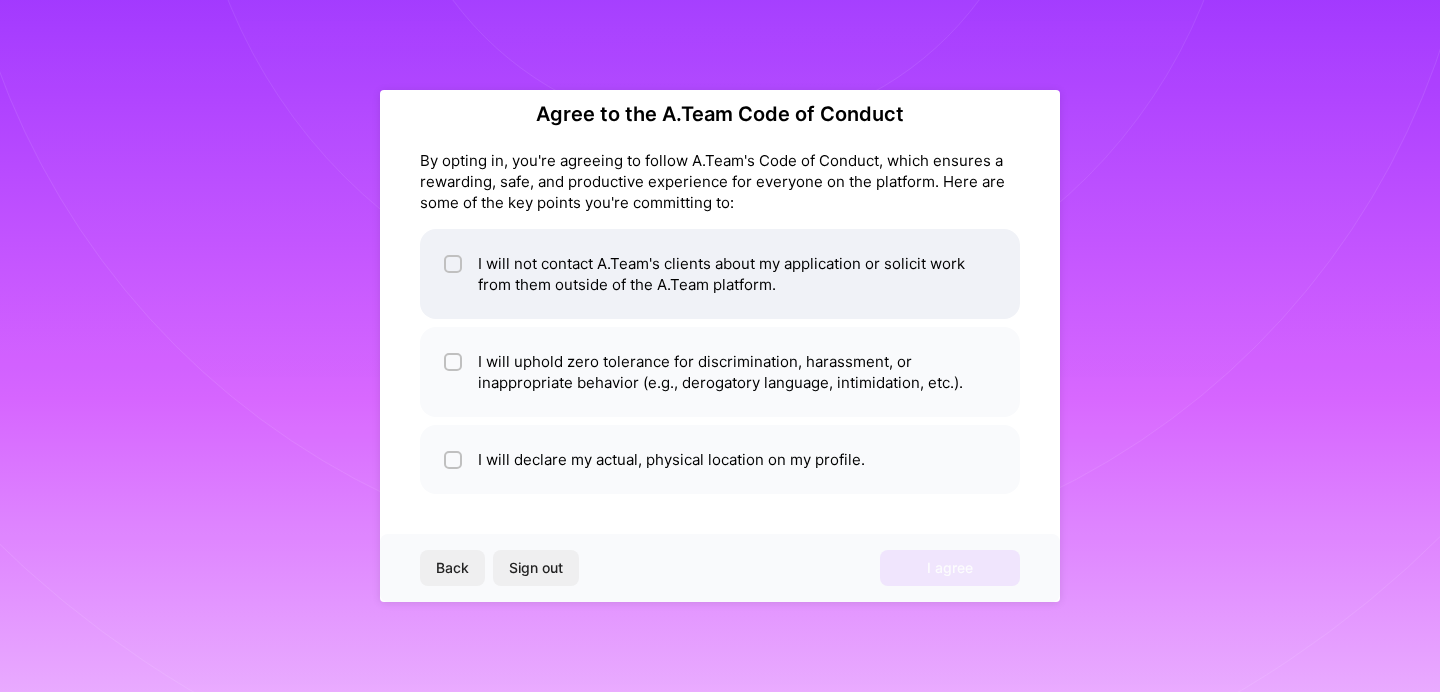 click on "I will not contact A.Team's clients about my application or solicit work from them outside of the A.Team platform." at bounding box center (720, 274) 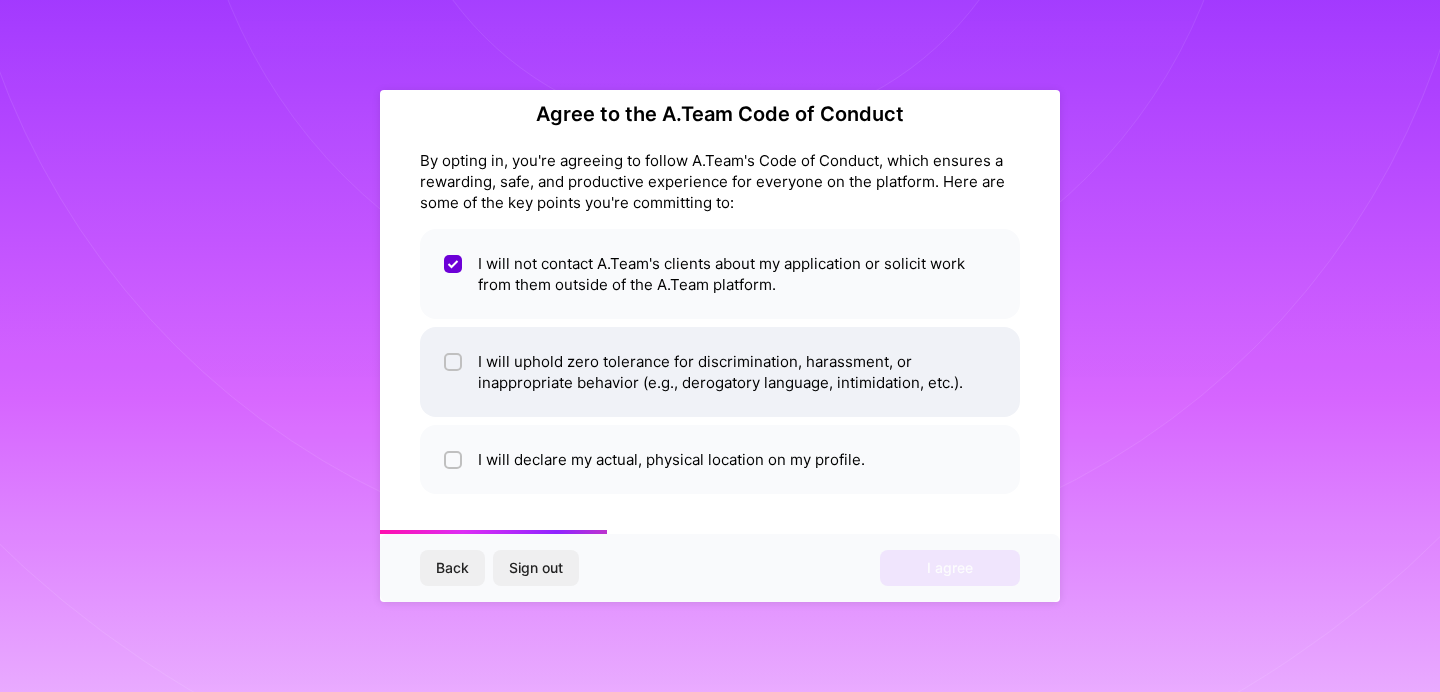 click on "I will uphold zero tolerance for discrimination, harassment, or inappropriate behavior (e.g., derogatory language, intimidation, etc.)." at bounding box center [720, 372] 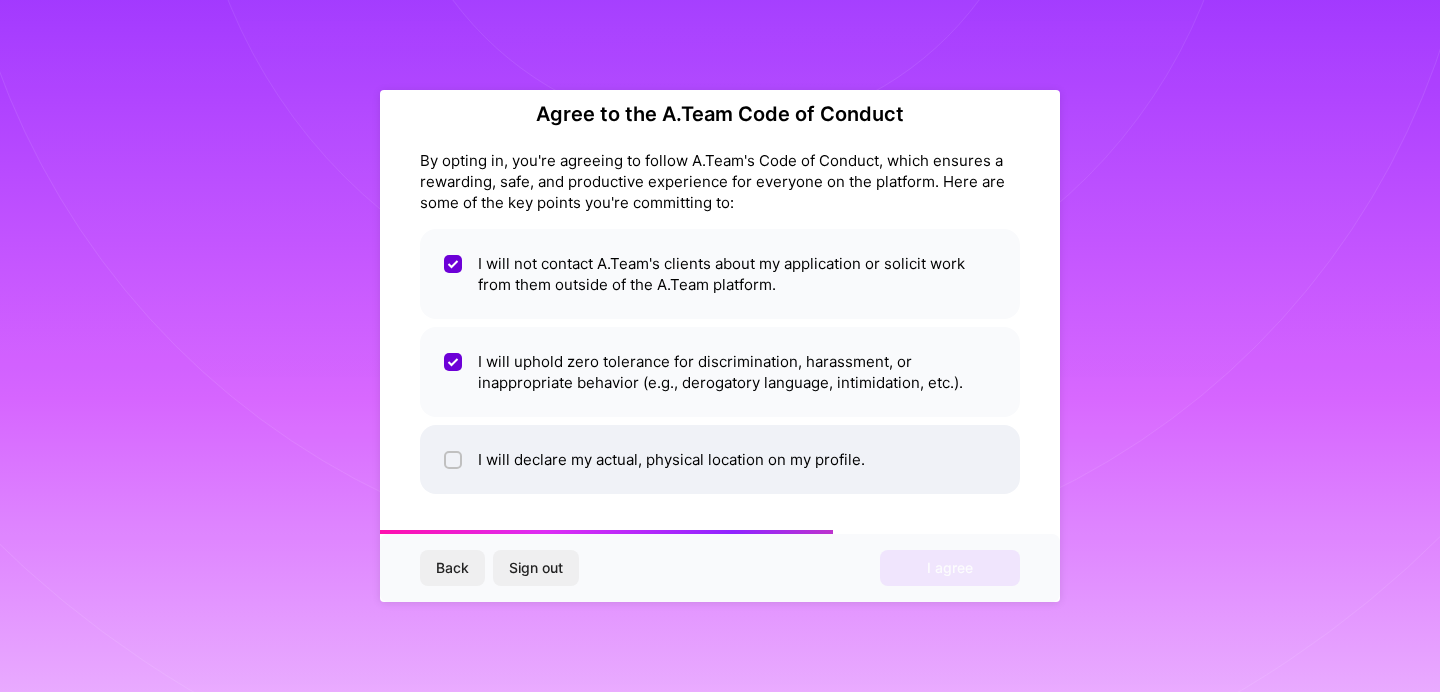 click on "I will declare my actual, physical location on my profile." at bounding box center (720, 459) 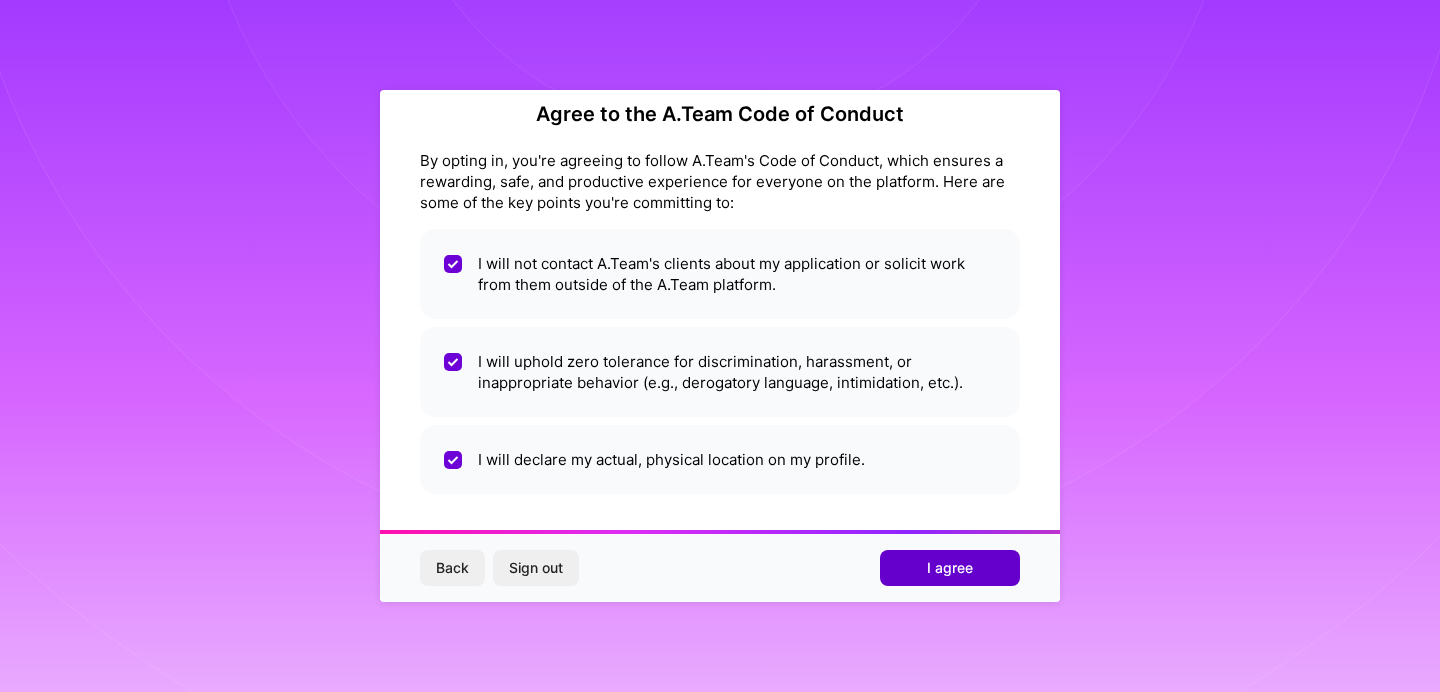 click on "I agree" at bounding box center [950, 568] 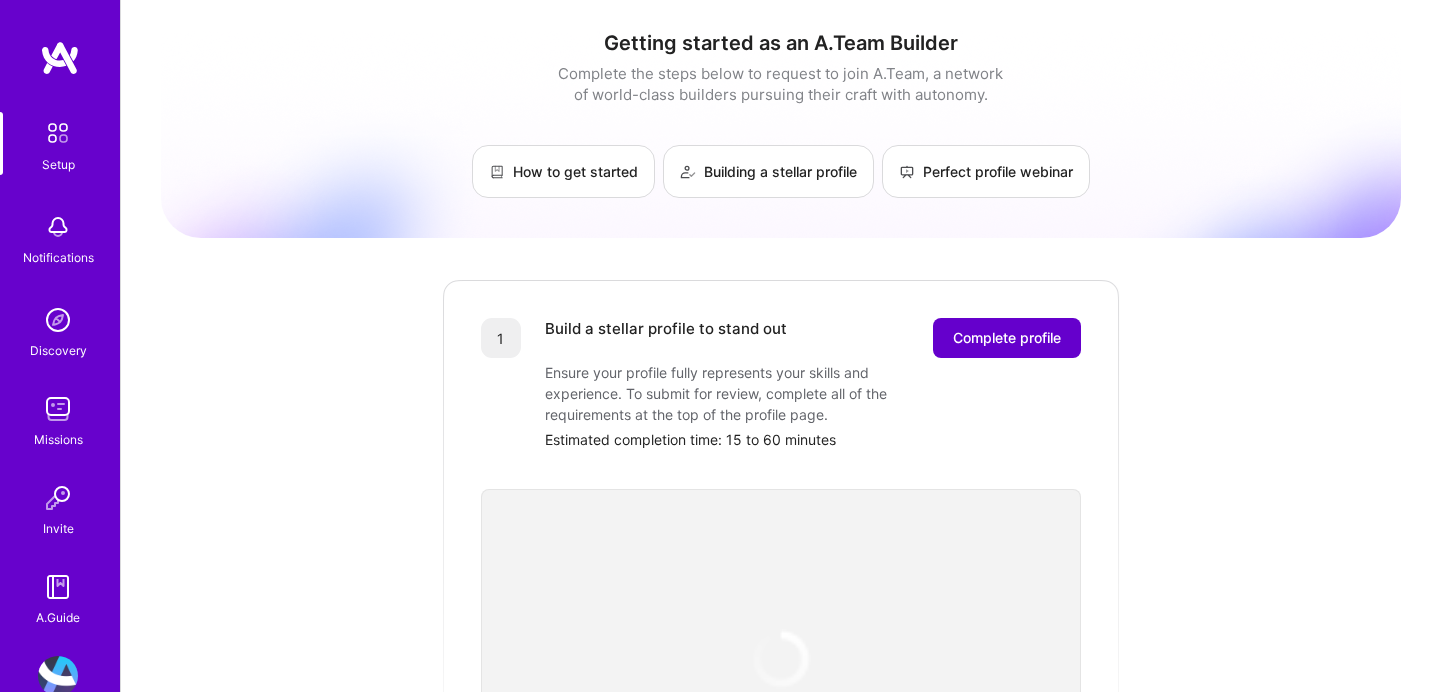 click on "Complete profile" at bounding box center (1007, 338) 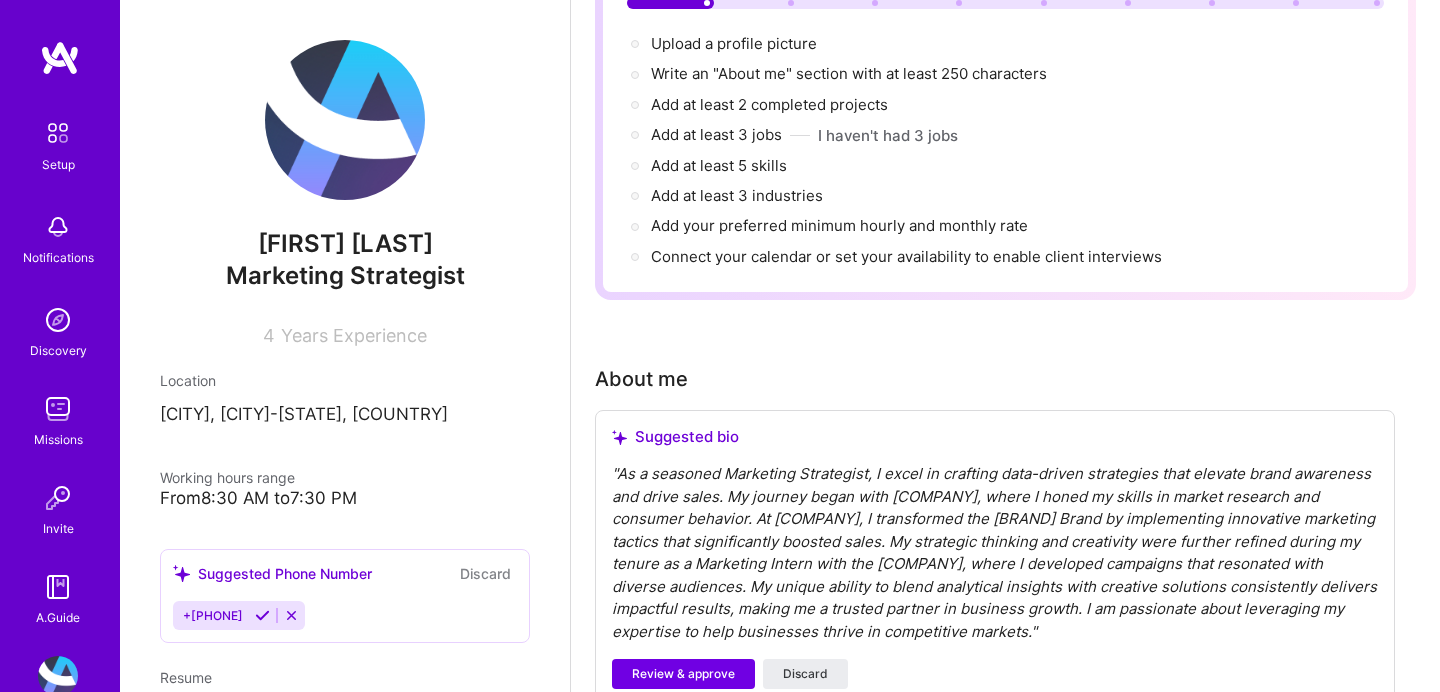 scroll, scrollTop: 361, scrollLeft: 0, axis: vertical 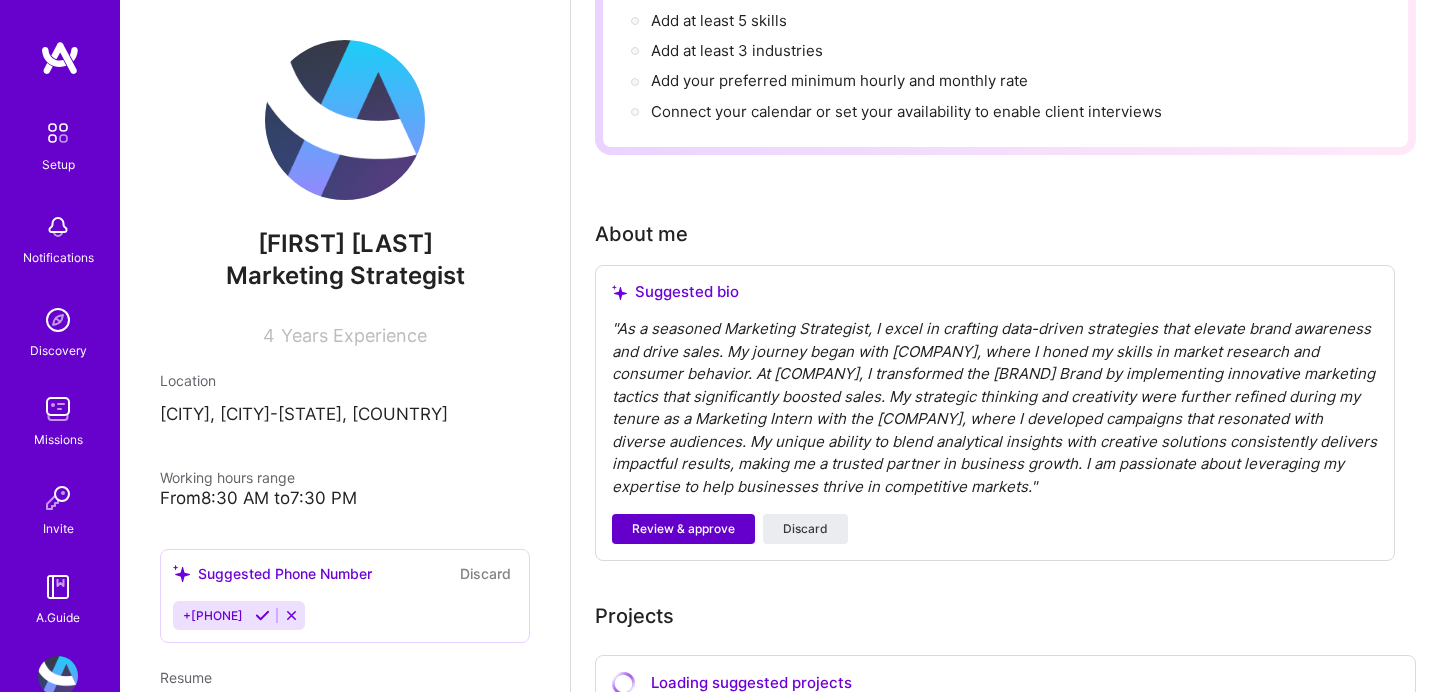 click on "Review & approve" at bounding box center (683, 529) 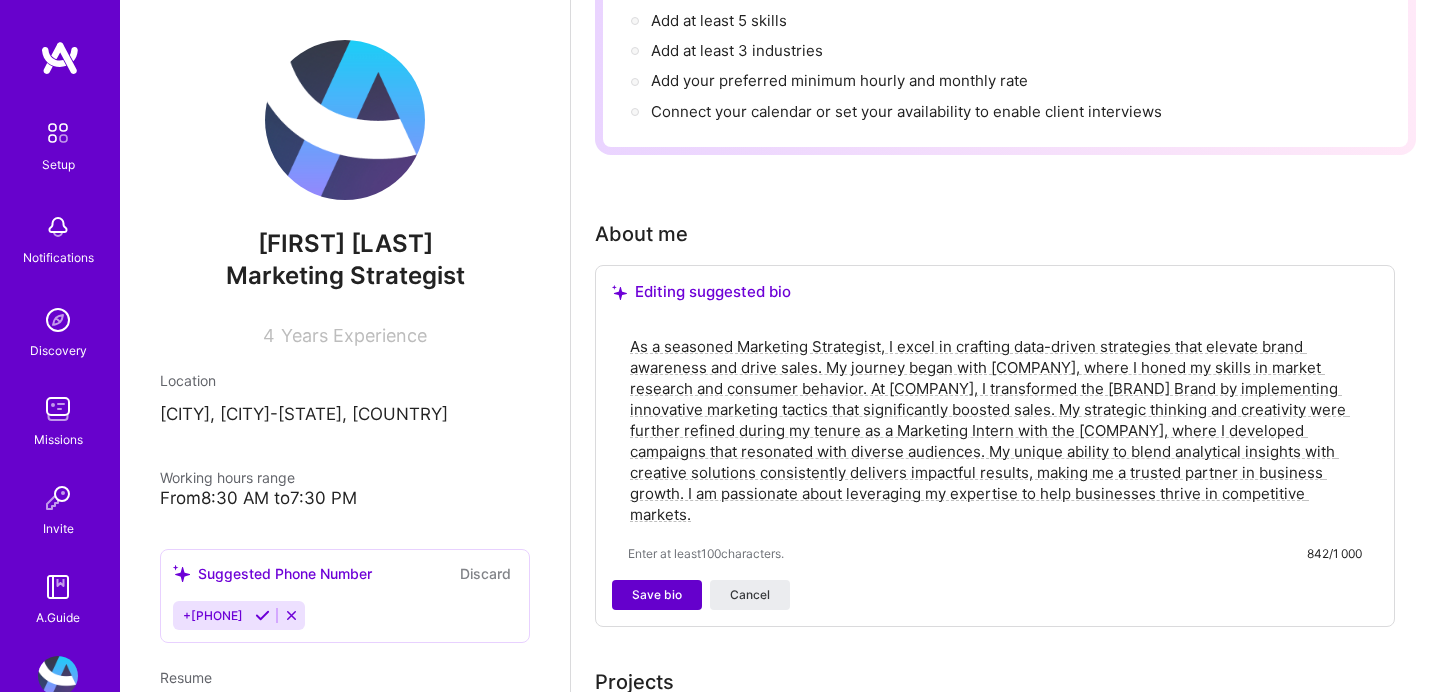 click on "Save bio" at bounding box center [657, 595] 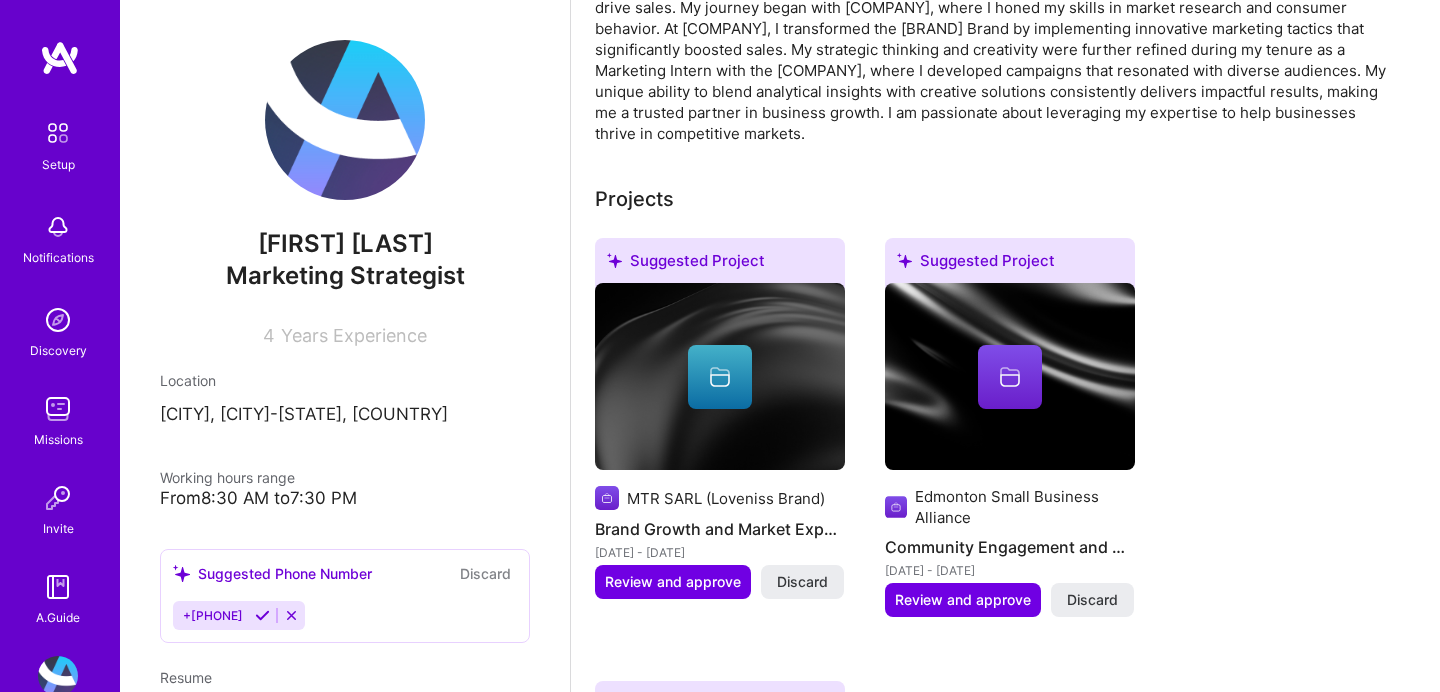 scroll, scrollTop: 629, scrollLeft: 0, axis: vertical 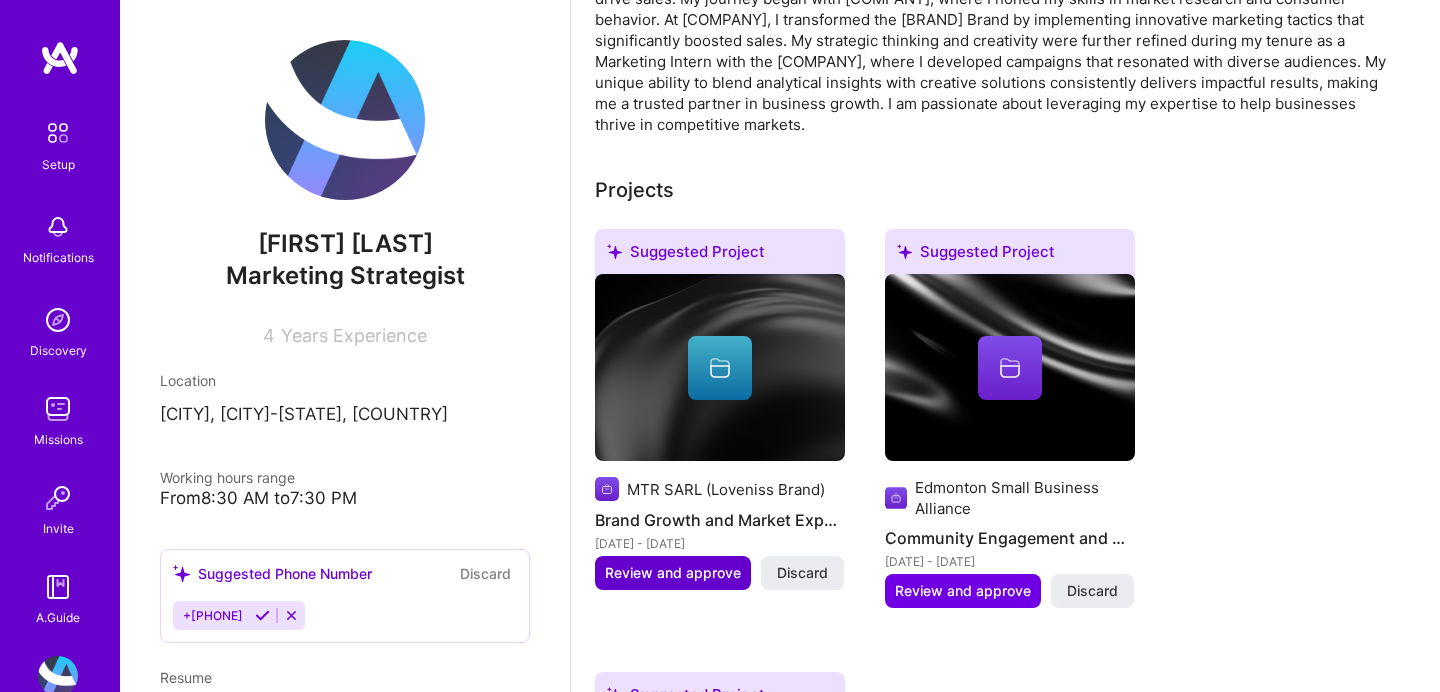 click on "Review and approve" at bounding box center [673, 573] 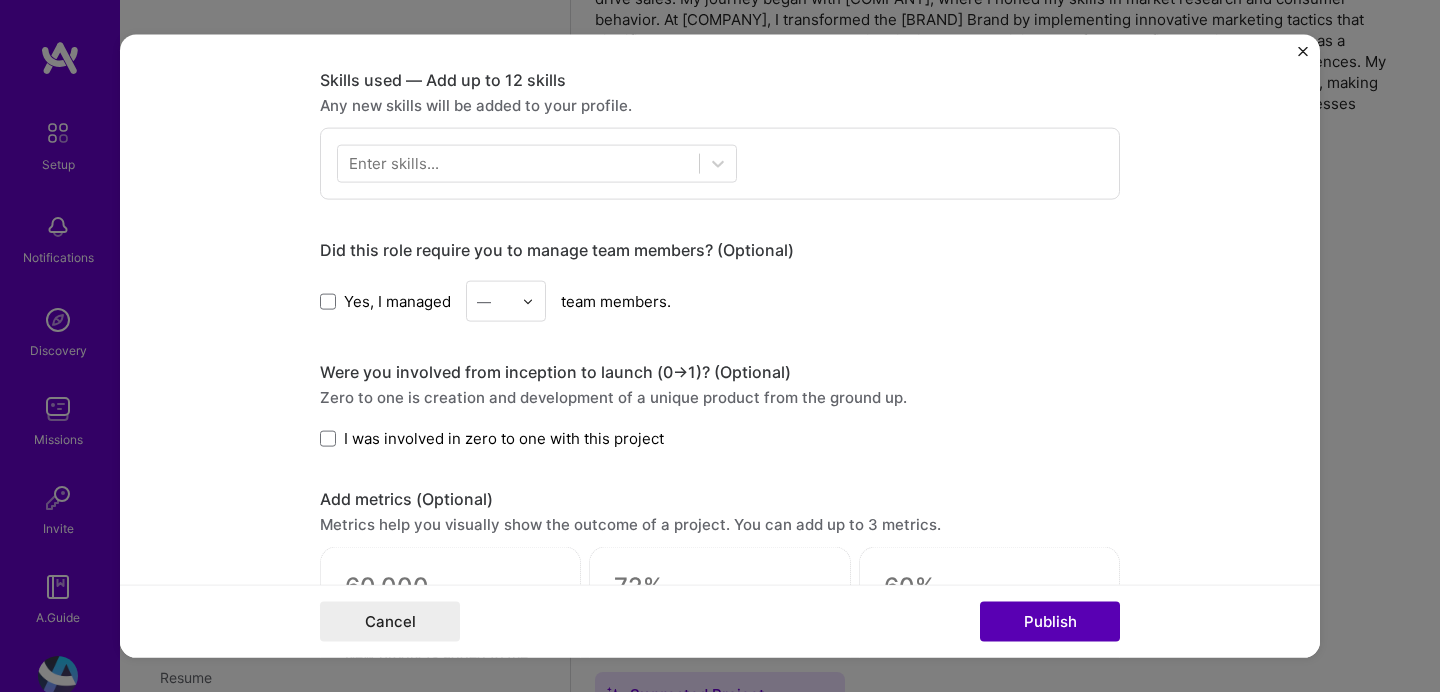 click on "Publish" at bounding box center [1050, 621] 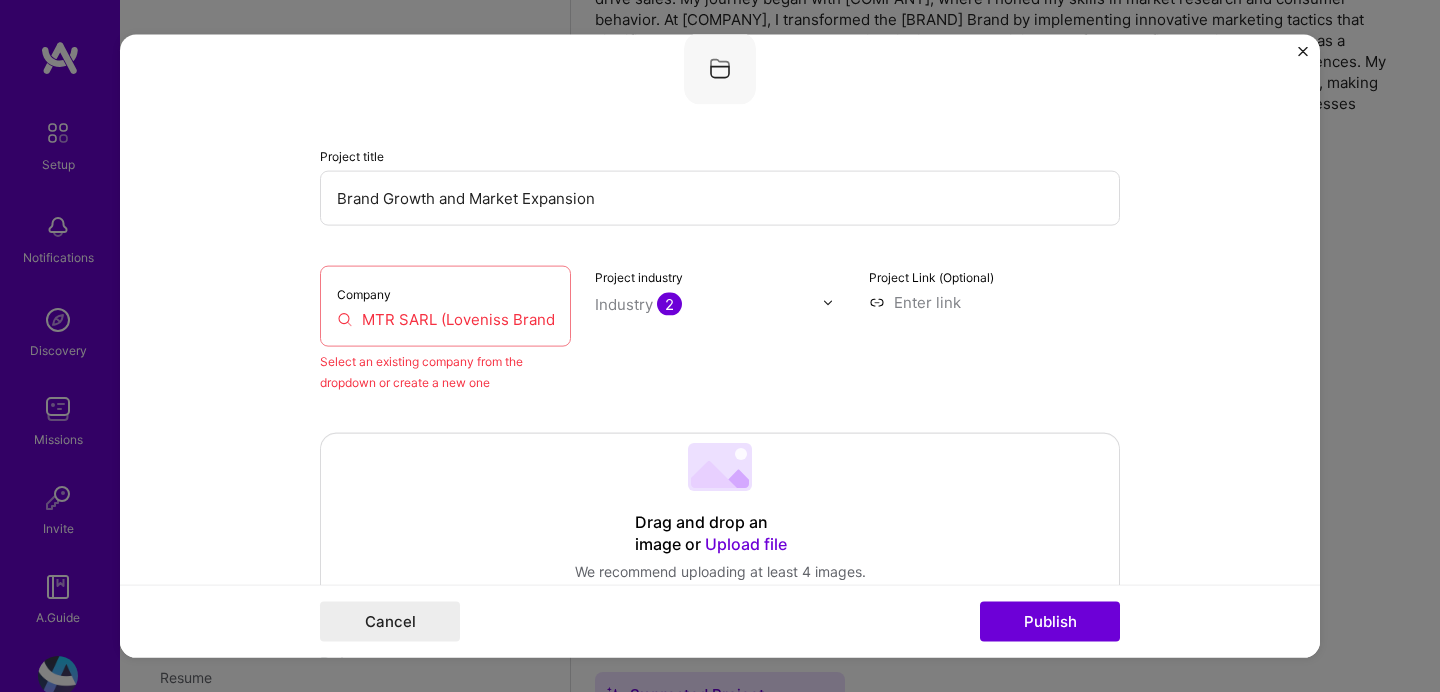 scroll, scrollTop: 131, scrollLeft: 0, axis: vertical 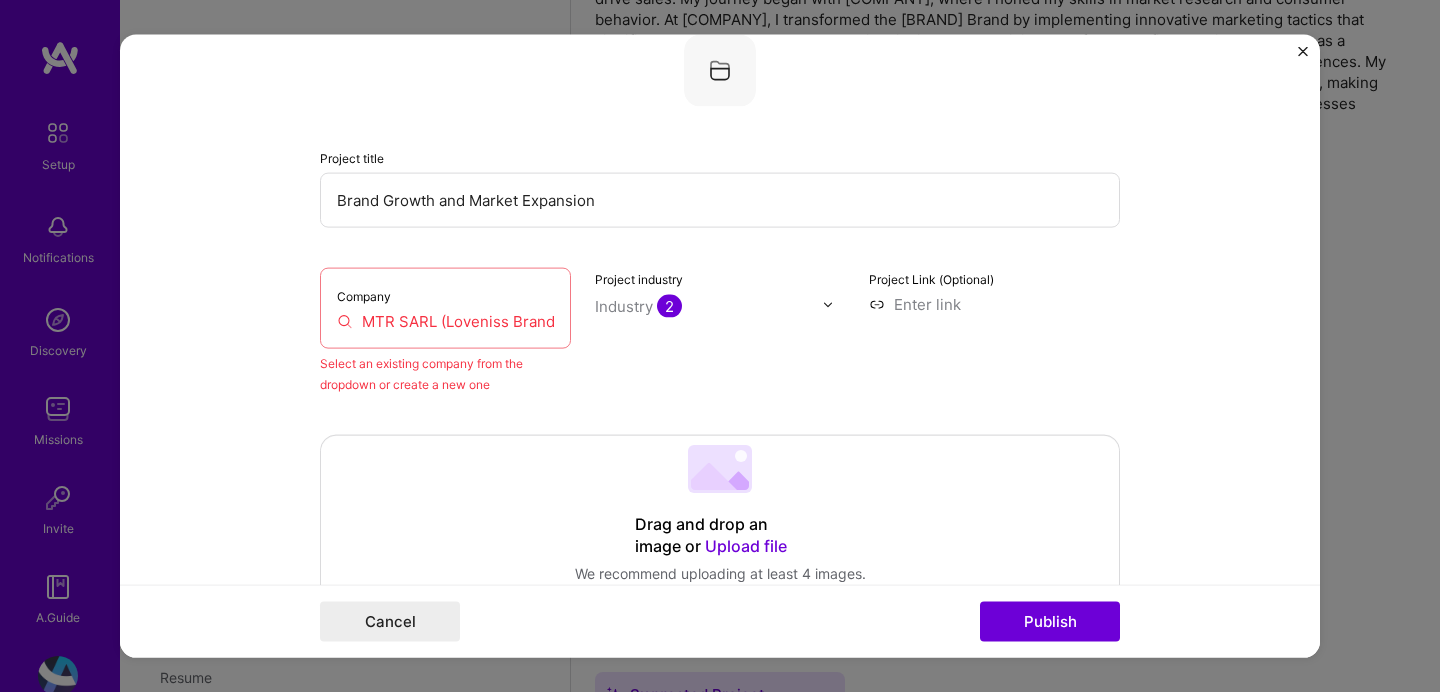 click on "MTR SARL (Loveniss Brand)" at bounding box center (445, 321) 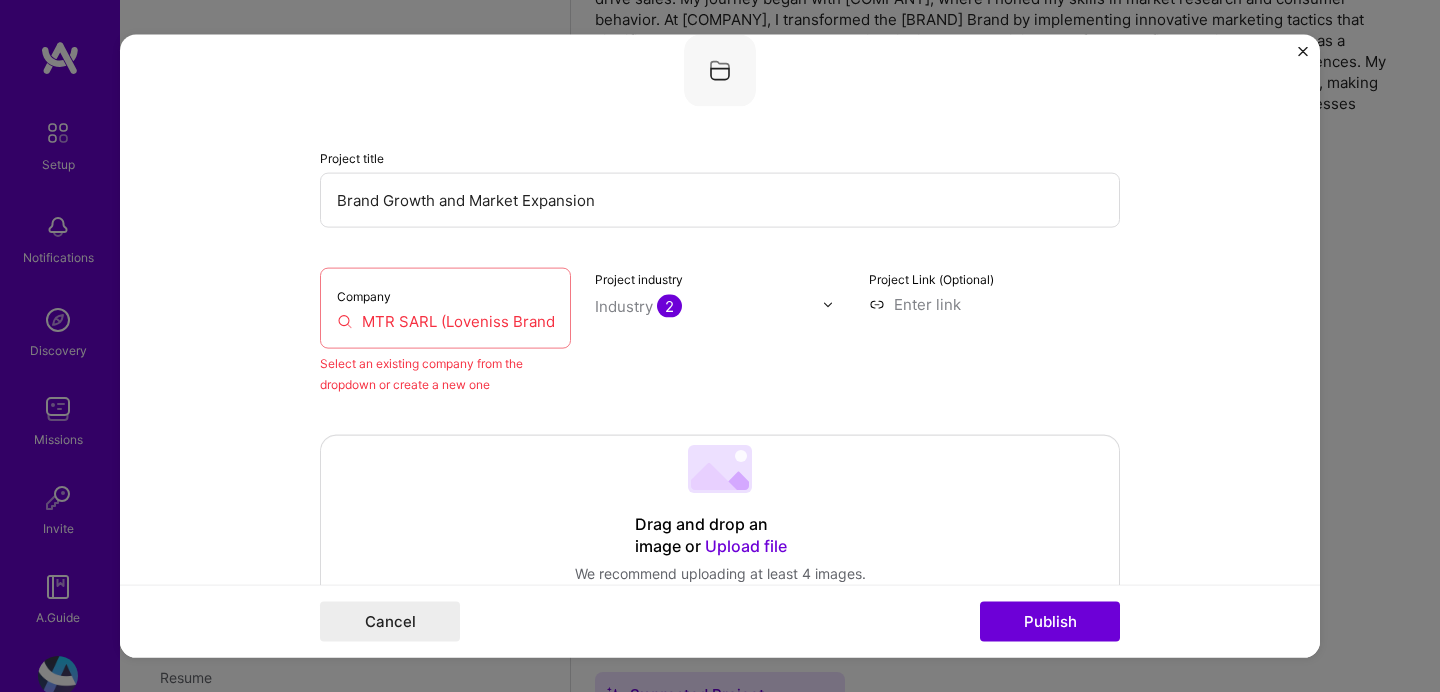 click on "MTR SARL (Loveniss Brand)" at bounding box center [445, 321] 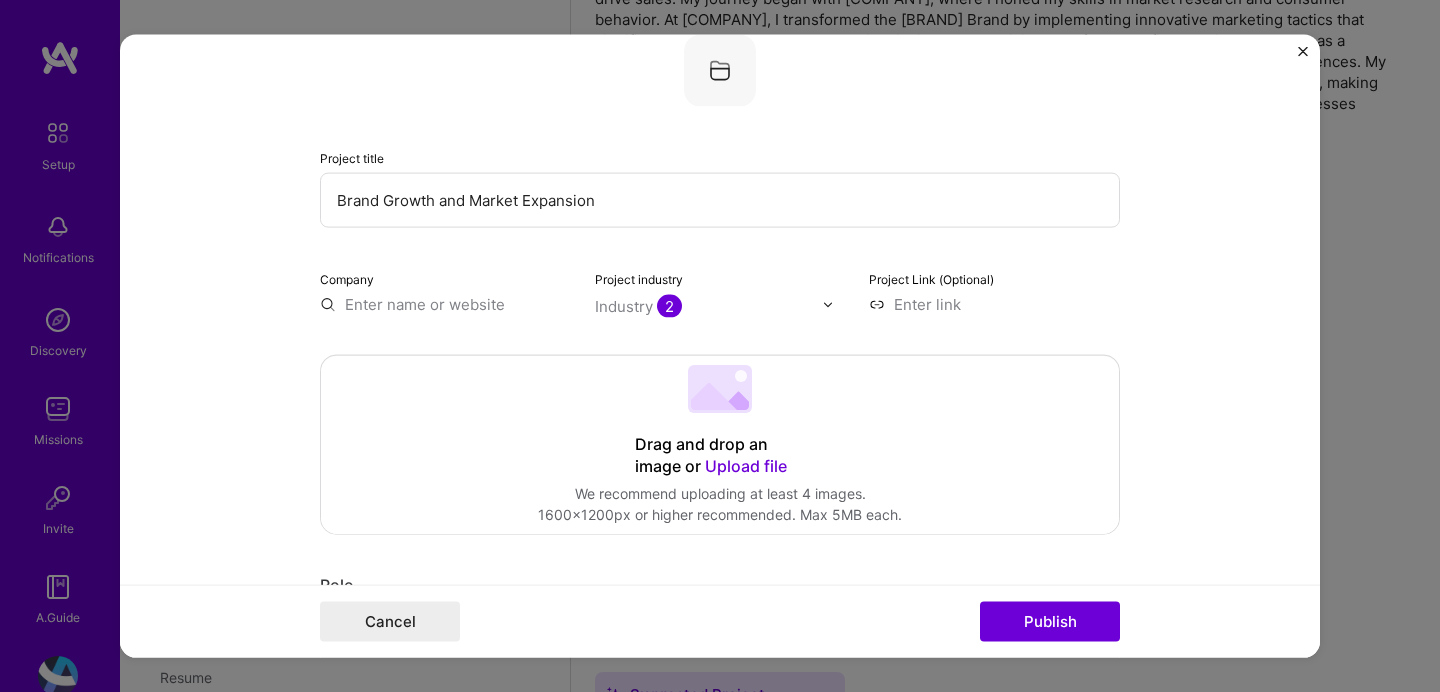 paste on "MTR SARL (Loveniss Brand)" 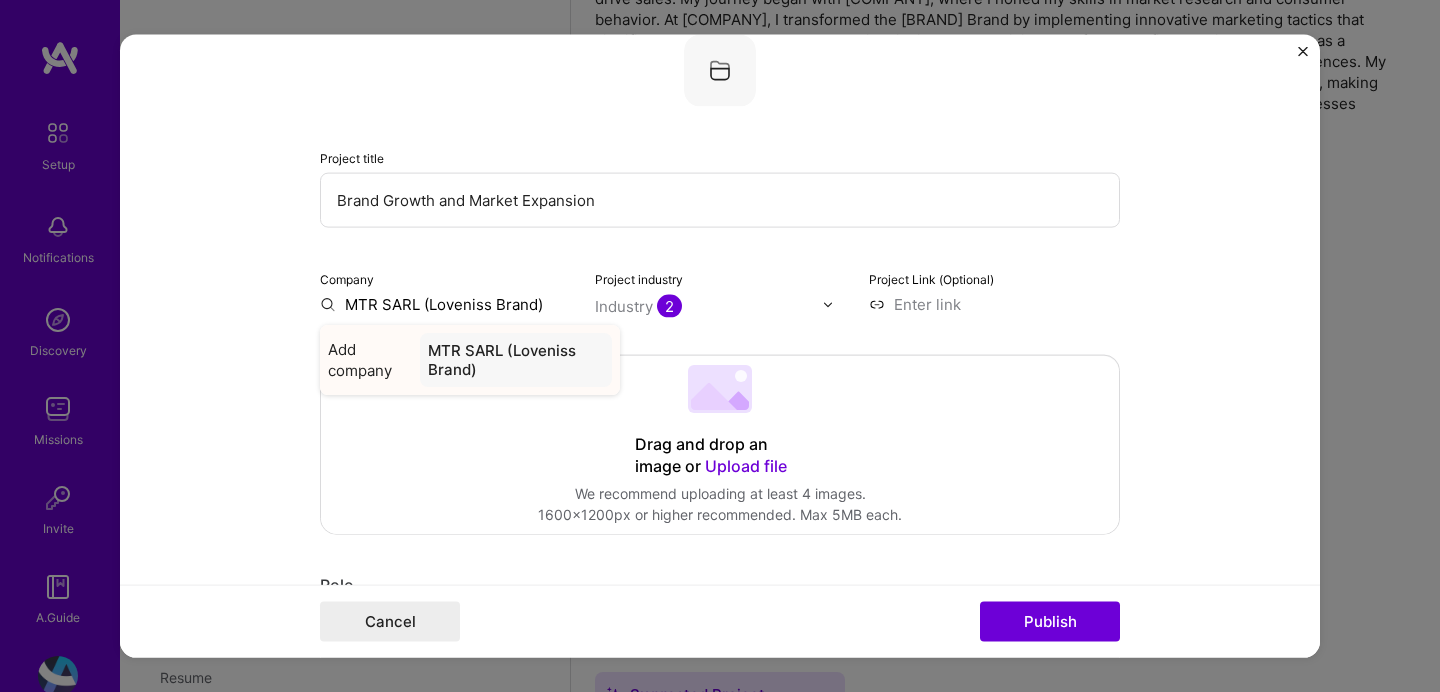 click on "MTR SARL (Loveniss Brand)" at bounding box center (516, 360) 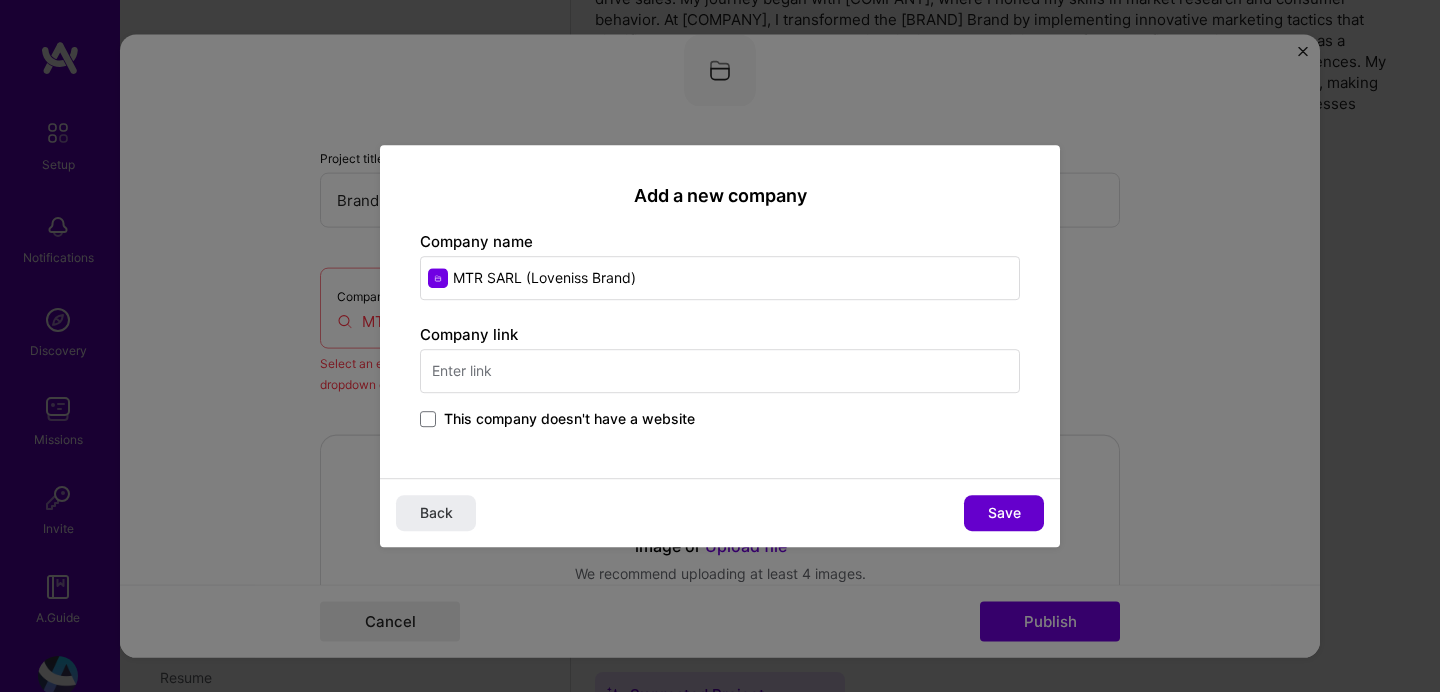 click on "Save" at bounding box center (1004, 513) 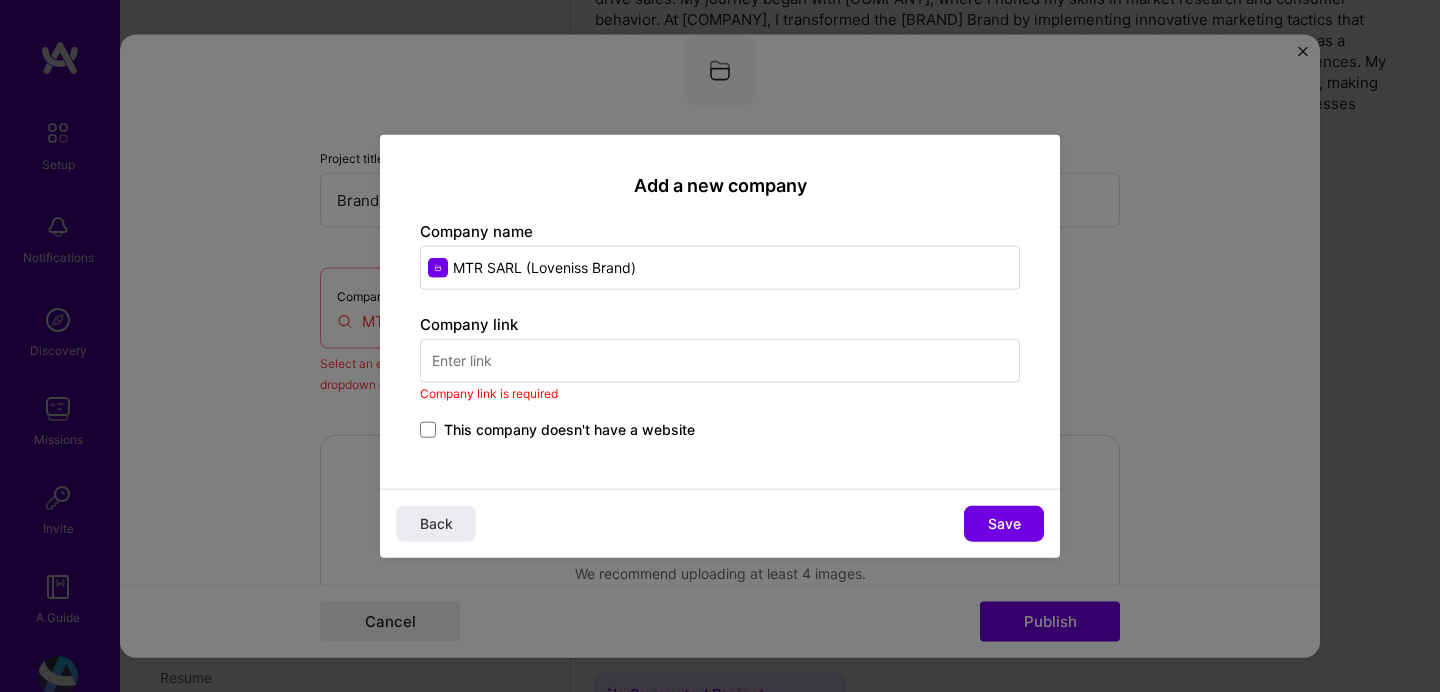 click at bounding box center [720, 360] 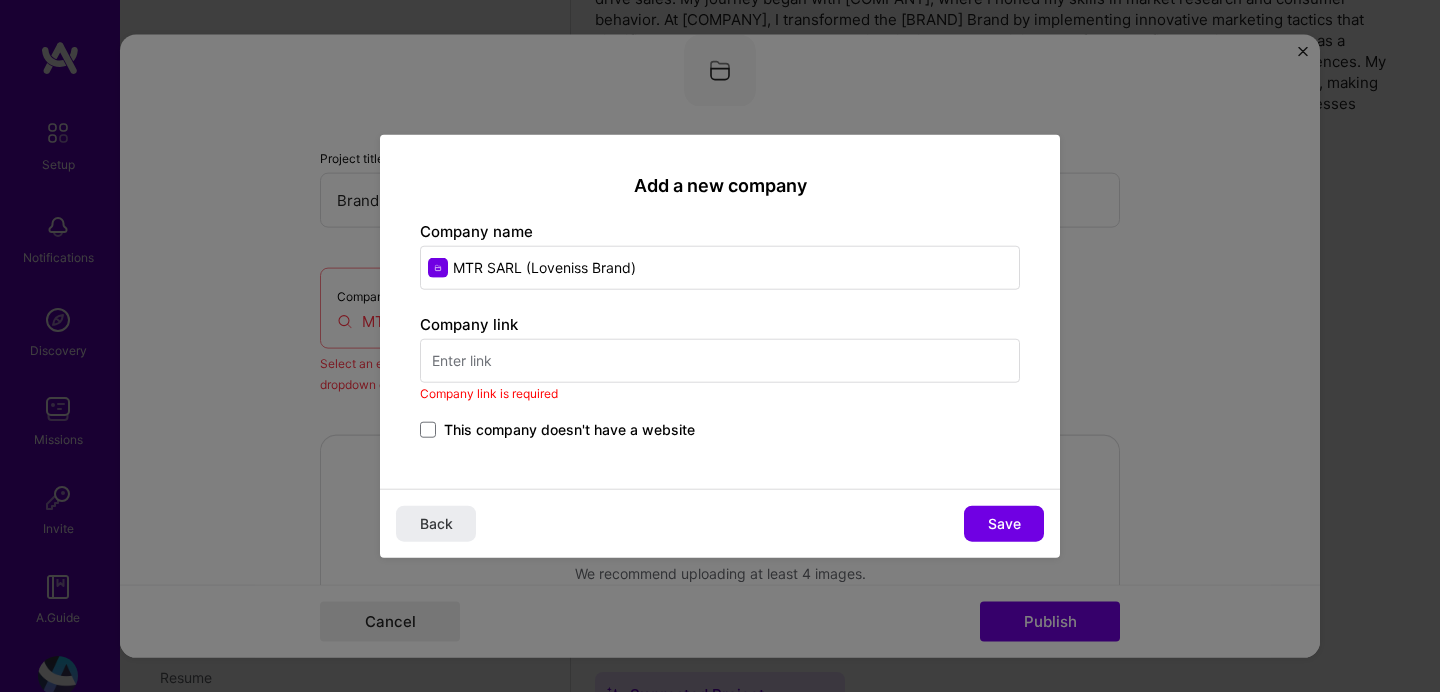 click at bounding box center (720, 360) 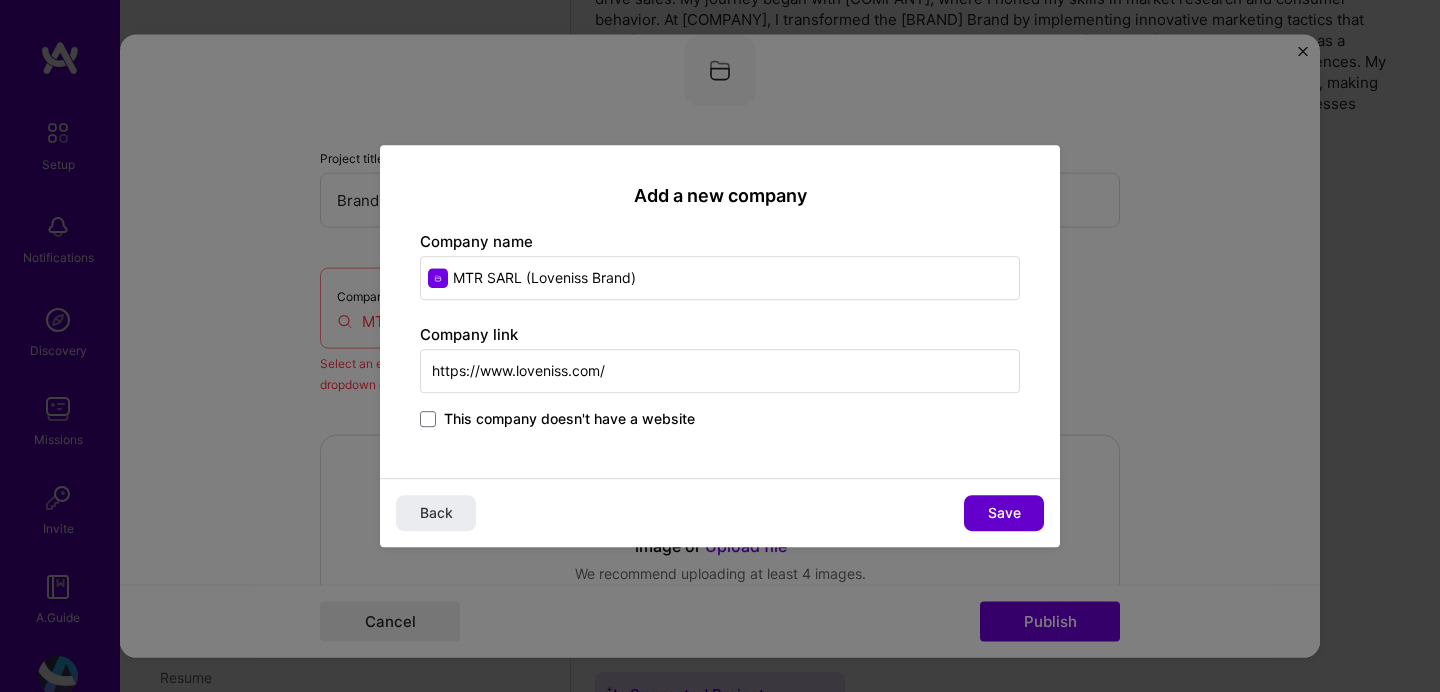 type on "https://www.loveniss.com/" 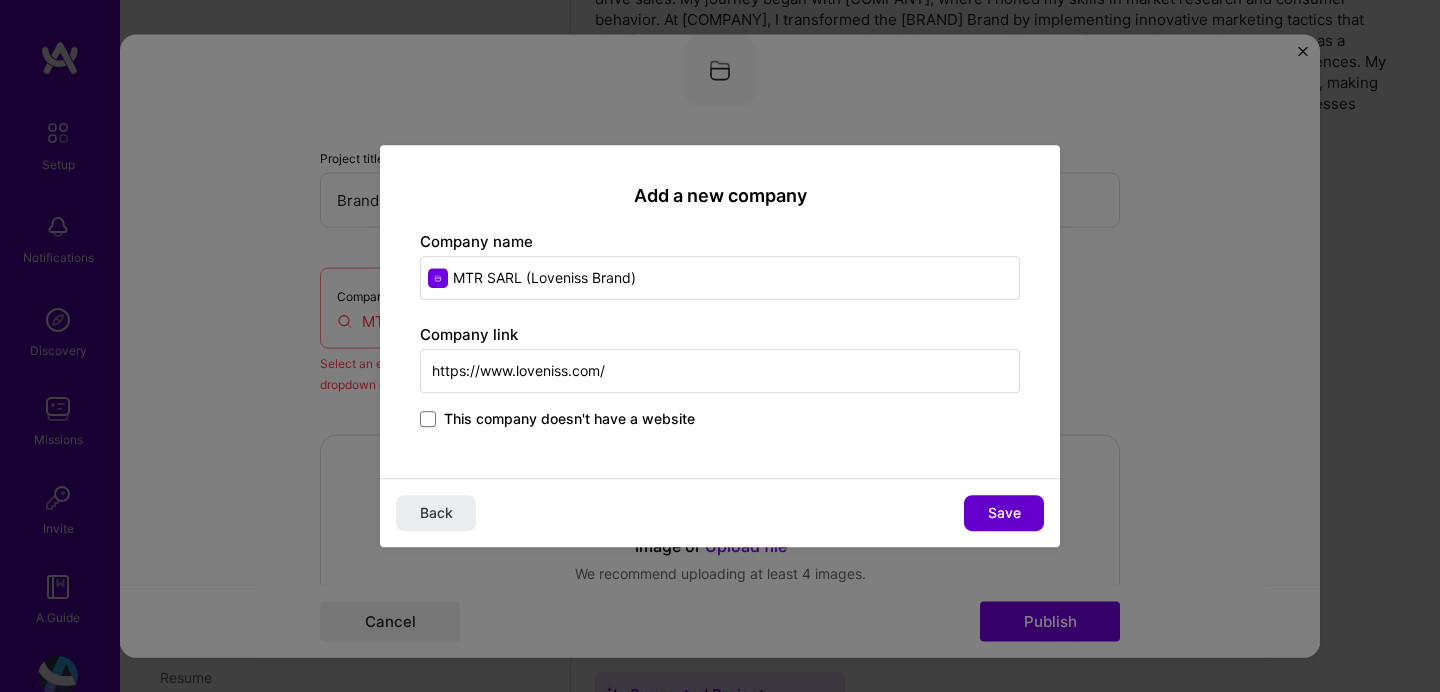 click on "Save" at bounding box center [1004, 513] 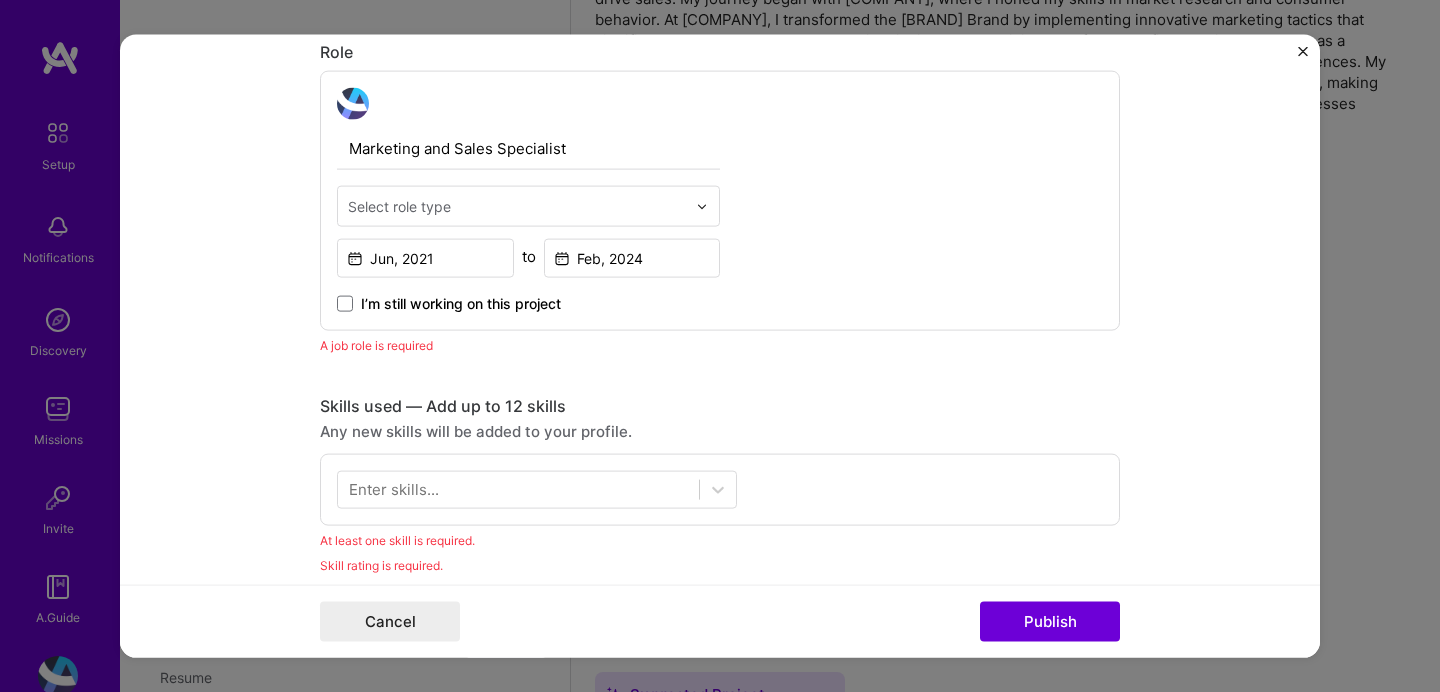 scroll, scrollTop: 690, scrollLeft: 0, axis: vertical 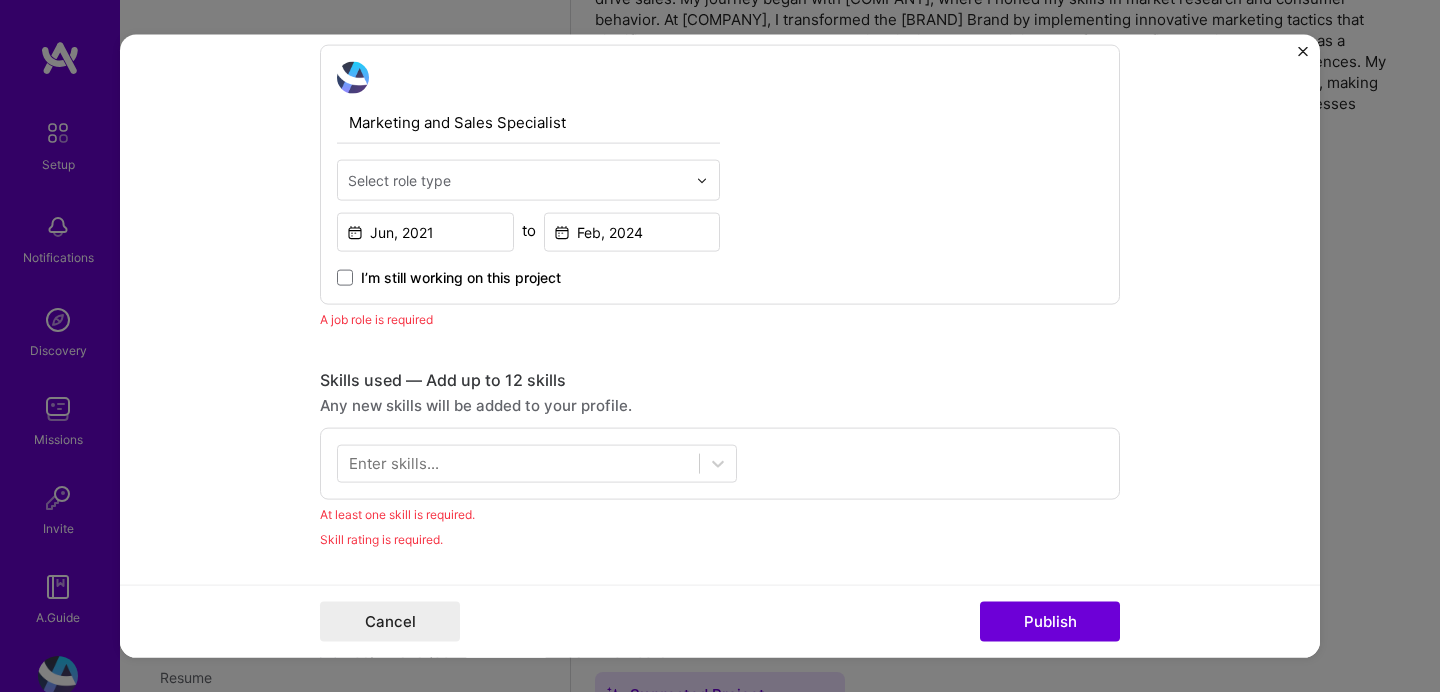 click at bounding box center [517, 180] 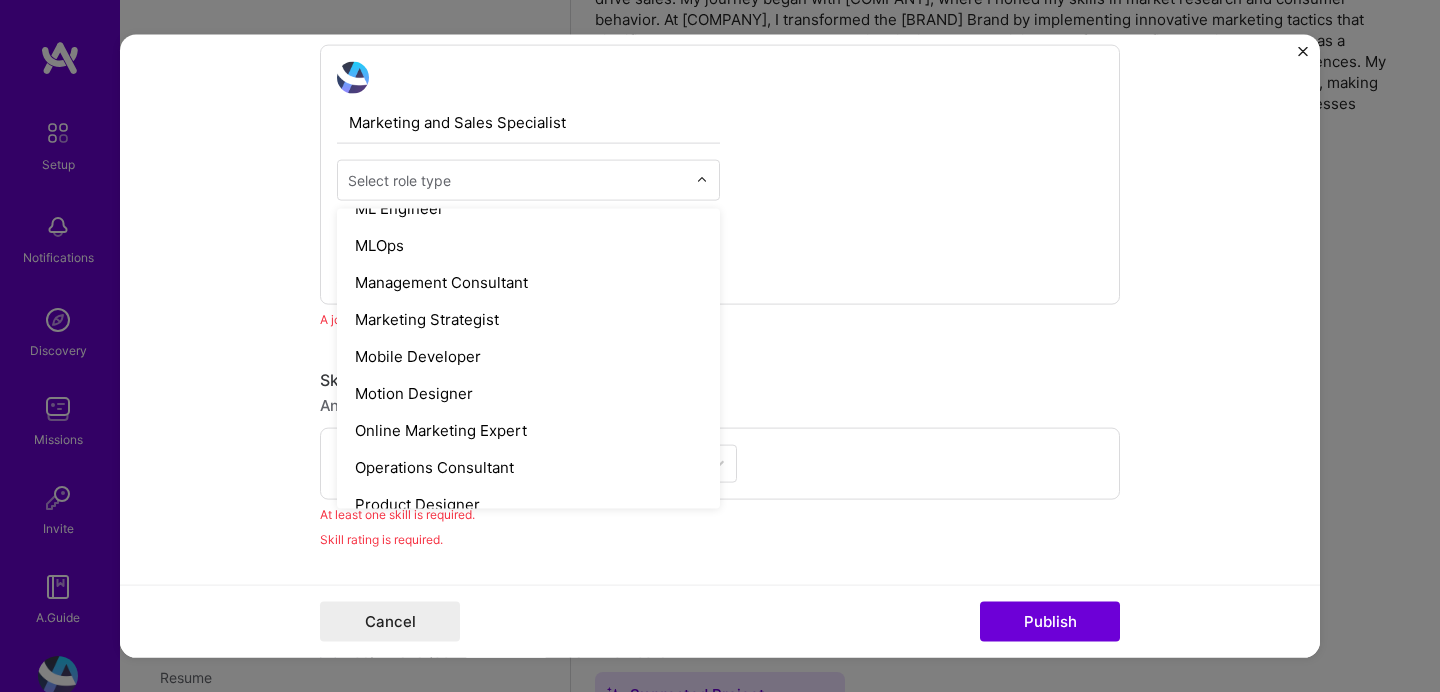 scroll, scrollTop: 1616, scrollLeft: 0, axis: vertical 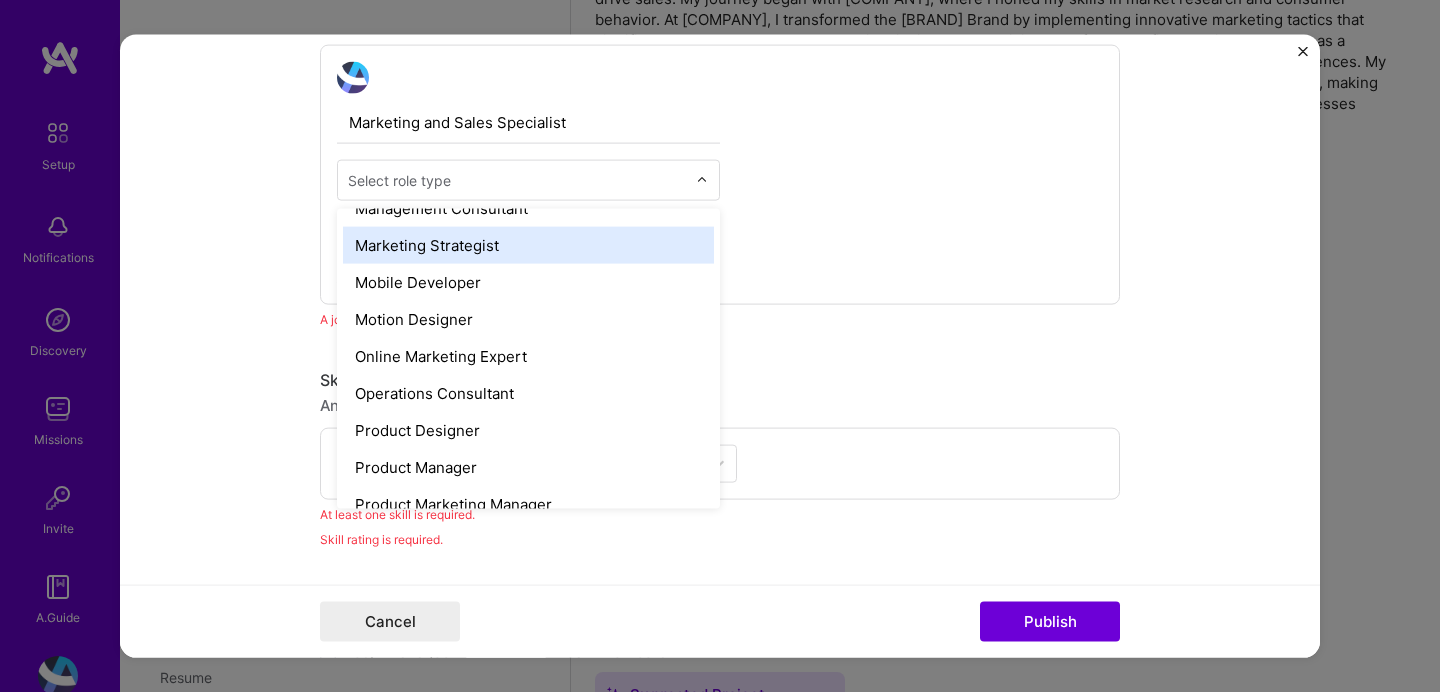 click on "Marketing Strategist" at bounding box center (528, 245) 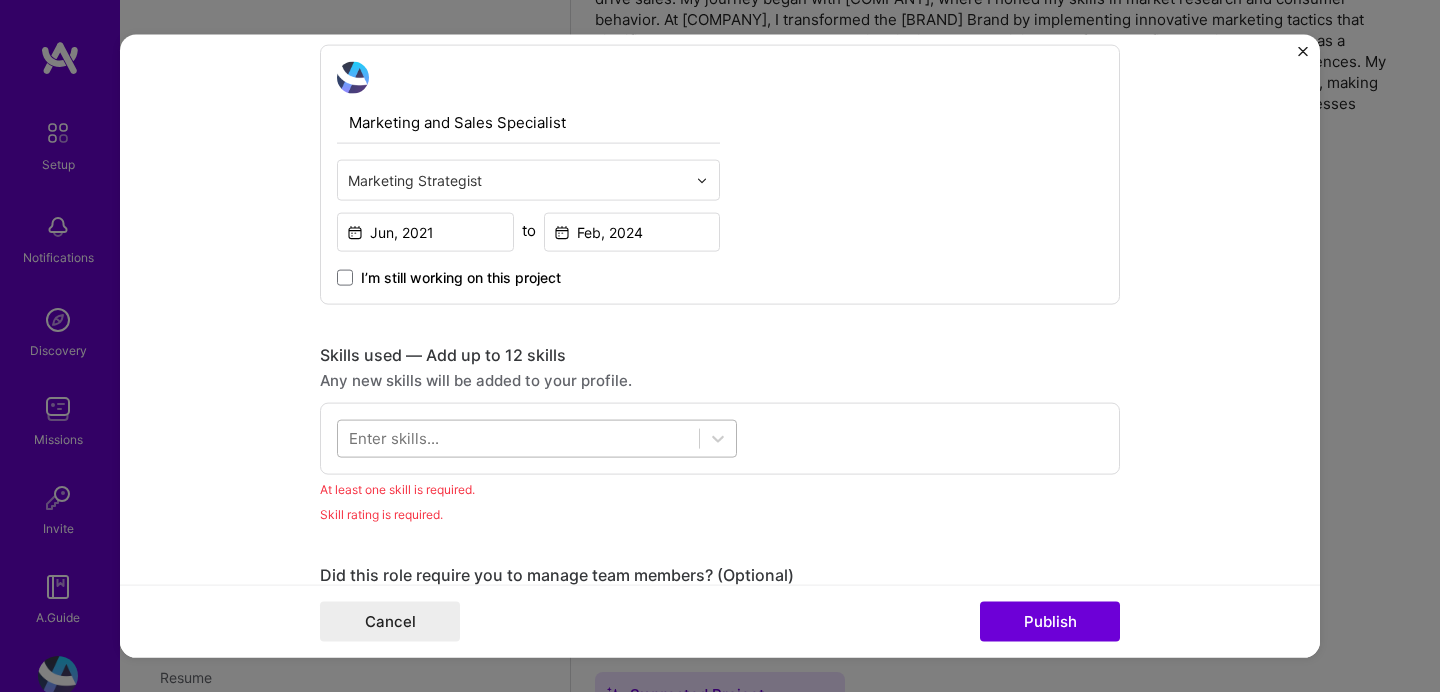scroll, scrollTop: 715, scrollLeft: 0, axis: vertical 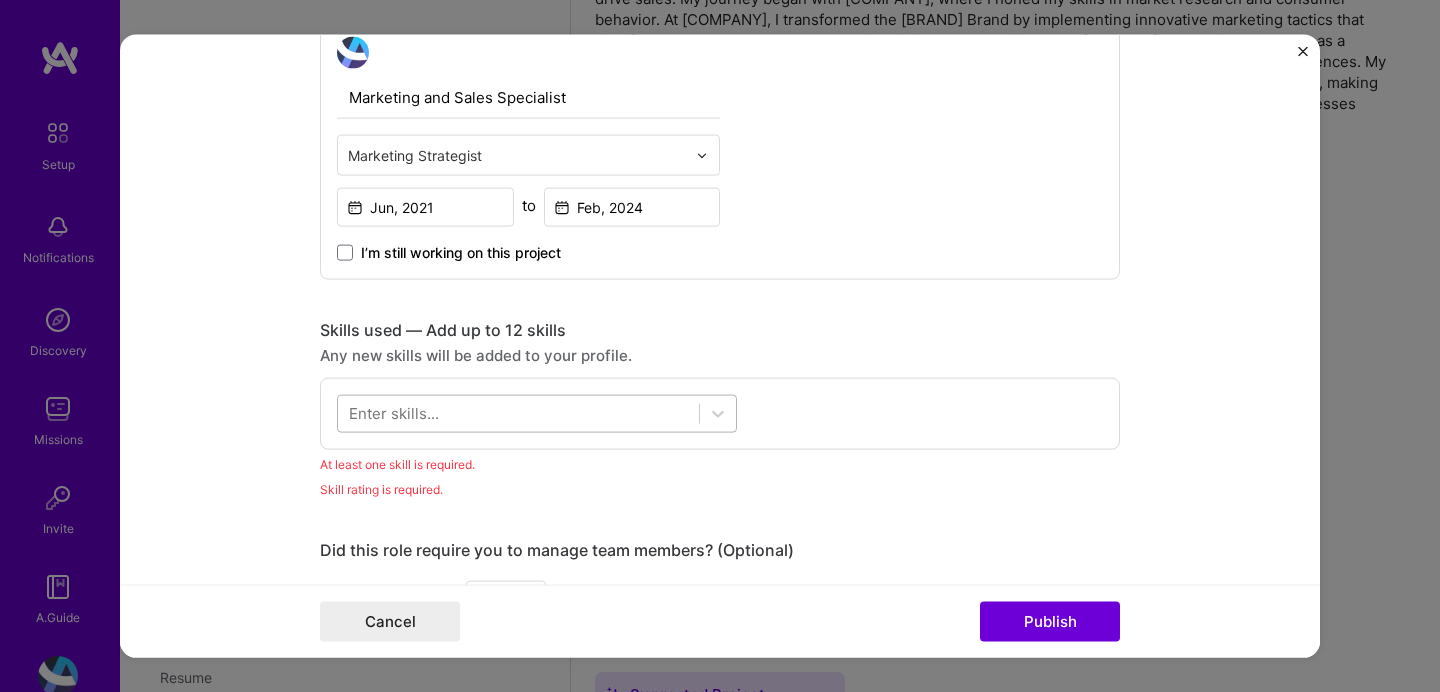click at bounding box center (518, 413) 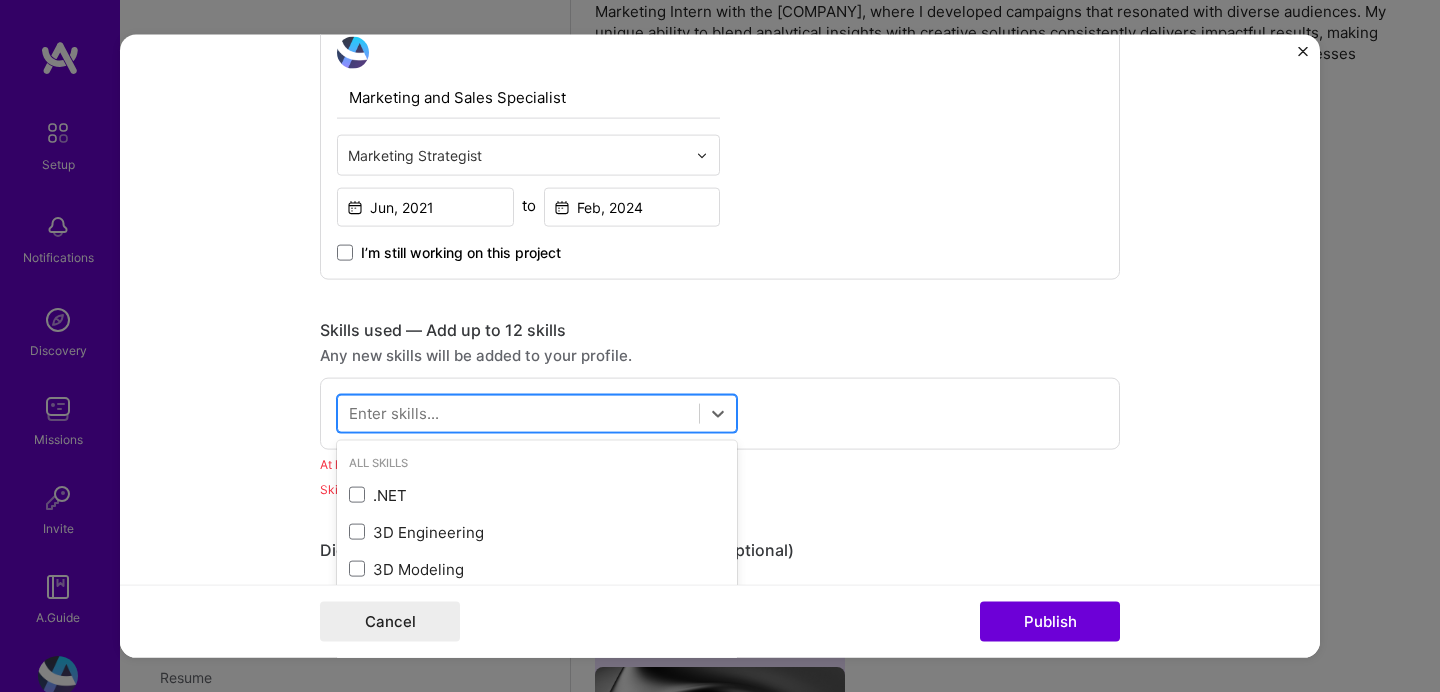 scroll, scrollTop: 686, scrollLeft: 0, axis: vertical 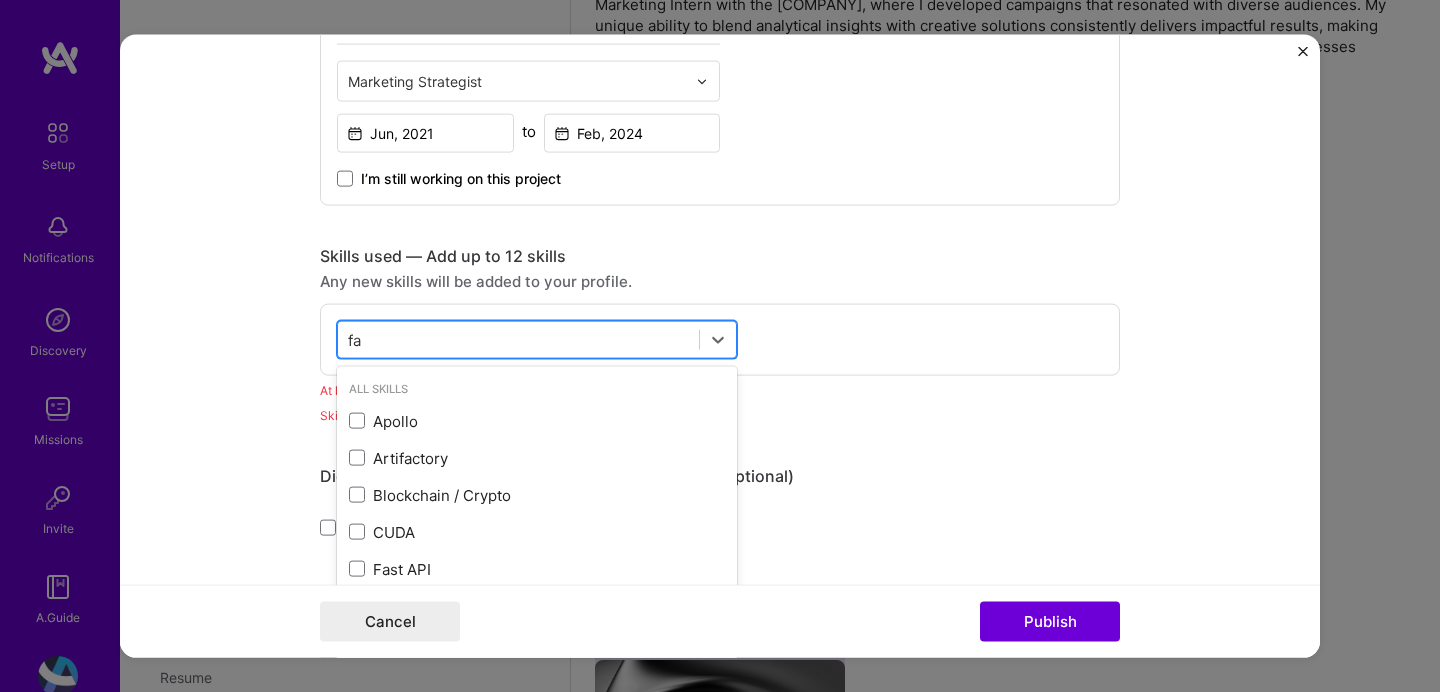 type on "f" 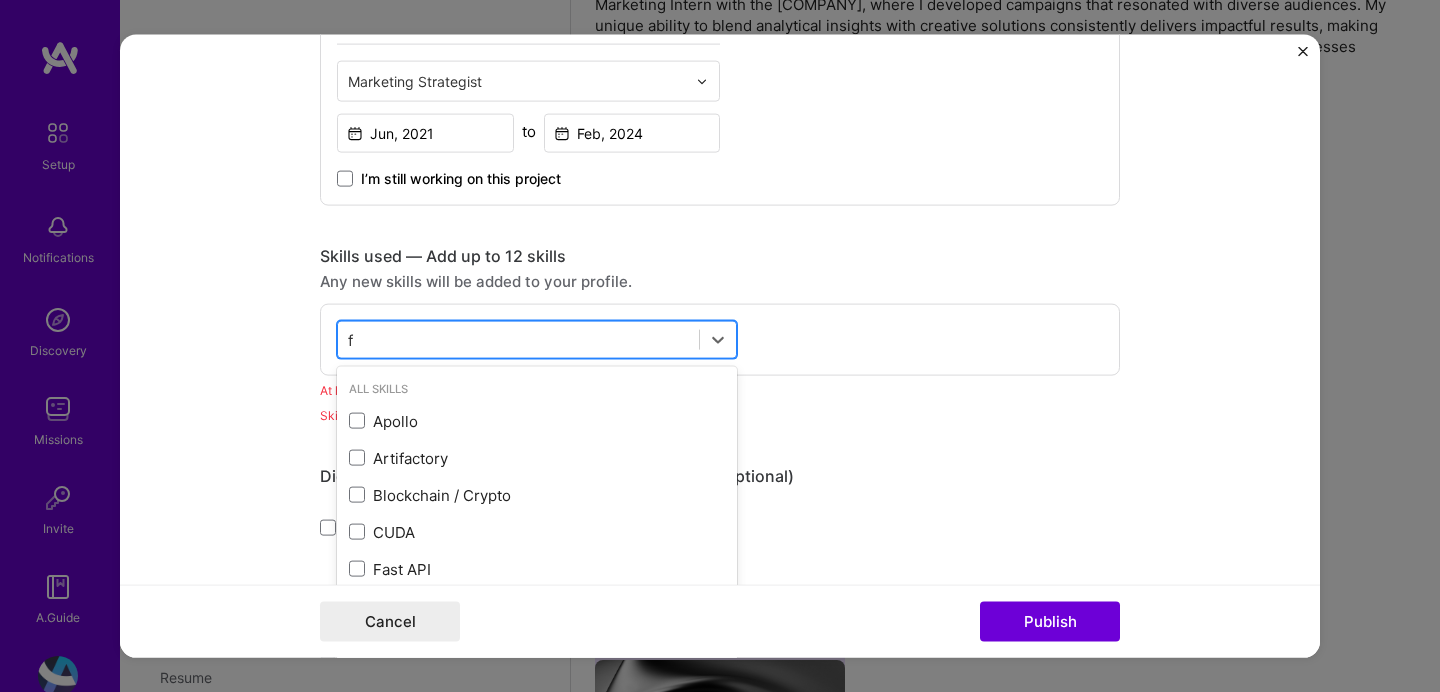 type 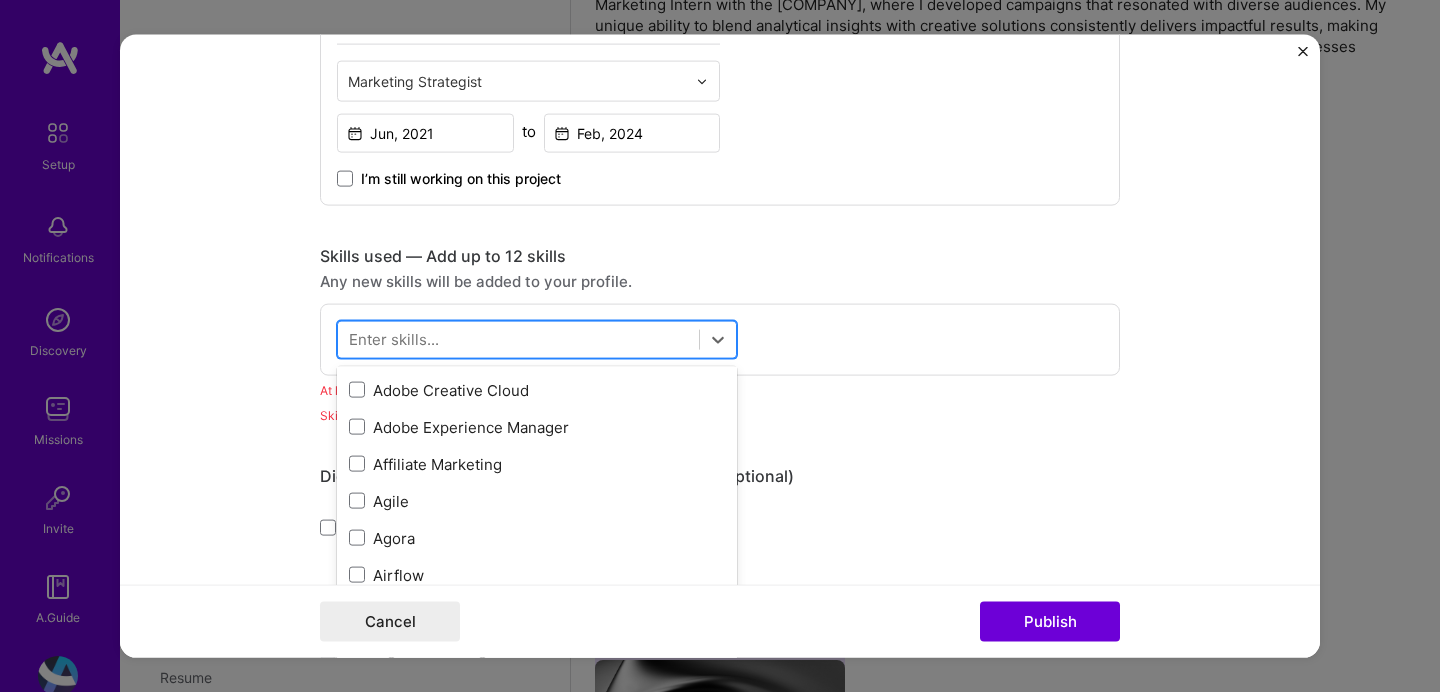 scroll, scrollTop: 658, scrollLeft: 0, axis: vertical 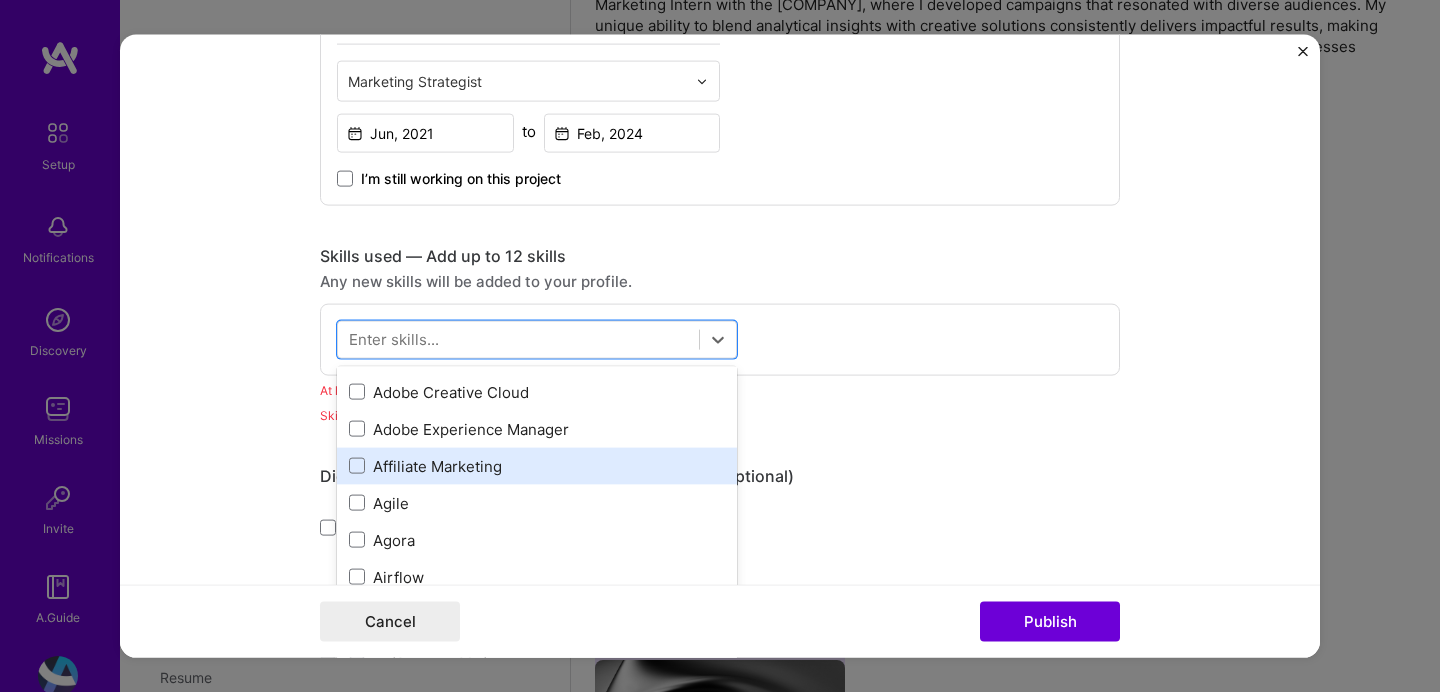 click on "Affiliate Marketing" at bounding box center [537, 465] 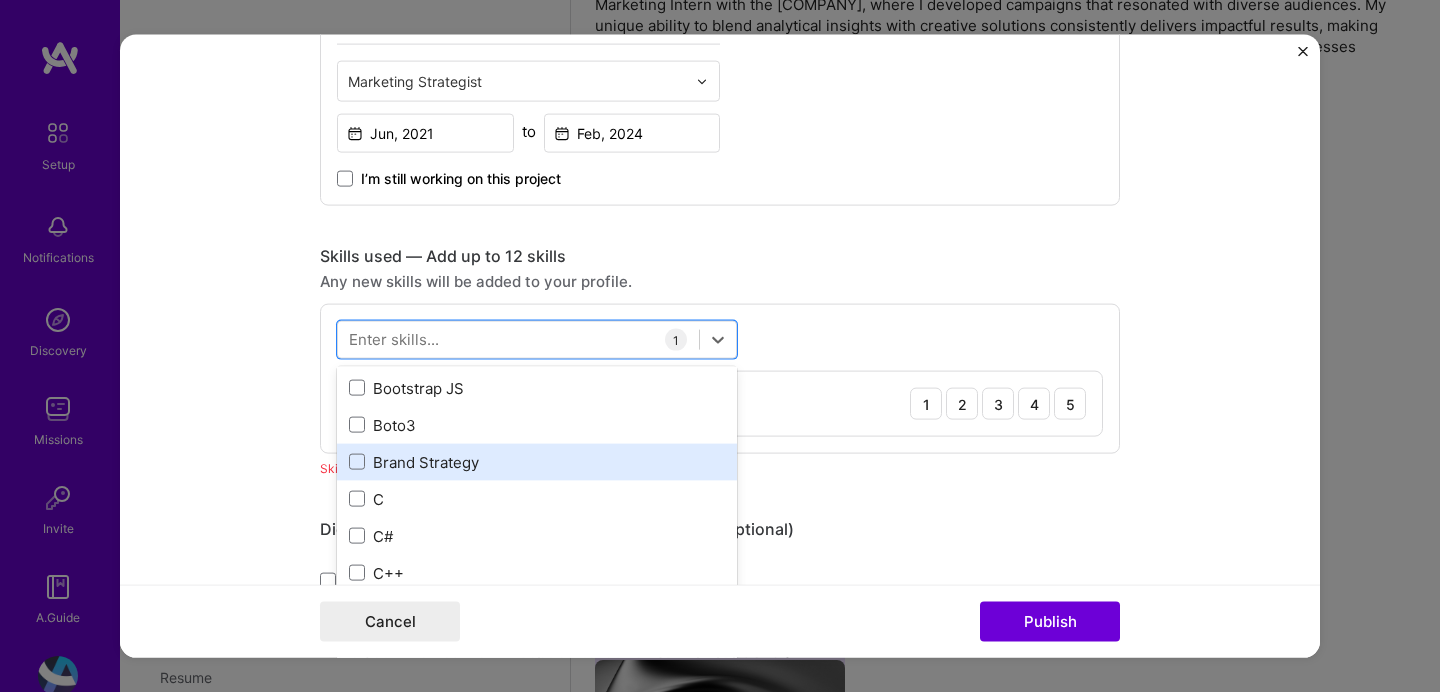 click on "Brand Strategy" at bounding box center [537, 461] 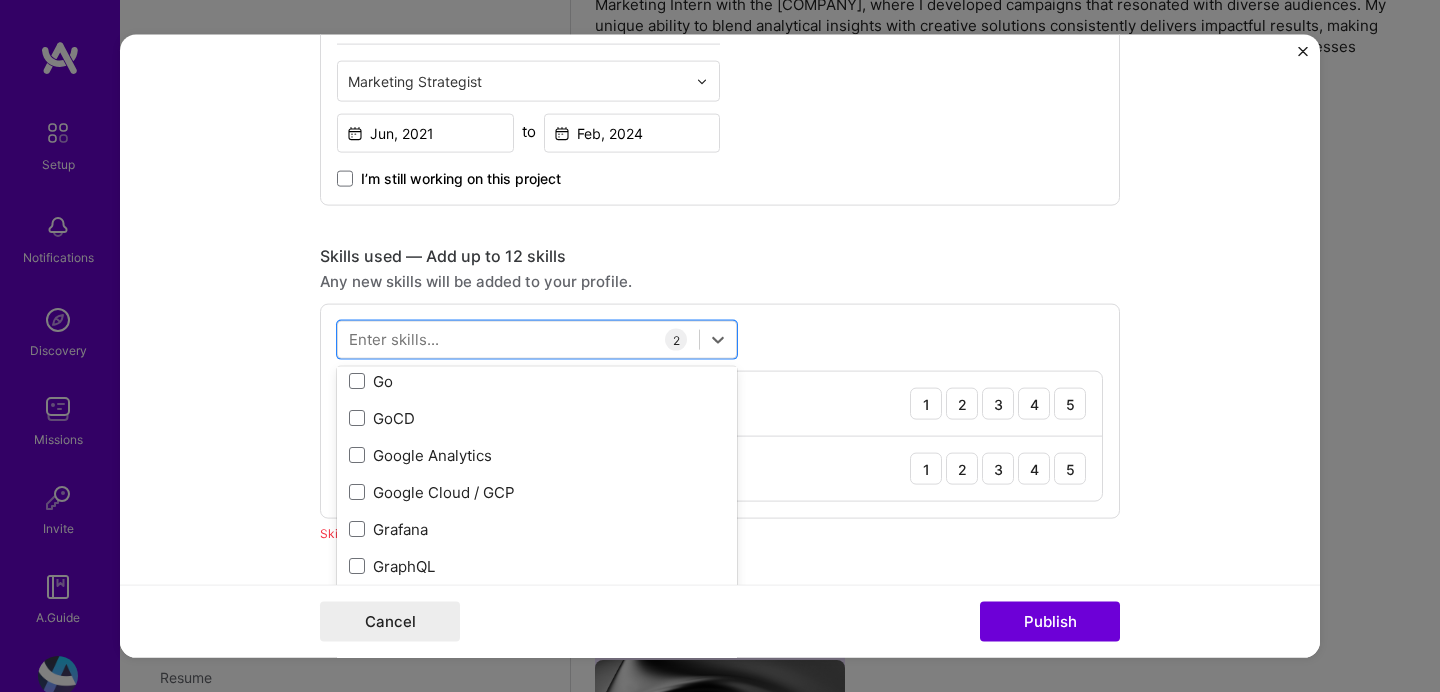 scroll, scrollTop: 5446, scrollLeft: 0, axis: vertical 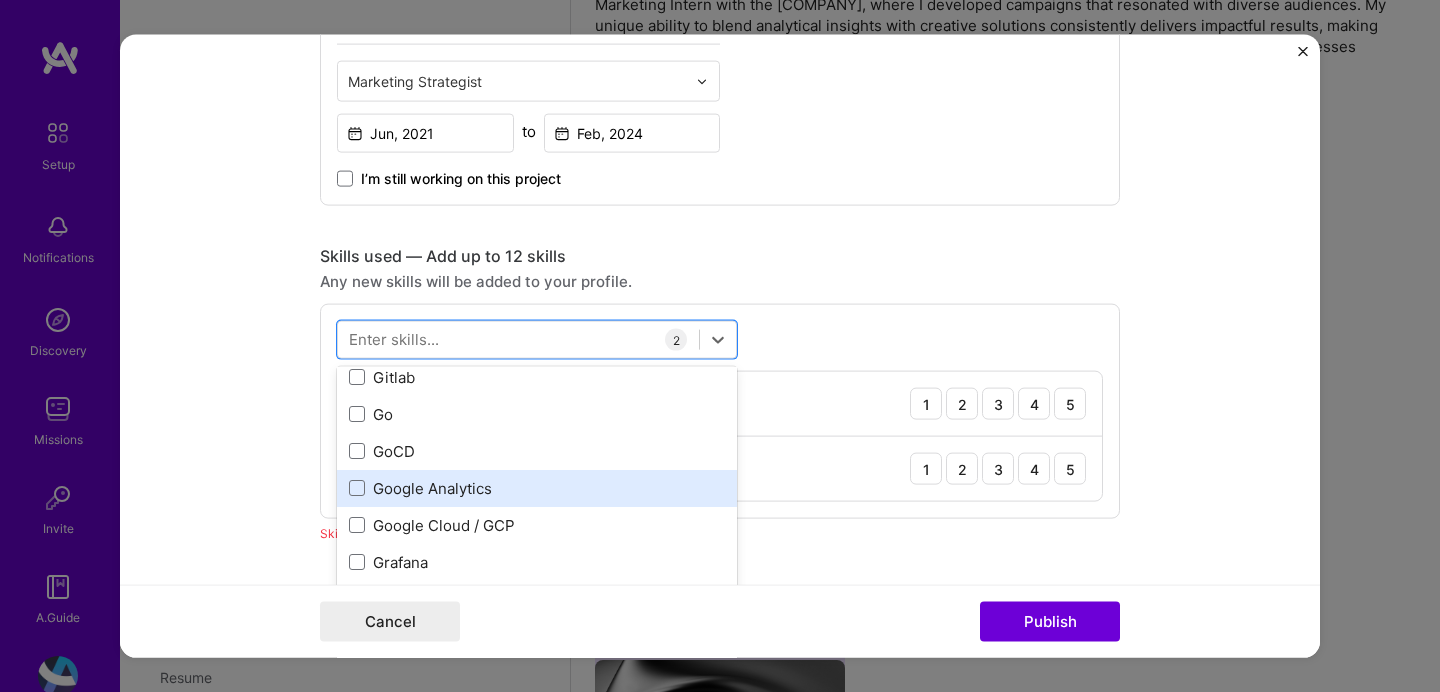 click on "Google Analytics" at bounding box center [537, 487] 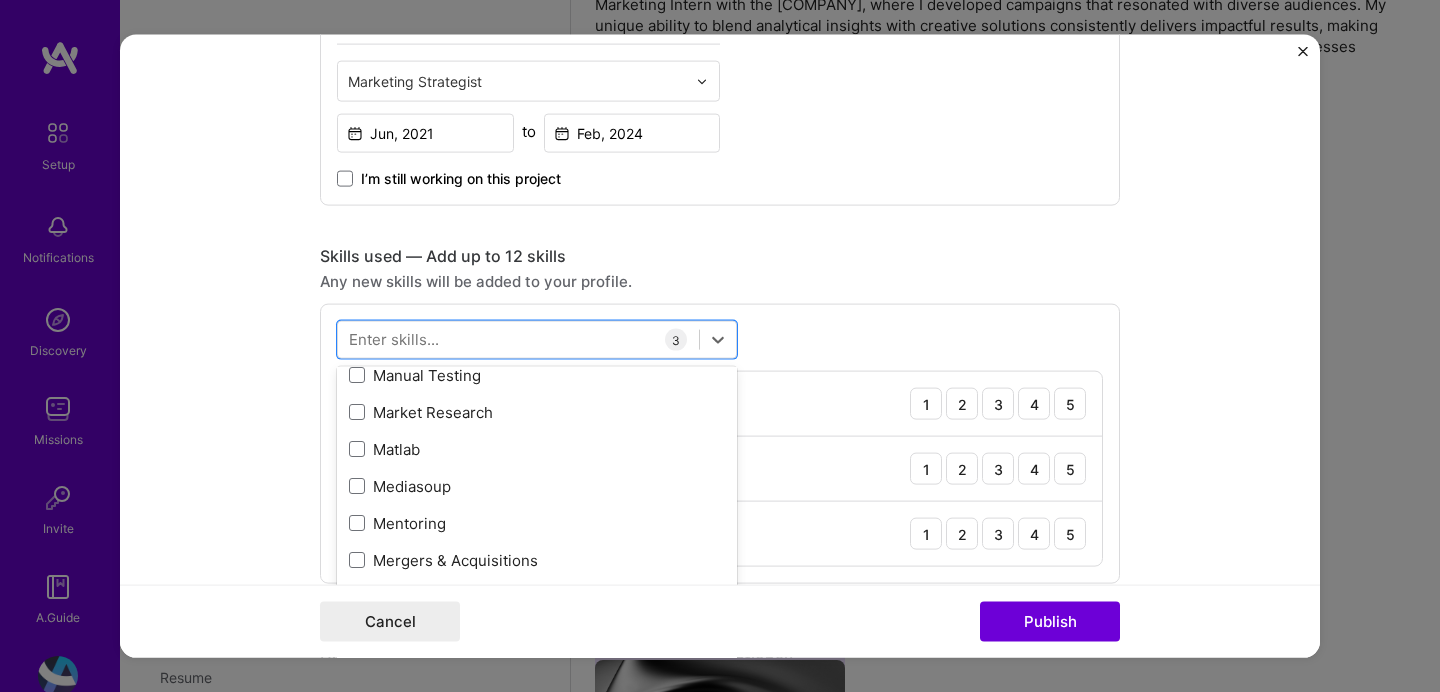 scroll, scrollTop: 7343, scrollLeft: 0, axis: vertical 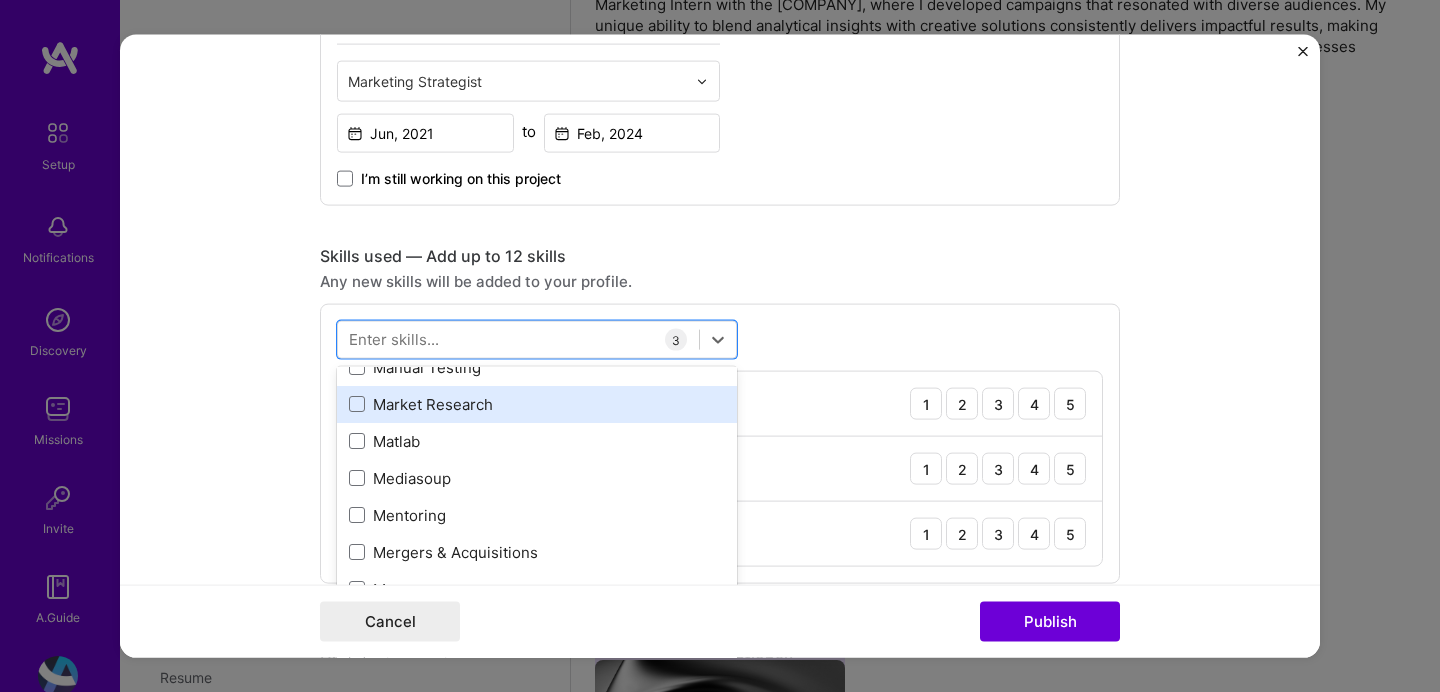 click on "Market Research" at bounding box center (537, 403) 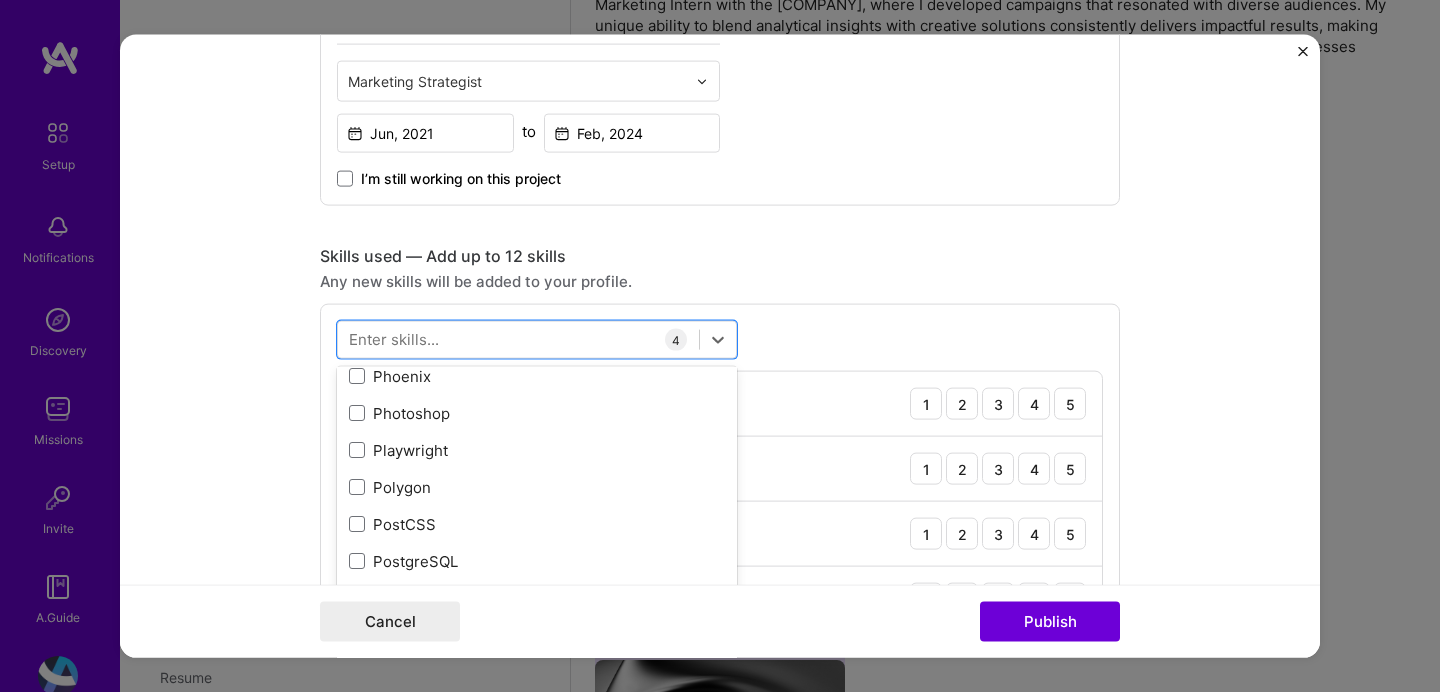 scroll, scrollTop: 8853, scrollLeft: 0, axis: vertical 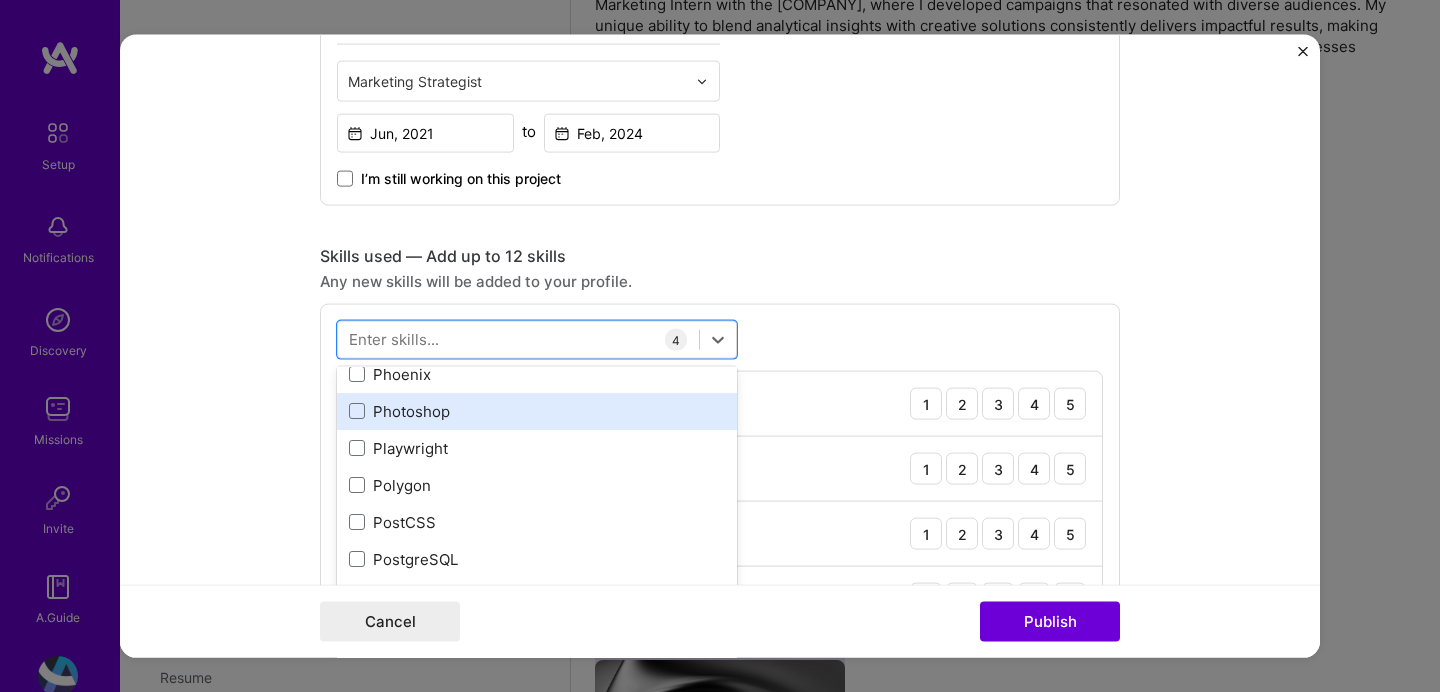 click on "Photoshop" at bounding box center (537, 410) 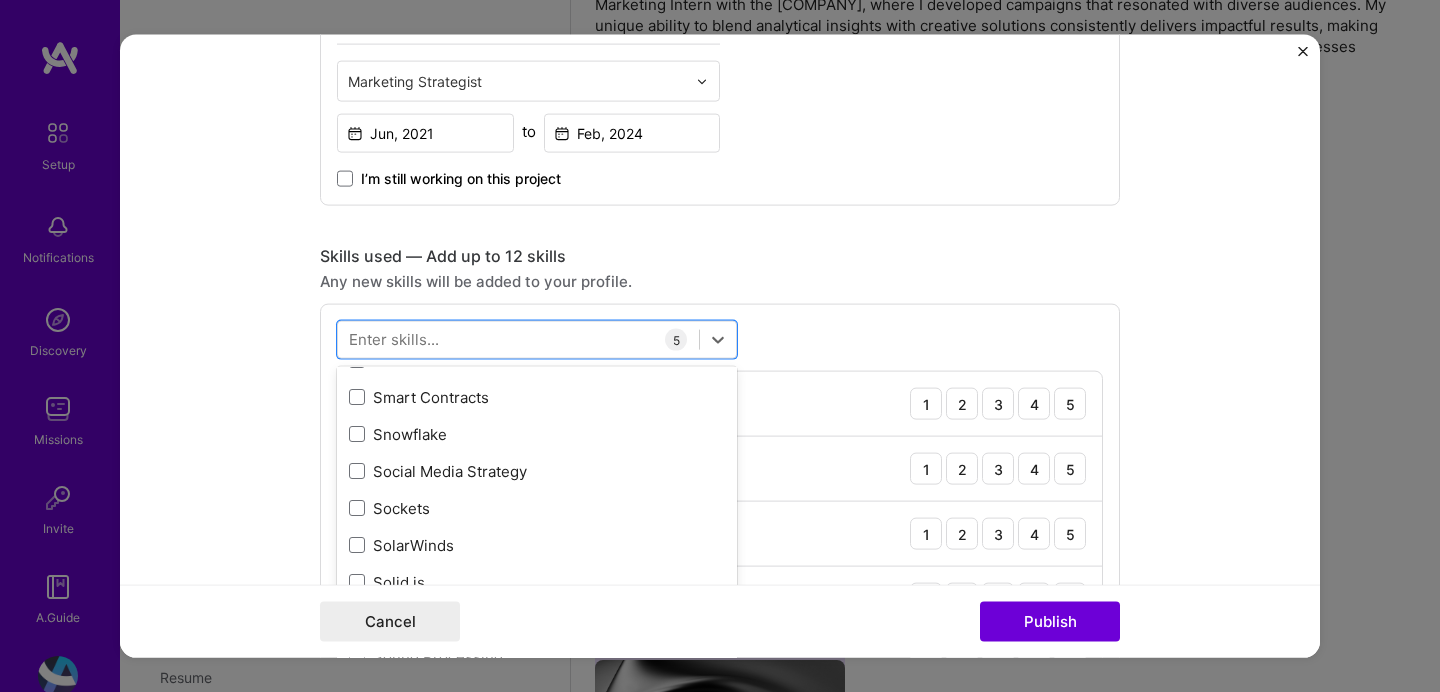 scroll, scrollTop: 11278, scrollLeft: 0, axis: vertical 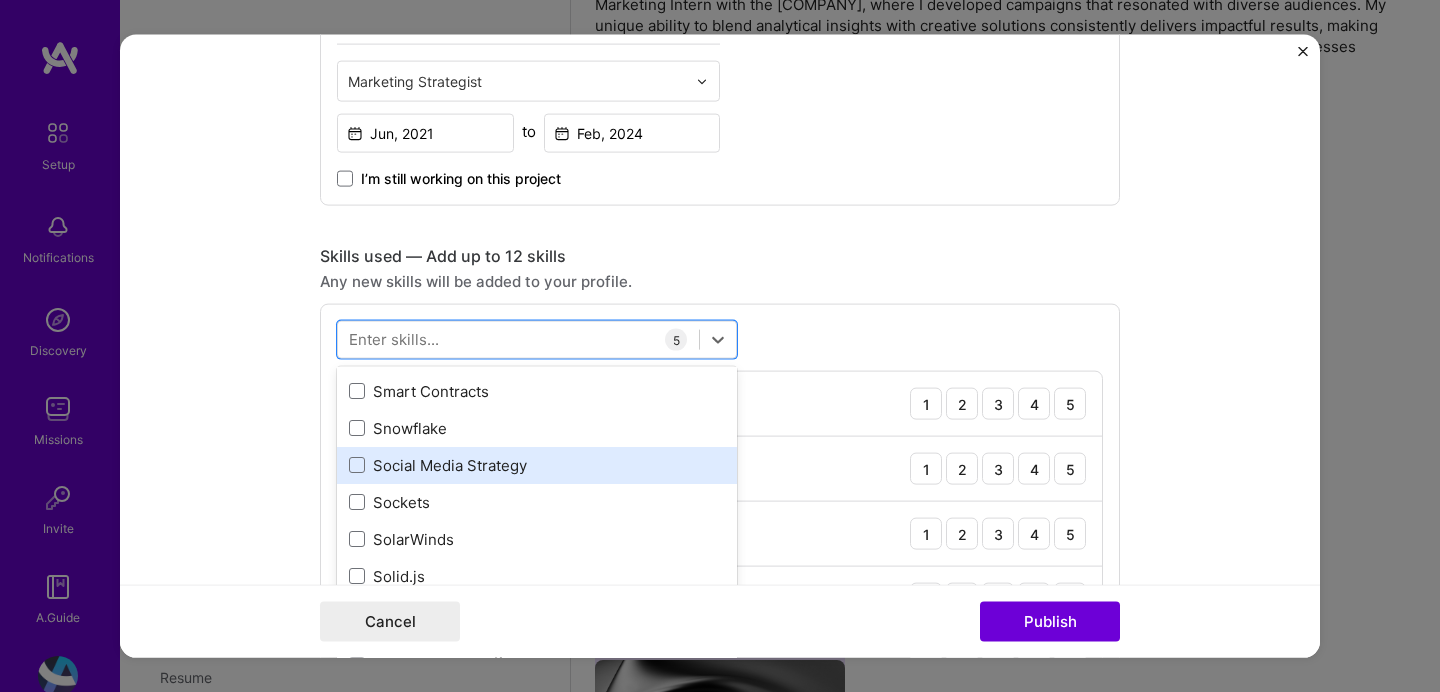 click on "Social Media Strategy" at bounding box center [537, 464] 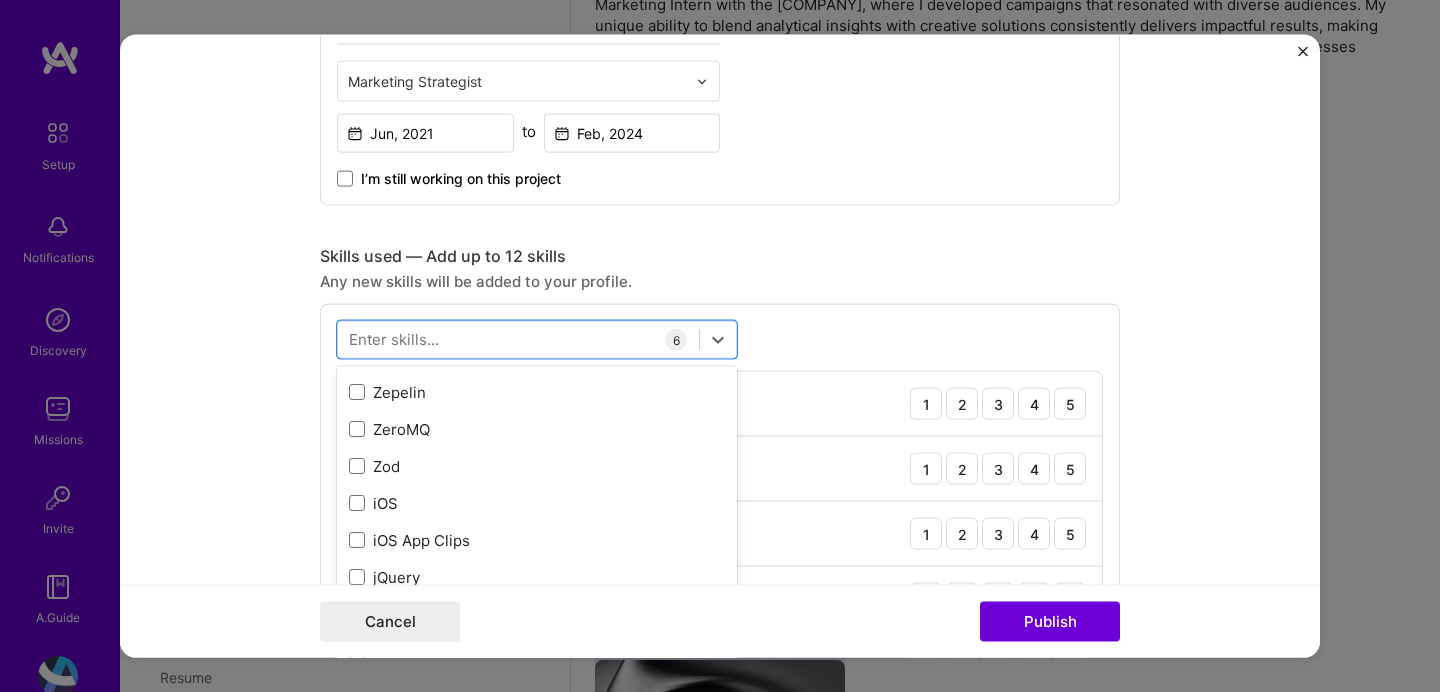 scroll, scrollTop: 13734, scrollLeft: 0, axis: vertical 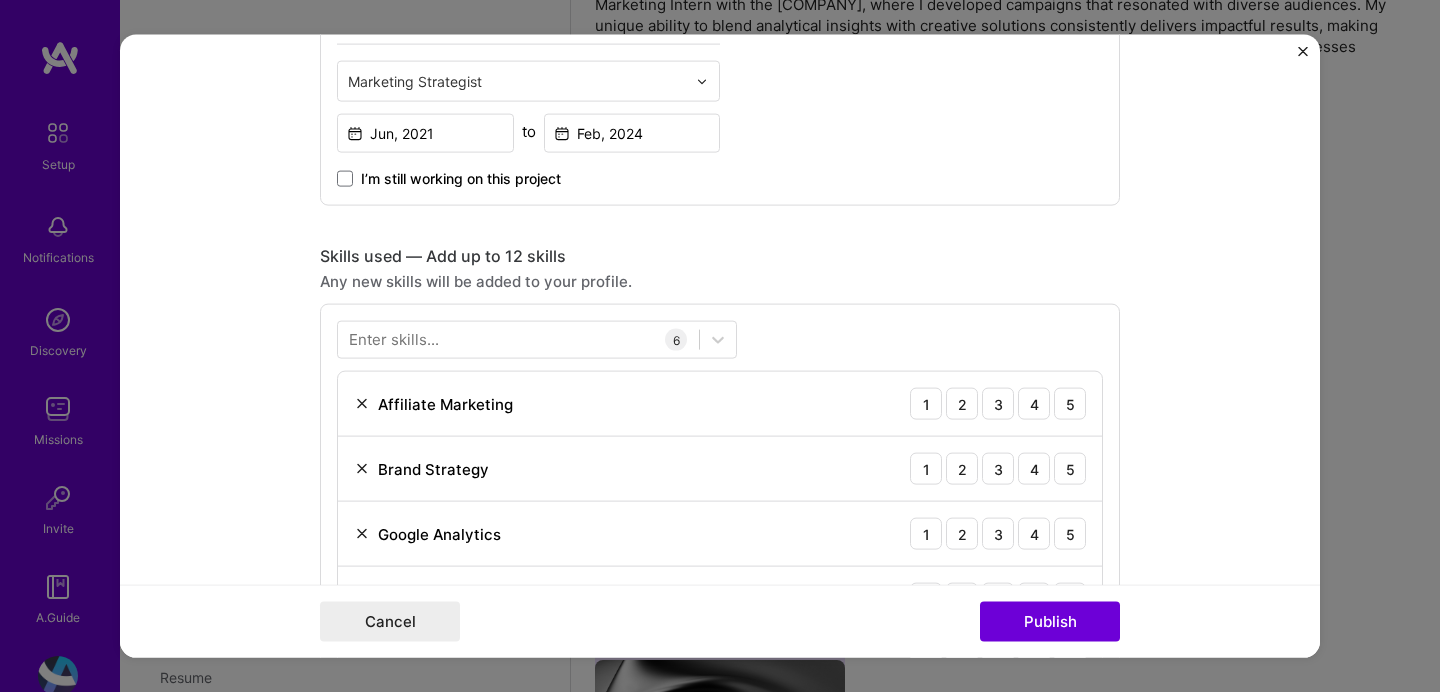 click on "Enter skills... 6 Affiliate Marketing 1 2 3 4 5 Brand Strategy 1 2 3 4 5 Google Analytics 1 2 3 4 5 Market Research 1 2 3 4 5 Photoshop 1 2 3 4 5 Social Media Strategy 1 2 3 4 5" at bounding box center (720, 541) 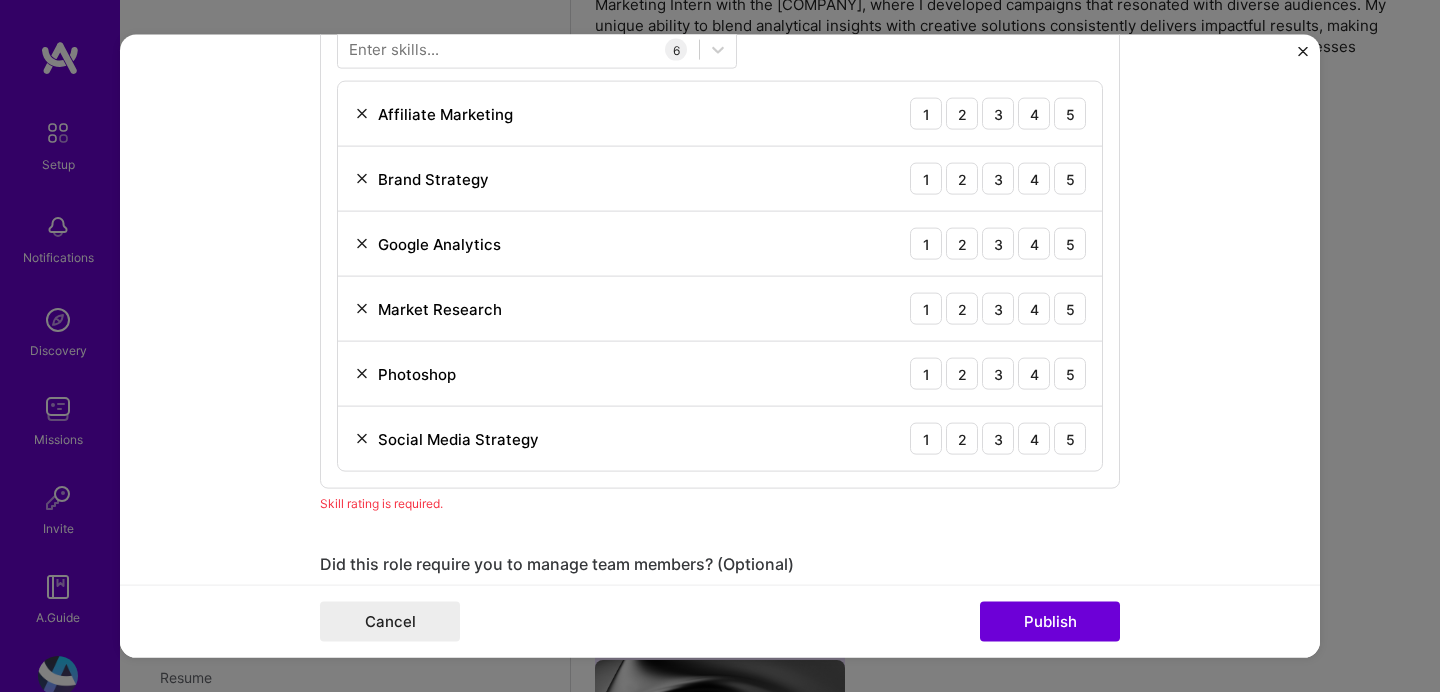 scroll, scrollTop: 1063, scrollLeft: 0, axis: vertical 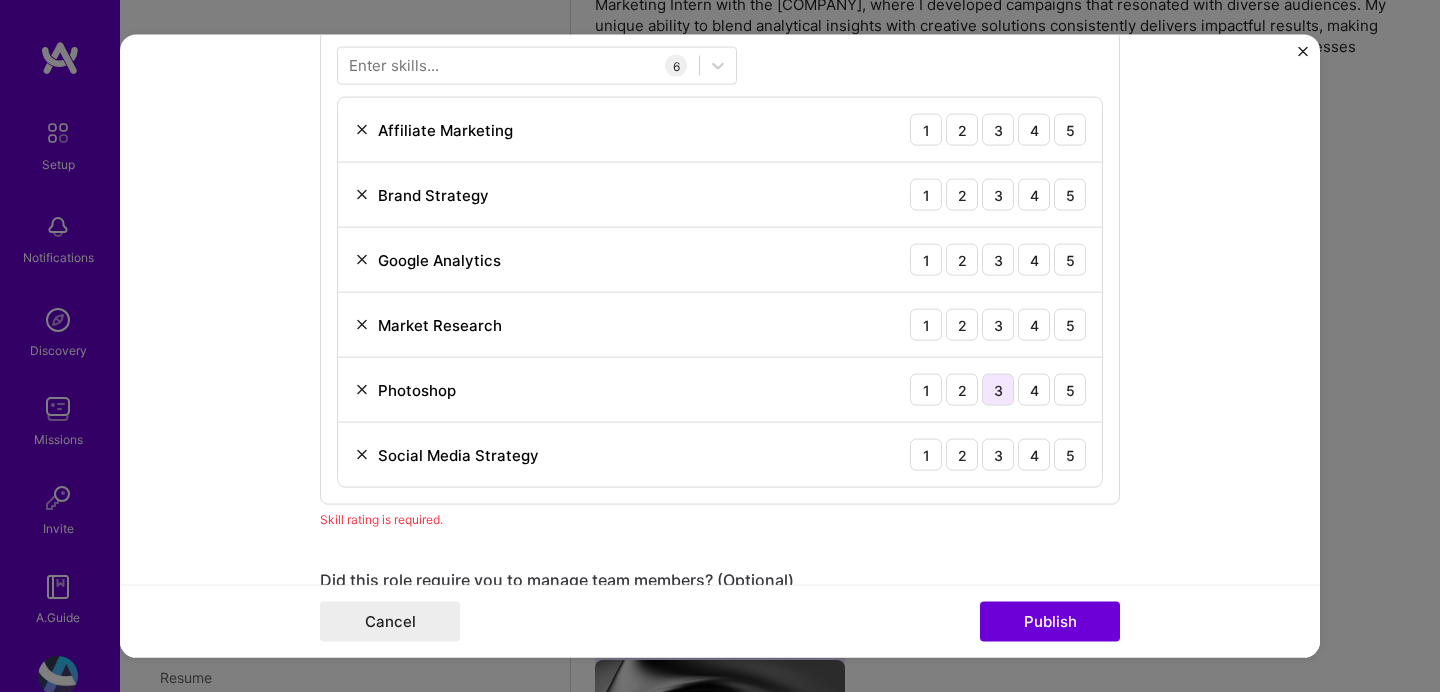 click on "5" at bounding box center [1070, 455] 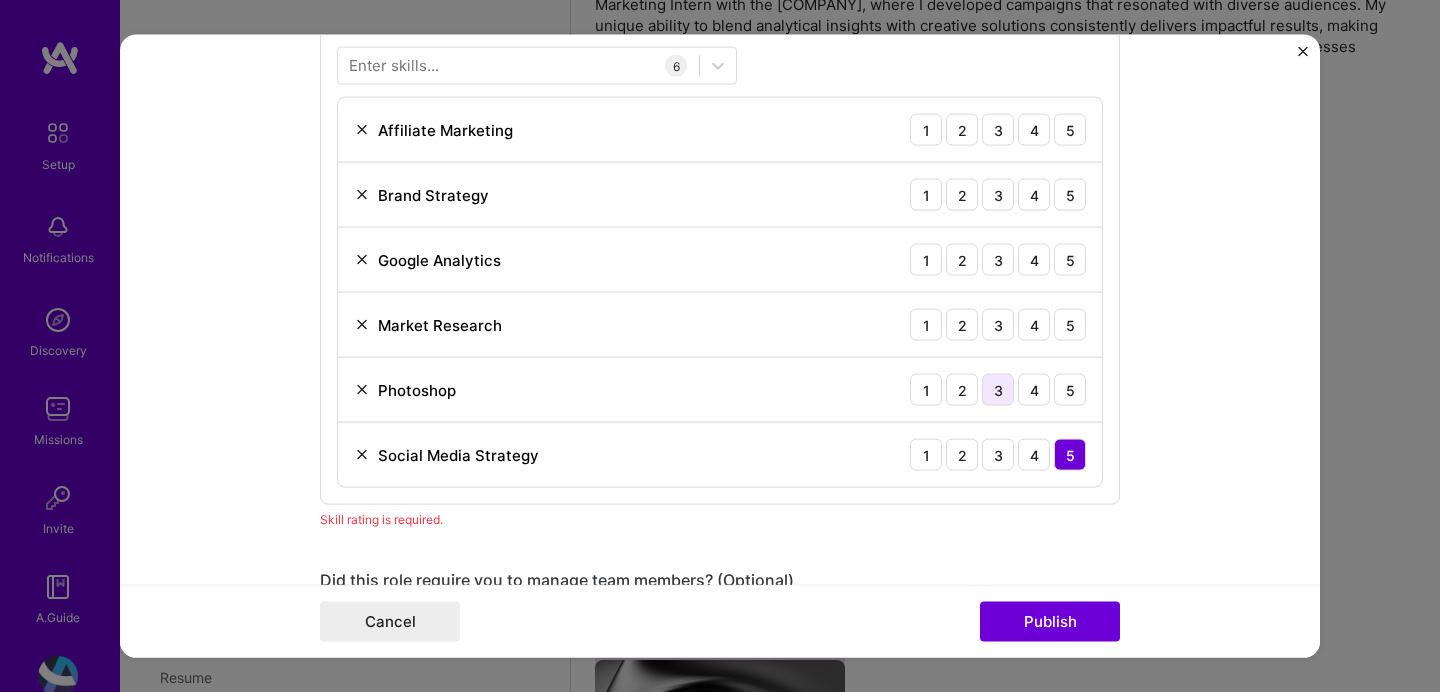 click on "3" at bounding box center (998, 390) 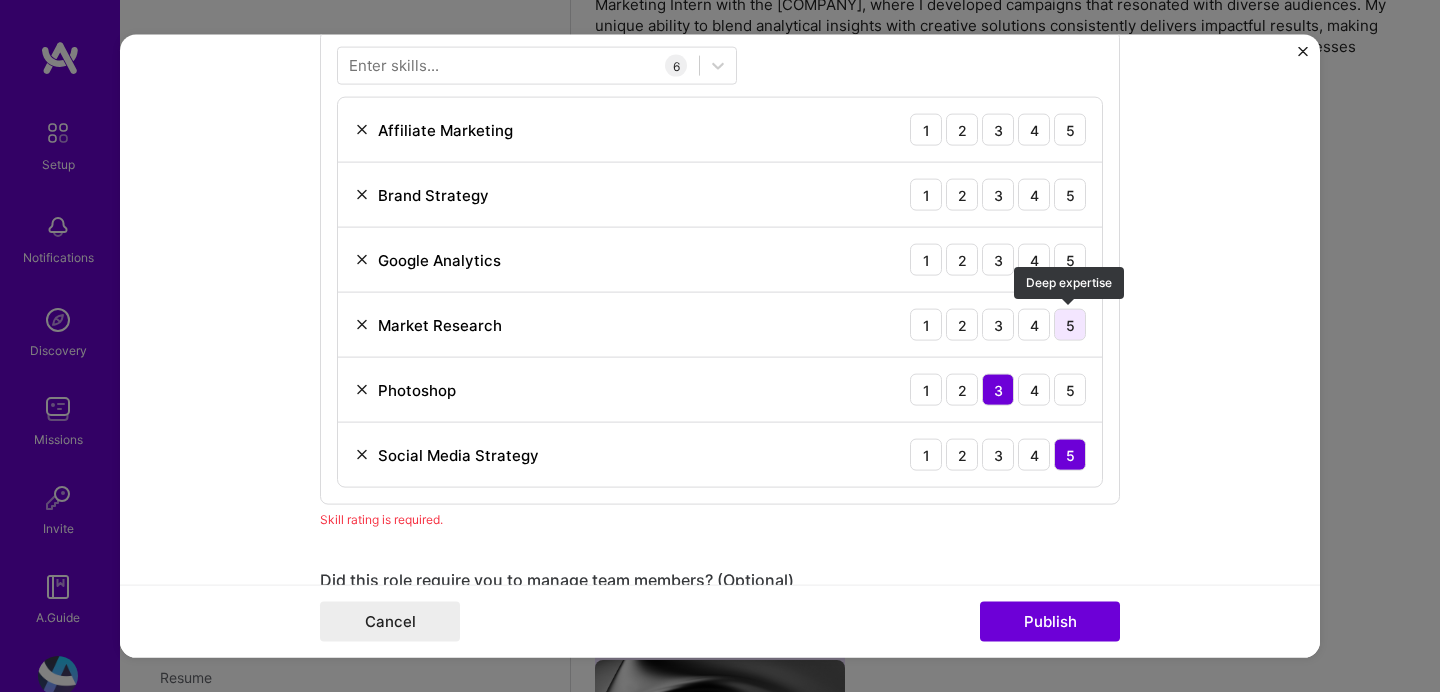 click on "5" at bounding box center (1070, 325) 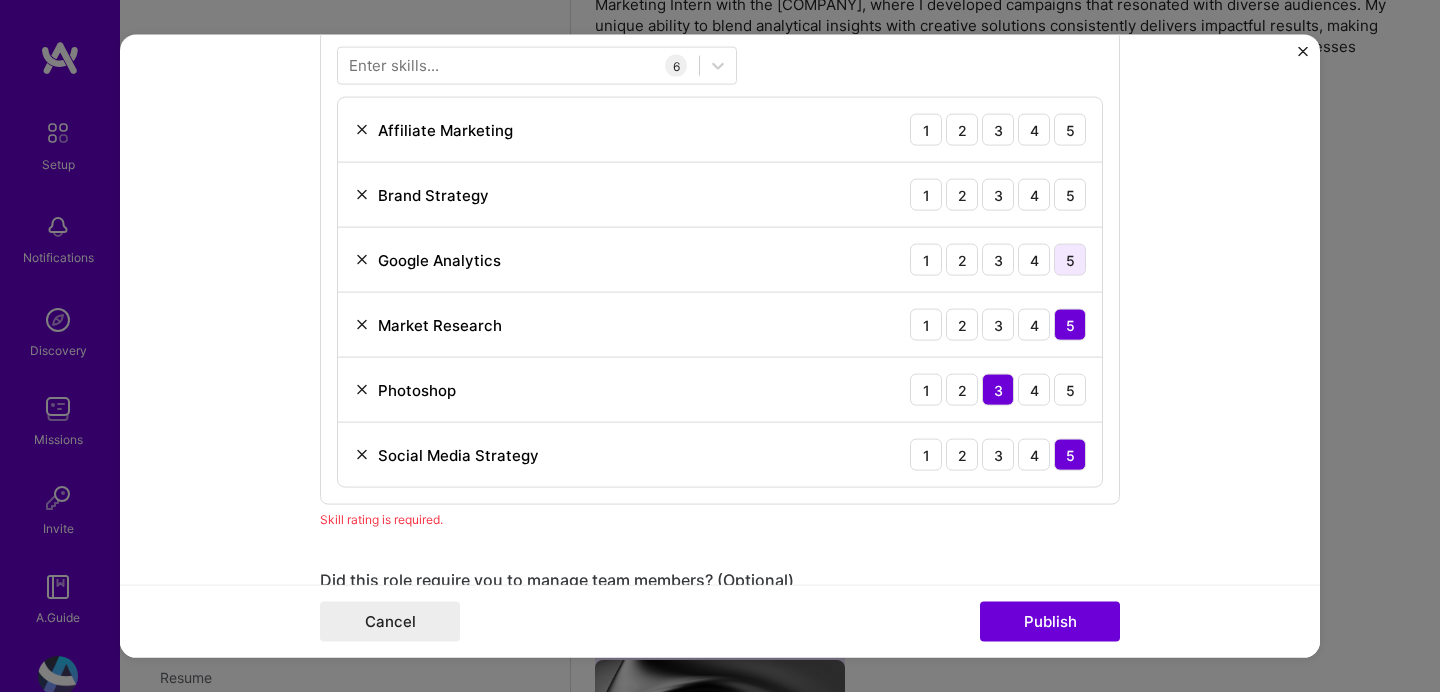 click on "5" at bounding box center [1070, 260] 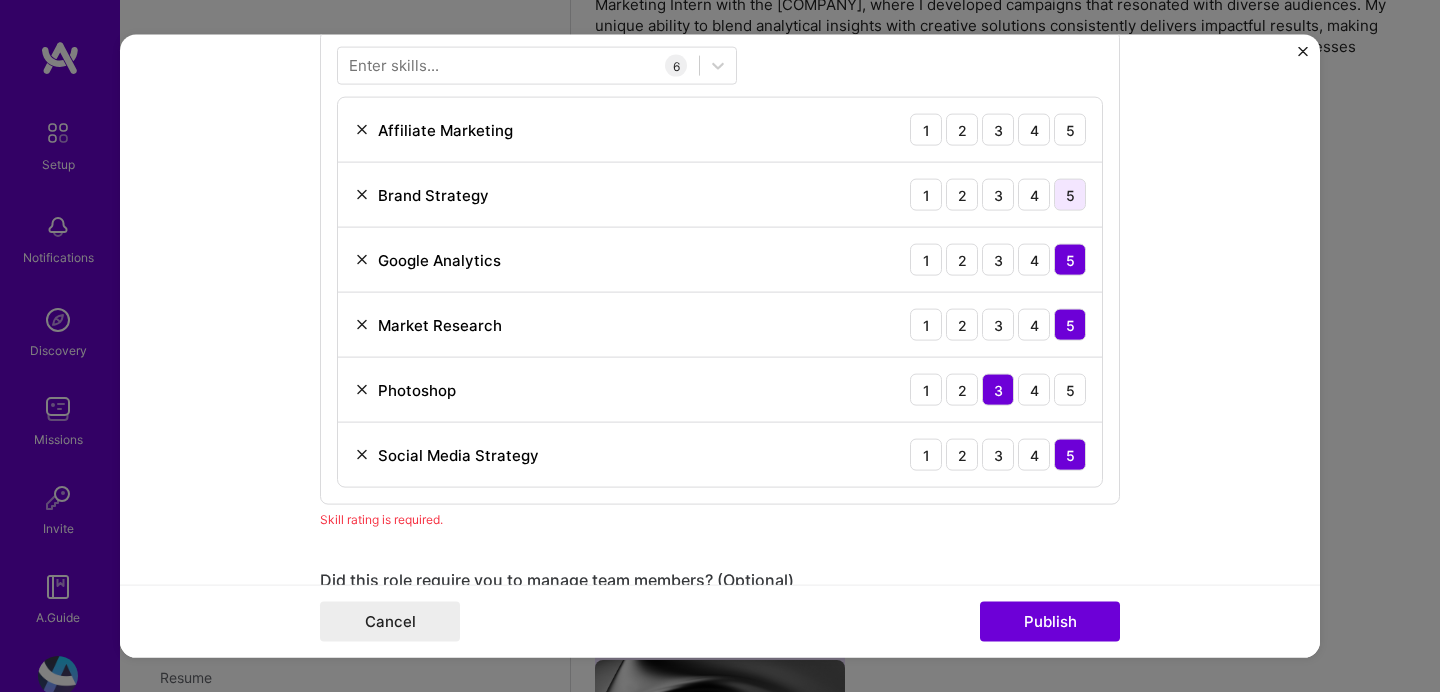 click on "5" at bounding box center [1070, 195] 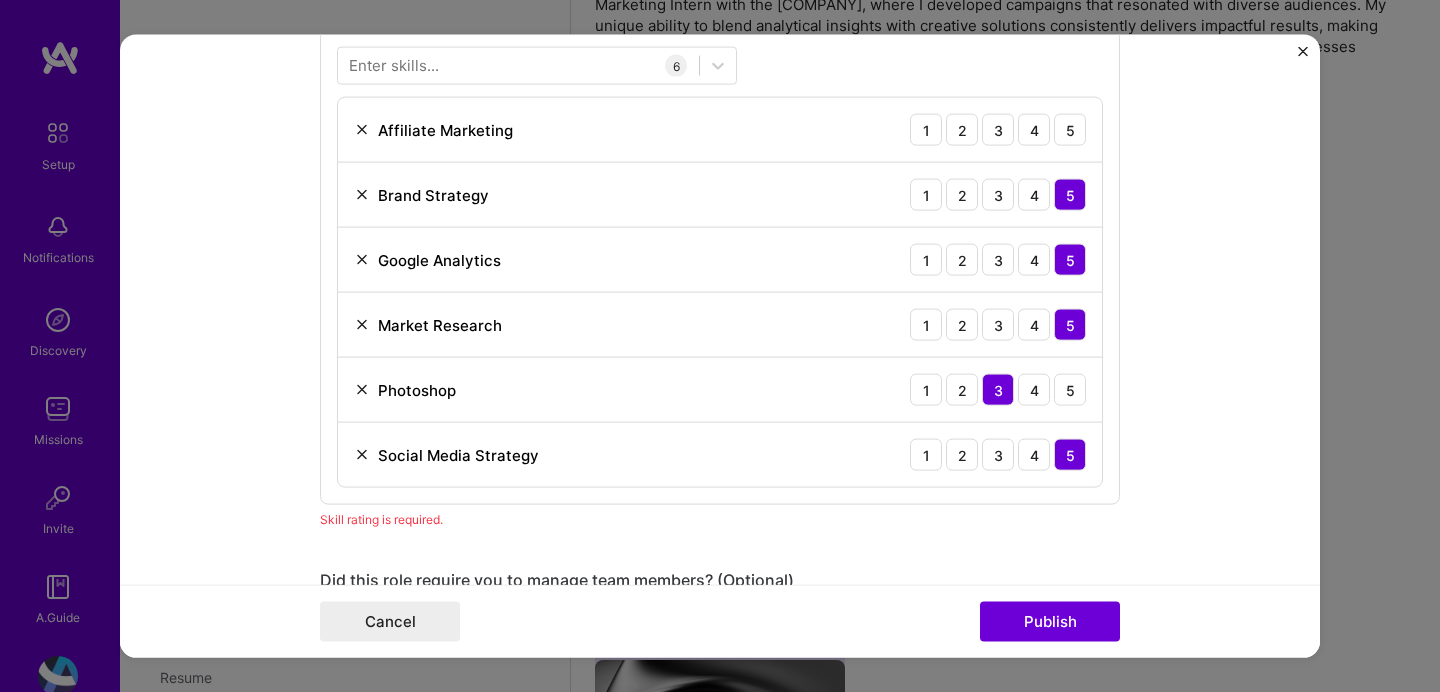 scroll, scrollTop: 1002, scrollLeft: 0, axis: vertical 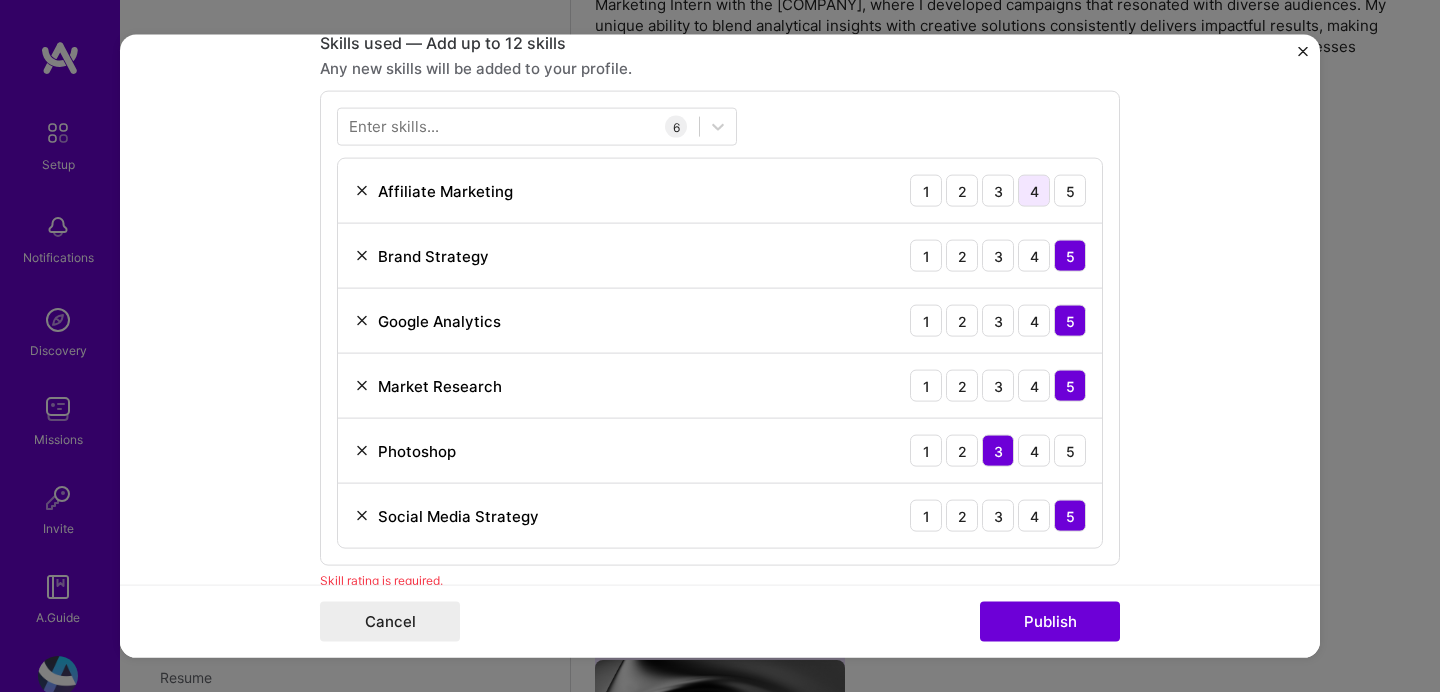 click on "4" at bounding box center [1034, 191] 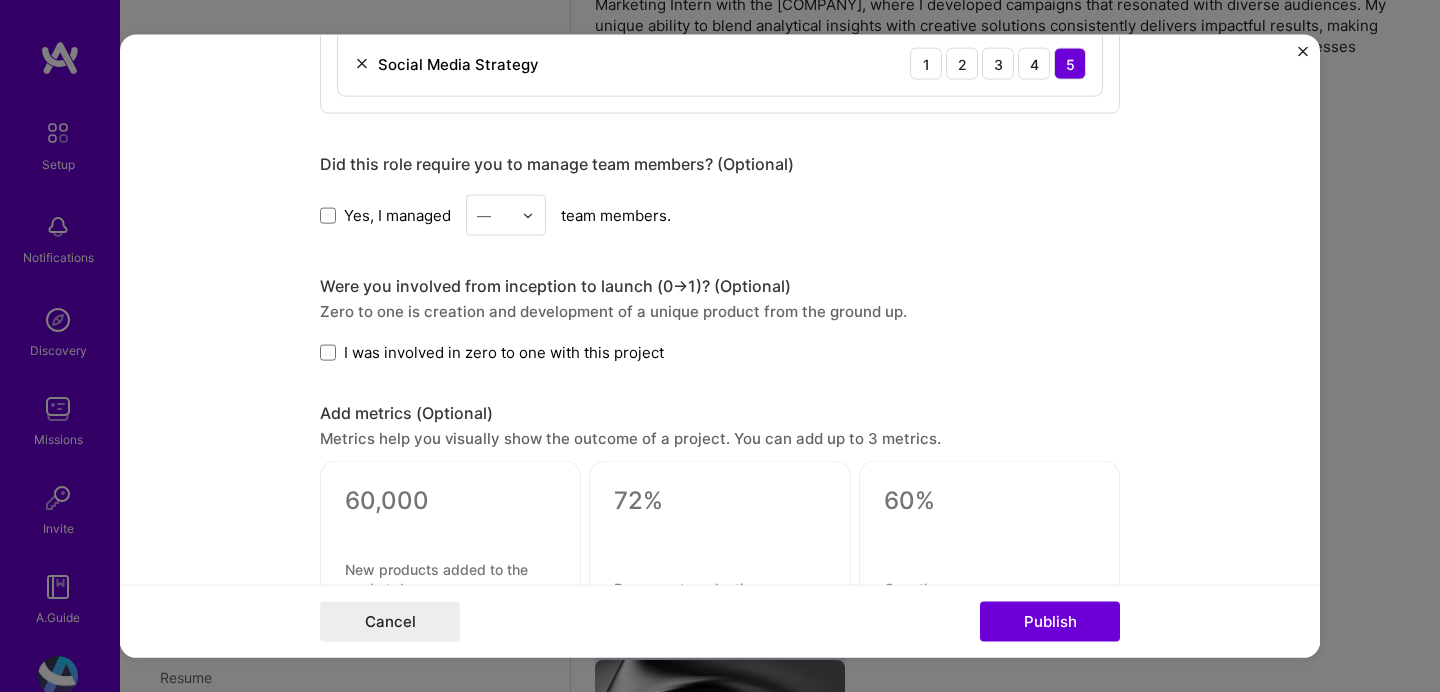 scroll, scrollTop: 1472, scrollLeft: 0, axis: vertical 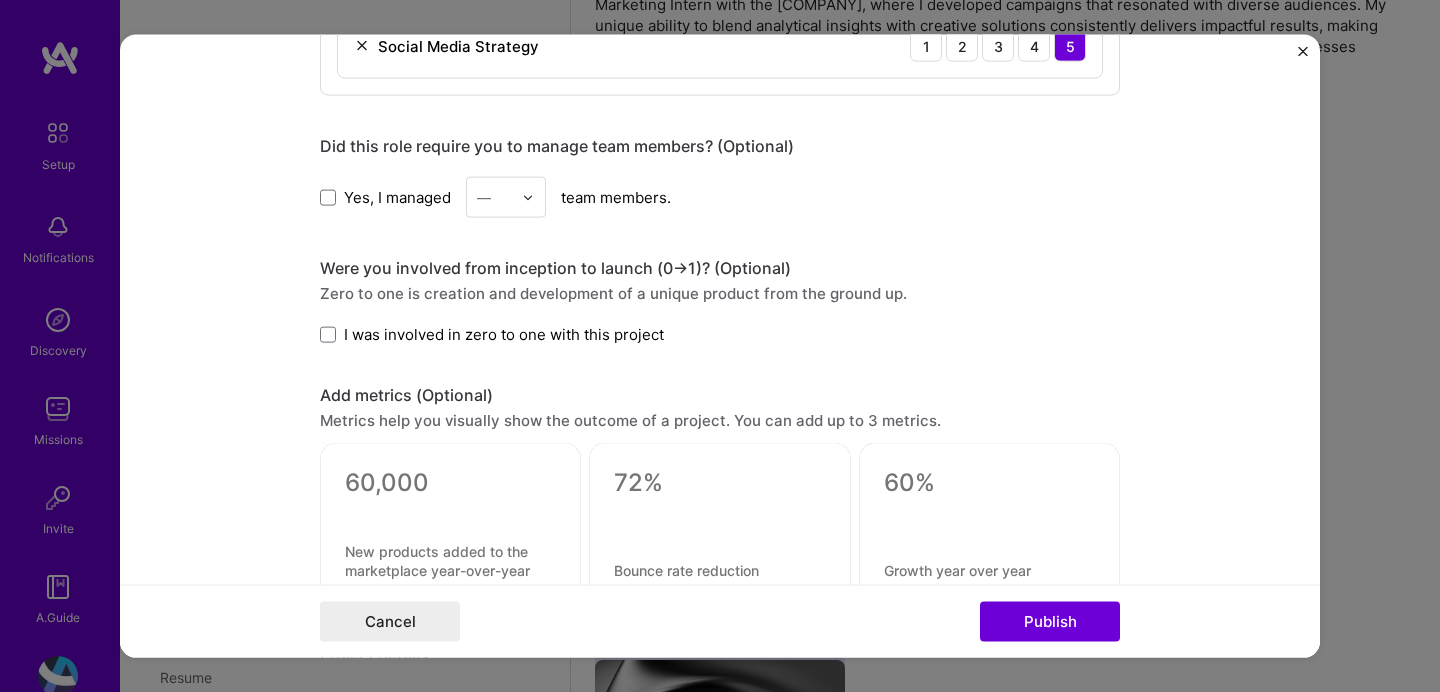 click at bounding box center [494, 197] 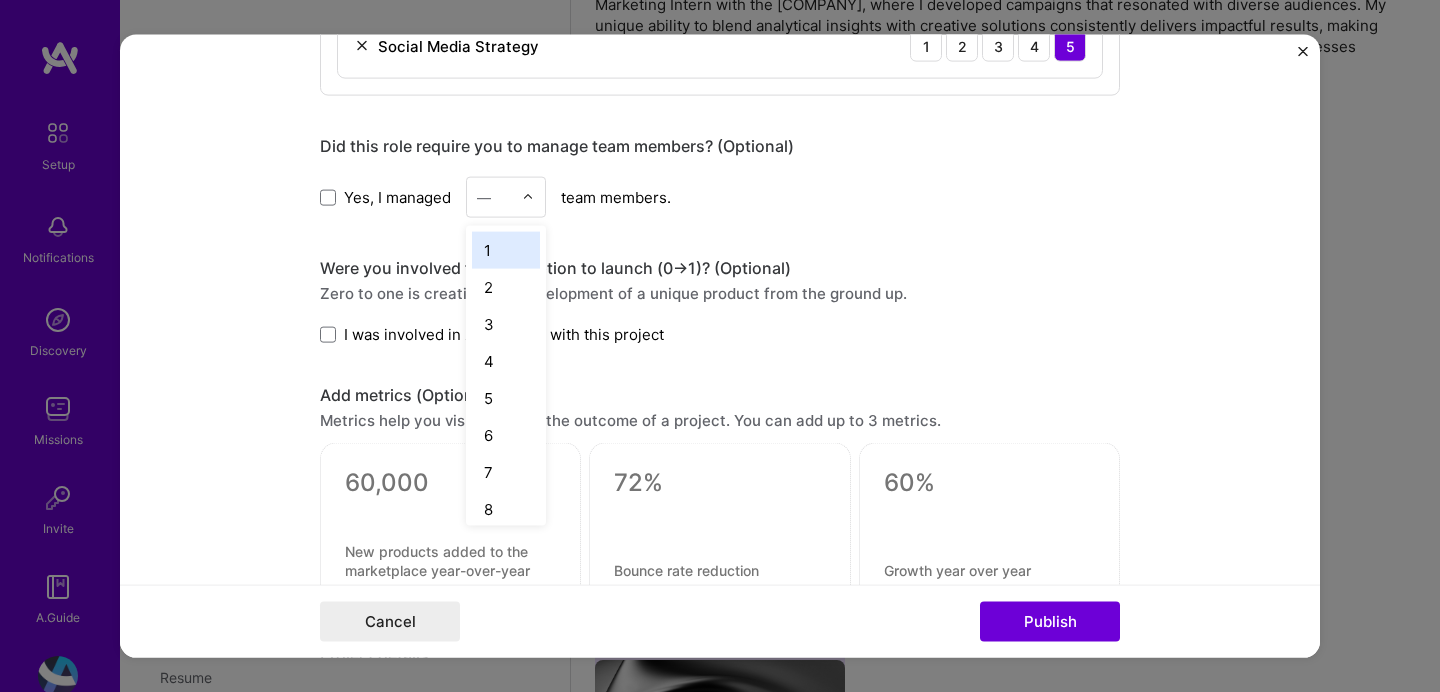 click on "Yes, I managed option 1 focused, 1 of 25. 25 results available. Use Up and Down to choose options, press Enter to select the currently focused option, press Escape to exit the menu, press Tab to select the option and exit the menu. — 1 2 3 4 5 6 7 8 9 10 11 12 13 14 15 16 17 18 19 20 21 22 23 24 25+ team members." at bounding box center [720, 197] 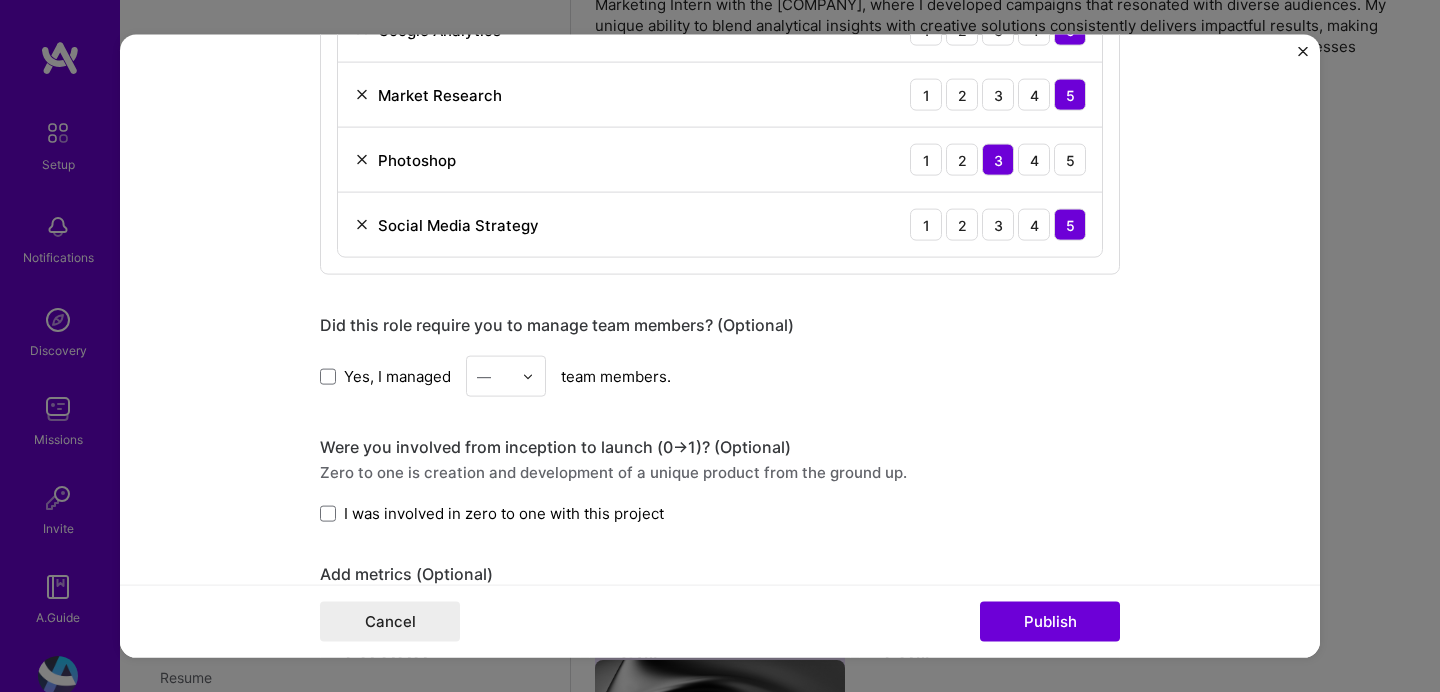 scroll, scrollTop: 1297, scrollLeft: 0, axis: vertical 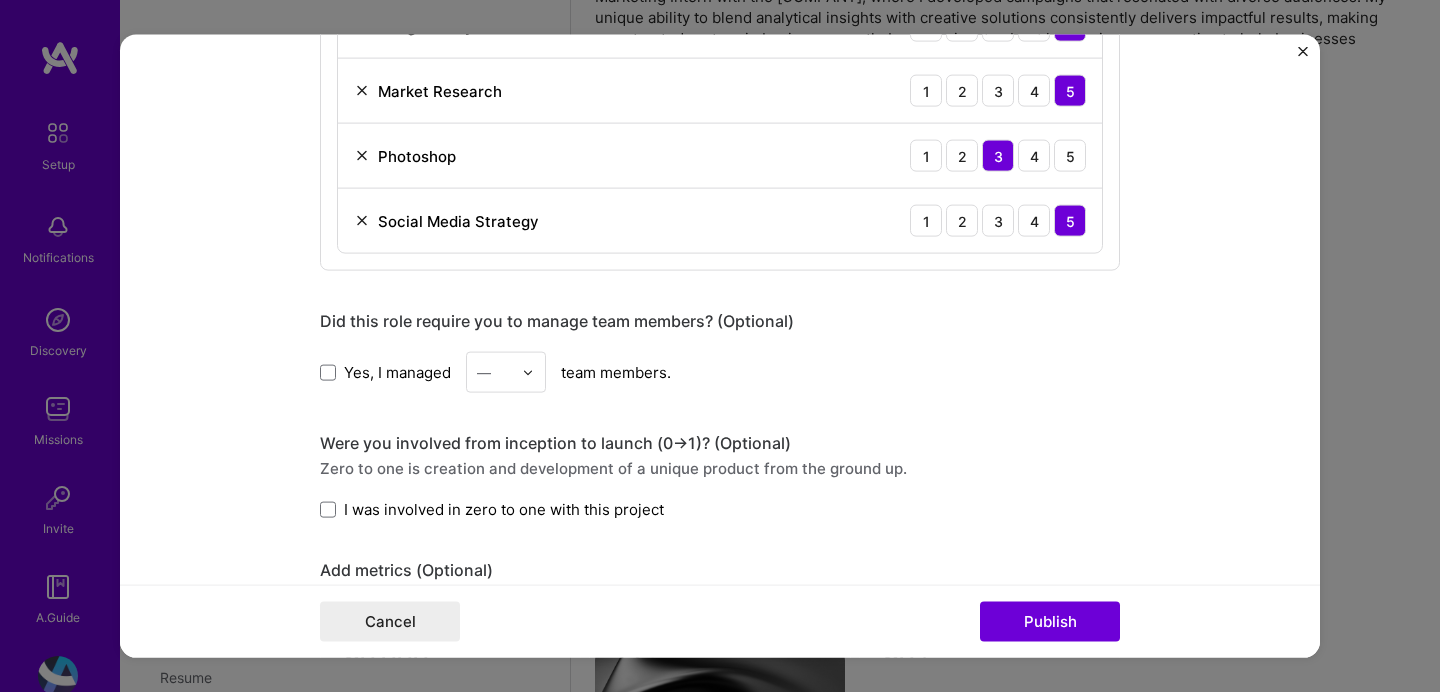 click at bounding box center [533, 372] 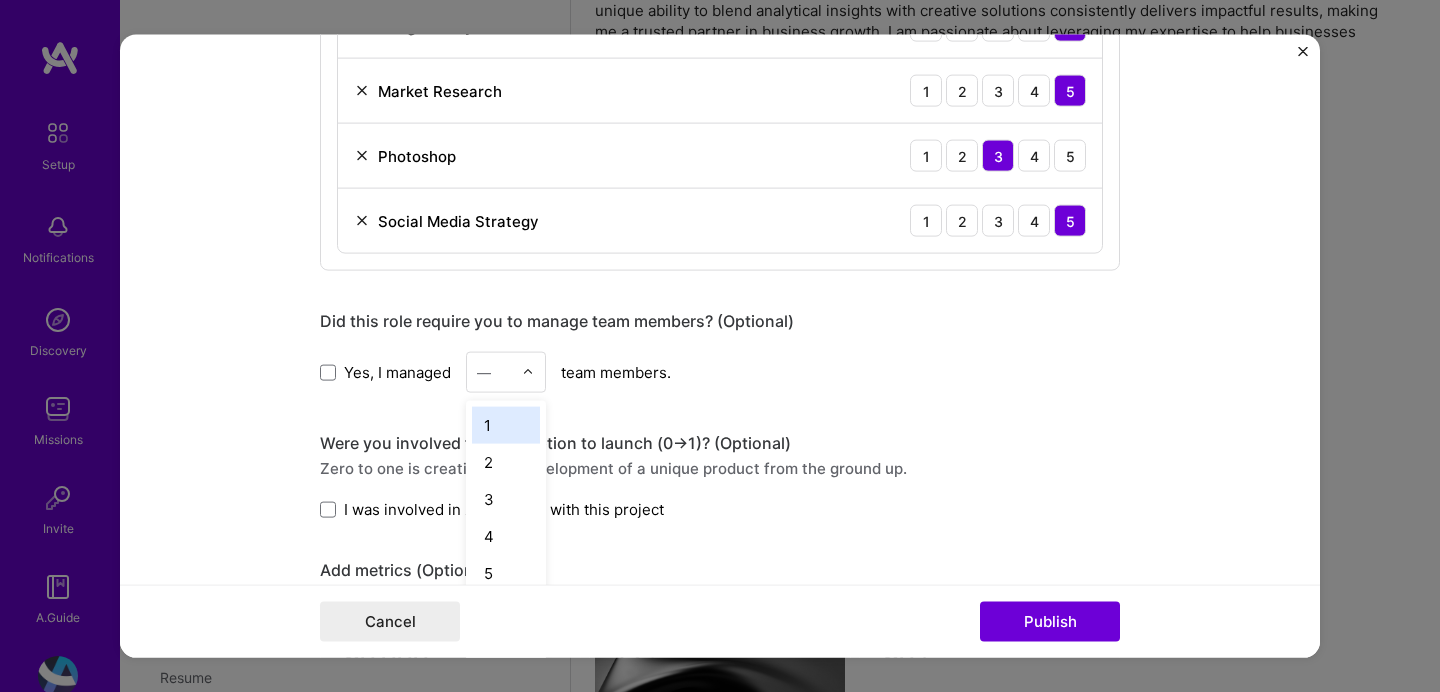 scroll, scrollTop: 703, scrollLeft: 0, axis: vertical 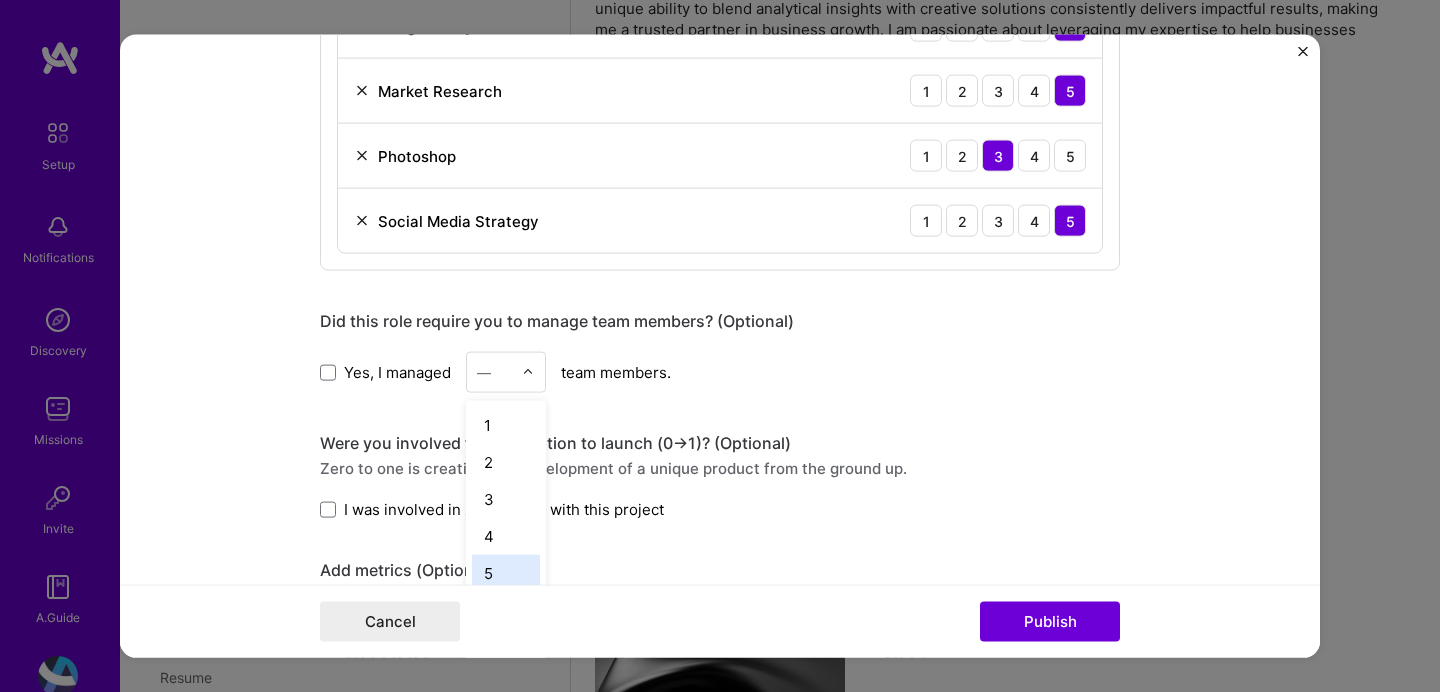 click on "5" at bounding box center (506, 573) 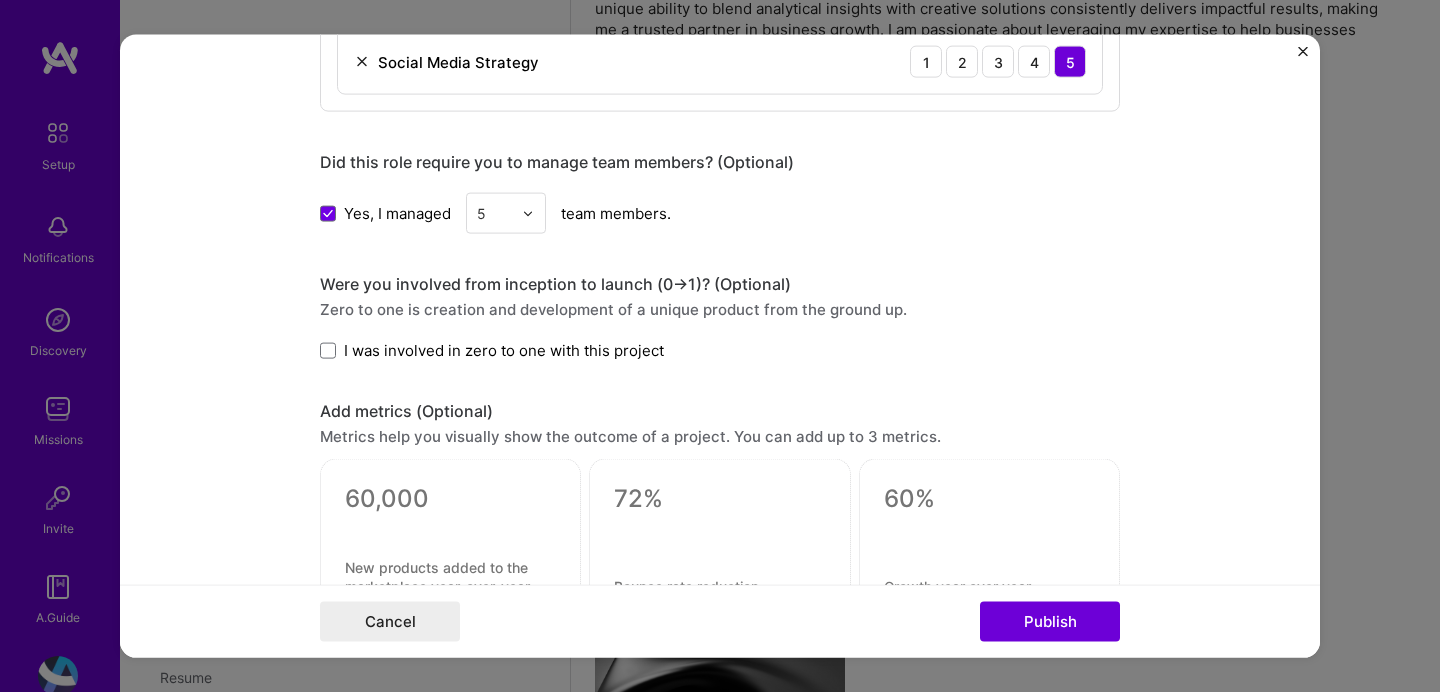 scroll, scrollTop: 1458, scrollLeft: 0, axis: vertical 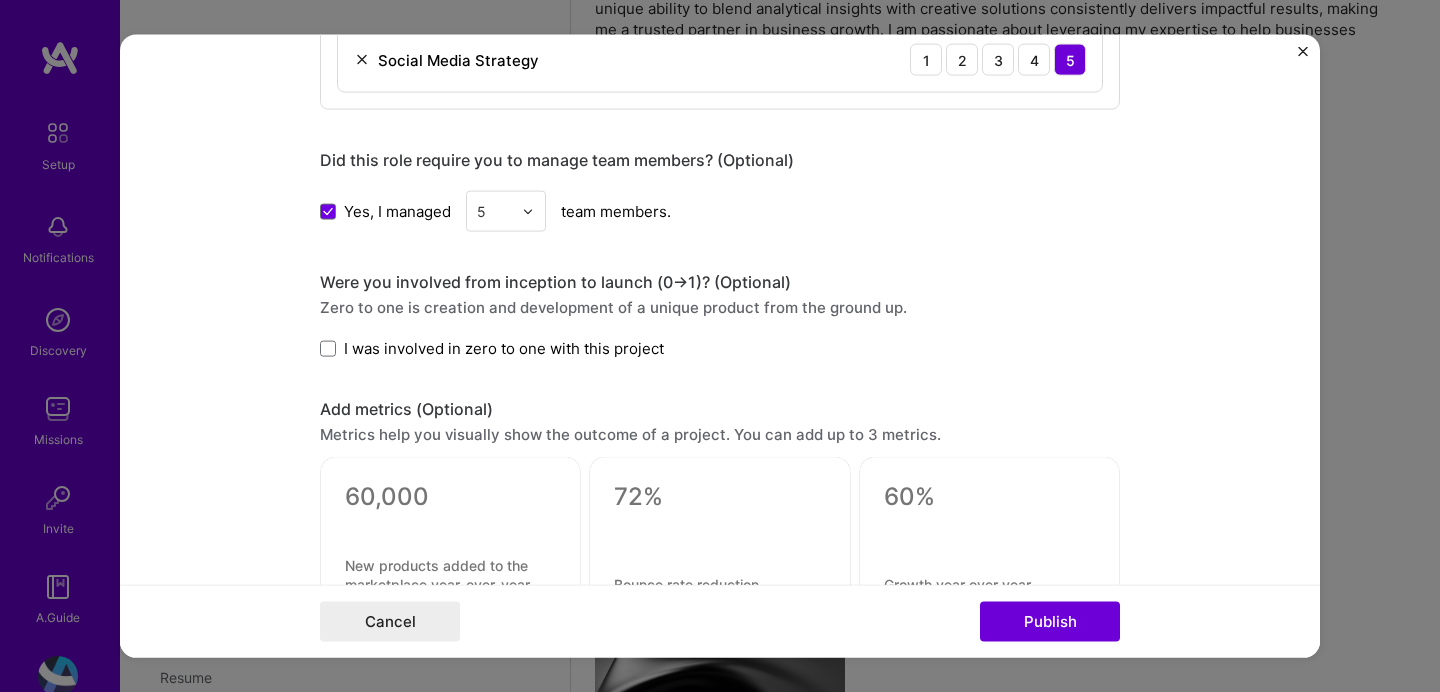 click on "I was involved in zero to one with this project" at bounding box center [504, 348] 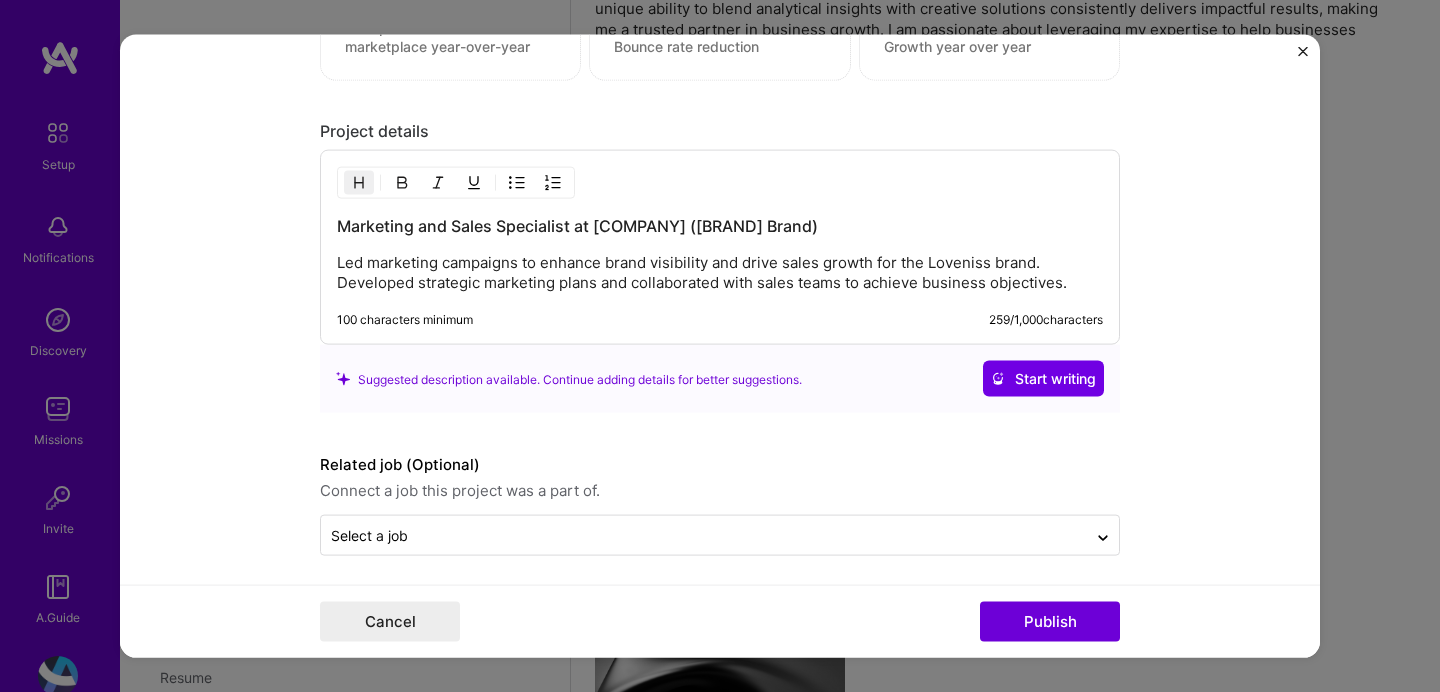 scroll, scrollTop: 2004, scrollLeft: 0, axis: vertical 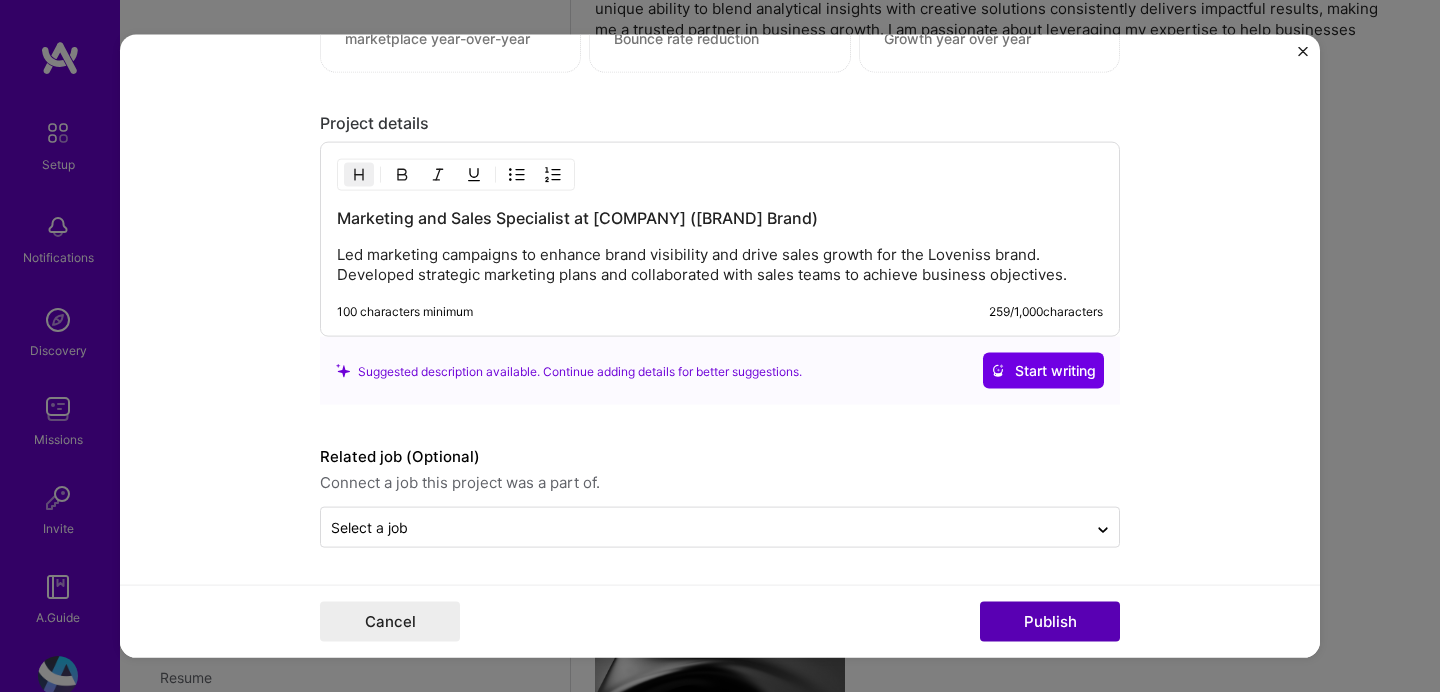 click on "Publish" at bounding box center (1050, 621) 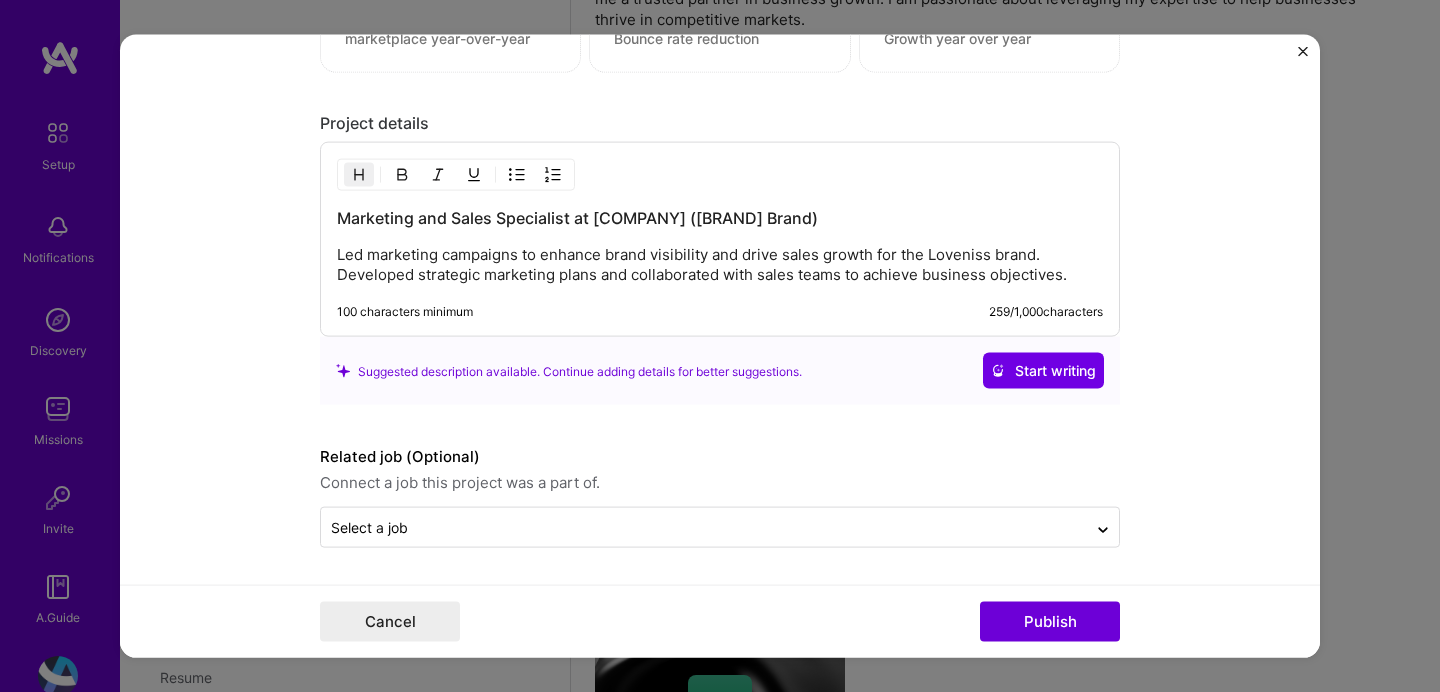 type 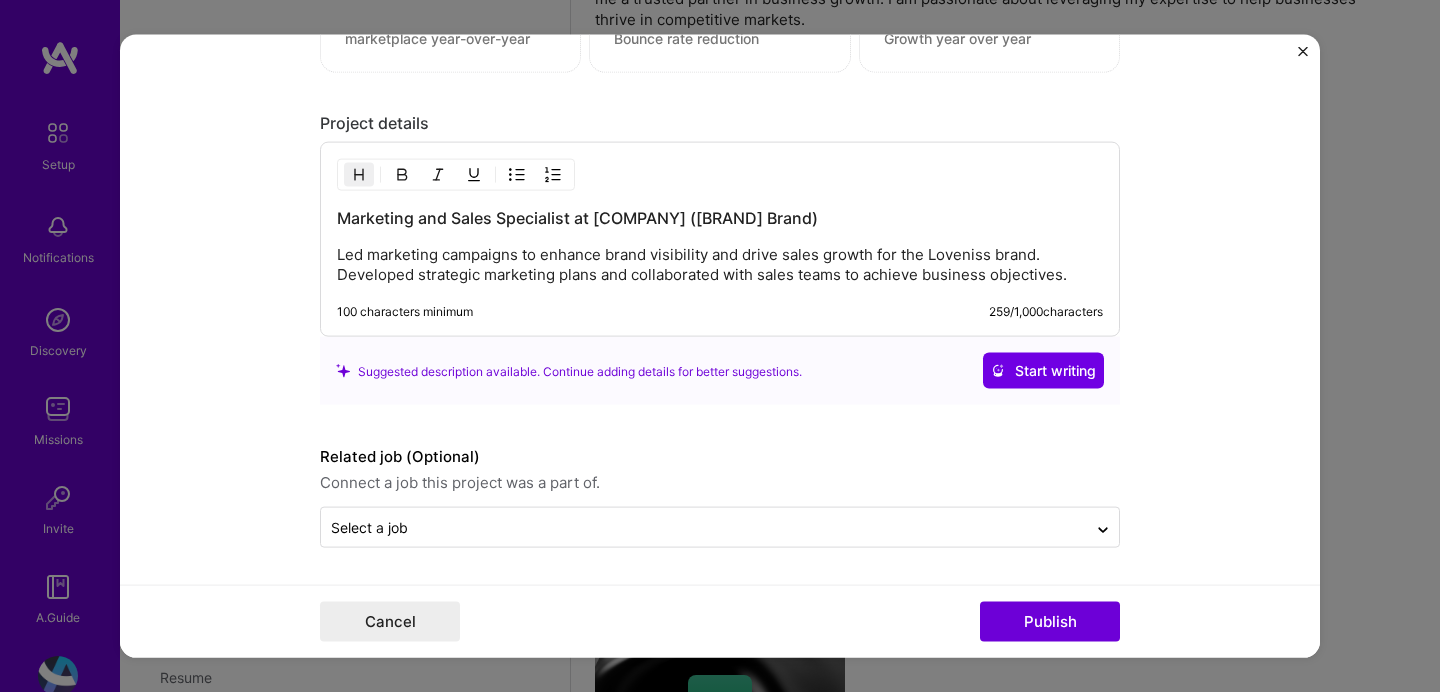 type 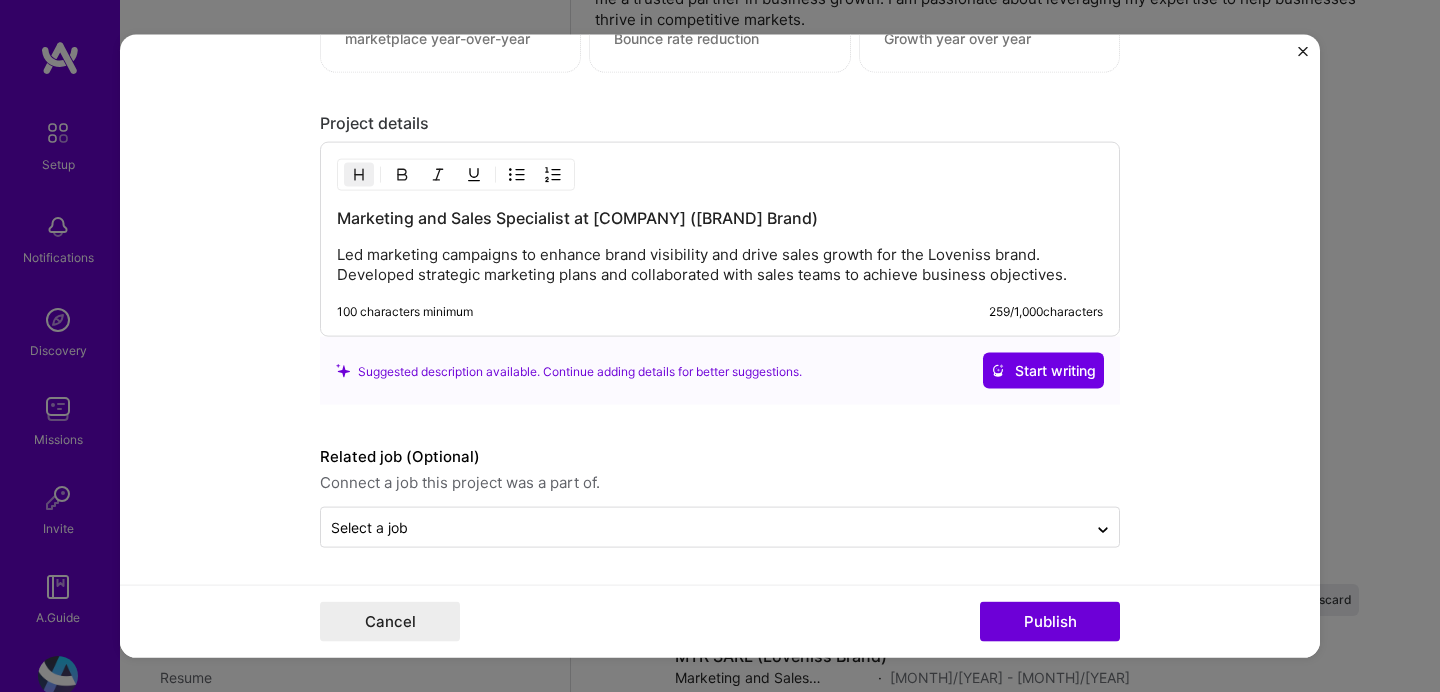 scroll, scrollTop: 1913, scrollLeft: 0, axis: vertical 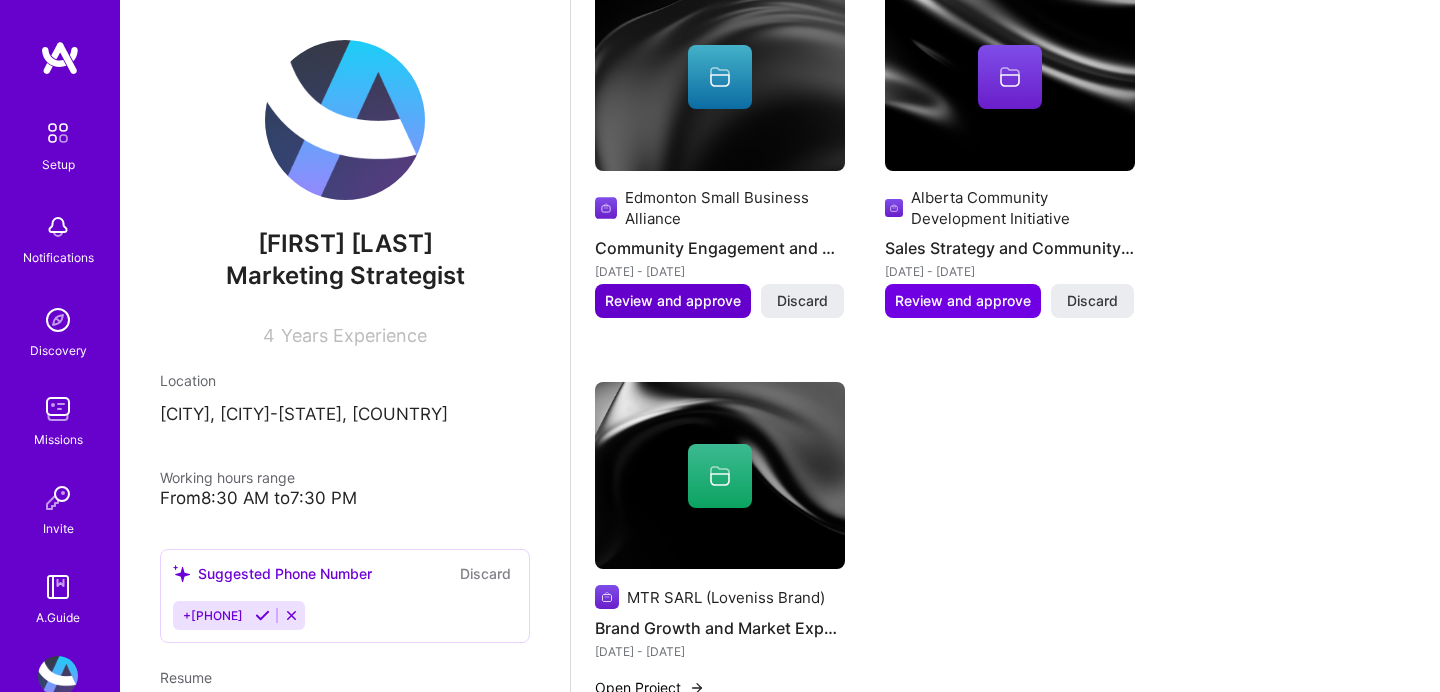 click on "Review and approve" at bounding box center (673, 301) 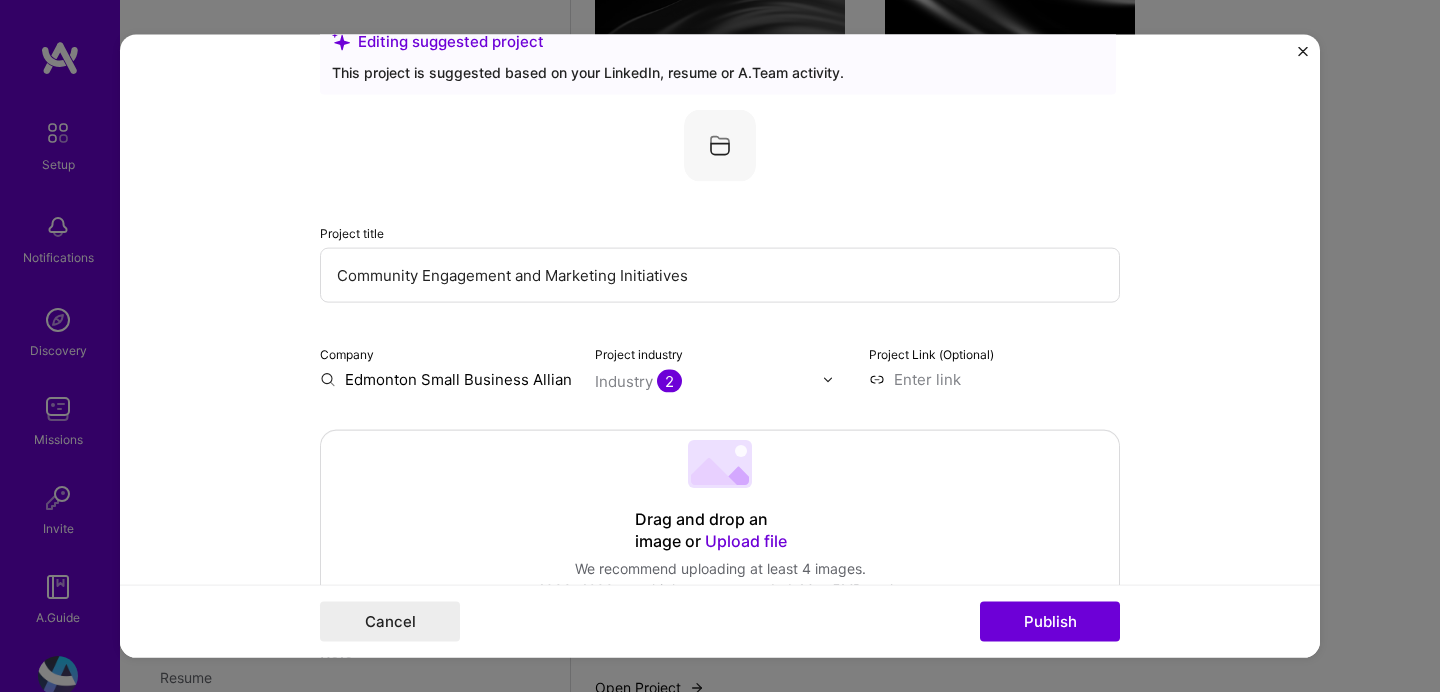 scroll, scrollTop: 57, scrollLeft: 0, axis: vertical 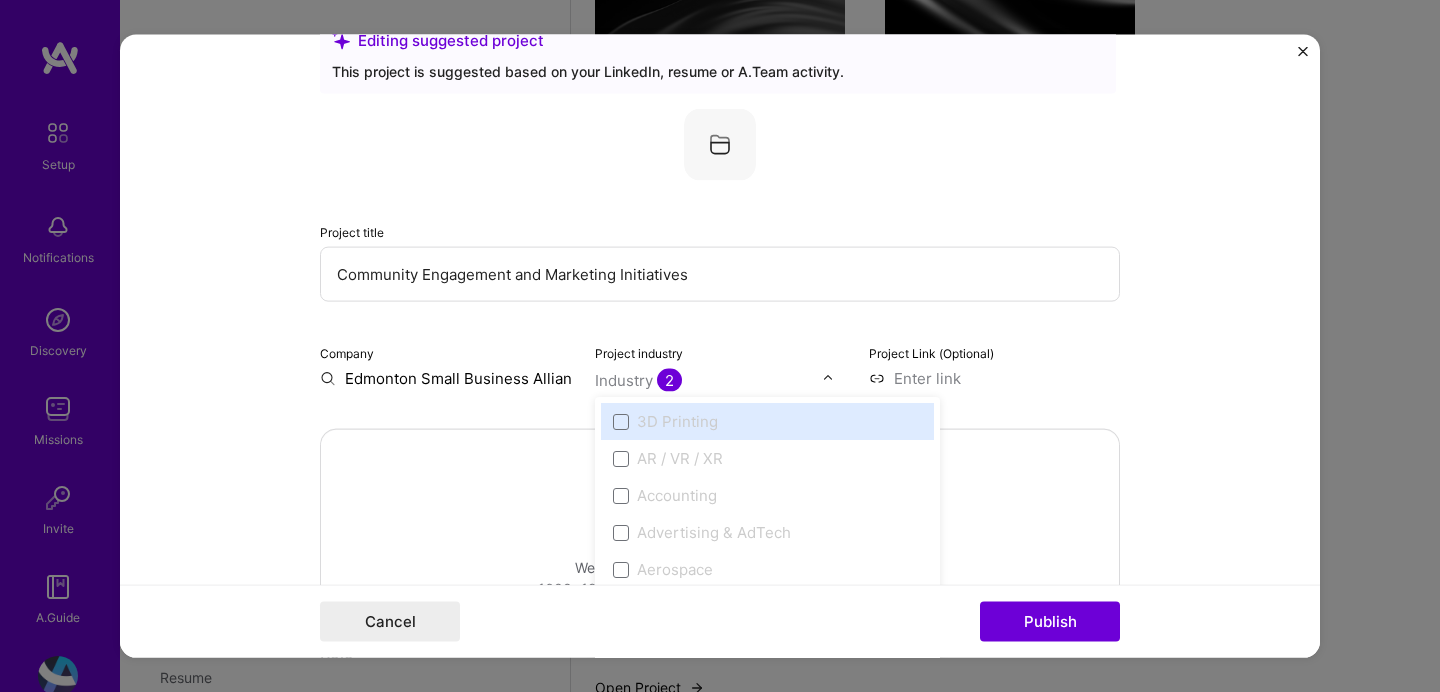click on "Industry 2" at bounding box center [638, 380] 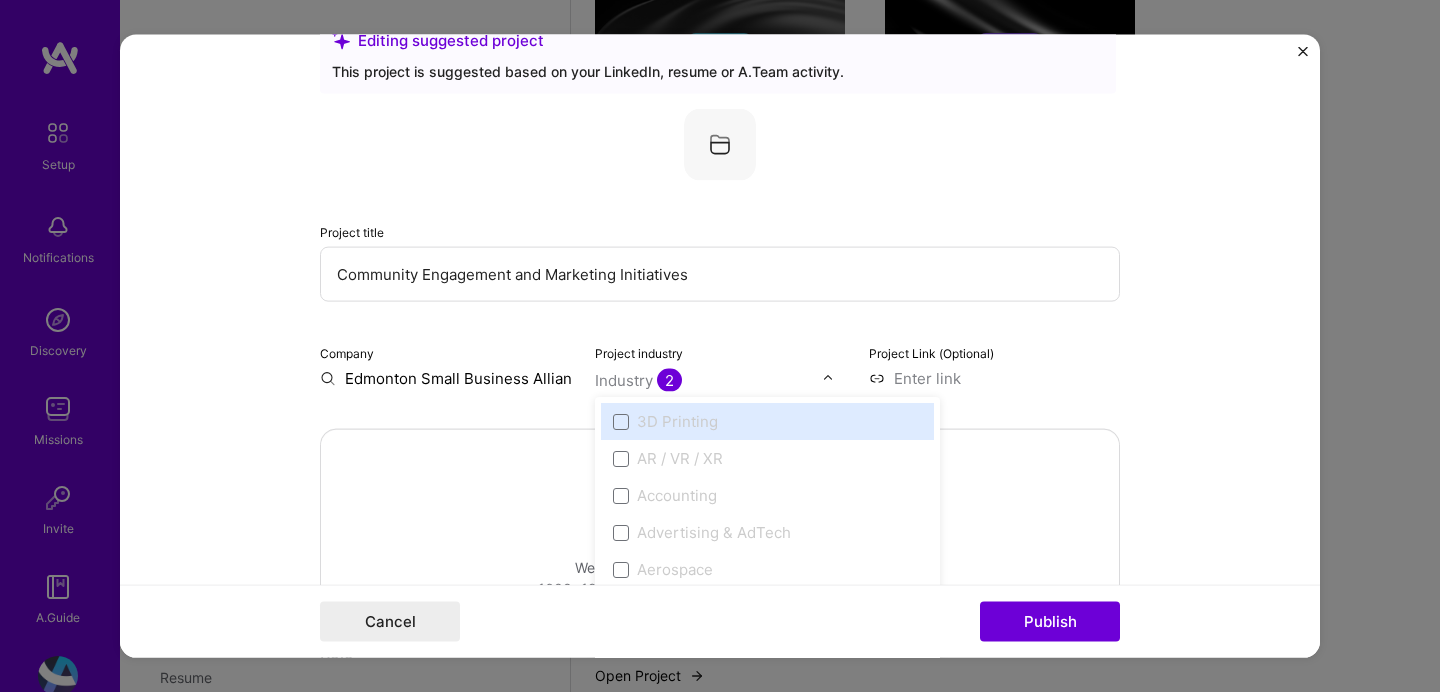 scroll, scrollTop: 902, scrollLeft: 0, axis: vertical 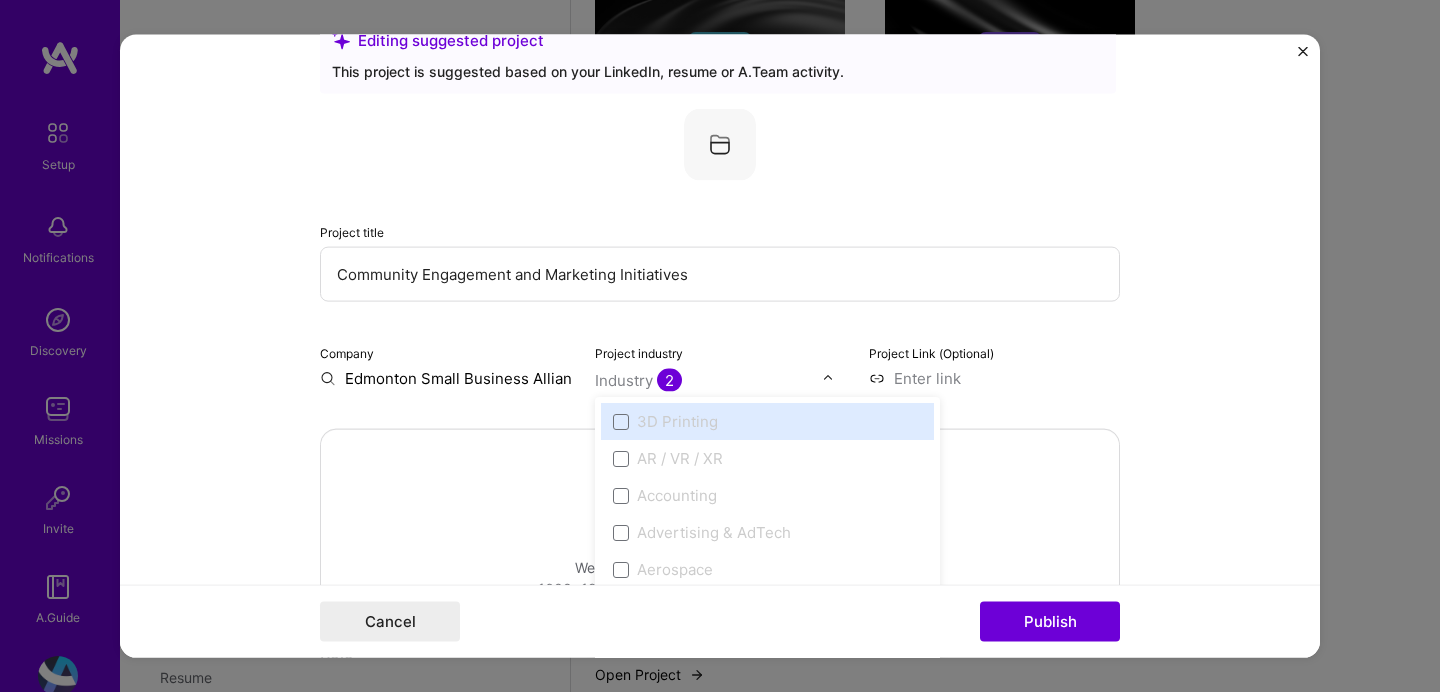 click on "Edmonton Small Business Alliance" at bounding box center [445, 378] 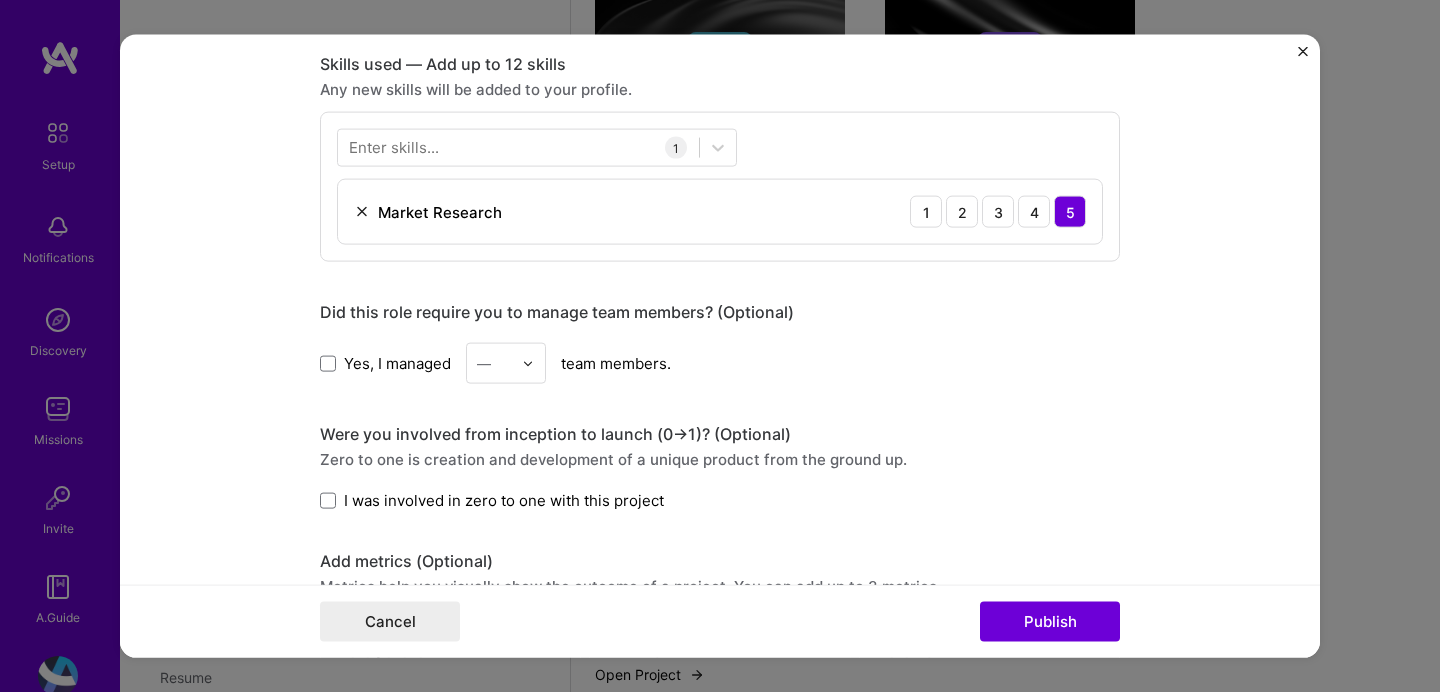 scroll, scrollTop: 994, scrollLeft: 0, axis: vertical 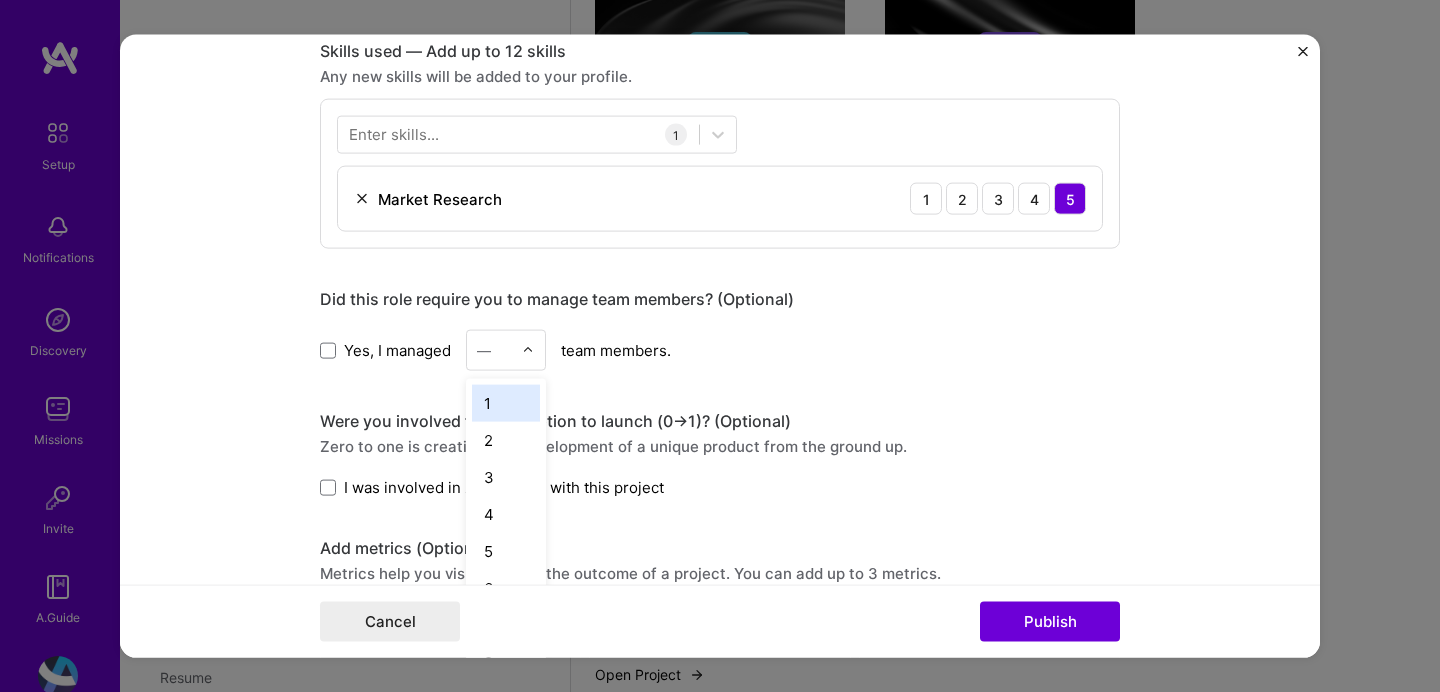 click at bounding box center (494, 350) 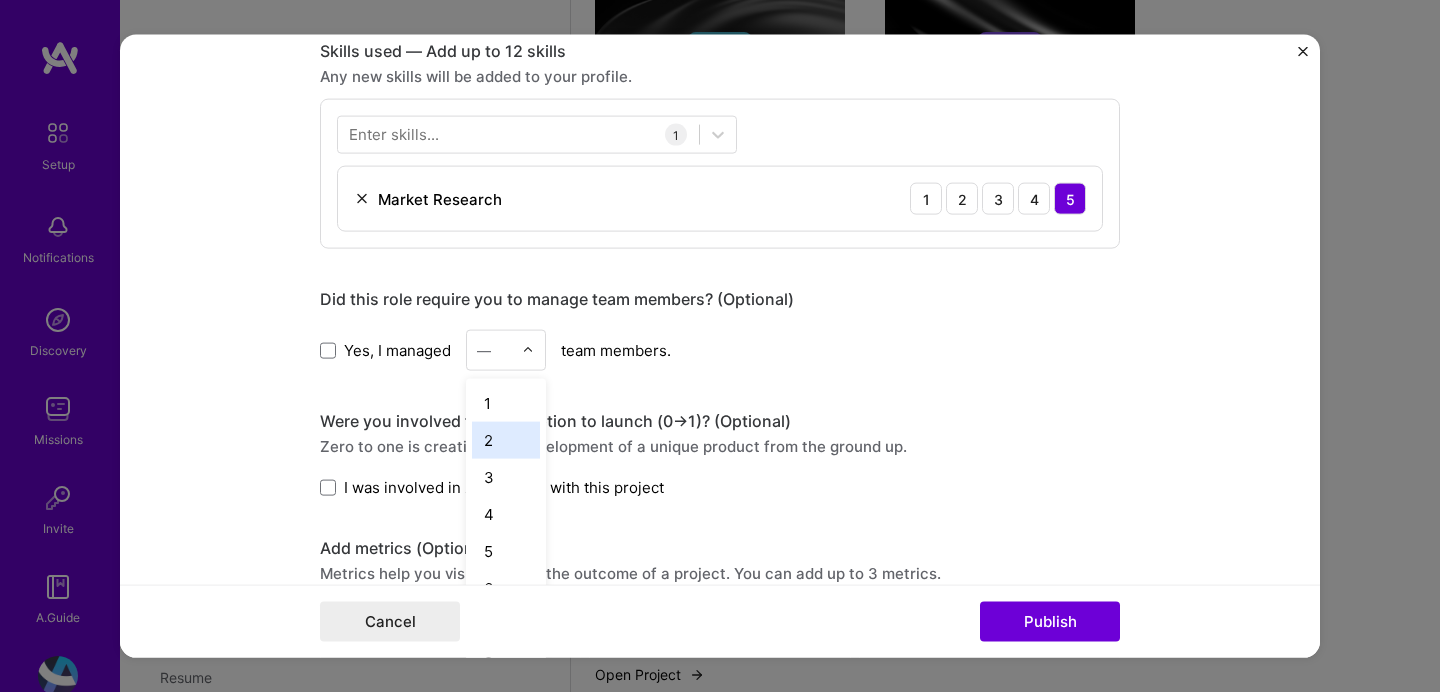 click on "2" at bounding box center [506, 440] 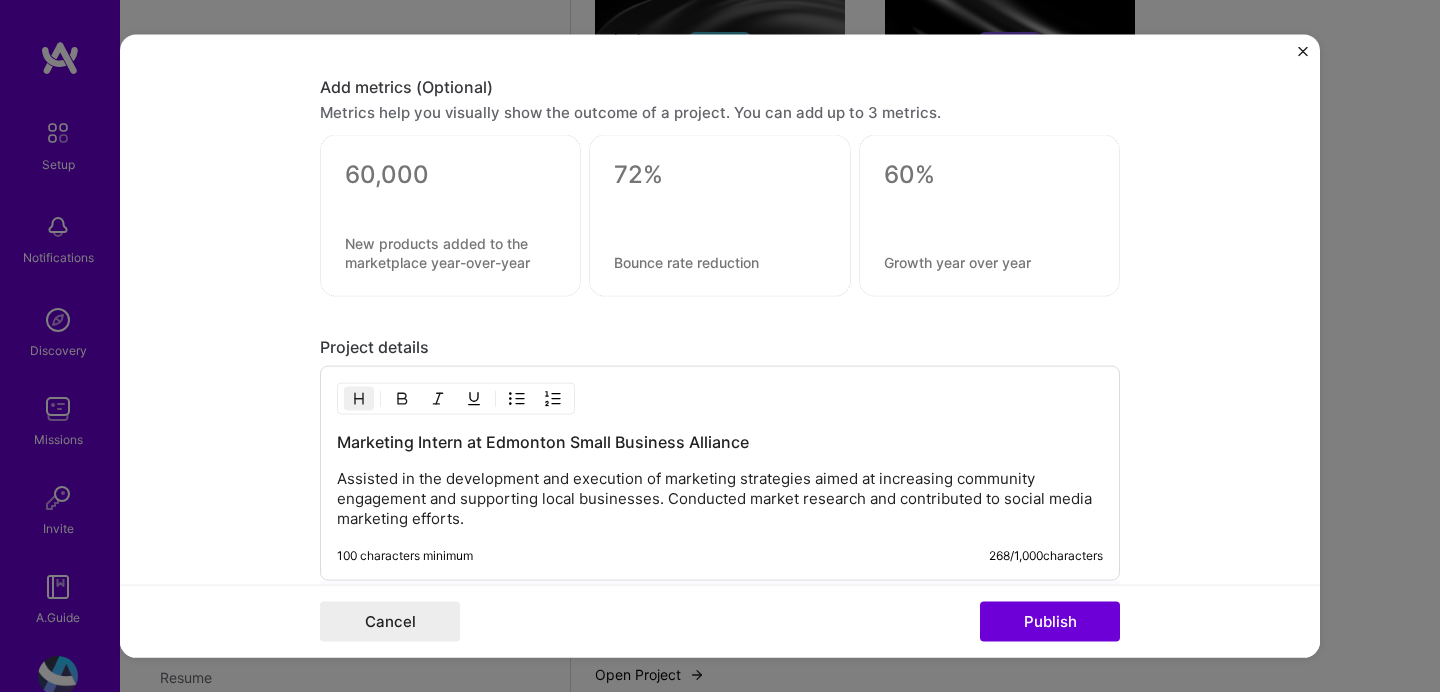 scroll, scrollTop: 1699, scrollLeft: 0, axis: vertical 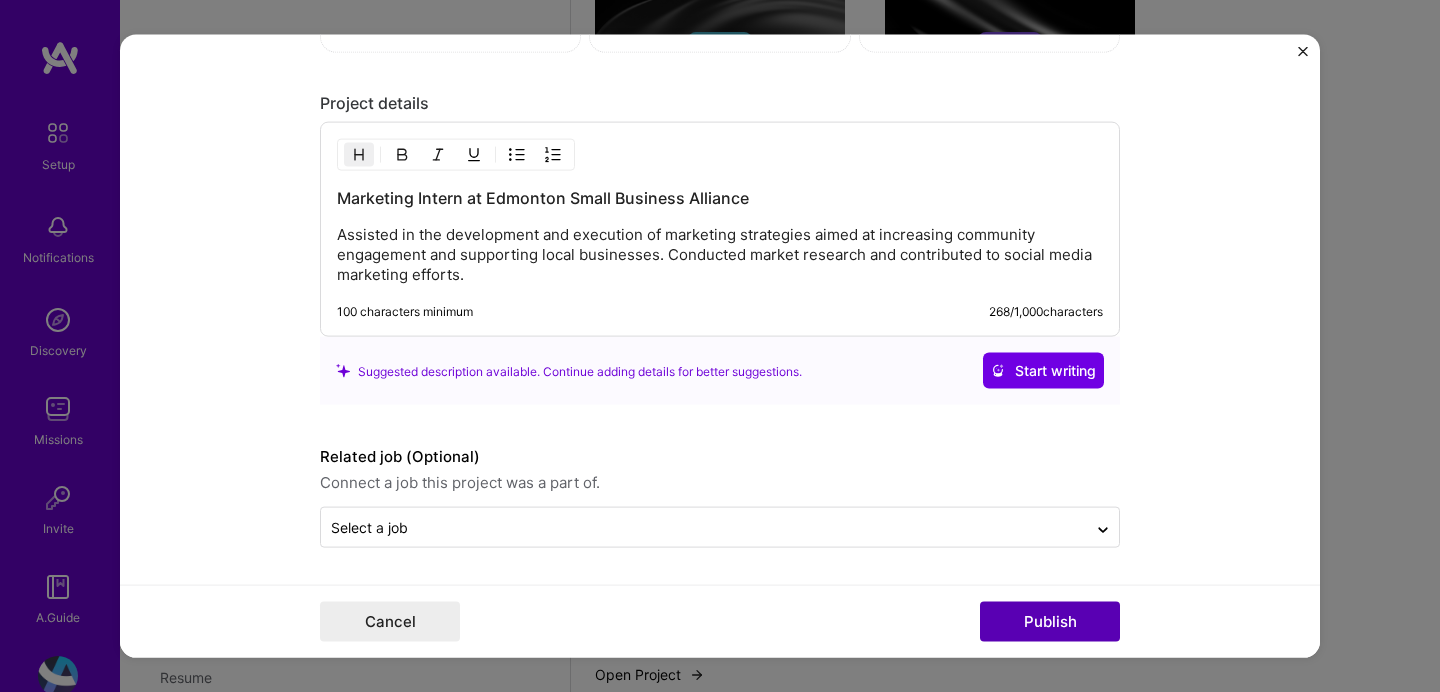 click on "Publish" at bounding box center (1050, 621) 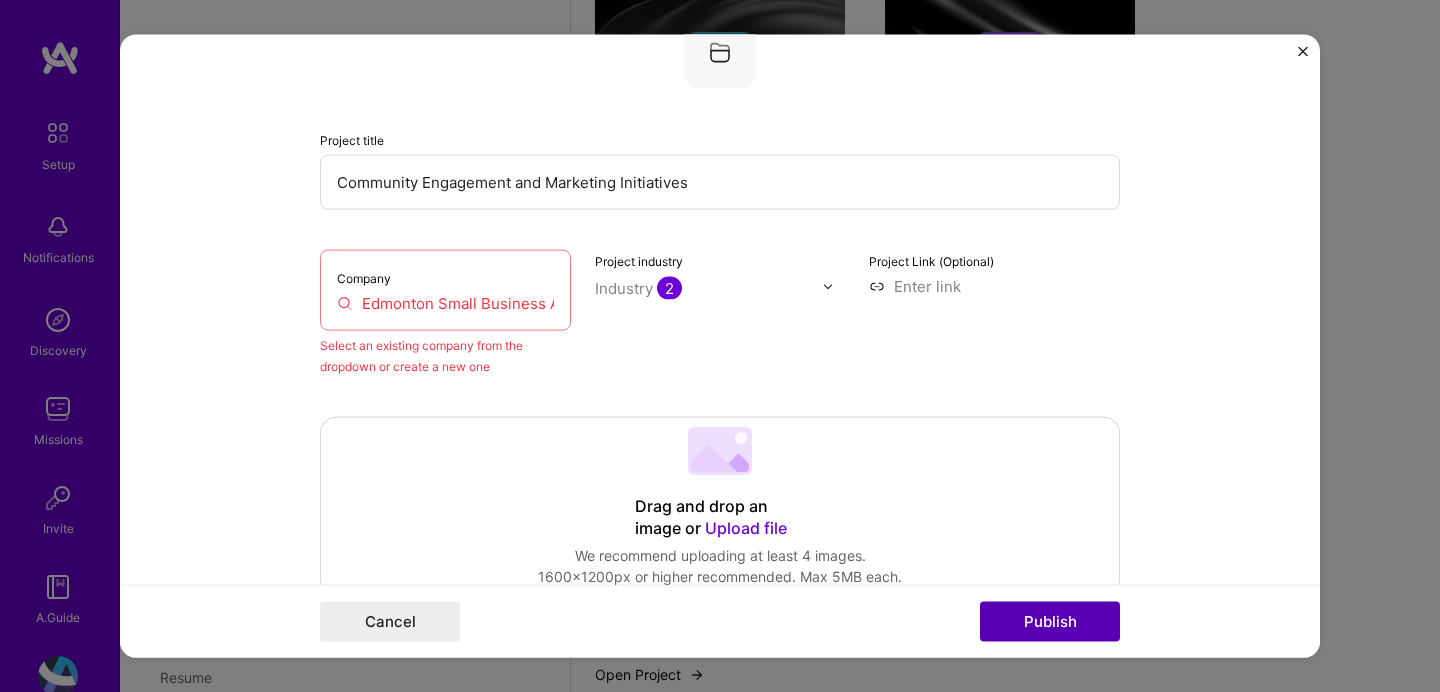 scroll, scrollTop: 131, scrollLeft: 0, axis: vertical 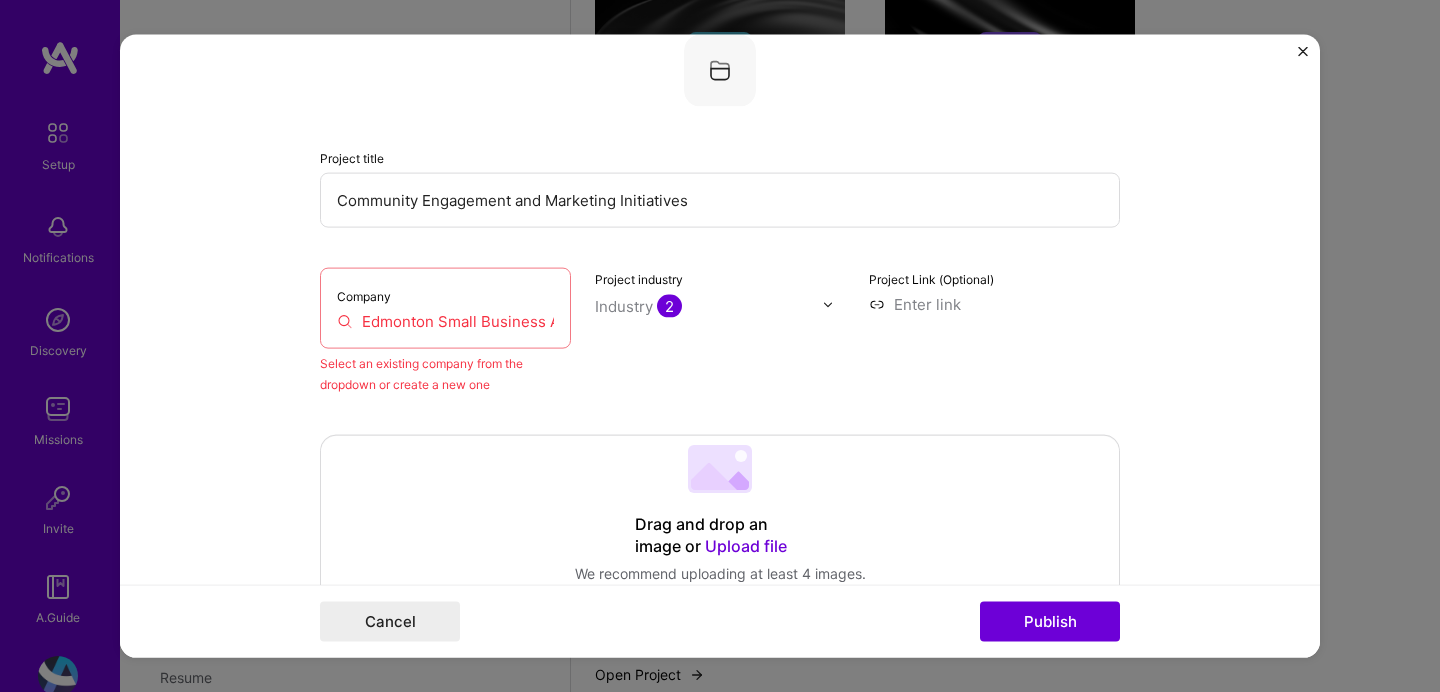 click on "Edmonton Small Business Alliance" at bounding box center (445, 321) 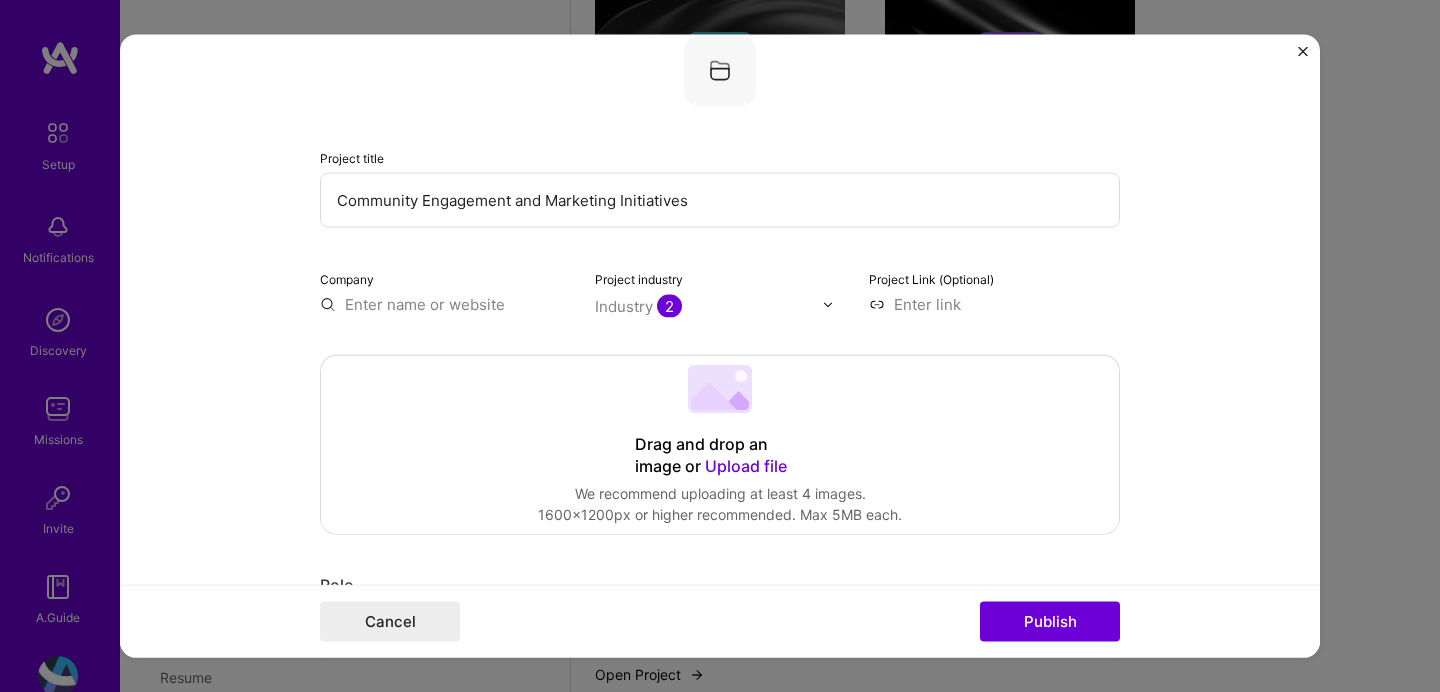 paste on "Edmonton Small Business Alliance" 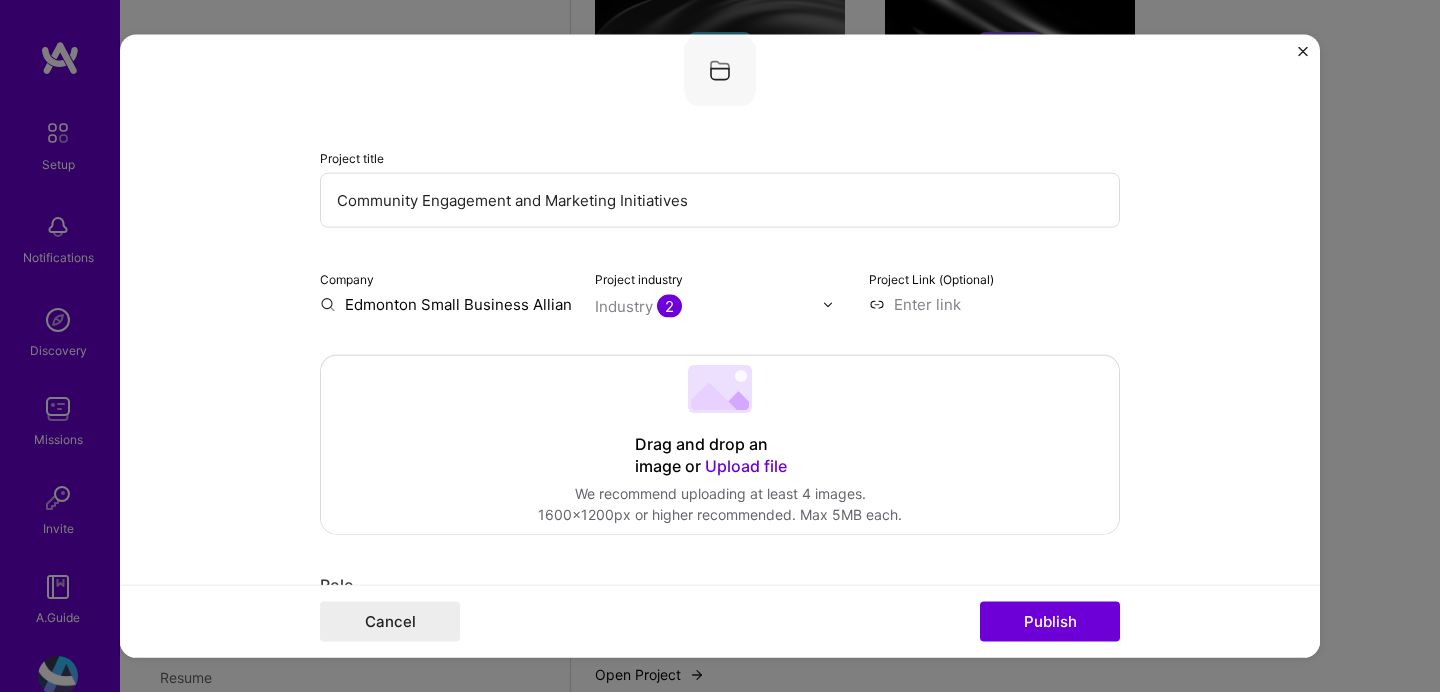 scroll, scrollTop: 0, scrollLeft: 15, axis: horizontal 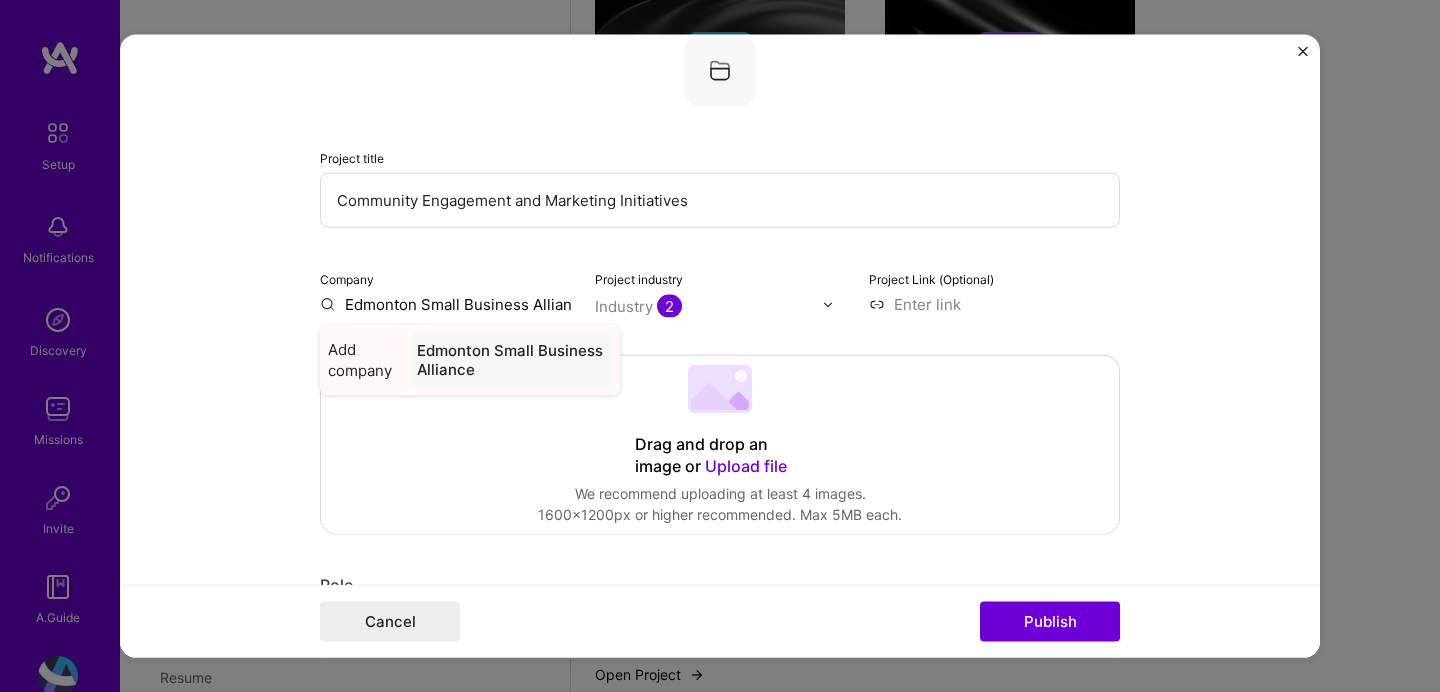 click on "Edmonton Small Business Alliance" at bounding box center (510, 360) 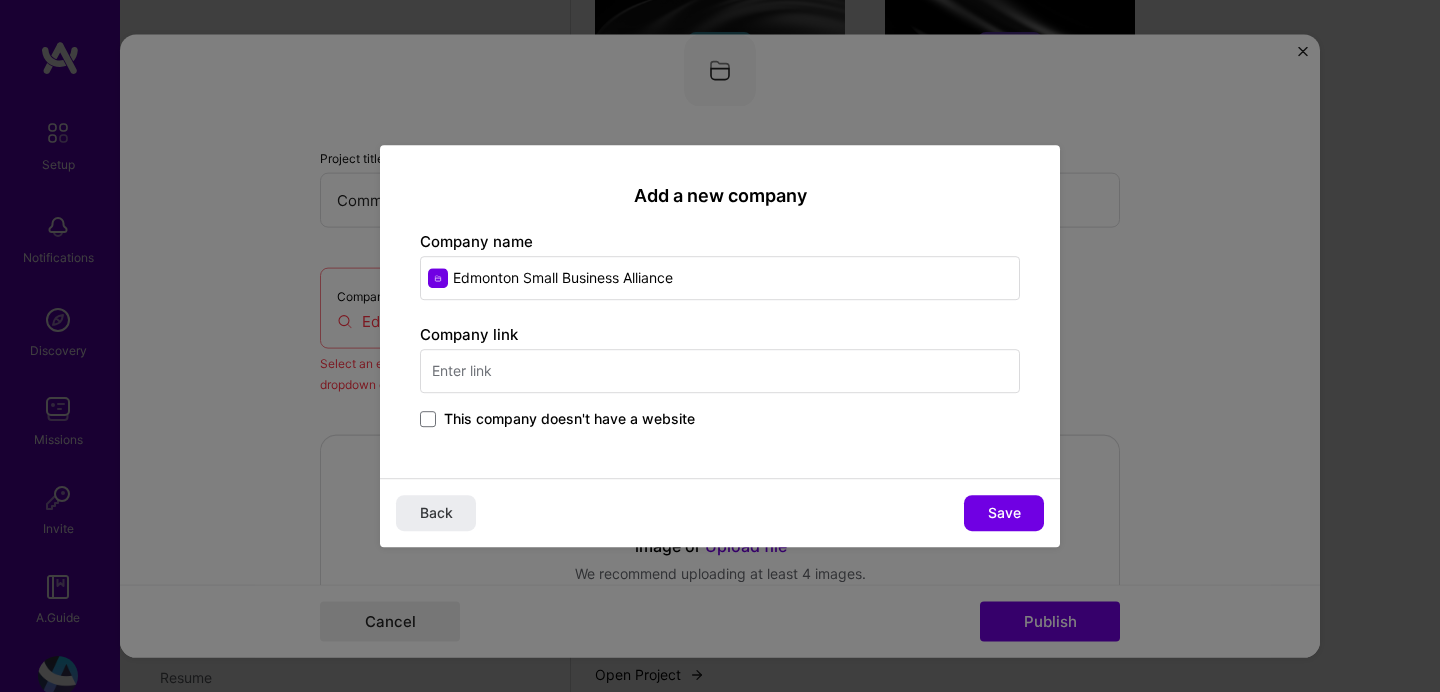 click on "This company doesn't have a website" at bounding box center (569, 419) 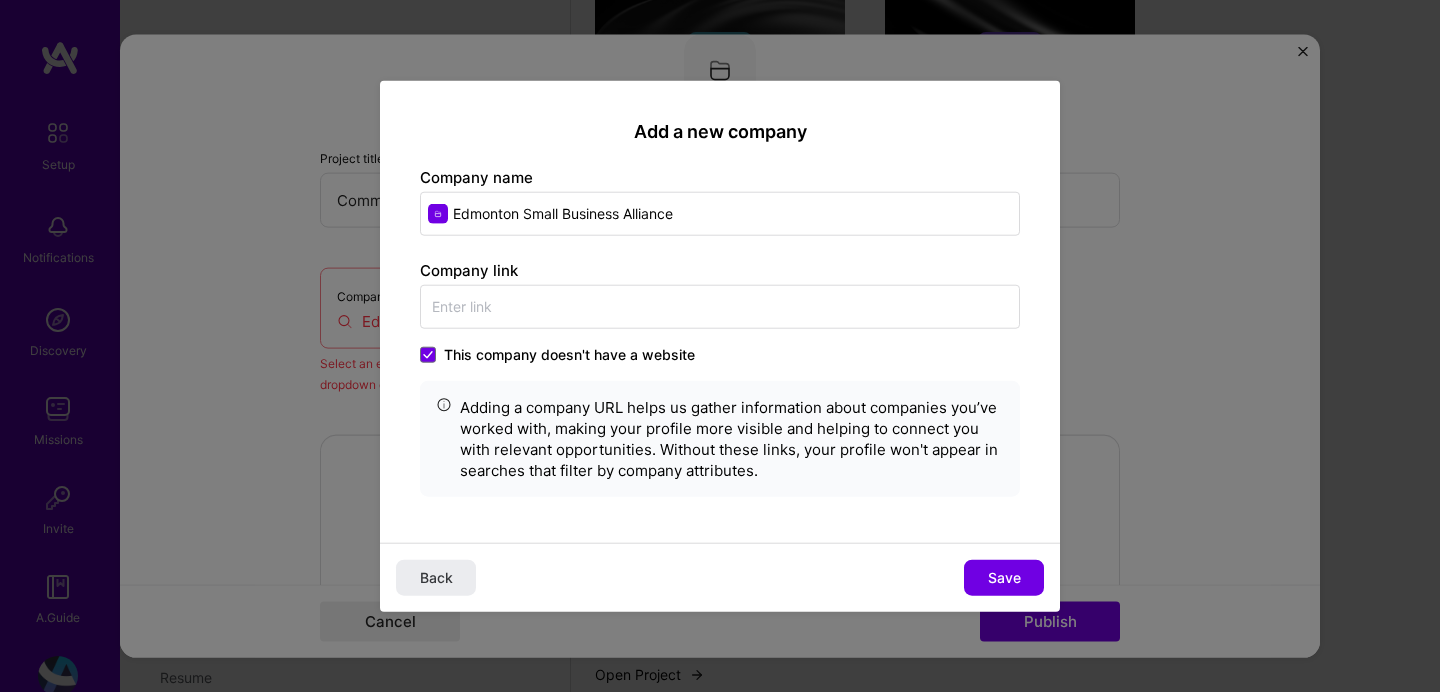 click on "This company doesn't have a website" at bounding box center [569, 354] 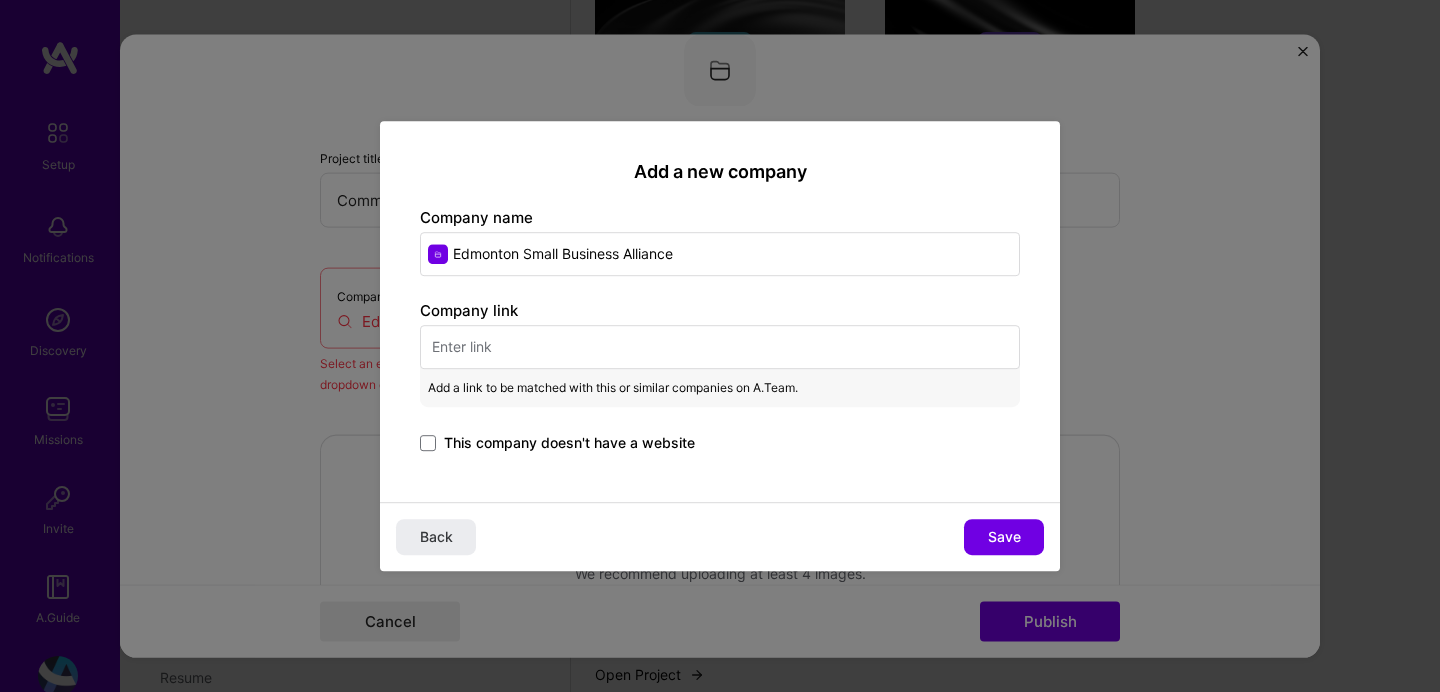 click on "Edmonton Small Business Alliance" at bounding box center [720, 254] 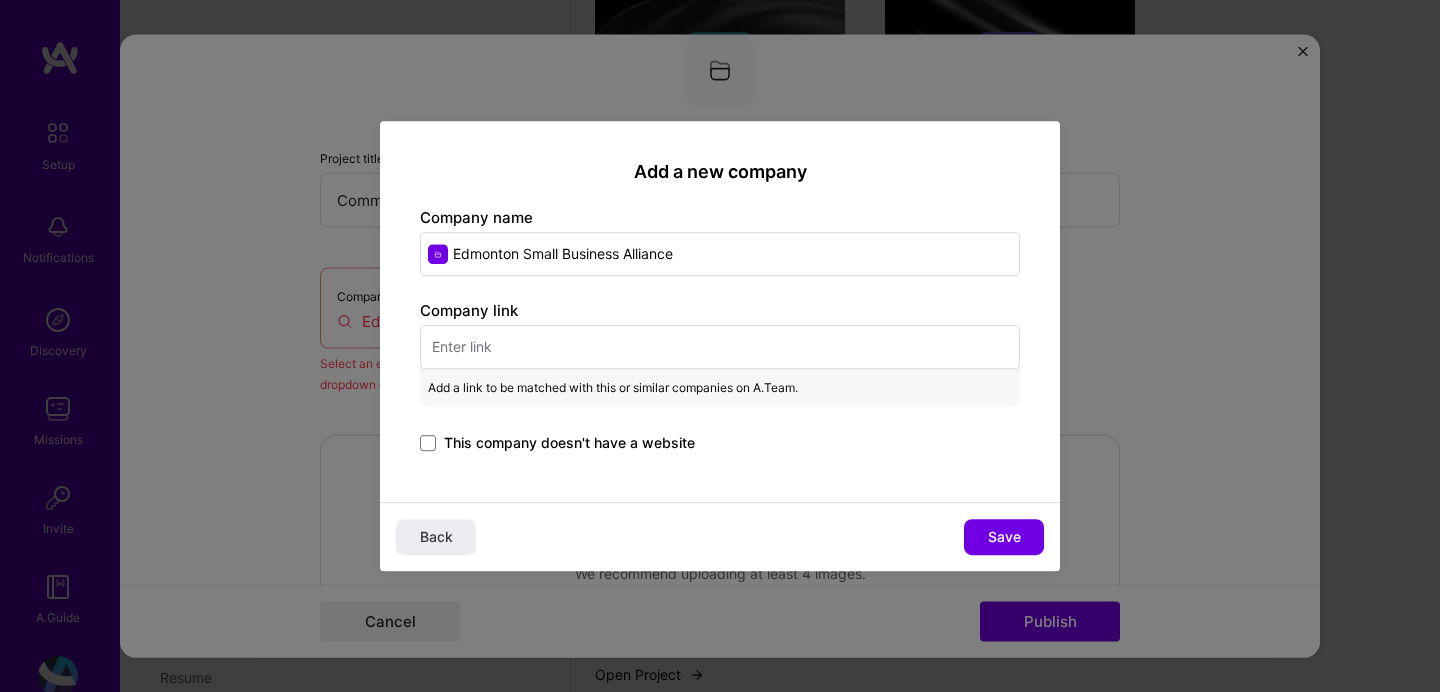 click at bounding box center (720, 347) 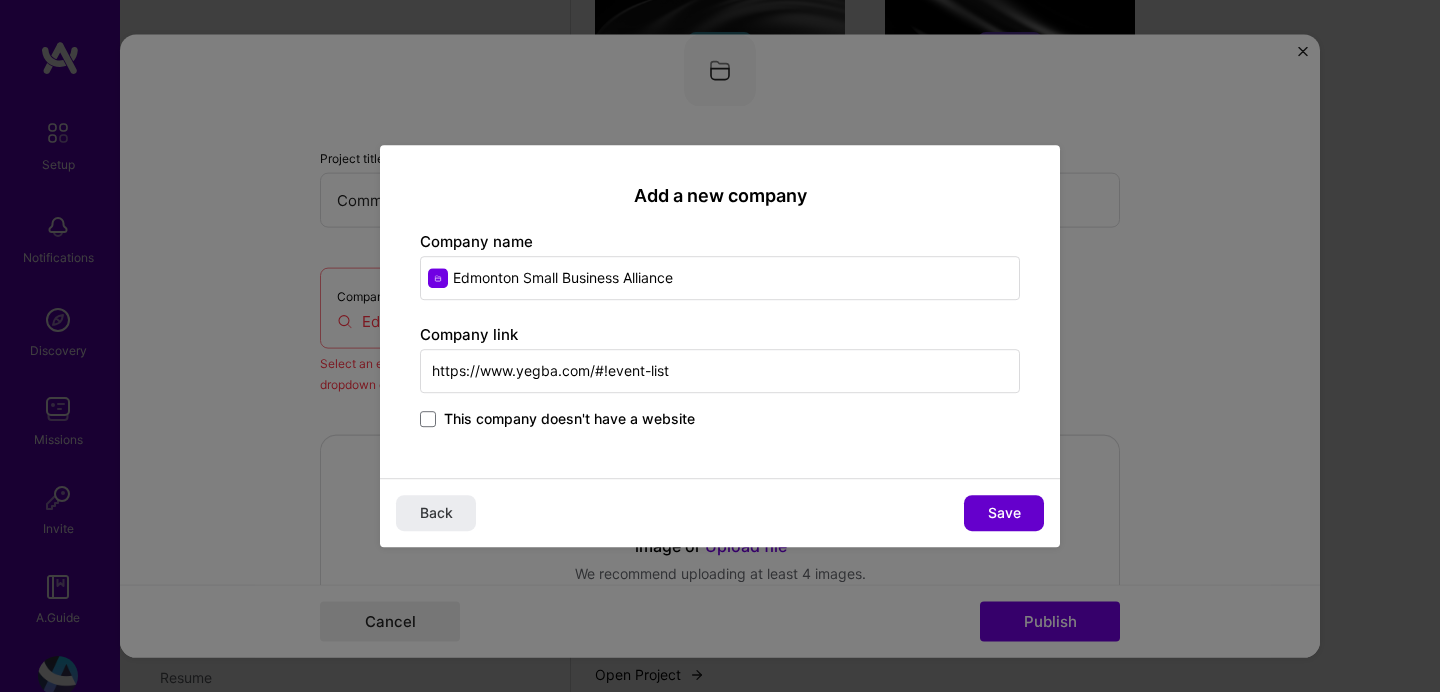 type on "https://www.yegba.com/#!event-list" 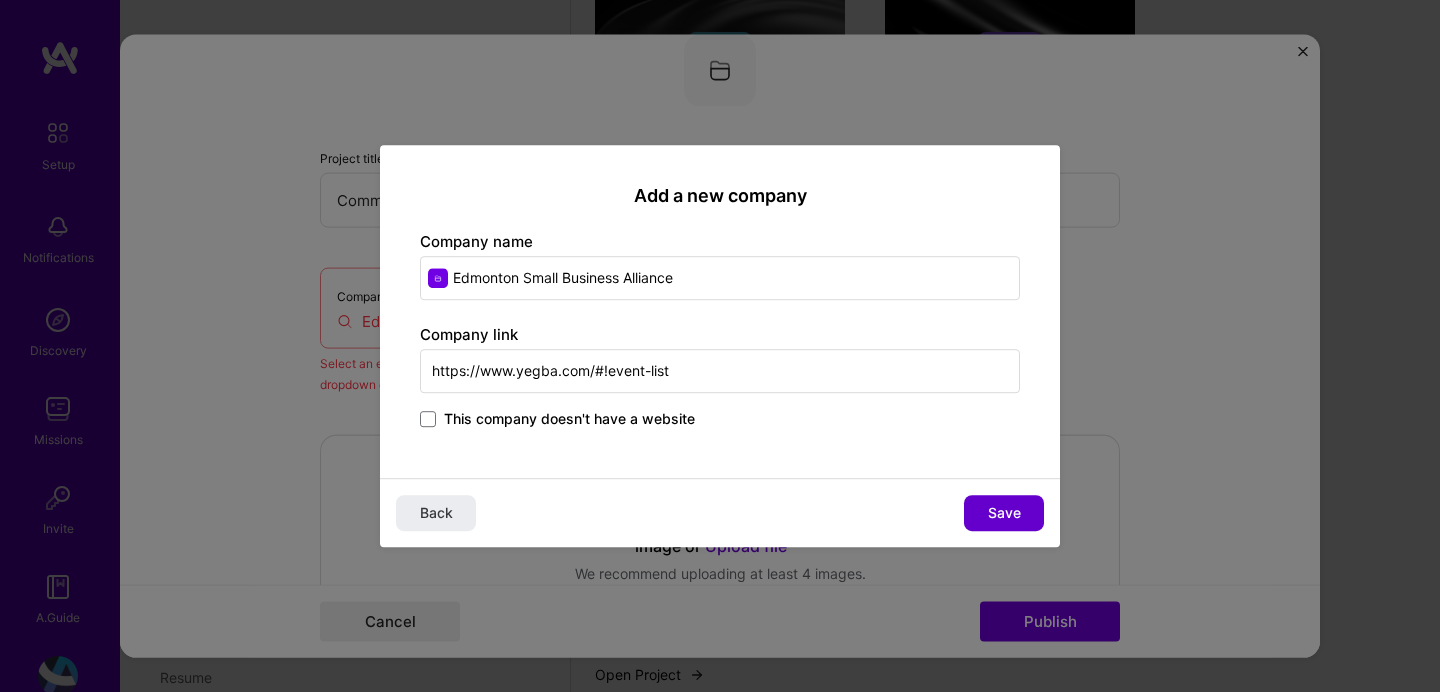 click on "Save" at bounding box center [1004, 513] 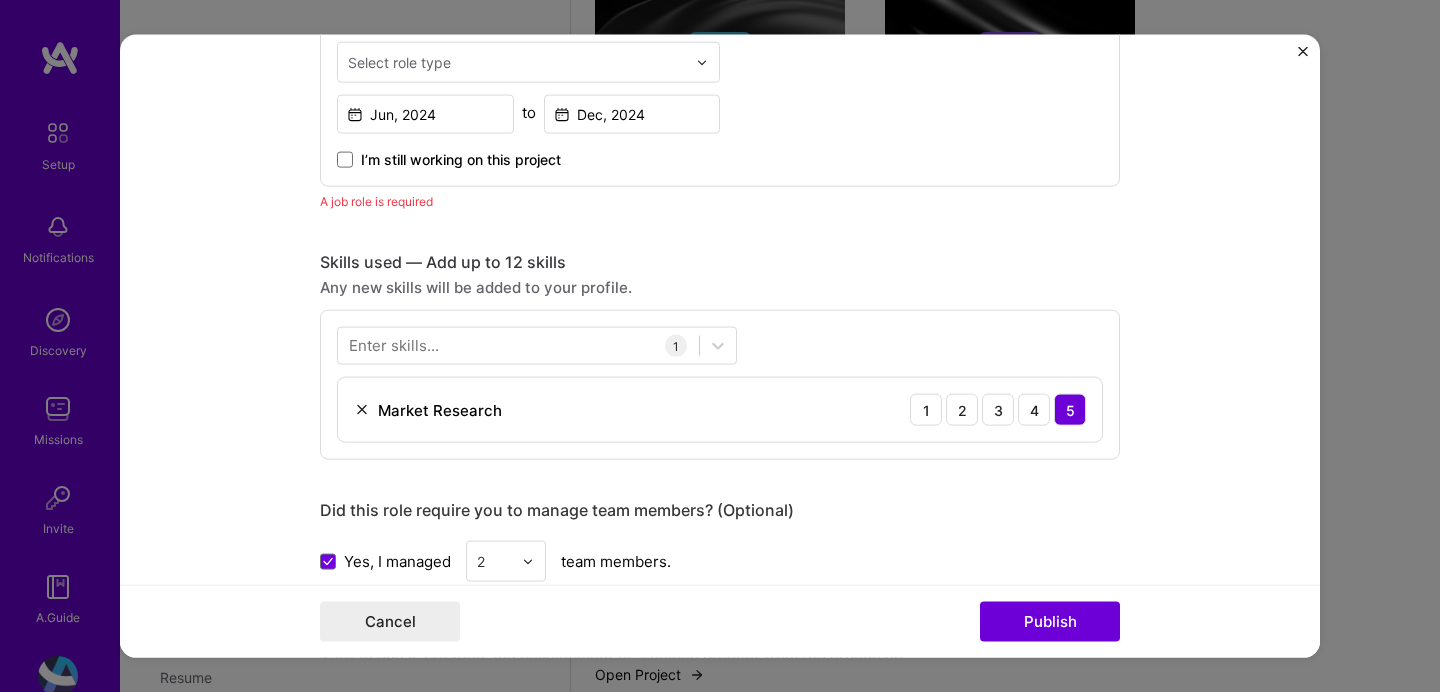 scroll, scrollTop: 793, scrollLeft: 0, axis: vertical 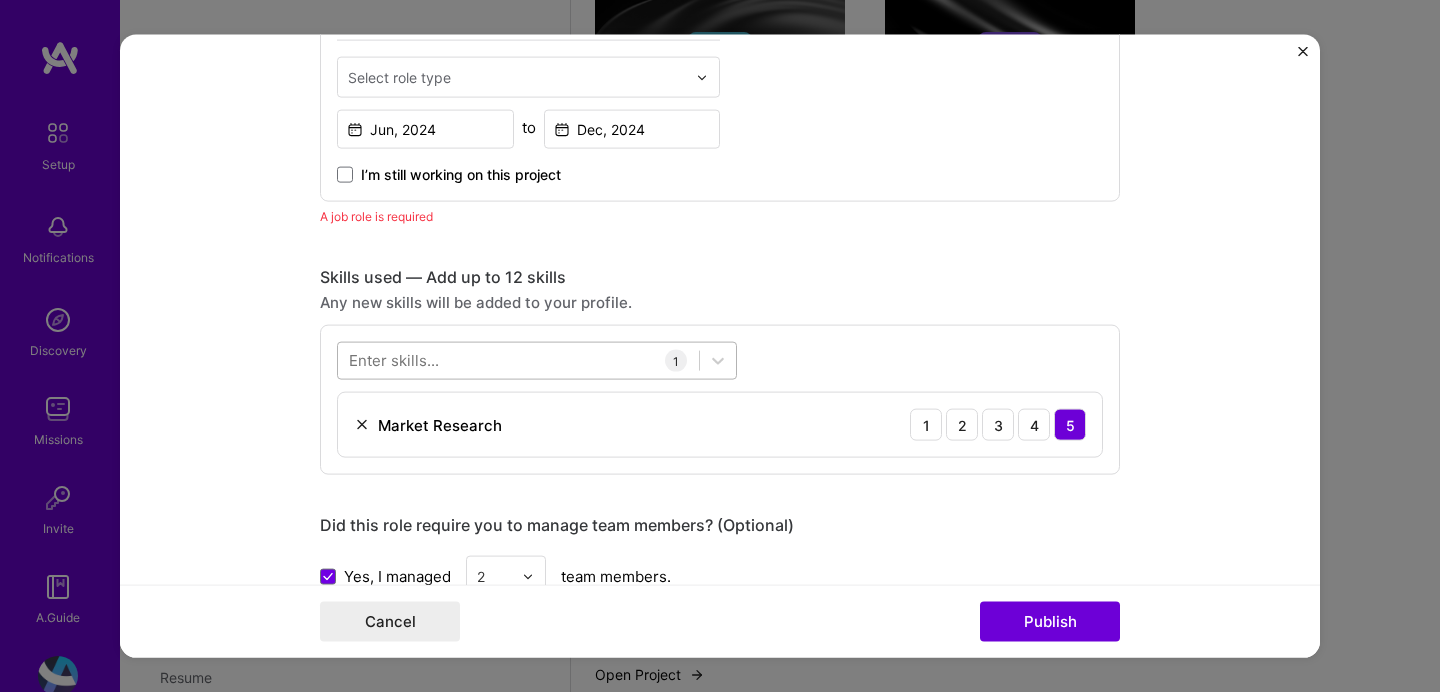 click at bounding box center [518, 360] 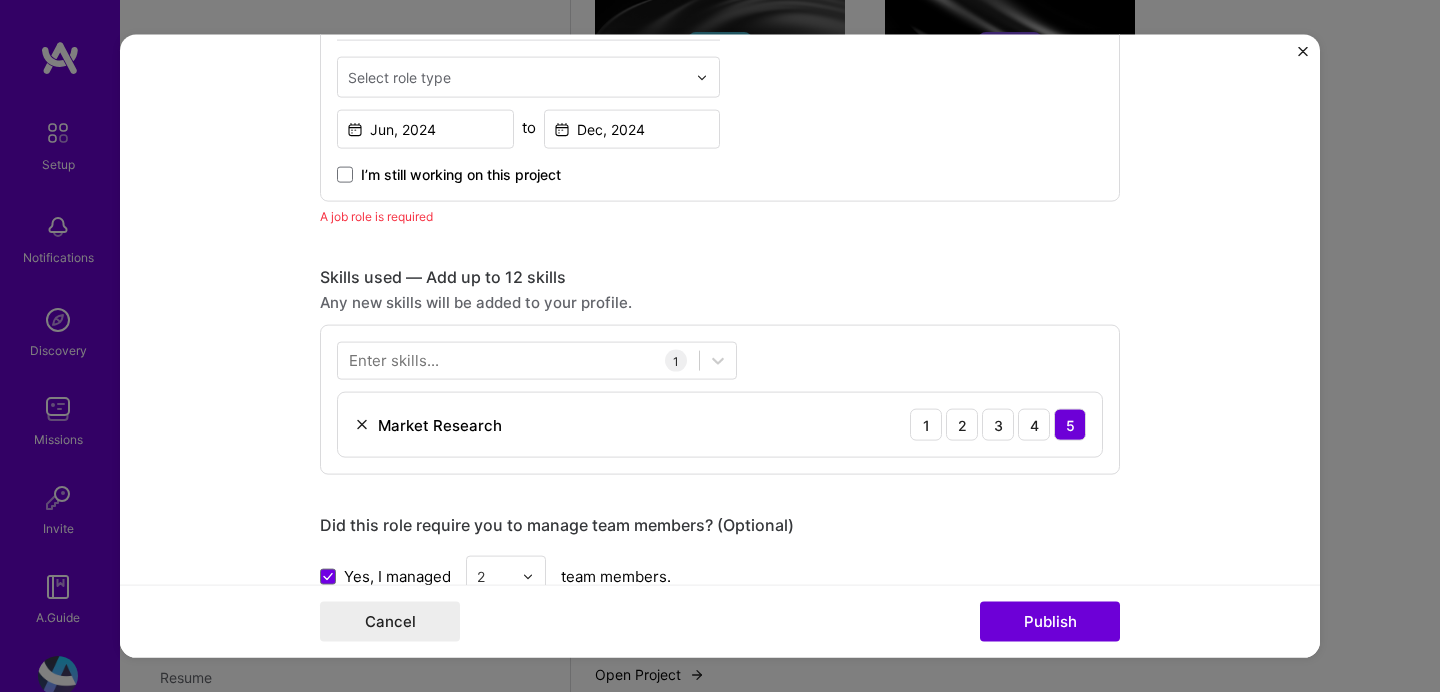 click on "Skills used — Add up to 12 skills Any new skills will be added to your profile. Enter skills... 1 Market Research 1 2 3 4 5" at bounding box center (720, 371) 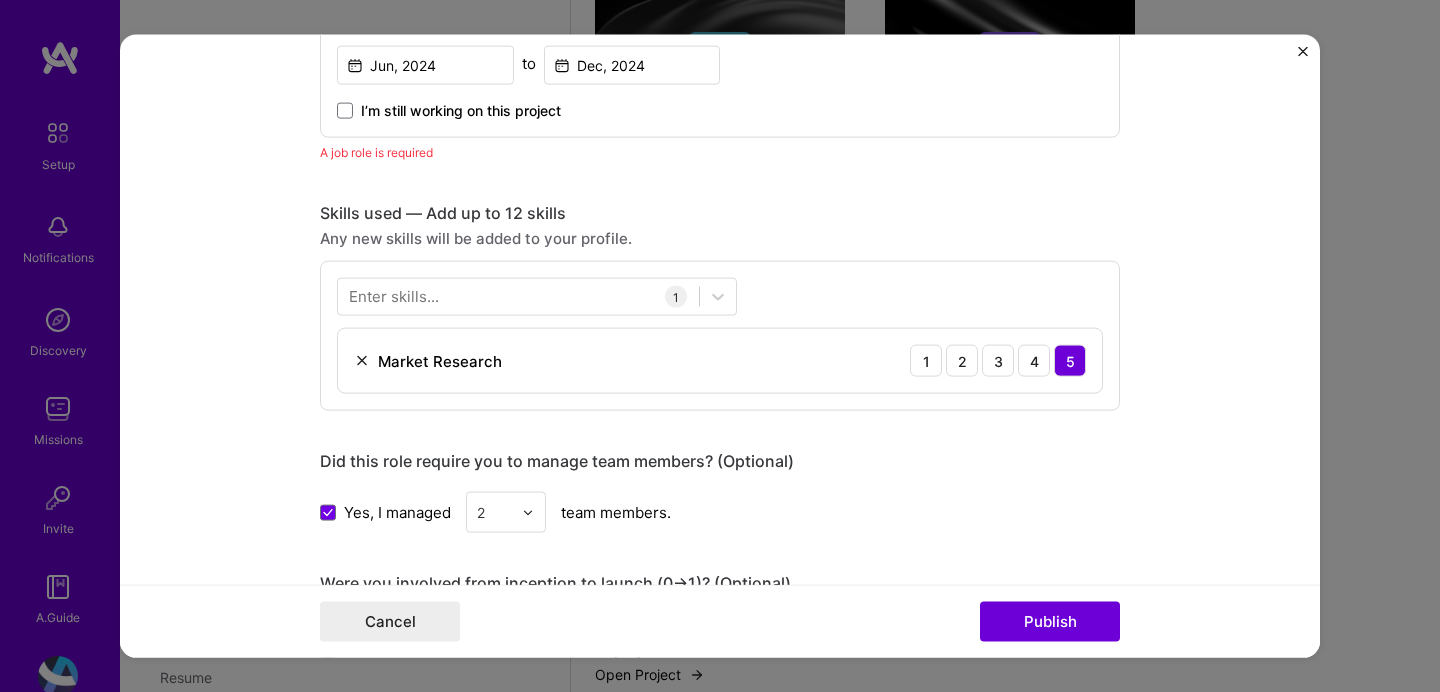 scroll, scrollTop: 925, scrollLeft: 0, axis: vertical 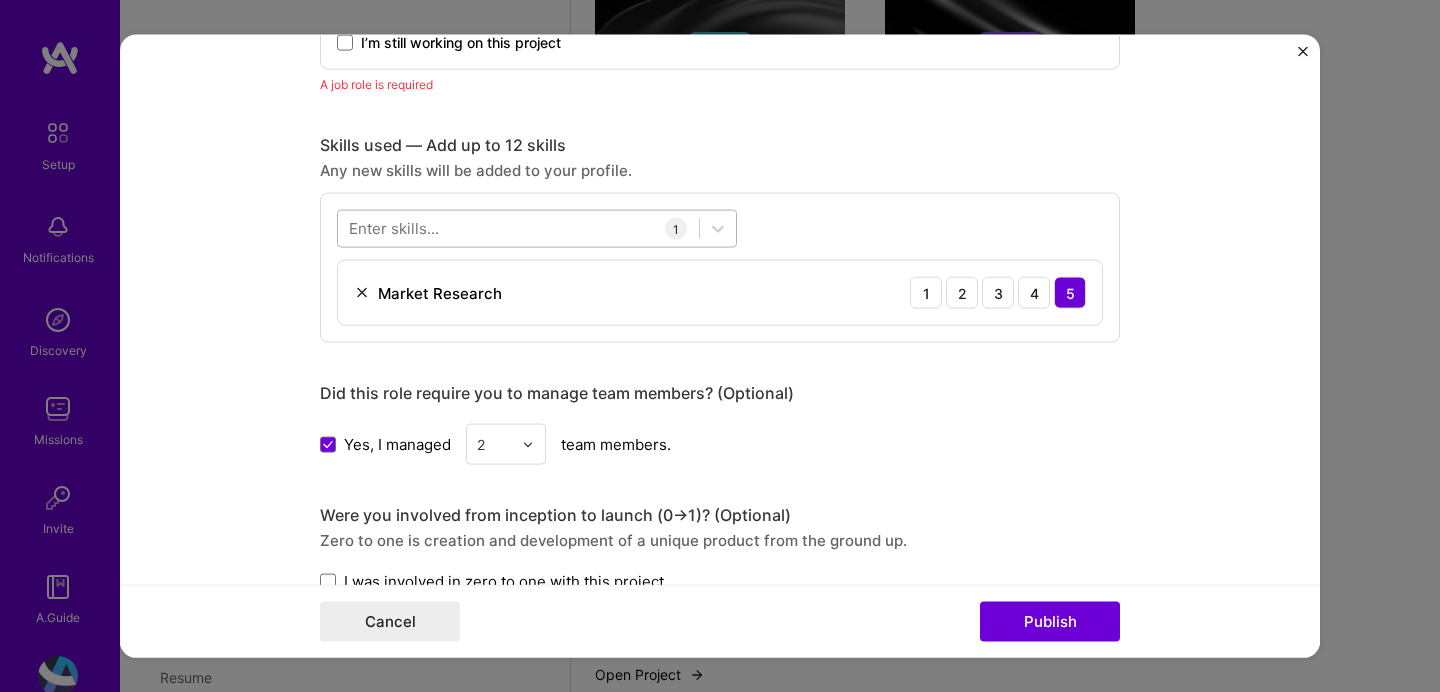click at bounding box center [518, 228] 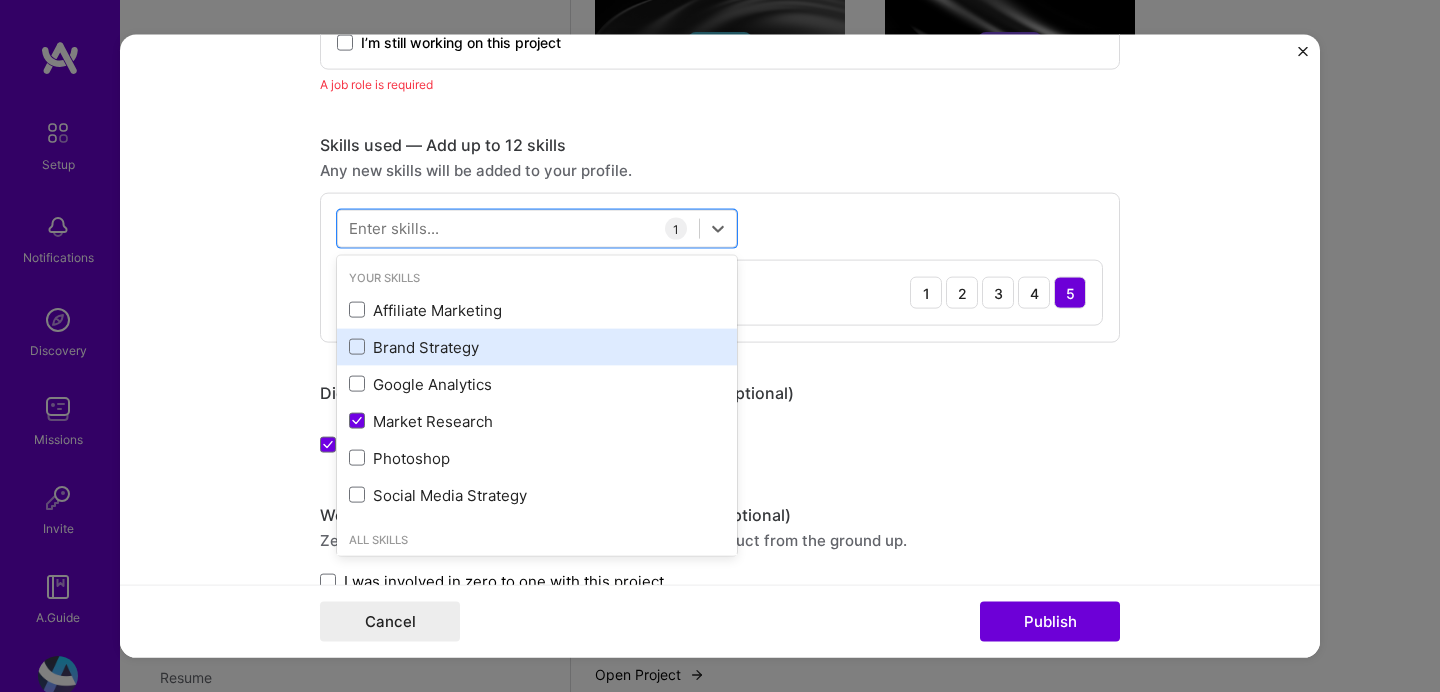 click on "Brand Strategy" at bounding box center [537, 346] 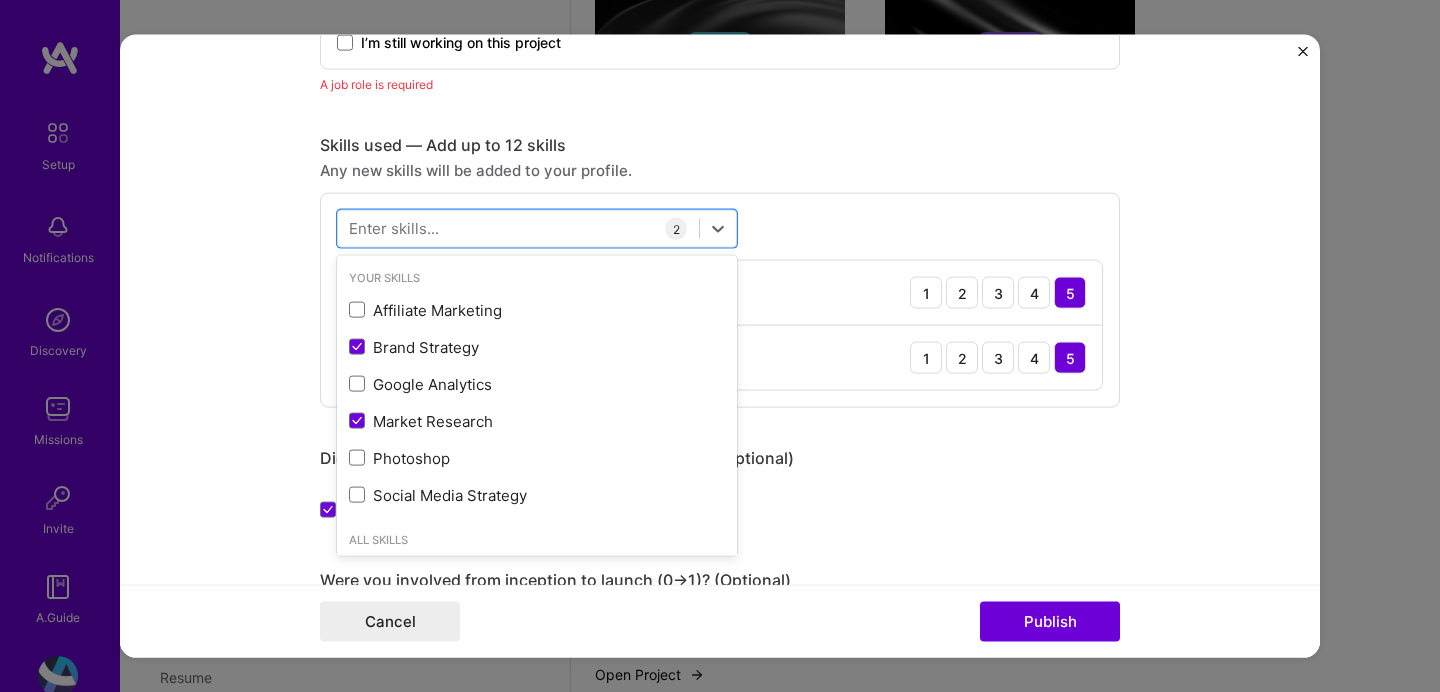 click on "option Brand Strategy, selected. option Affiliate Marketing focused, 0 of 2. 378 results available. Use Up and Down to choose options, press Enter to select the currently focused option, press Escape to exit the menu, press Tab to select the option and exit the menu. Your Skills Affiliate Marketing Brand Strategy Google Analytics Market Research Photoshop Social Media Strategy All Skills .NET 3D Engineering 3D Modeling API Design API Integration APNS ARM ASP.NET AWS AWS Aurora AWS BETA AWS CDK AWS CloudFormation AWS Lambda AWS Neptune AWS RDS Ada Adobe Creative Cloud Adobe Experience Manager Agile Agora Airflow Airtable Algorithm Design Amazon Athena Amplitude Analytics Android Angular Angular.js Ansible Apache Kafka Apex (Salesforce) Apollo App Clip (iOS) ArangoDB Artifactory Artificial Intelligence (AI) Assembly Async.io Aurelia Authentication Automated Testing Azure BLE (Bluetooth) Babylon.js Backbone.js Backlog Prioritization BigQuery Blockchain / Crypto Blog Bloomreach Bootstrap JS Boto3 C C# C++ CI/CD 2" at bounding box center [720, 300] 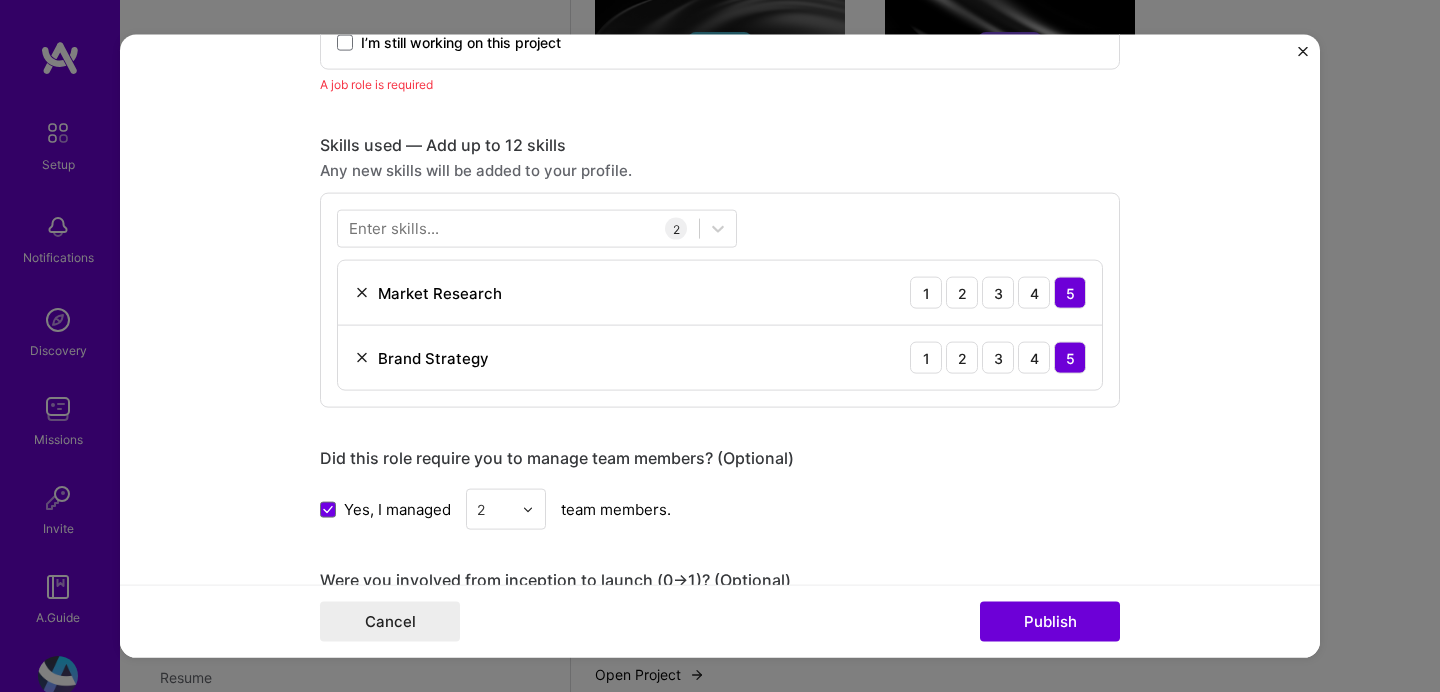 scroll, scrollTop: 961, scrollLeft: 0, axis: vertical 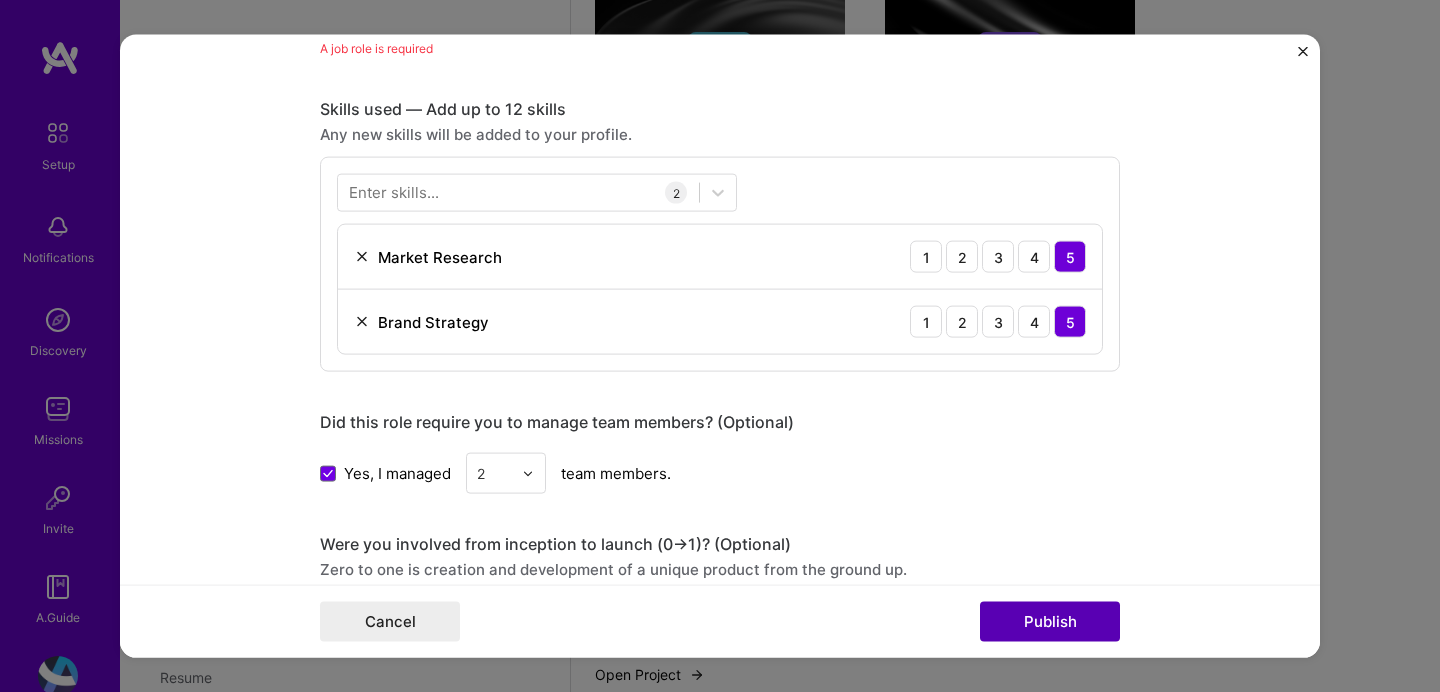 click on "Publish" at bounding box center (1050, 621) 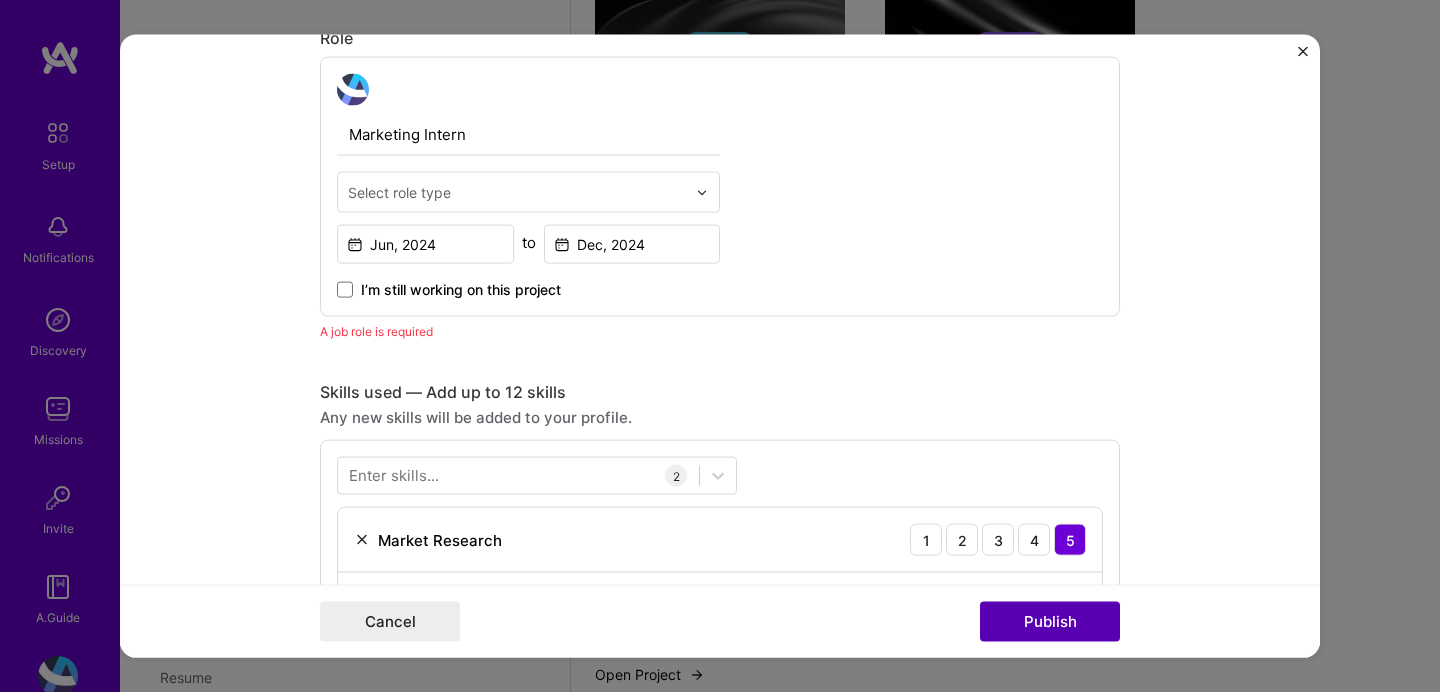 scroll, scrollTop: 671, scrollLeft: 0, axis: vertical 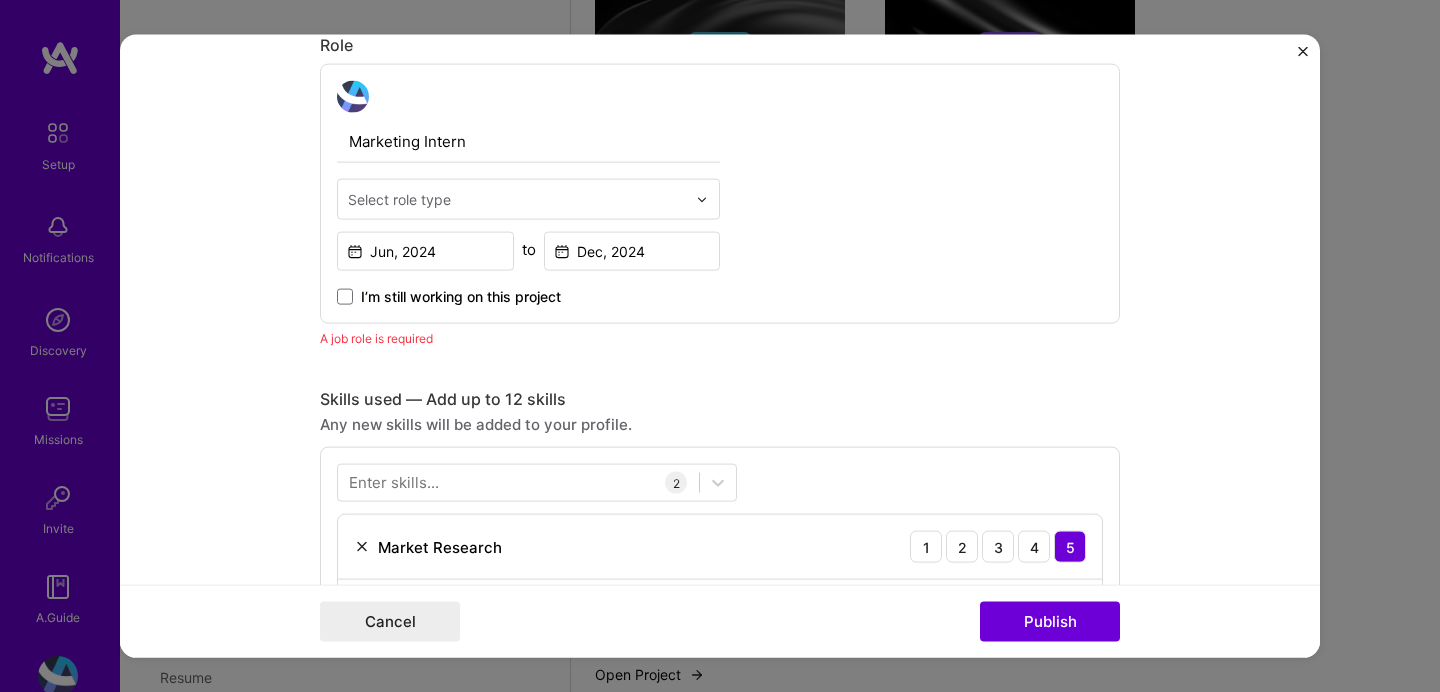 click at bounding box center (517, 199) 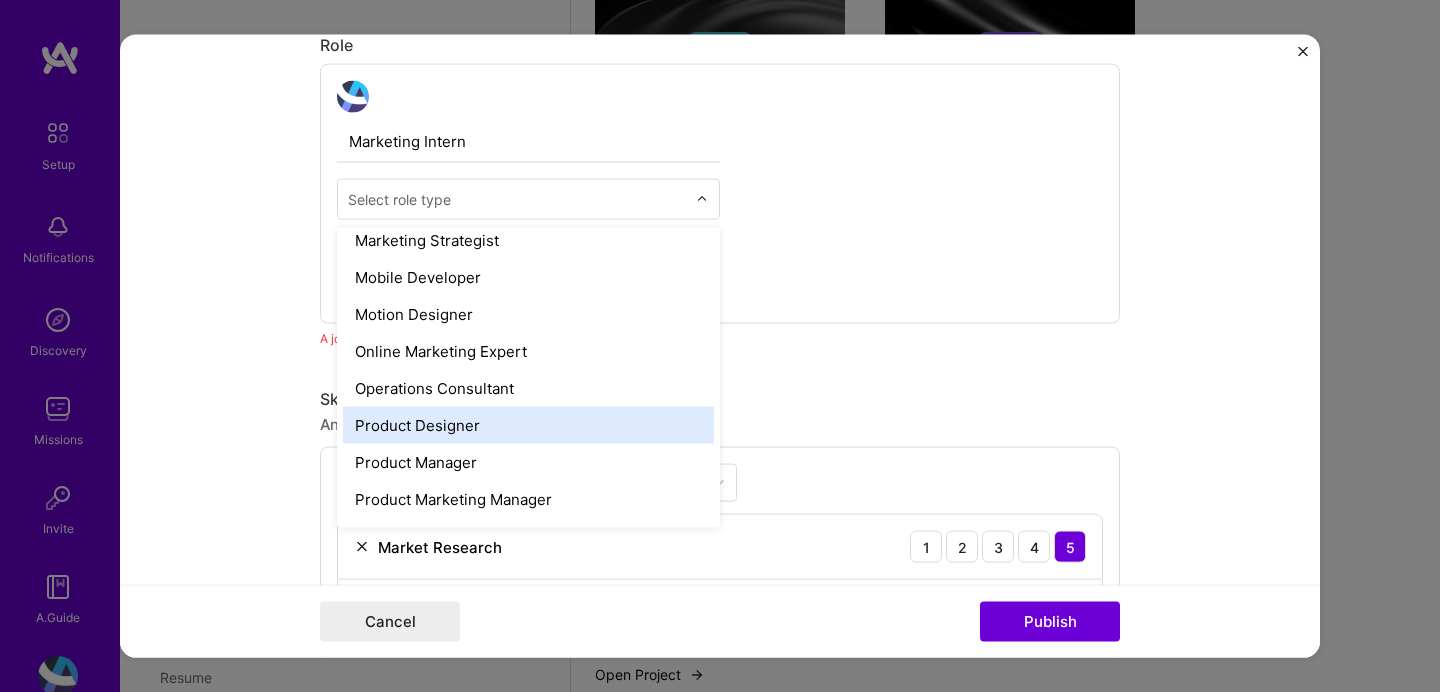 scroll, scrollTop: 1587, scrollLeft: 0, axis: vertical 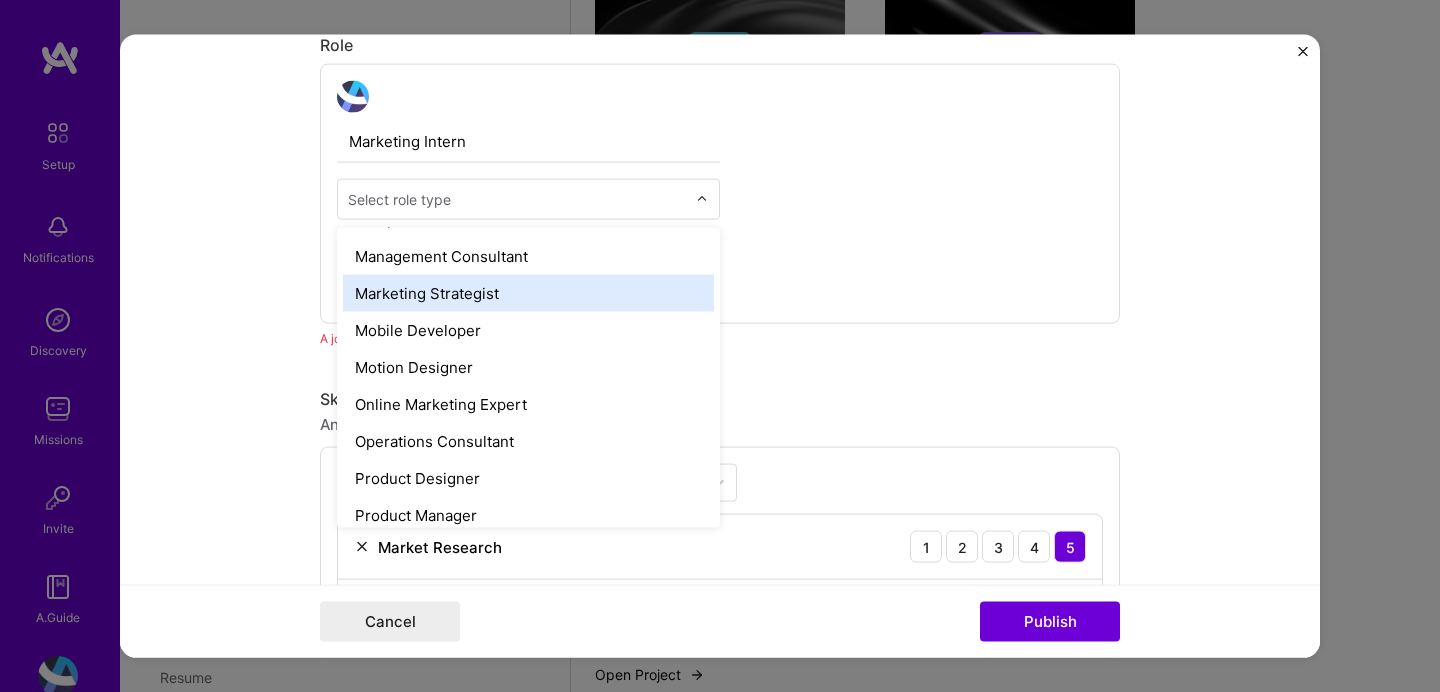 click on "Marketing Strategist" at bounding box center (528, 293) 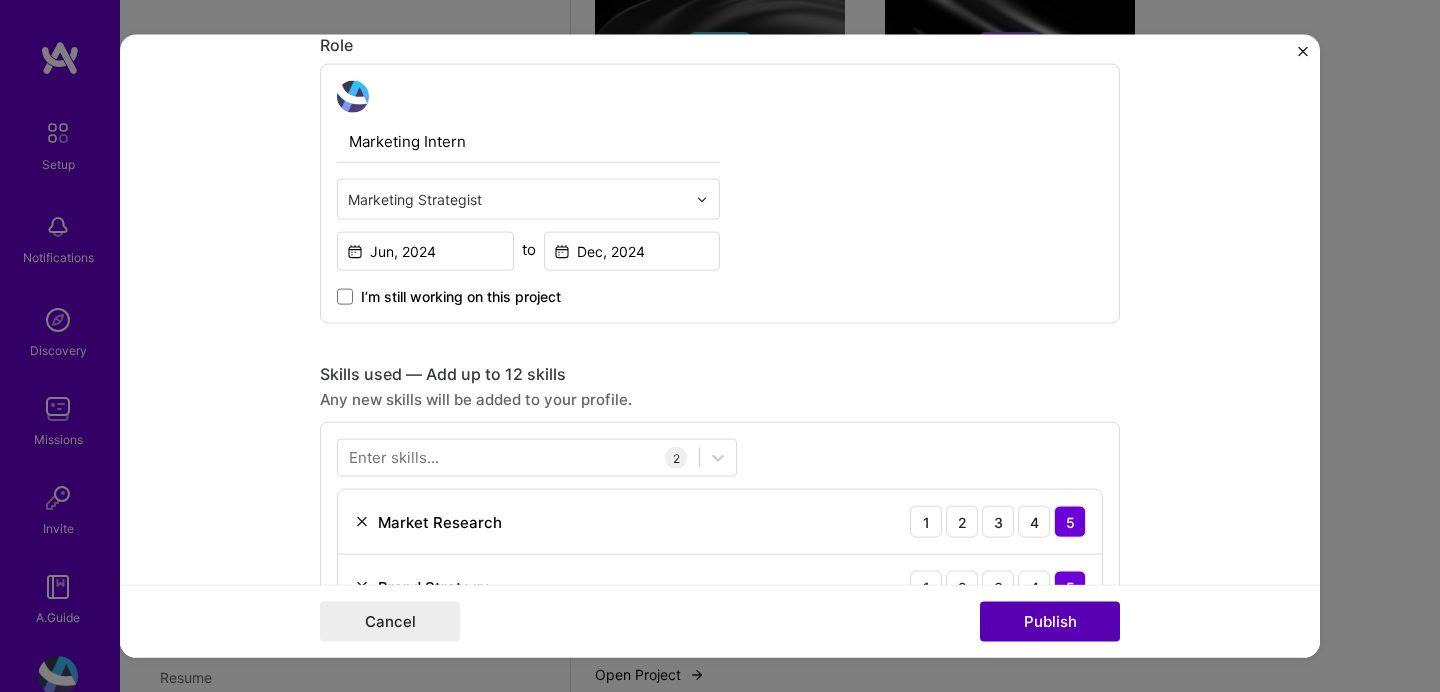 click on "Publish" at bounding box center [1050, 621] 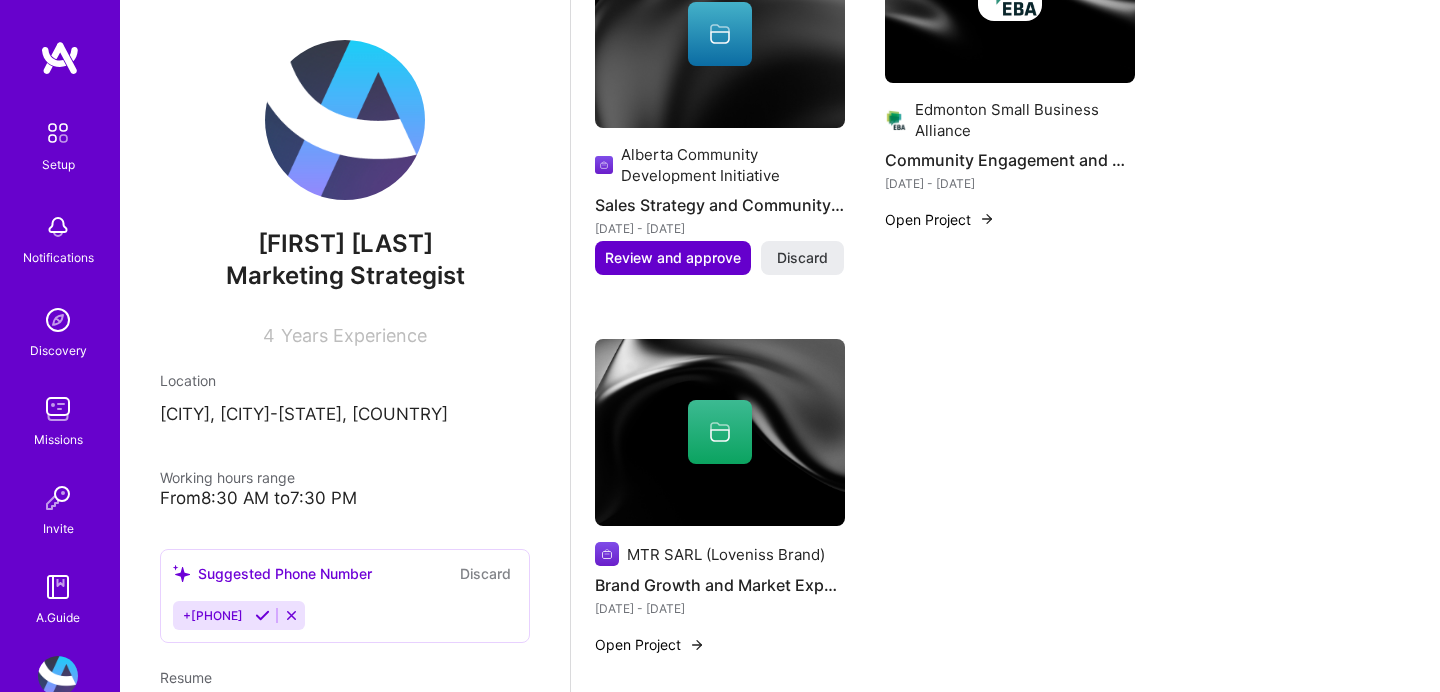 click on "Review and approve" at bounding box center [673, 258] 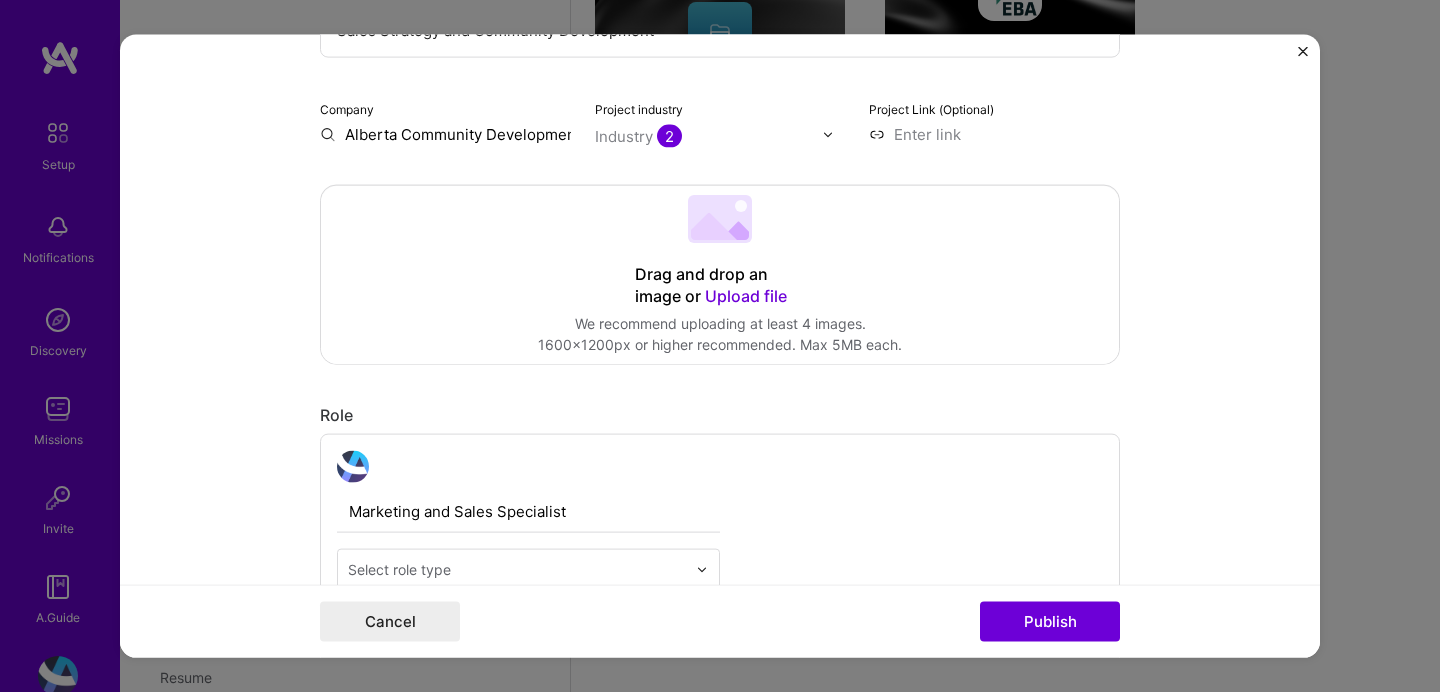 scroll, scrollTop: 245, scrollLeft: 0, axis: vertical 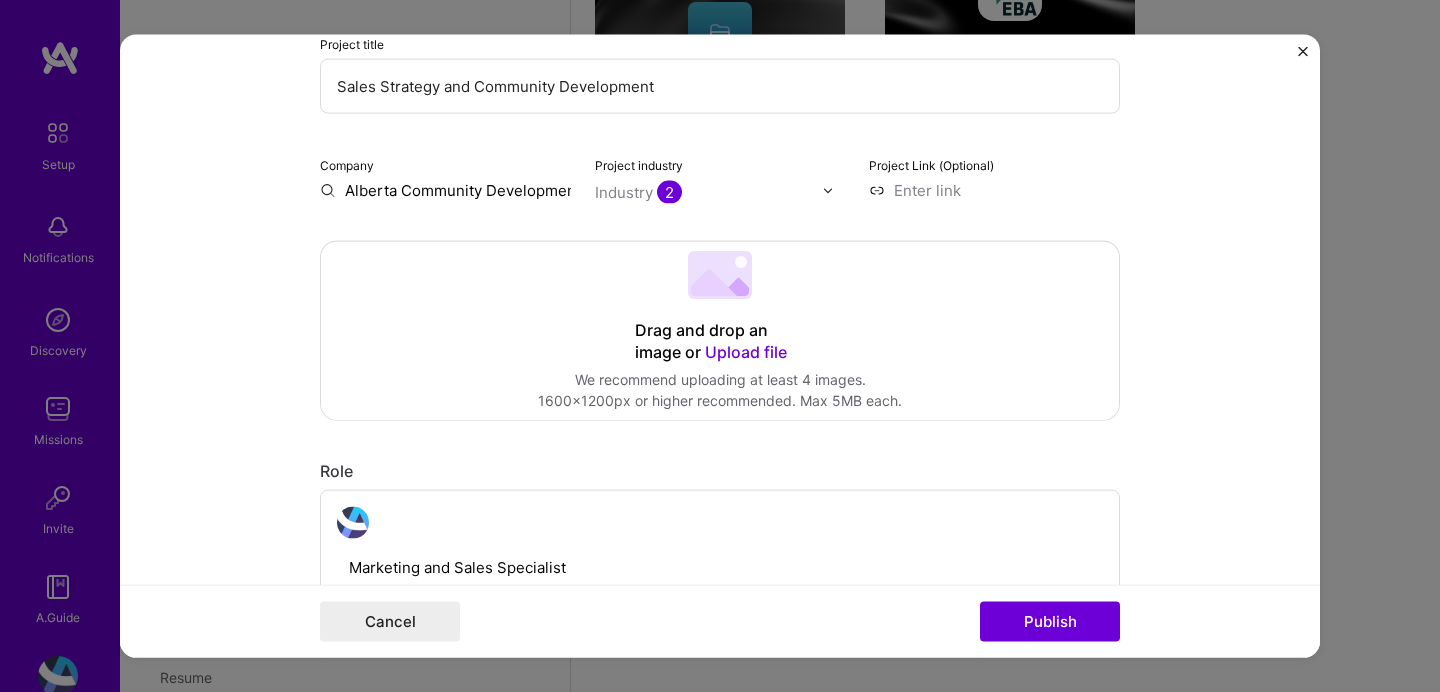 click on "Alberta Community Development Initiative" at bounding box center (445, 190) 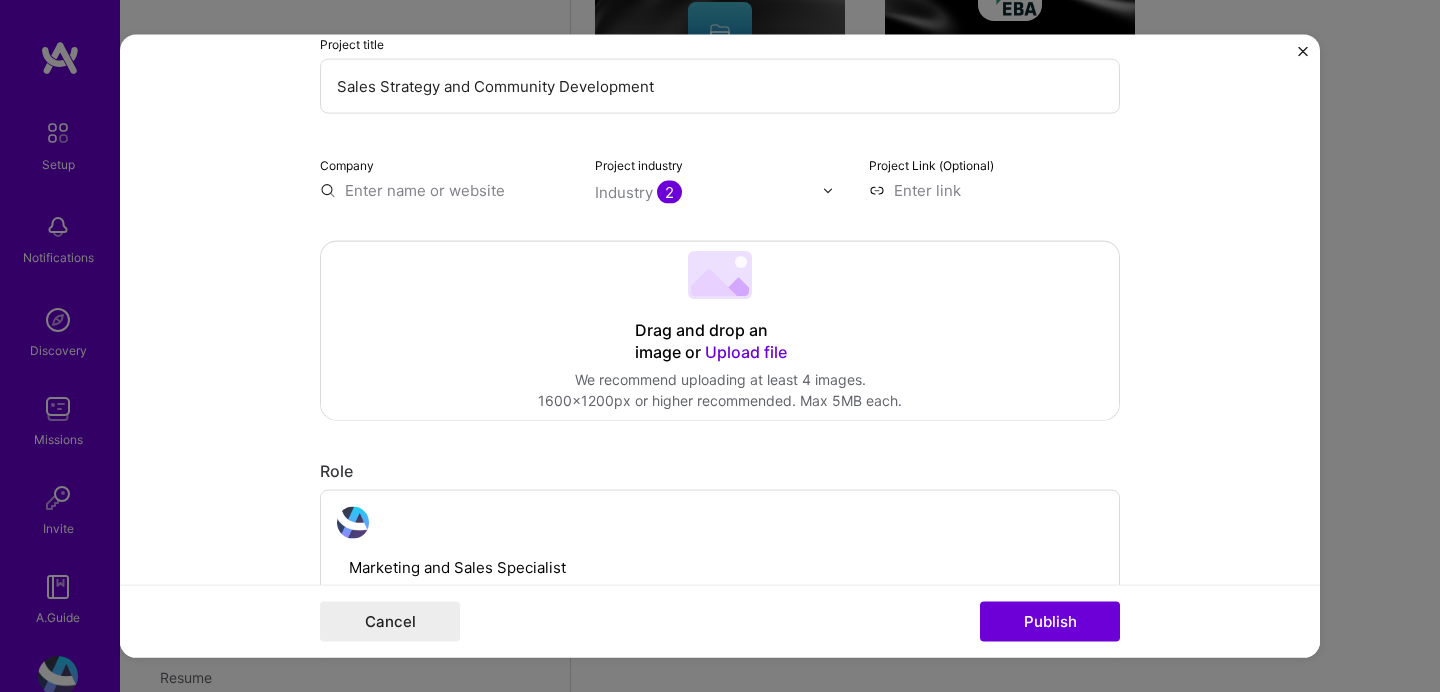 paste on "Alberta Community Development Initiative" 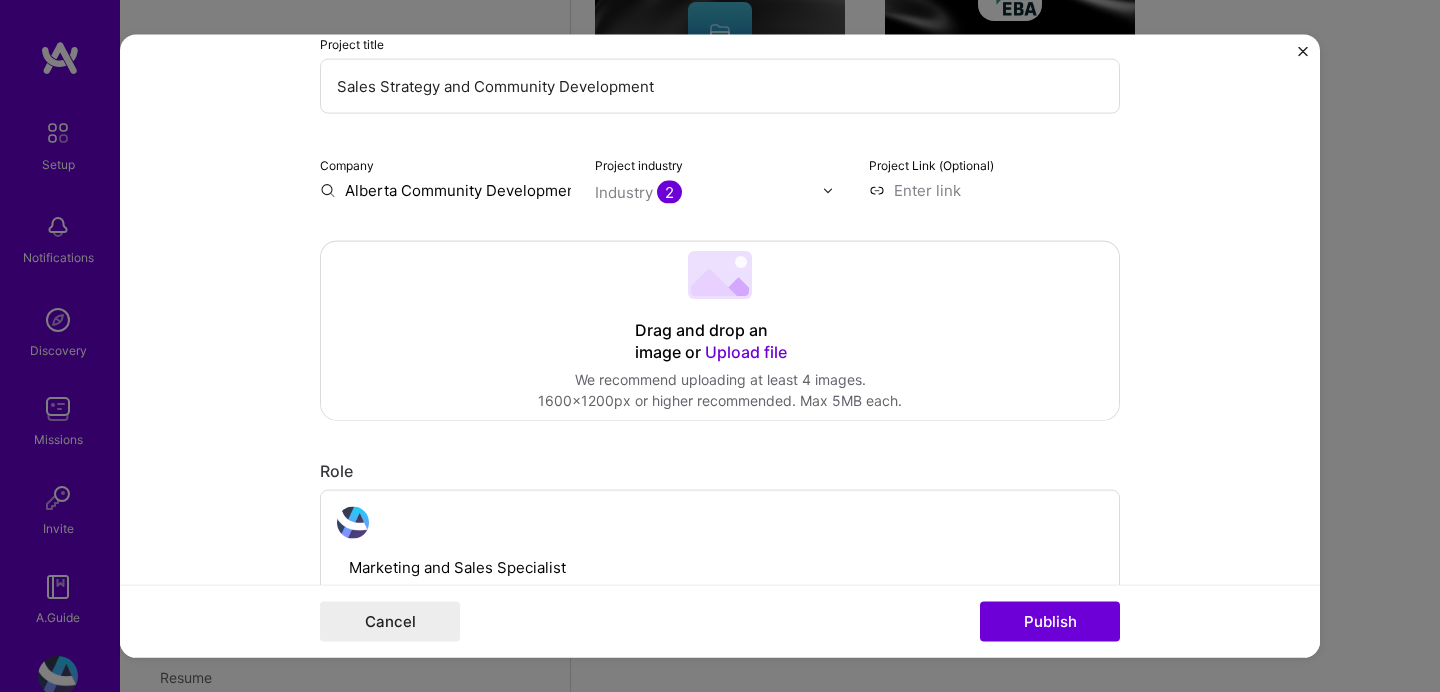scroll, scrollTop: 0, scrollLeft: 72, axis: horizontal 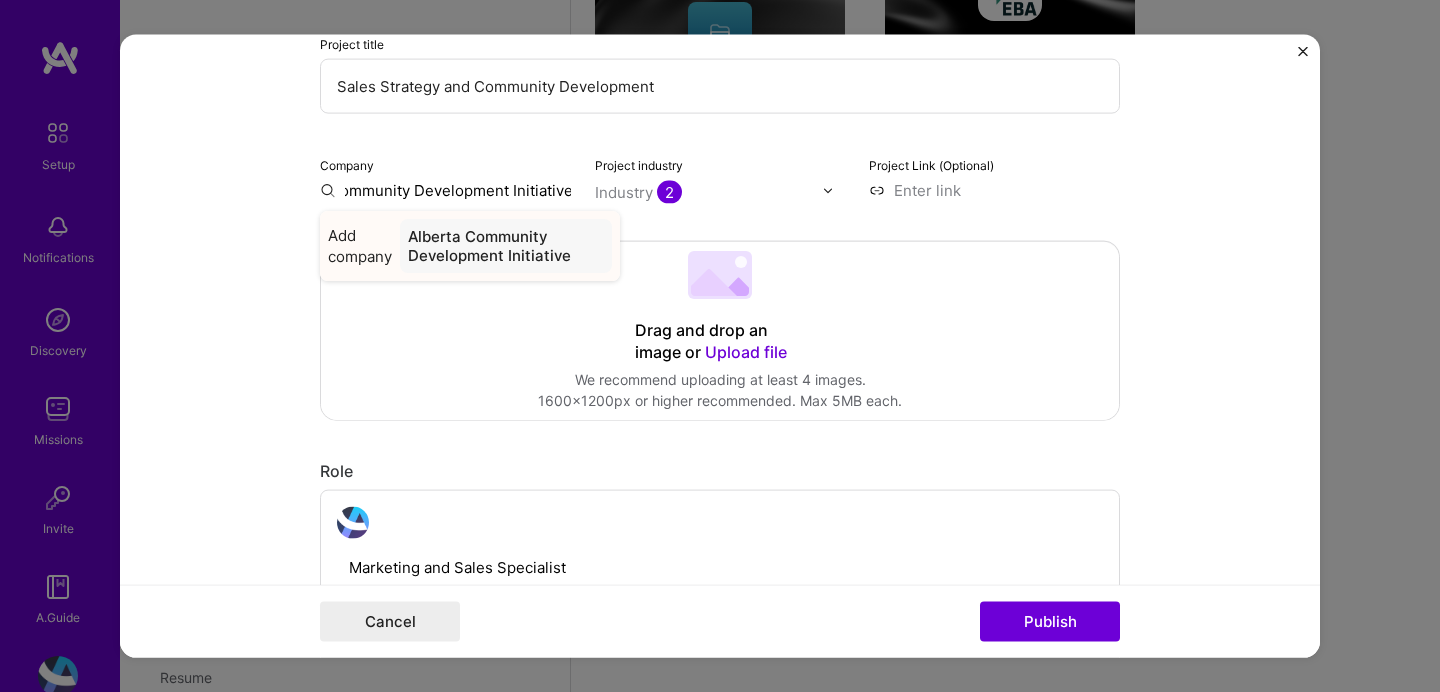 click on "Alberta Community Development Initiative" at bounding box center (506, 246) 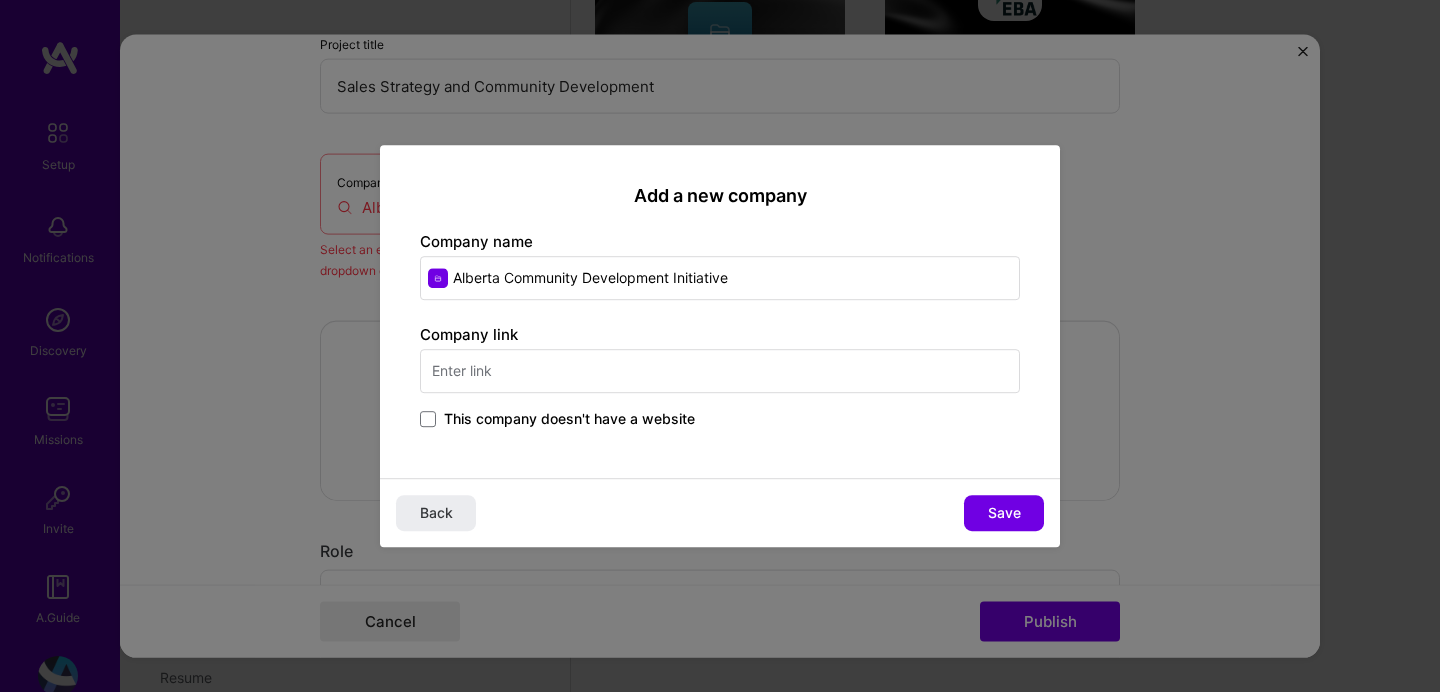 click on "This company doesn't have a website" at bounding box center (569, 419) 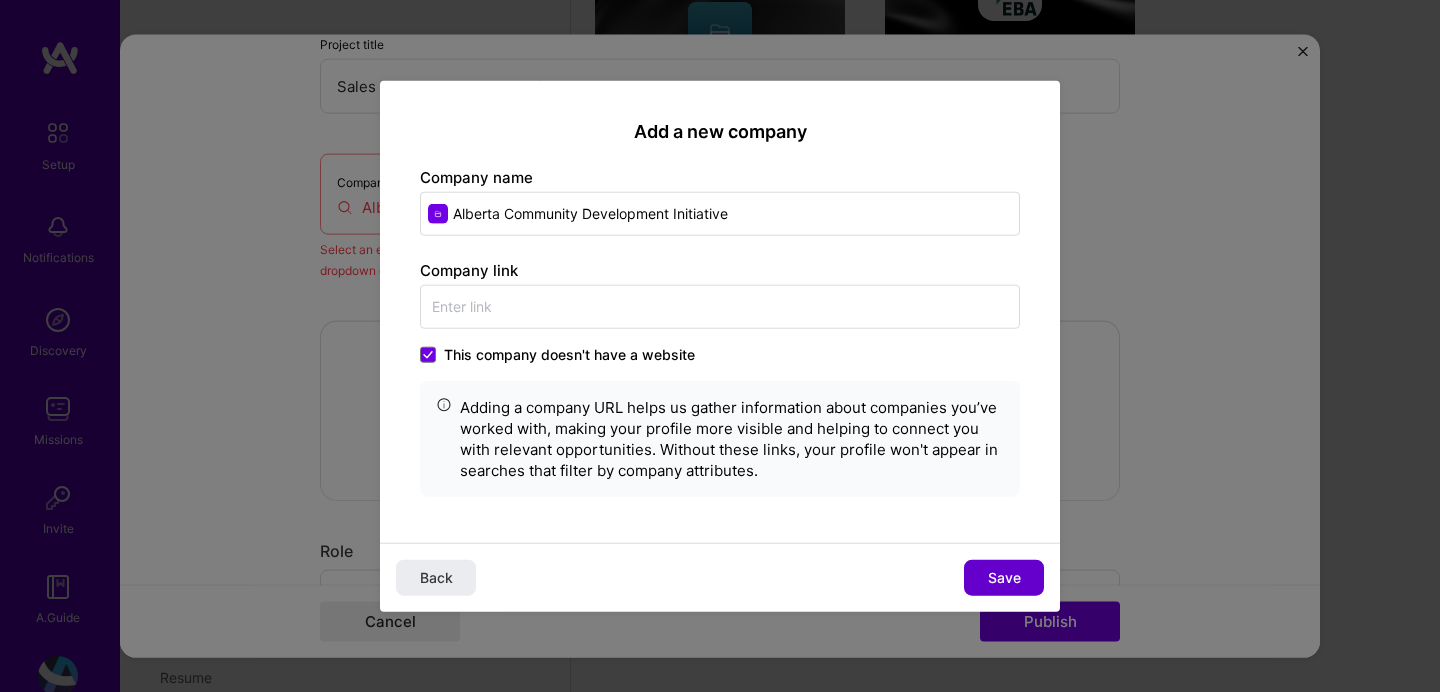 click on "Save" at bounding box center (1004, 577) 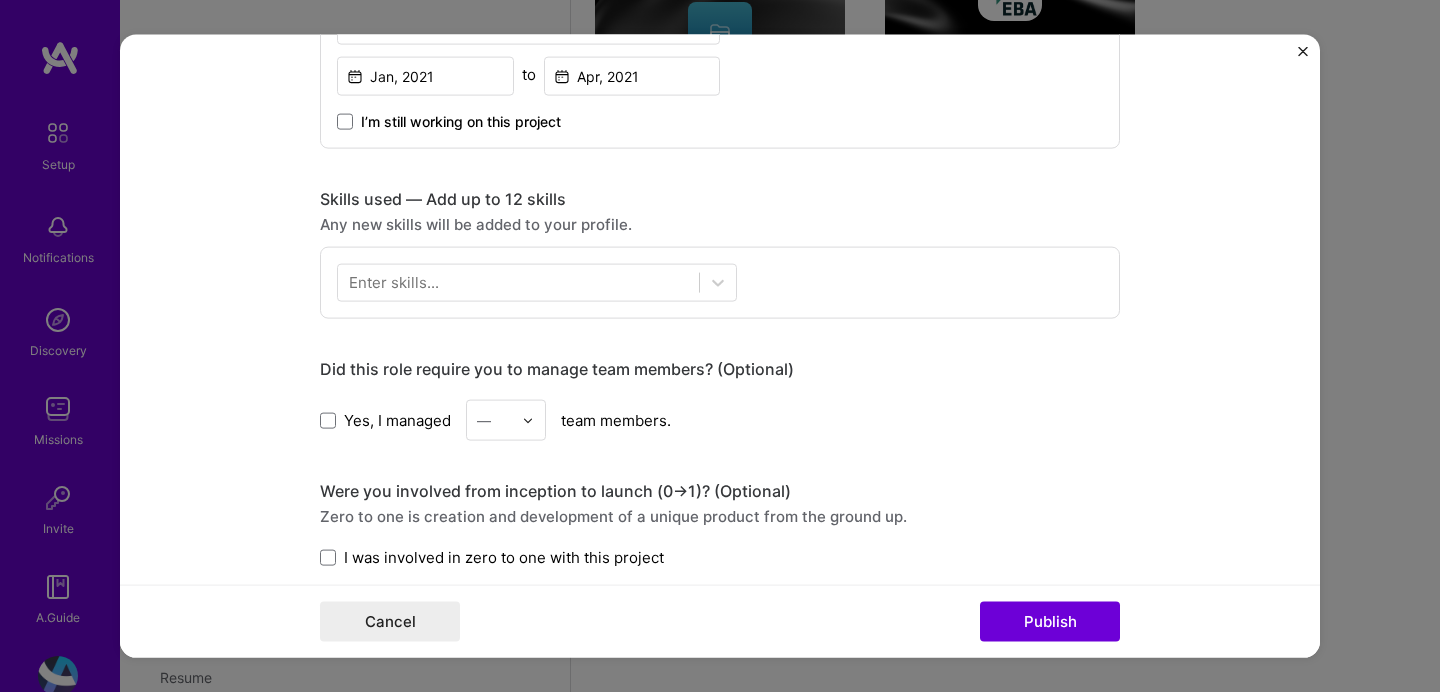 scroll, scrollTop: 798, scrollLeft: 0, axis: vertical 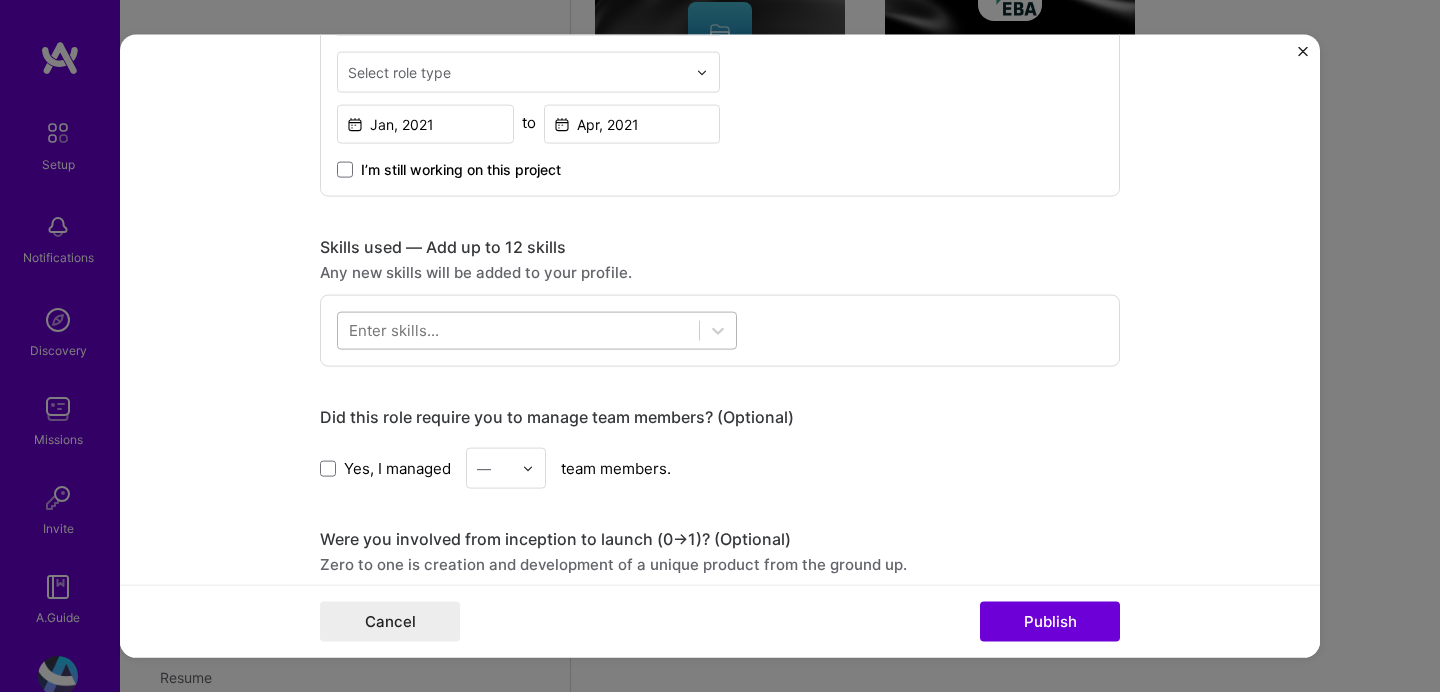 click at bounding box center (518, 330) 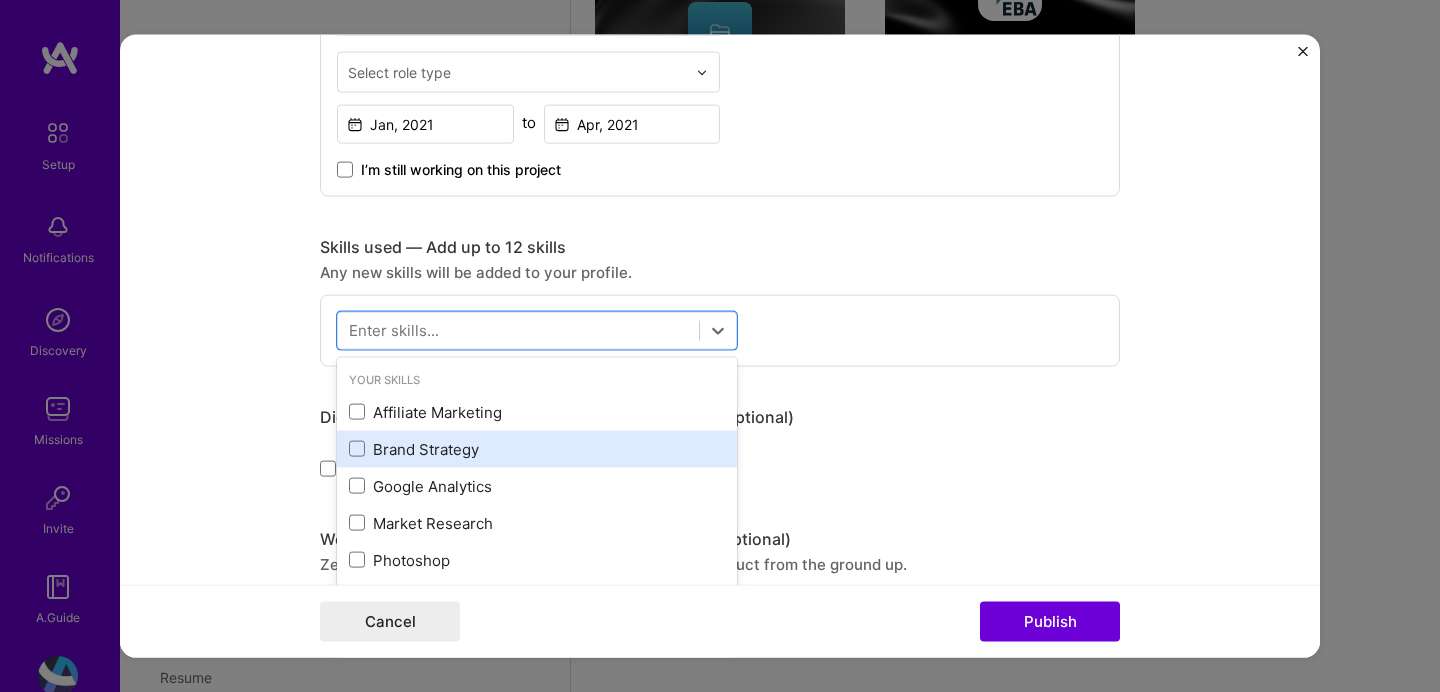 click on "Brand Strategy" at bounding box center (537, 448) 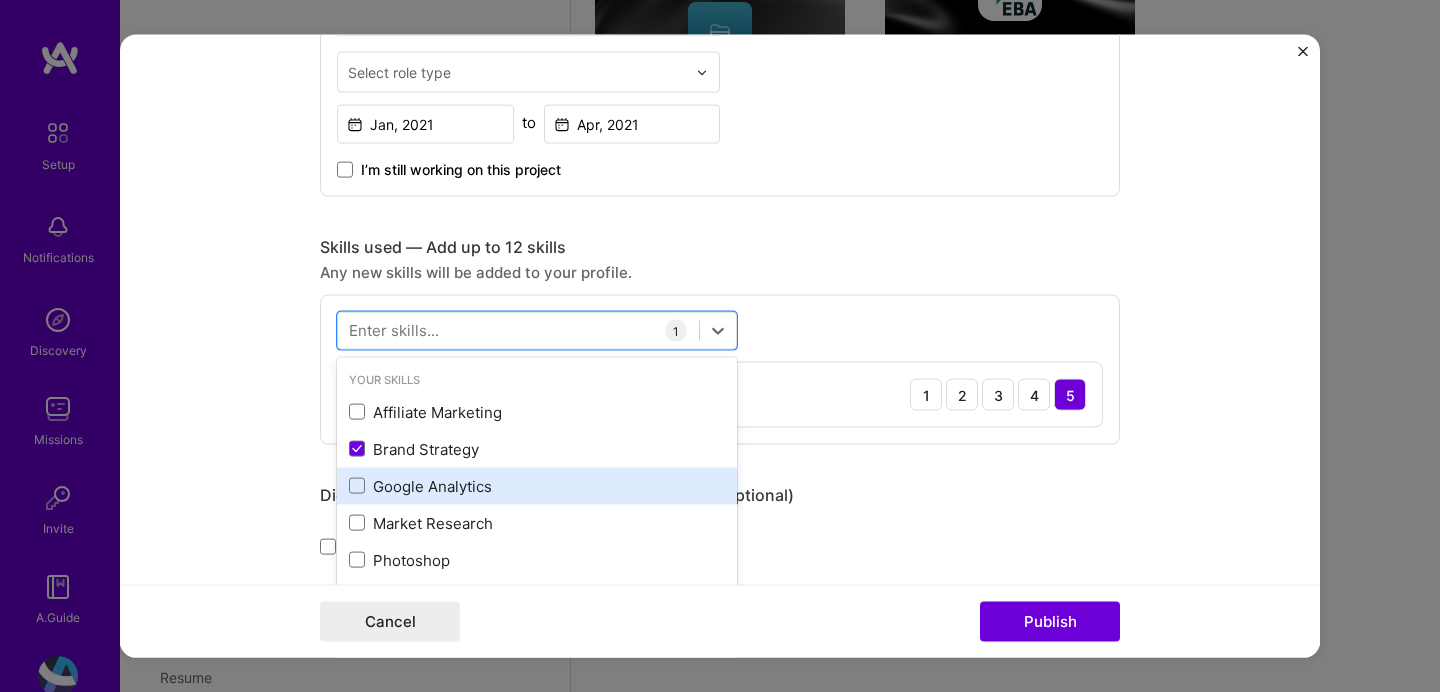 click on "Google Analytics" at bounding box center (537, 485) 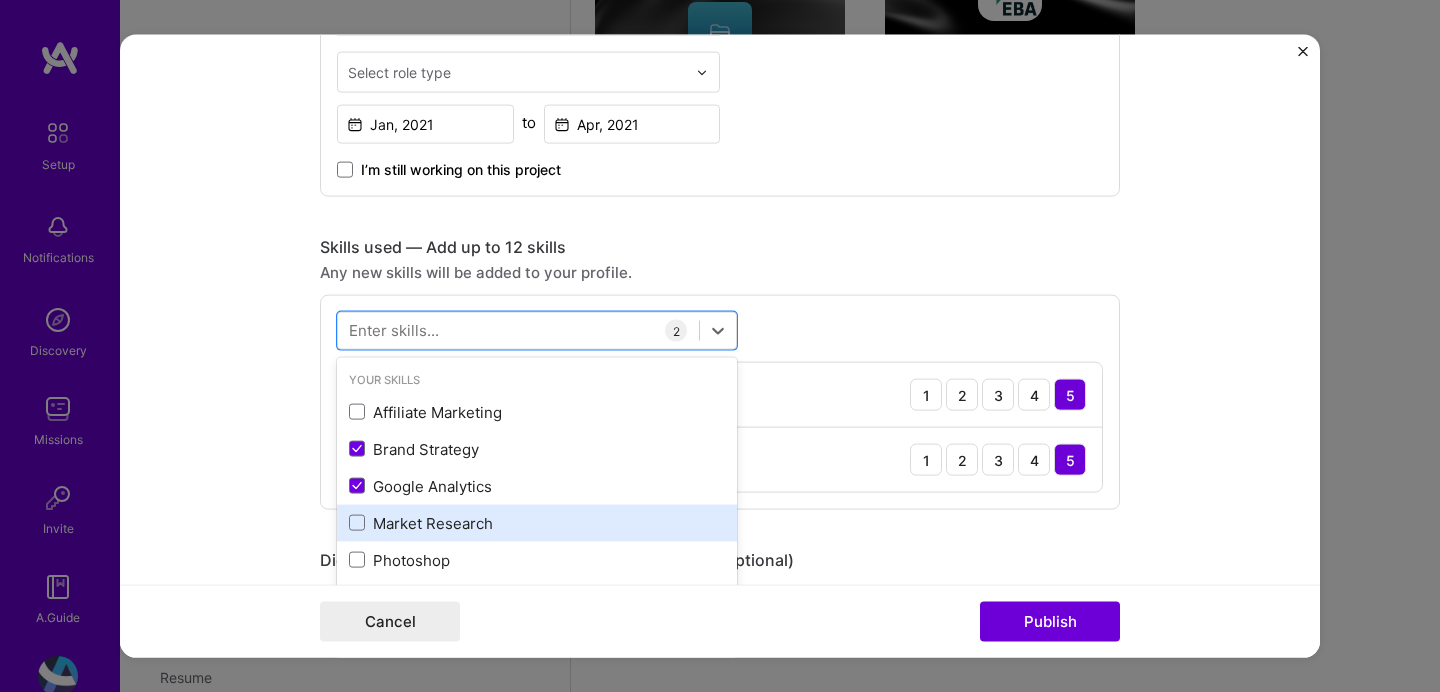 click on "Market Research" at bounding box center [537, 522] 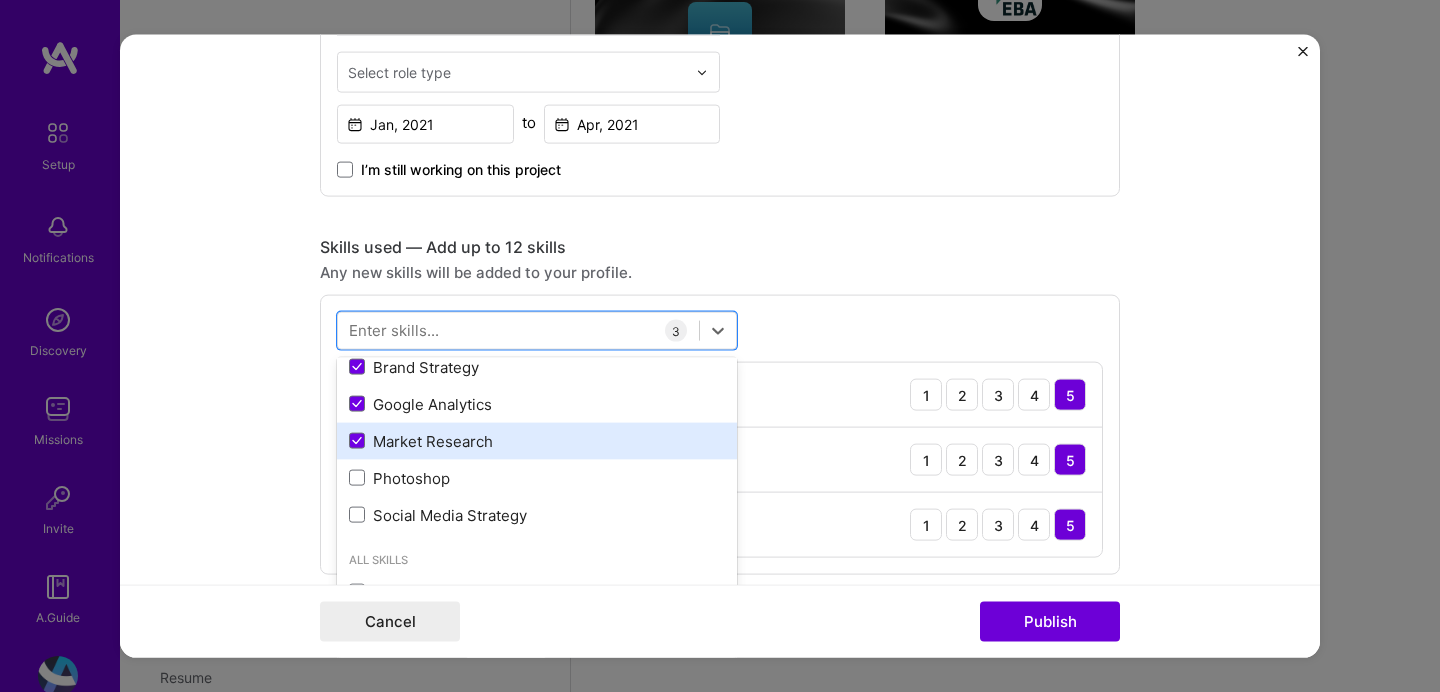 scroll, scrollTop: 90, scrollLeft: 0, axis: vertical 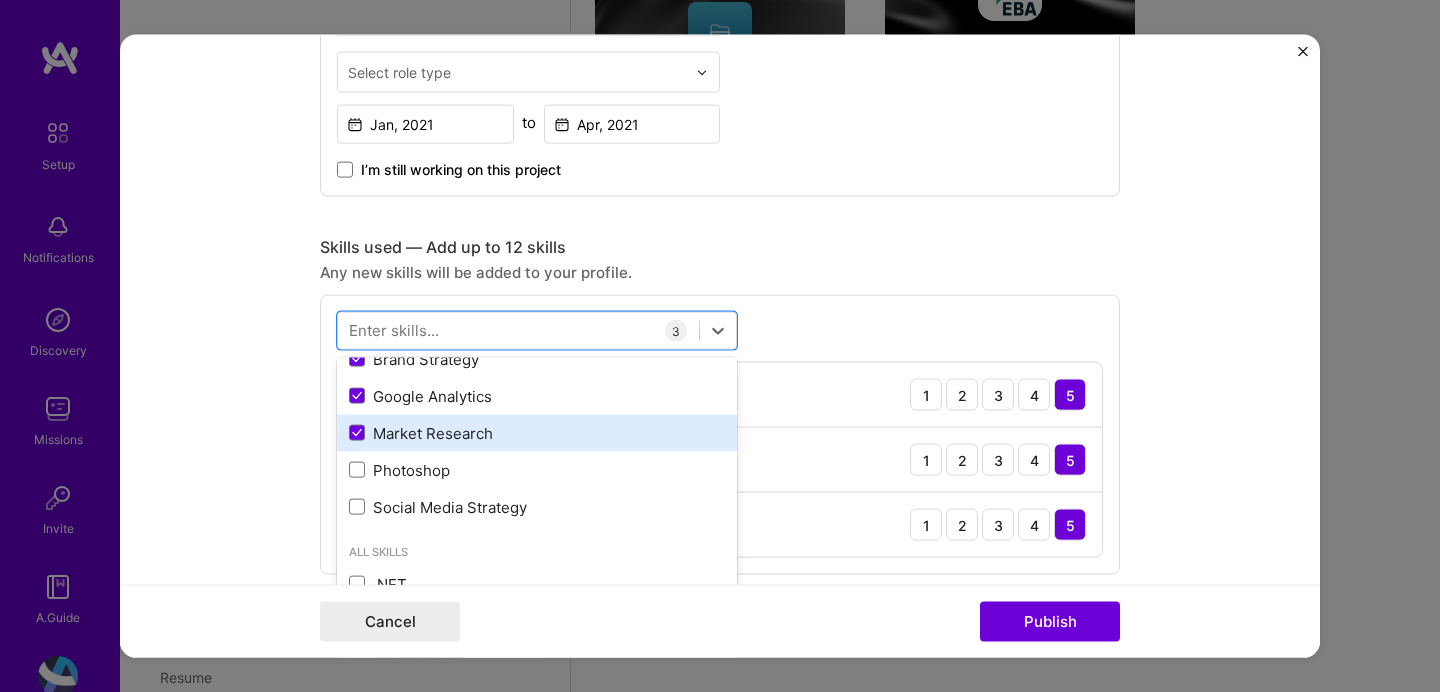 click on "Social Media Strategy" at bounding box center (537, 506) 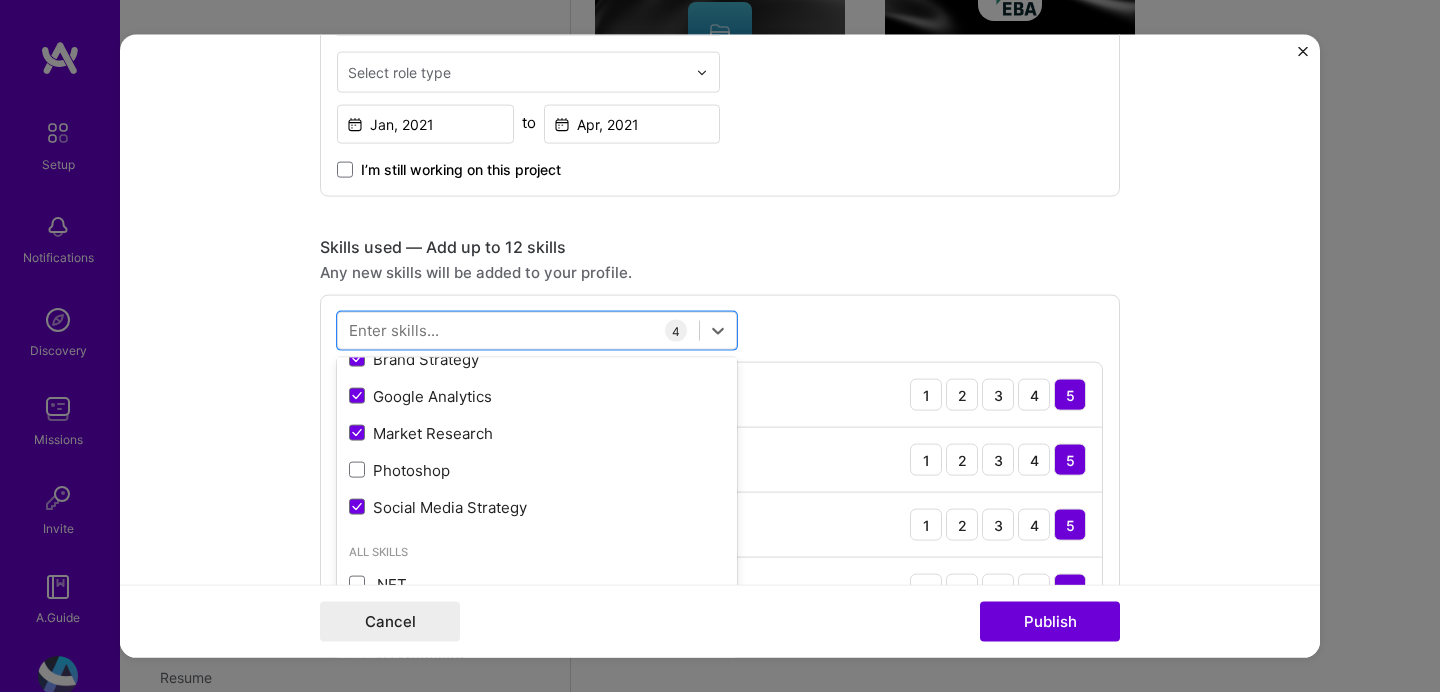 click on "option Social Media Strategy, selected. option Photoshop focused, 0 of 2. 378 results available. Use Up and Down to choose options, press Enter to select the currently focused option, press Escape to exit the menu, press Tab to select the option and exit the menu. Your Skills Affiliate Marketing Brand Strategy Google Analytics Market Research Photoshop Social Media Strategy All Skills .NET 3D Engineering 3D Modeling API Design API Integration APNS ARM ASP.NET AWS AWS Aurora AWS BETA AWS CDK AWS CloudFormation AWS Lambda AWS Neptune AWS RDS Ada Adobe Creative Cloud Adobe Experience Manager Agile Agora Airflow Algorithm Design Amazon Athena Amplitude Analytics Android Angular Angular.js Ansible Apache Kafka Apex (Salesforce) Apollo App Clip (iOS) ArangoDB Artifactory Artificial Intelligence (AI) Assembly Async.io Aurelia Authentication Automated Testing Azure BLE (Bluetooth) Babylon.js Backbone.js Backlog Prioritization BigQuery Blockchain / Crypto Blog Bloomreach Bootstrap JS Boto3 C C# C++ CI/CD CMS" at bounding box center (720, 467) 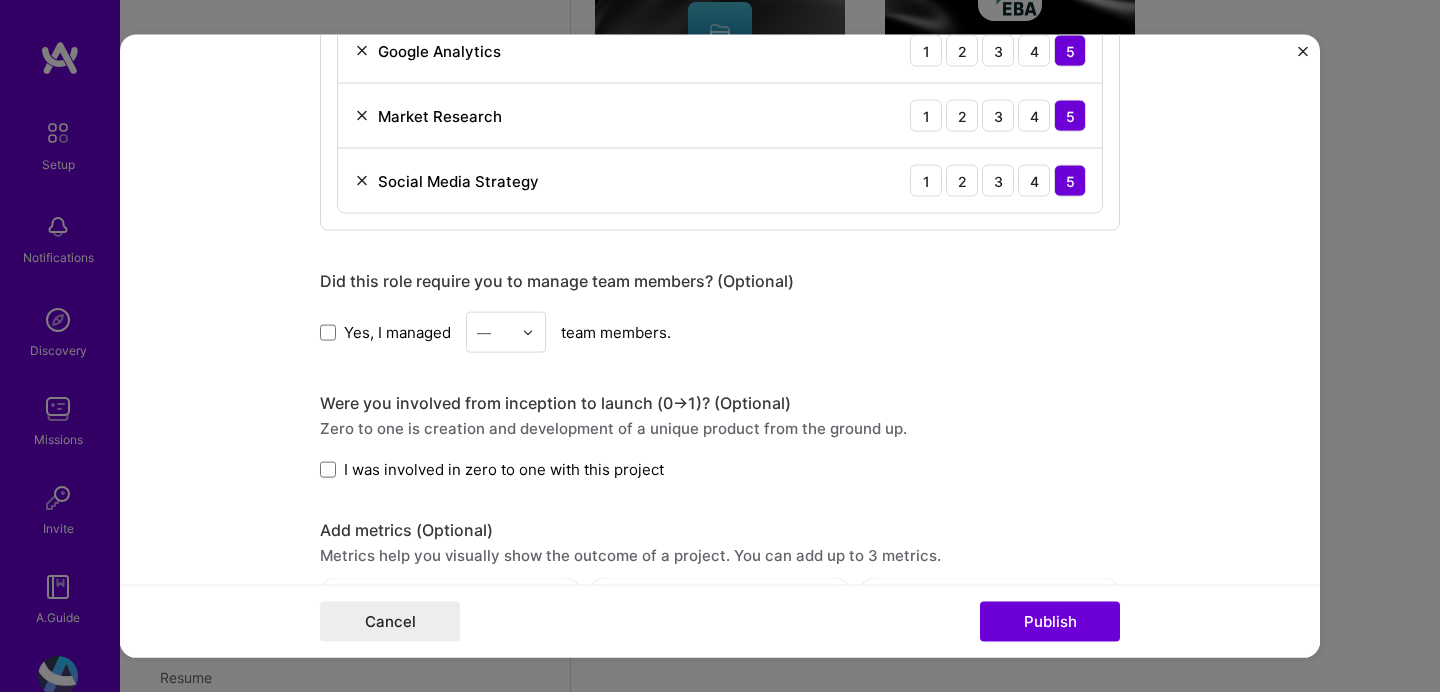 scroll, scrollTop: 1297, scrollLeft: 0, axis: vertical 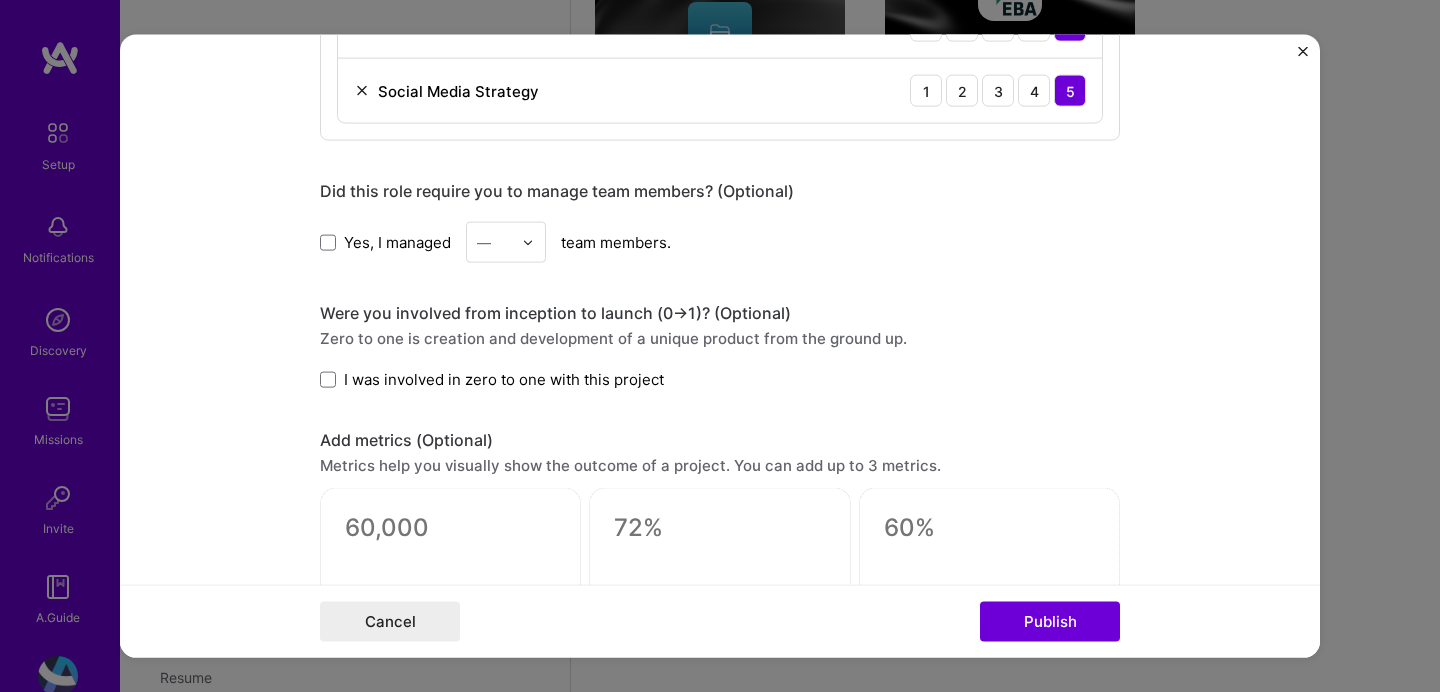 click on "—" at bounding box center (494, 242) 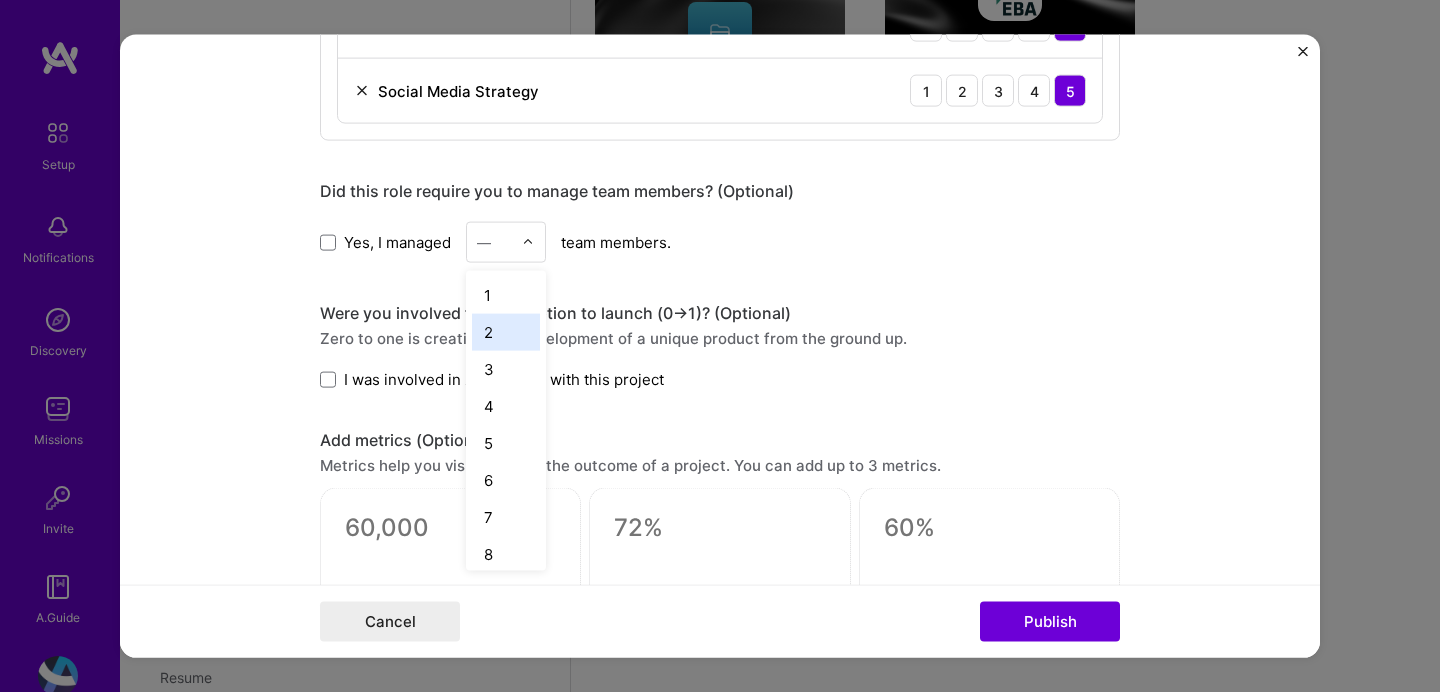click on "2" at bounding box center (506, 332) 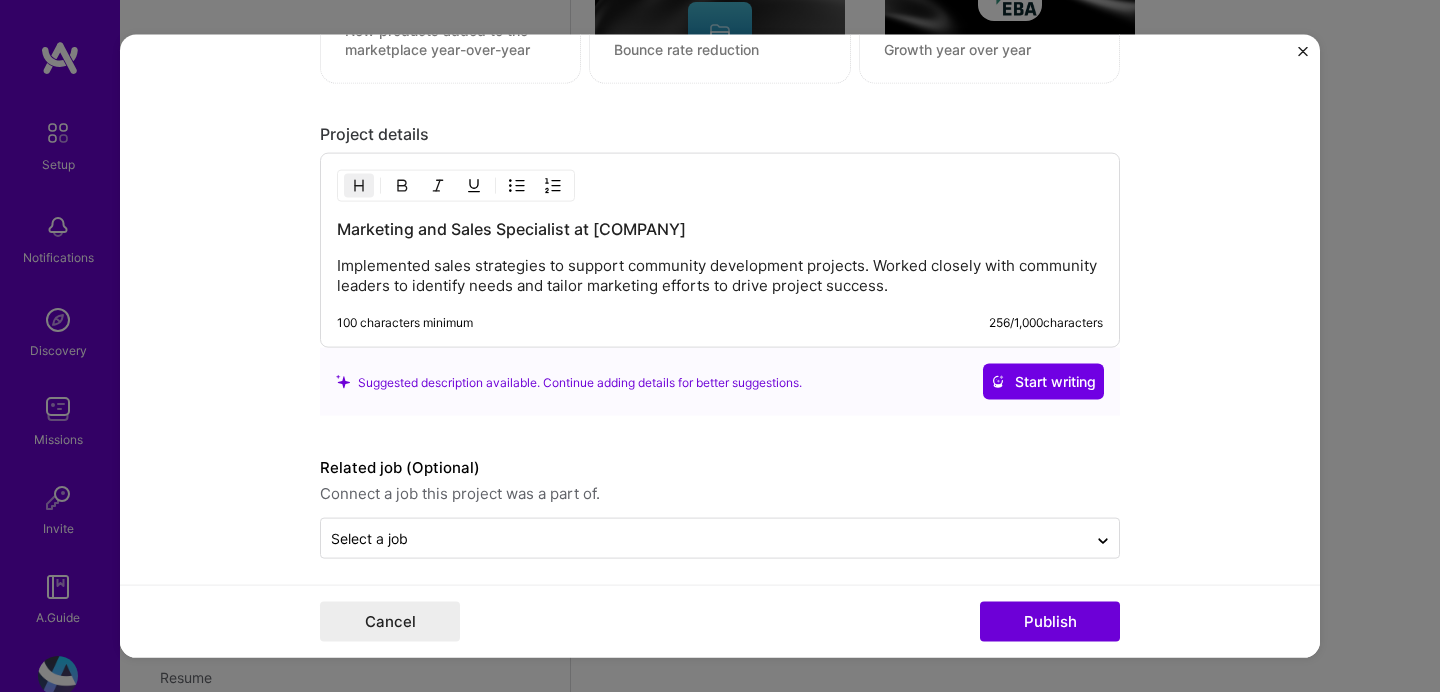 scroll, scrollTop: 1874, scrollLeft: 0, axis: vertical 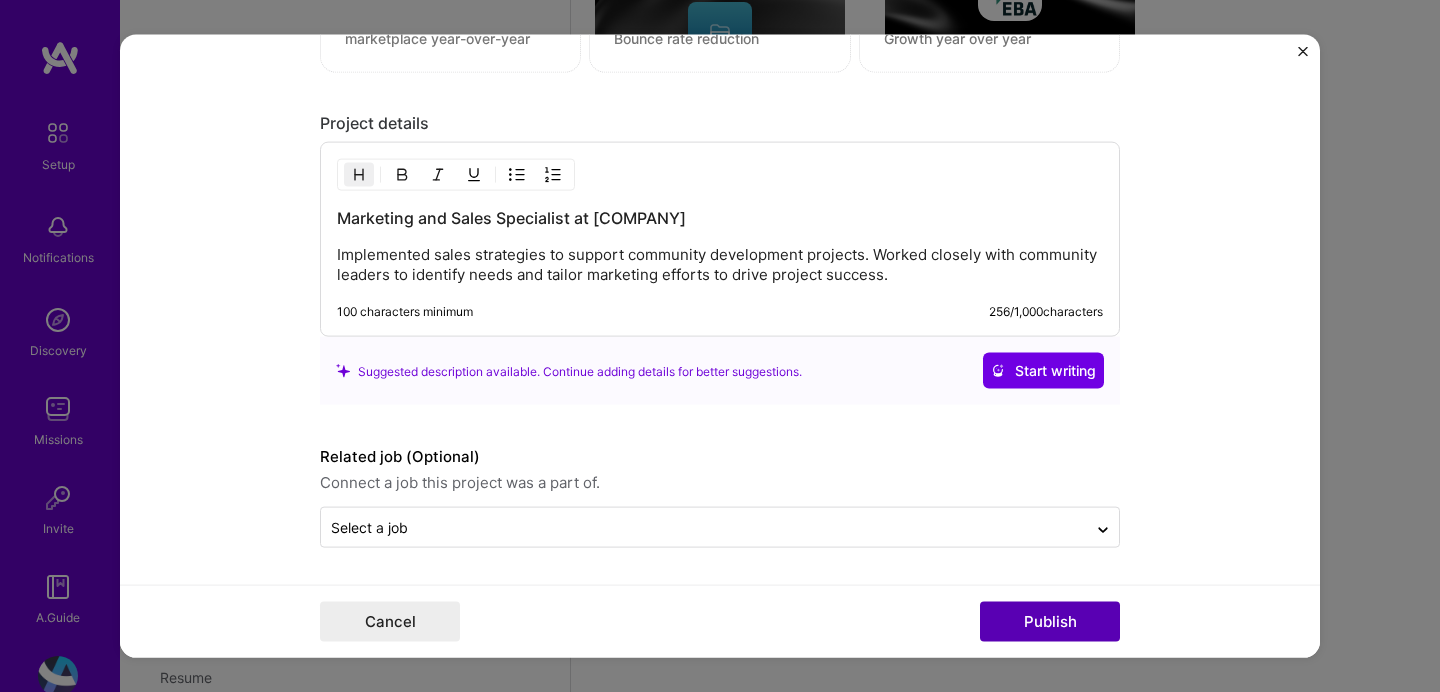 click on "Publish" at bounding box center (1050, 621) 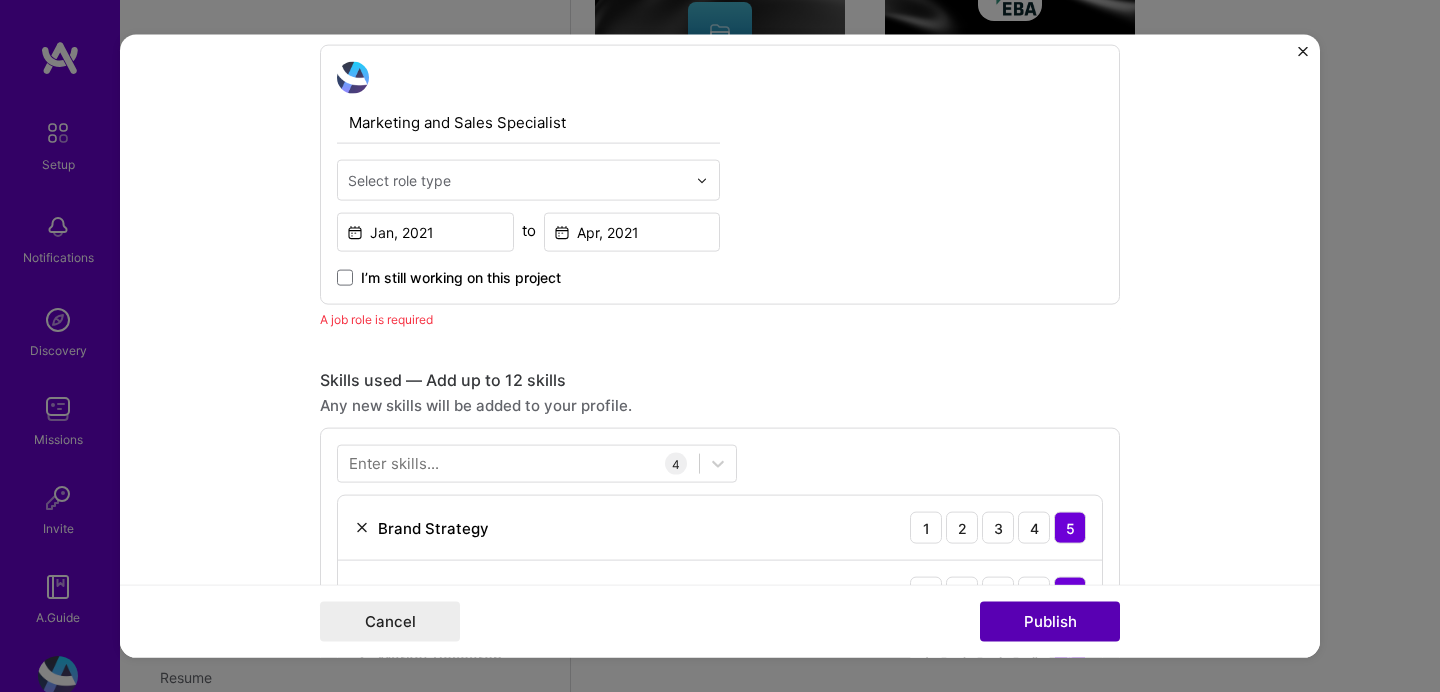 scroll, scrollTop: 671, scrollLeft: 0, axis: vertical 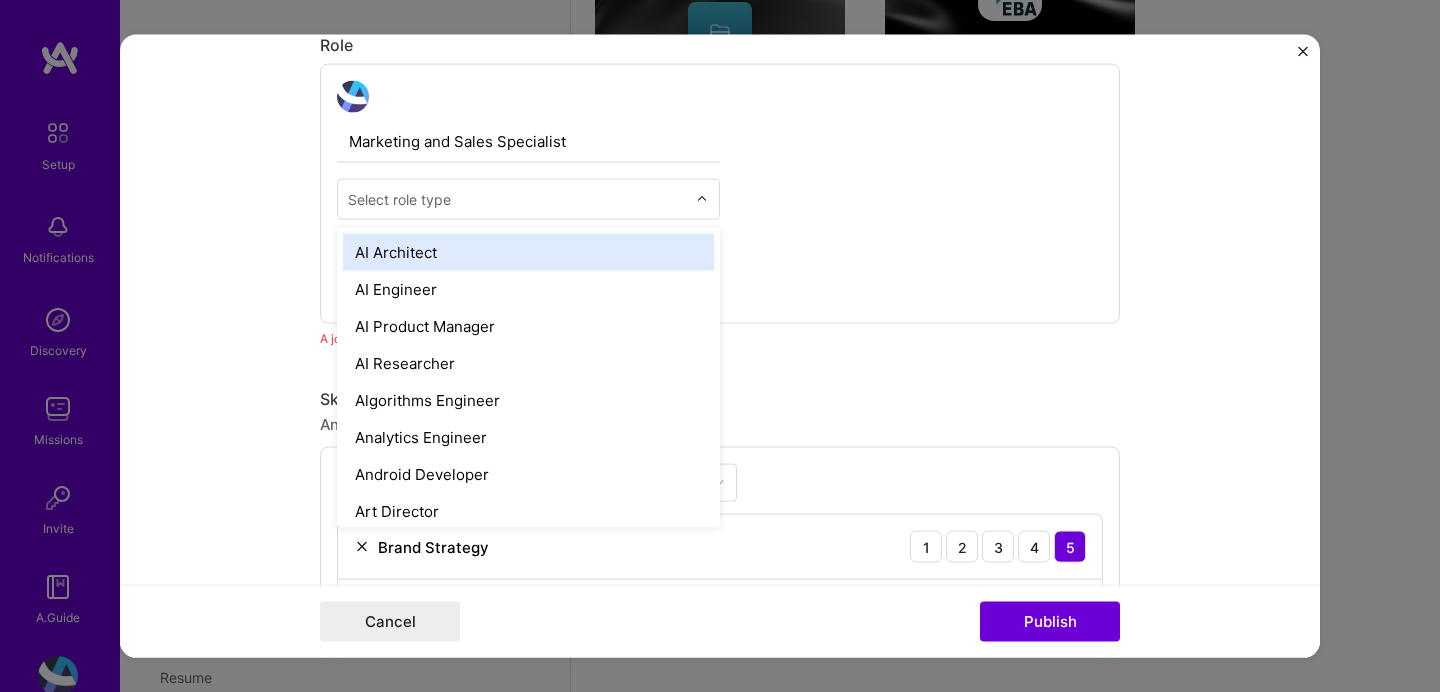 click at bounding box center (517, 199) 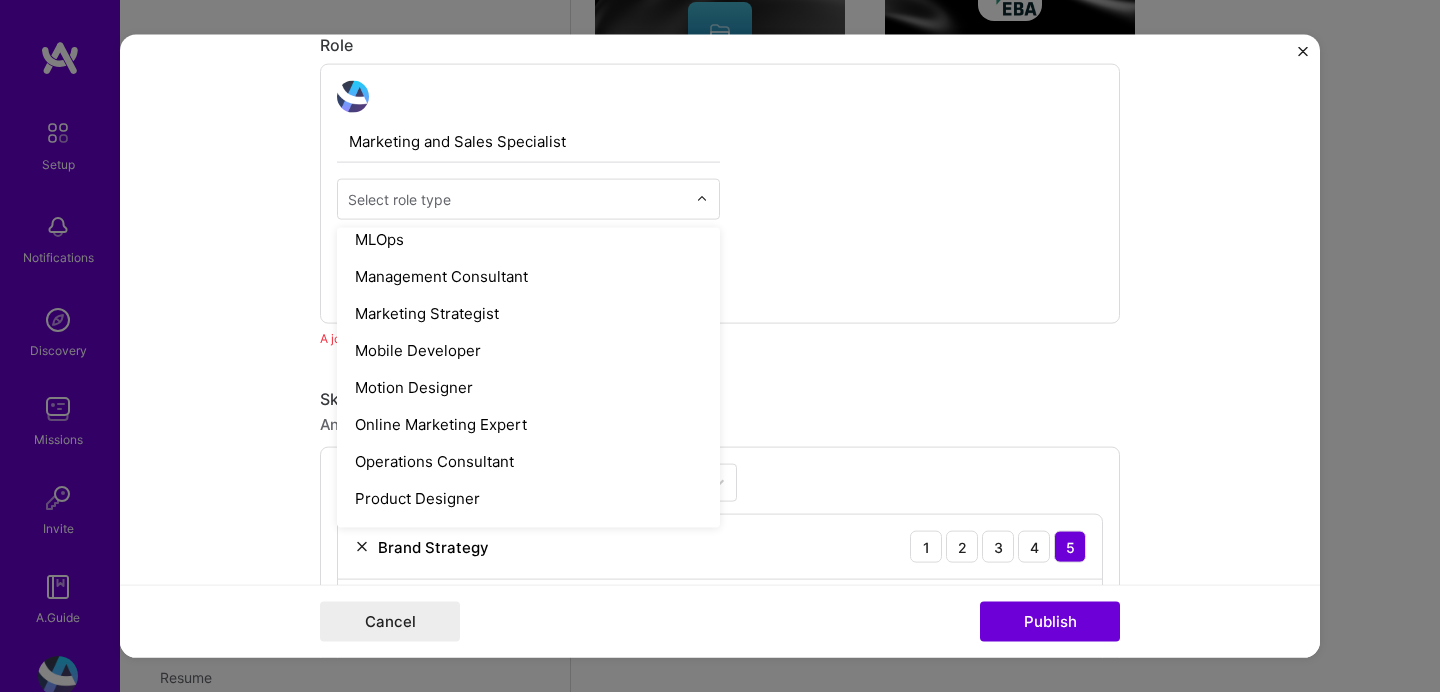 scroll, scrollTop: 1593, scrollLeft: 0, axis: vertical 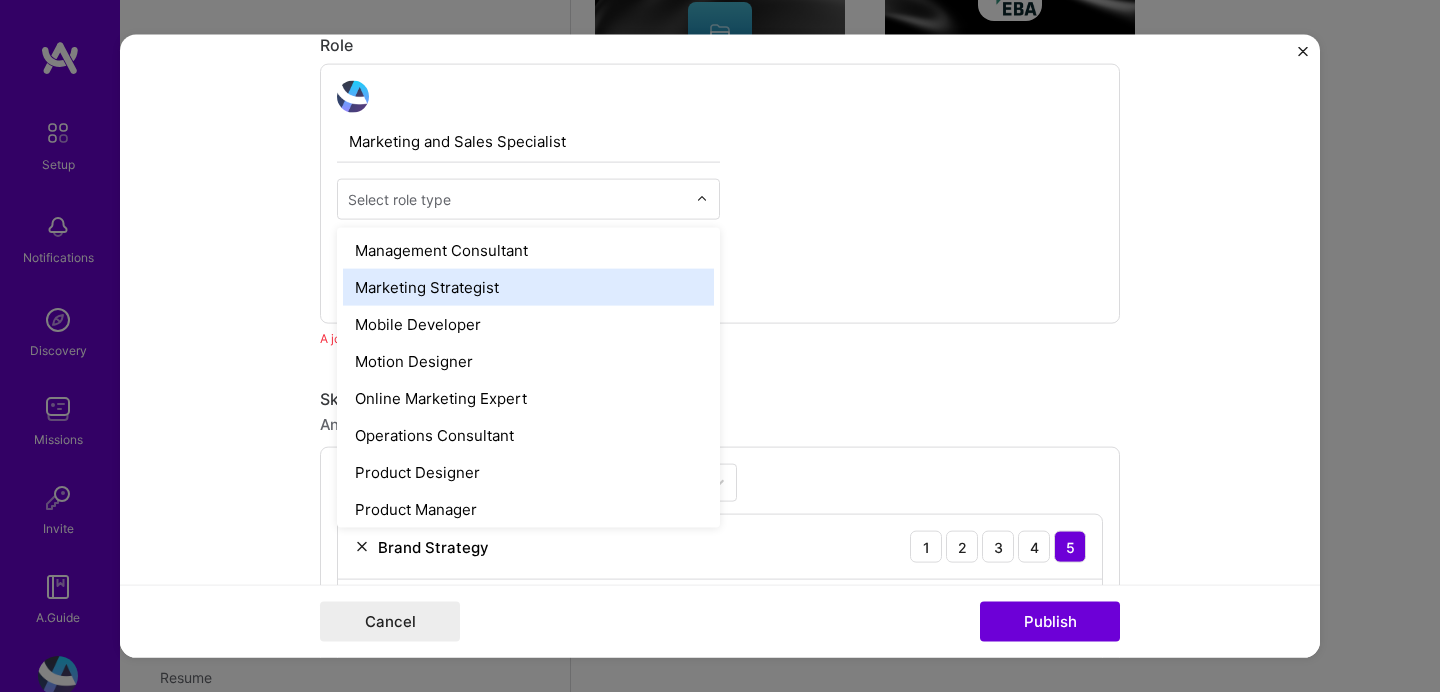 click on "Marketing Strategist" at bounding box center [528, 287] 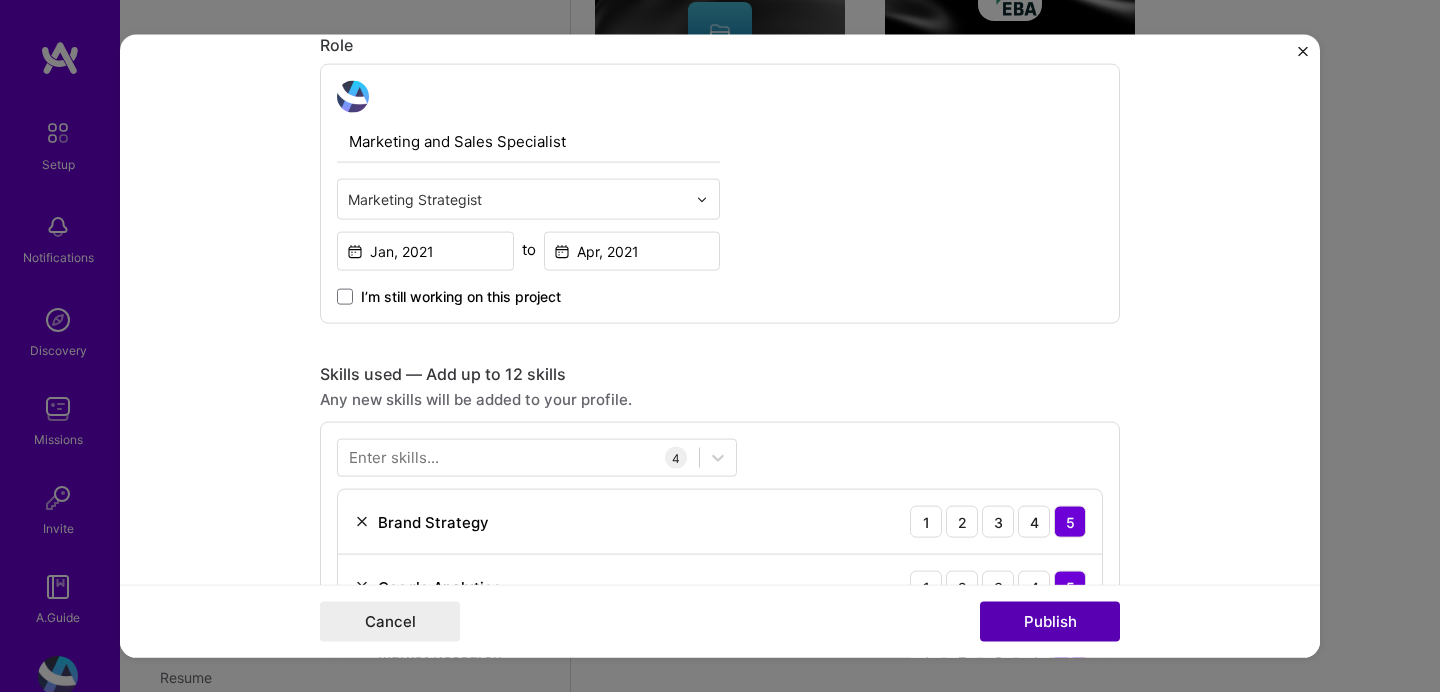 click on "Publish" at bounding box center [1050, 621] 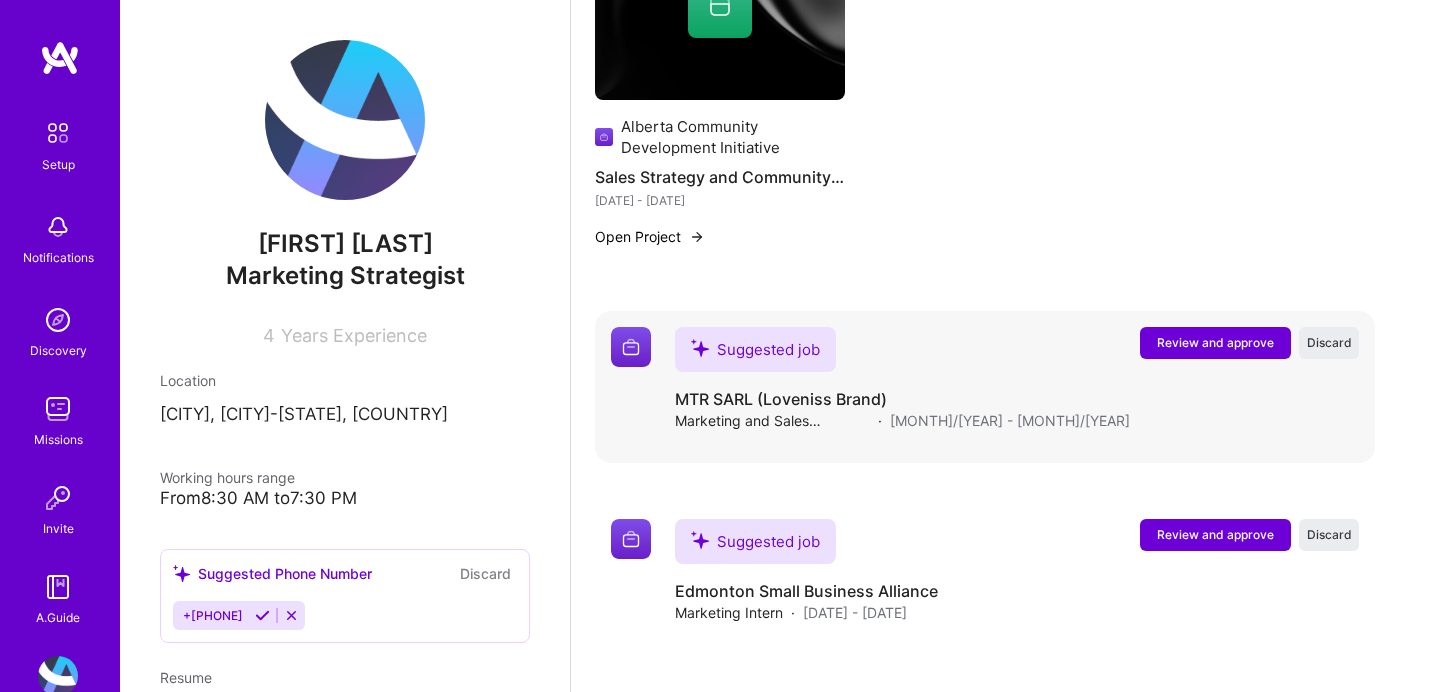 scroll, scrollTop: 1486, scrollLeft: 0, axis: vertical 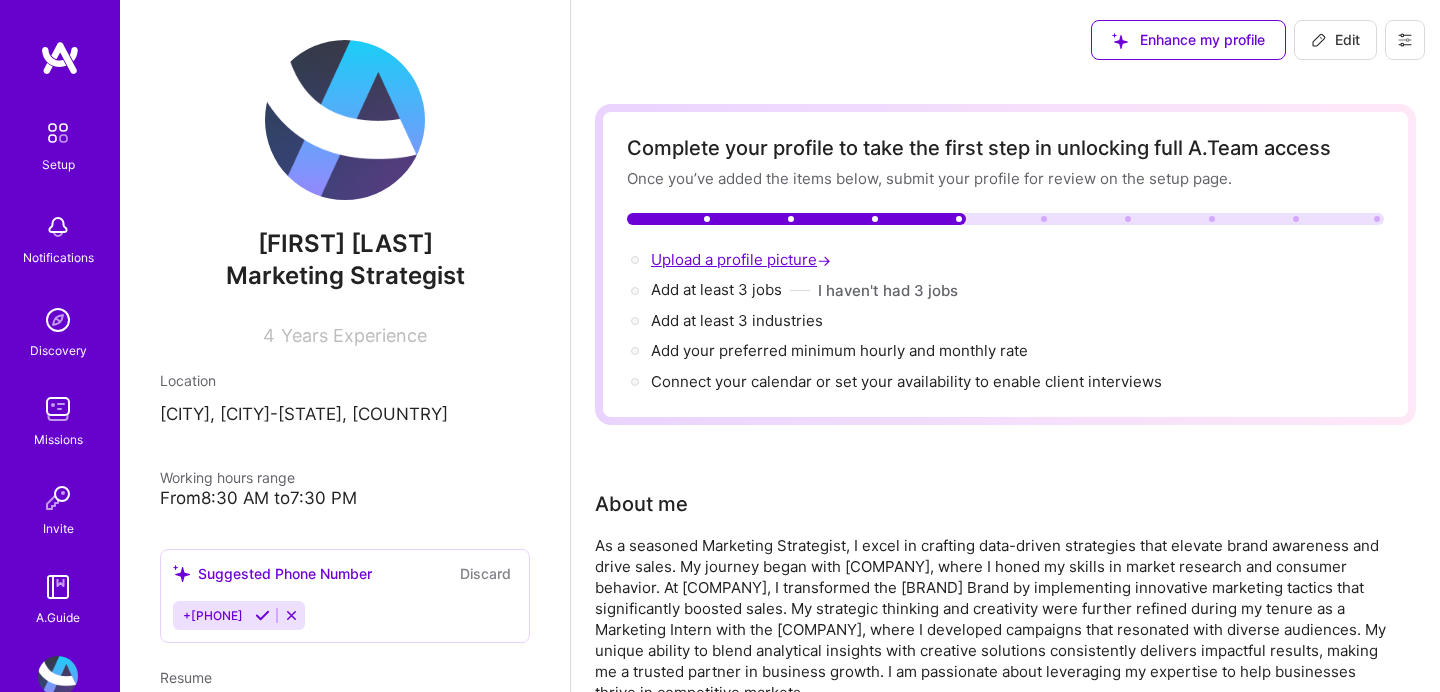 click on "Upload a profile picture  →" at bounding box center [743, 259] 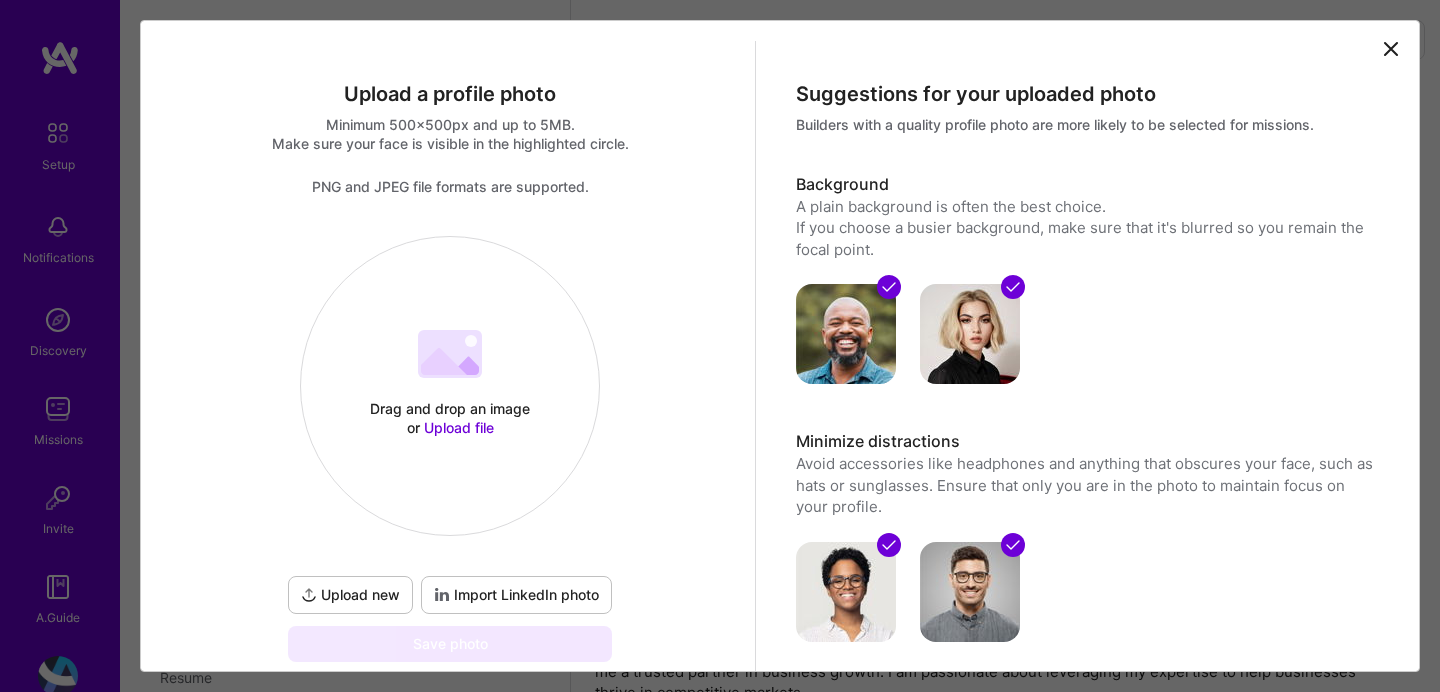 click on "Upload new" at bounding box center [350, 595] 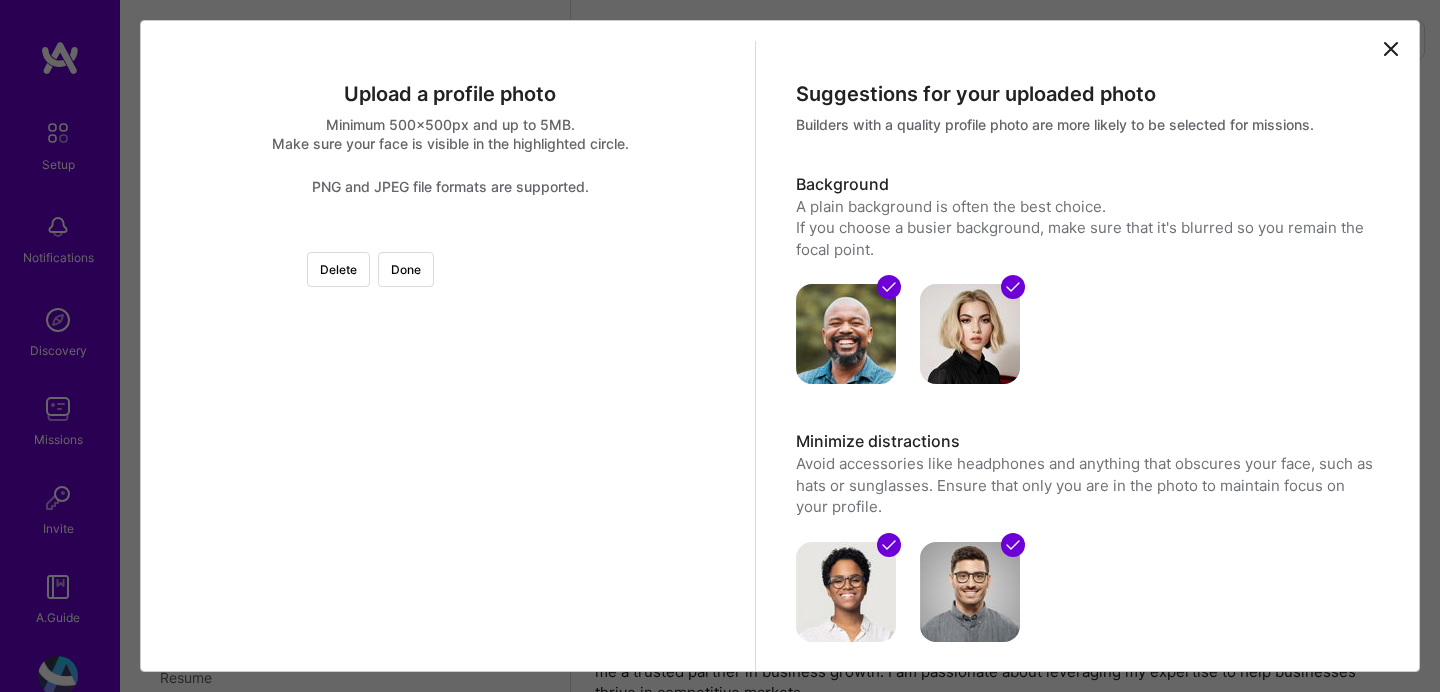 click at bounding box center (679, 465) 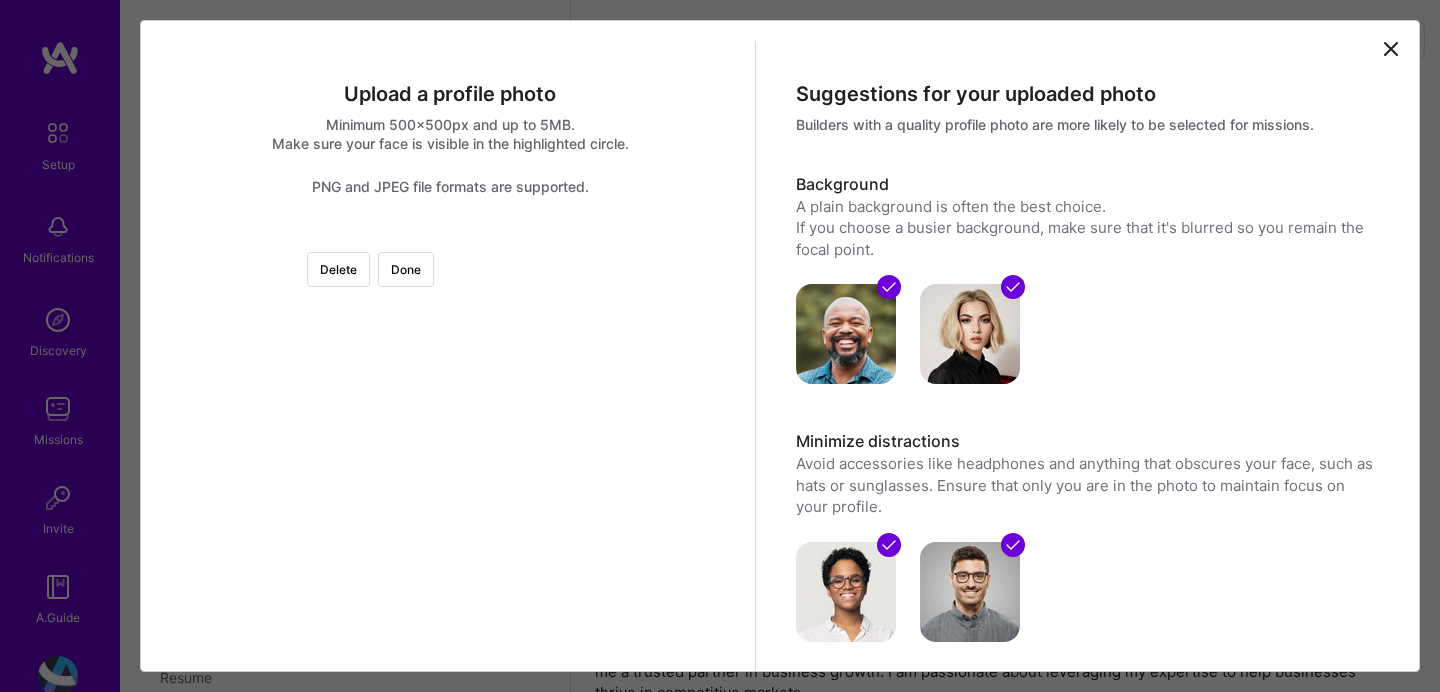 click on "Upload a profile photo Minimum 500x500px and up to 5MB. Make sure your face is visible in the highlighted circle. PNG and JPEG file formats are supported. Delete Done" at bounding box center (451, 472) 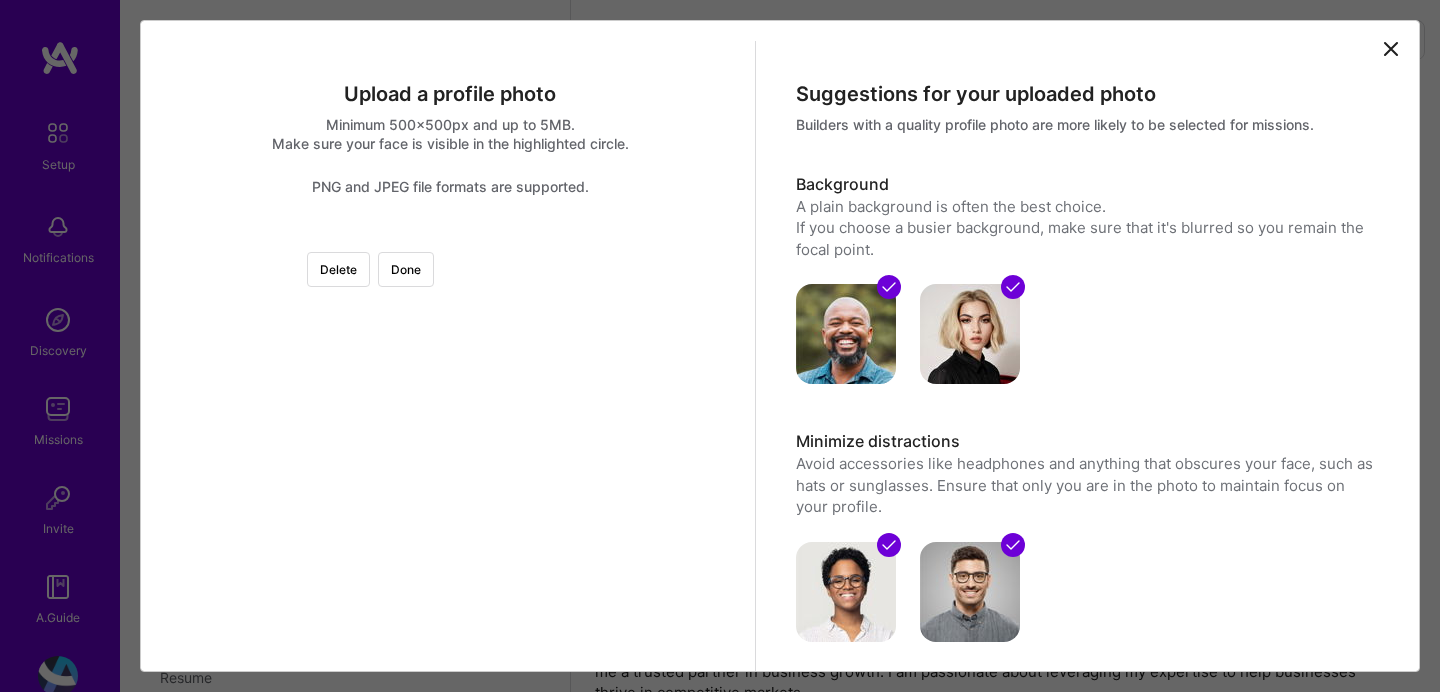 click at bounding box center (623, 494) 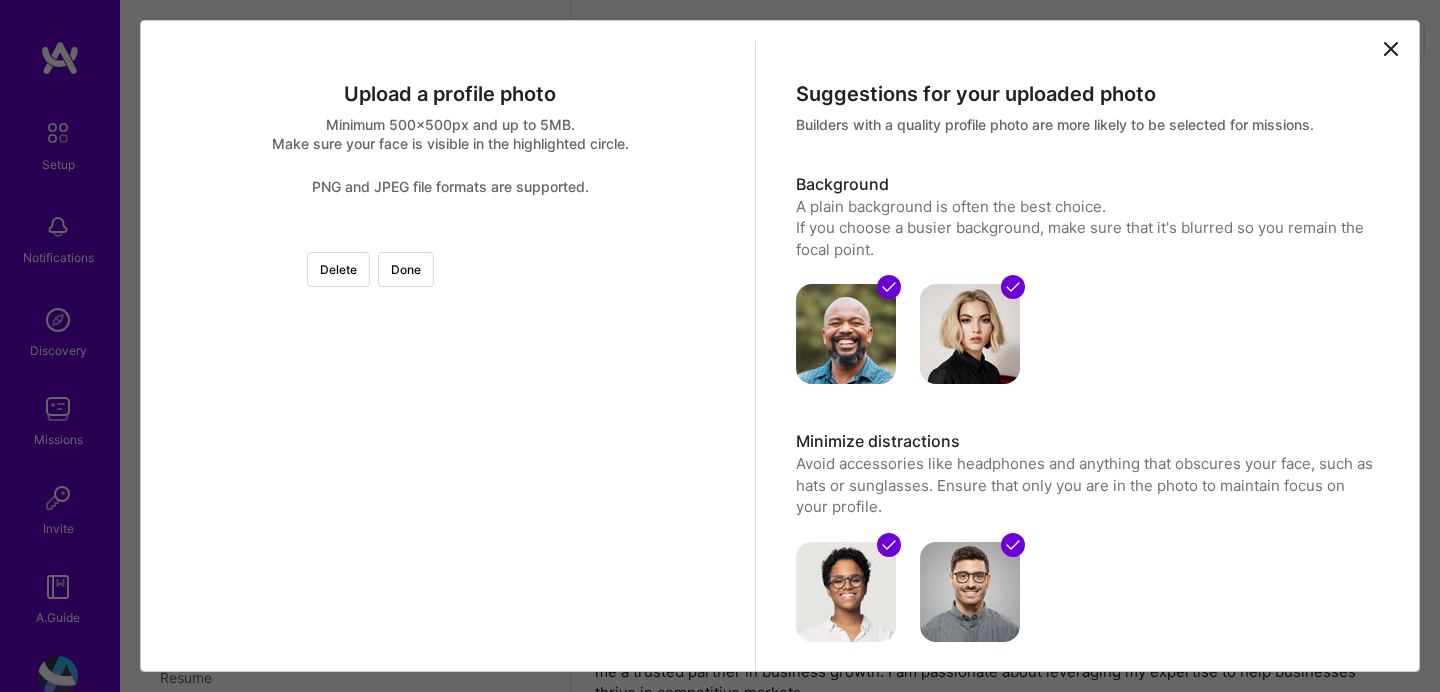 click at bounding box center (450, 236) 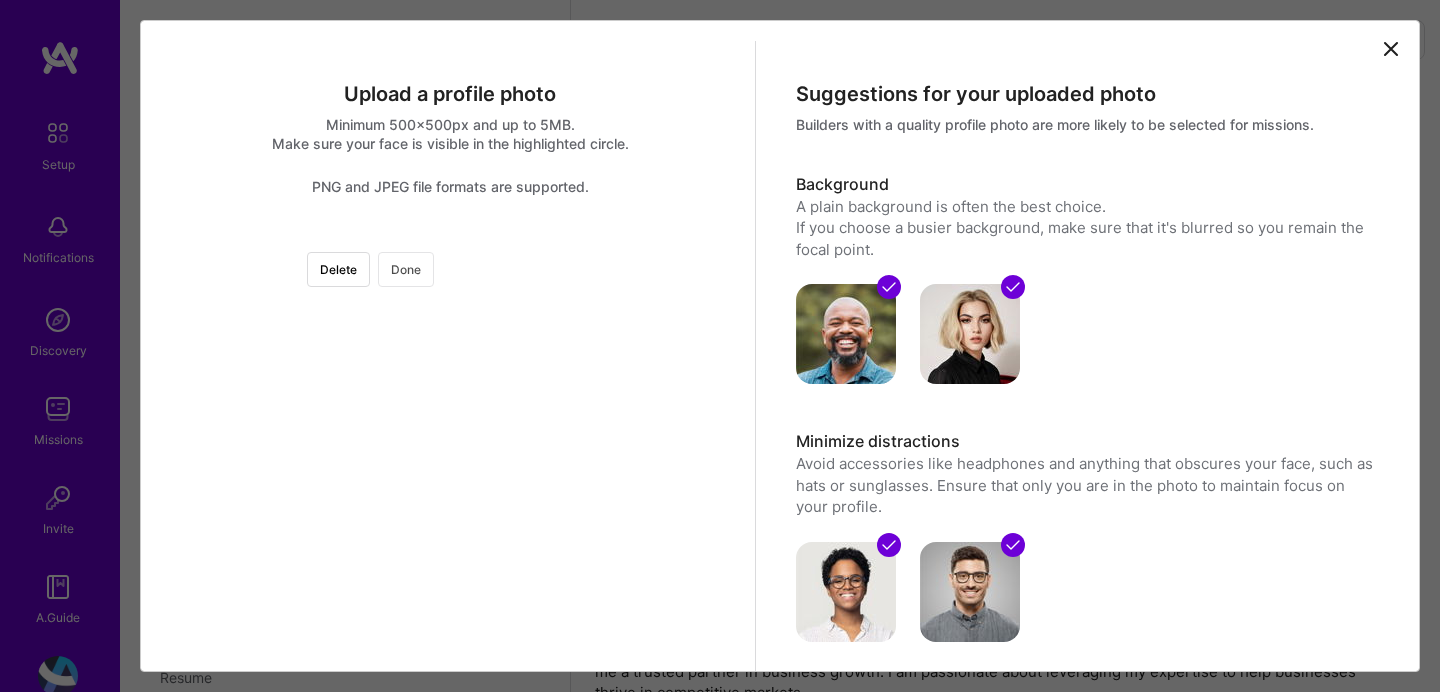 click on "Done" at bounding box center [406, 269] 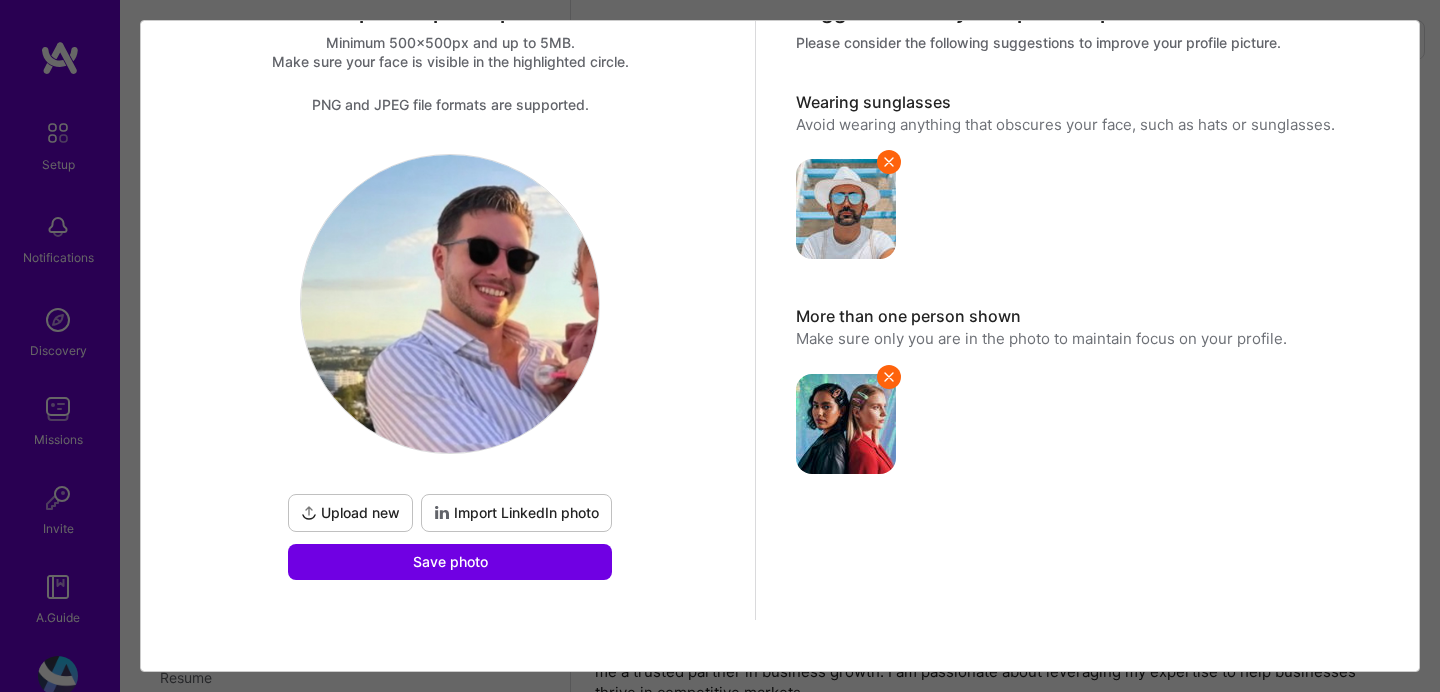 scroll, scrollTop: 85, scrollLeft: 0, axis: vertical 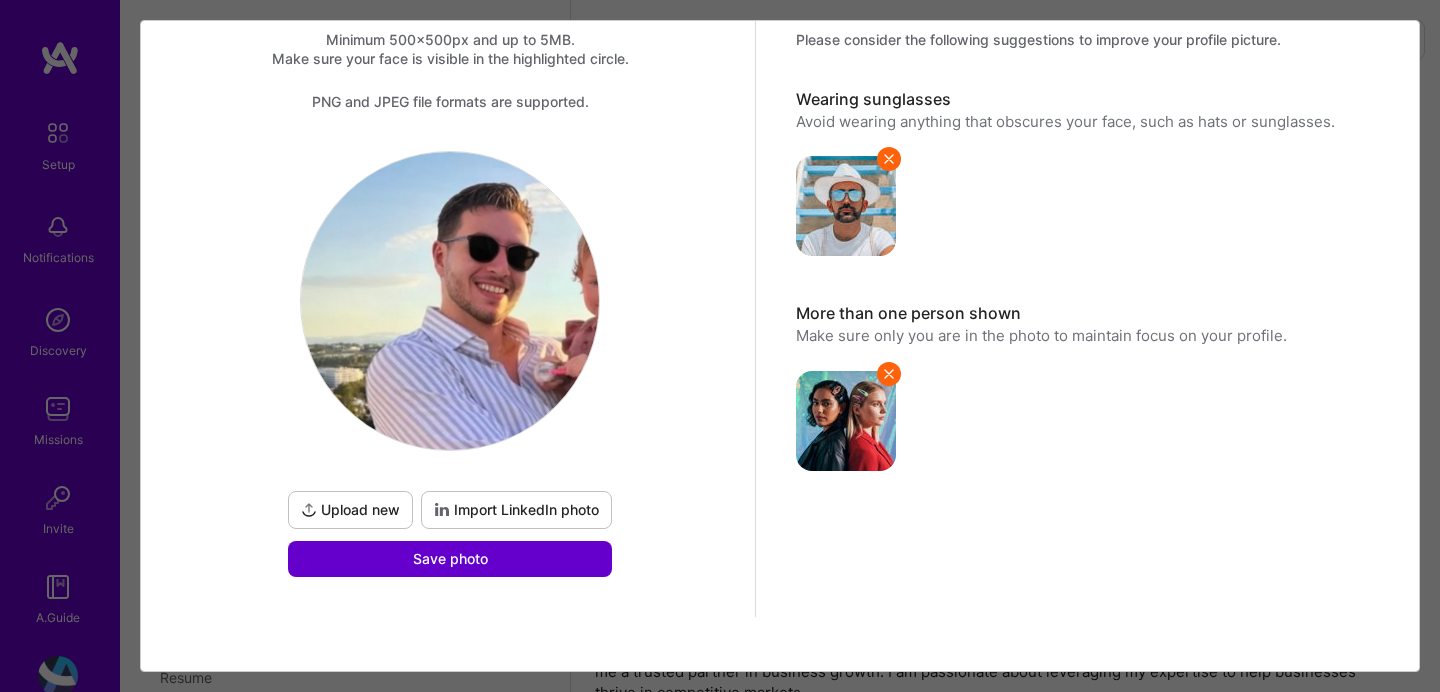 click on "Save photo" at bounding box center (450, 559) 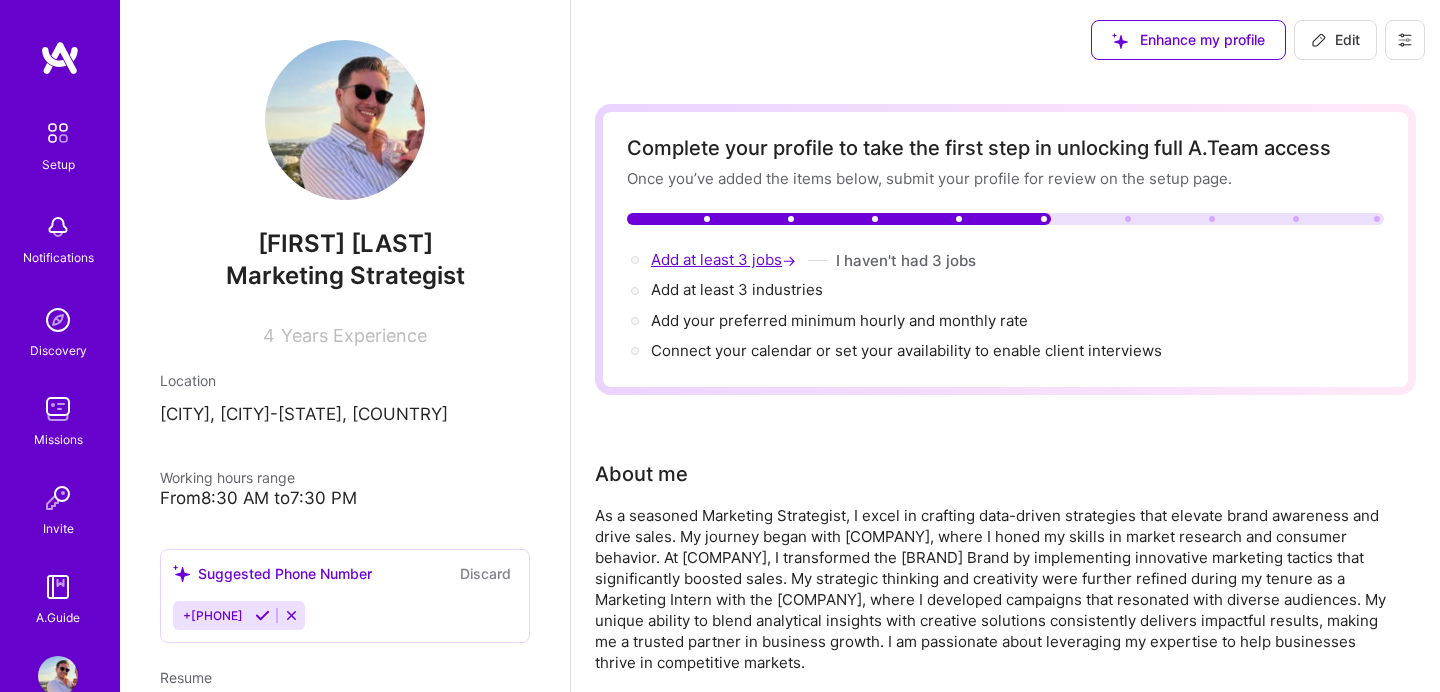 click on "Add at least 3 jobs  →" at bounding box center (725, 259) 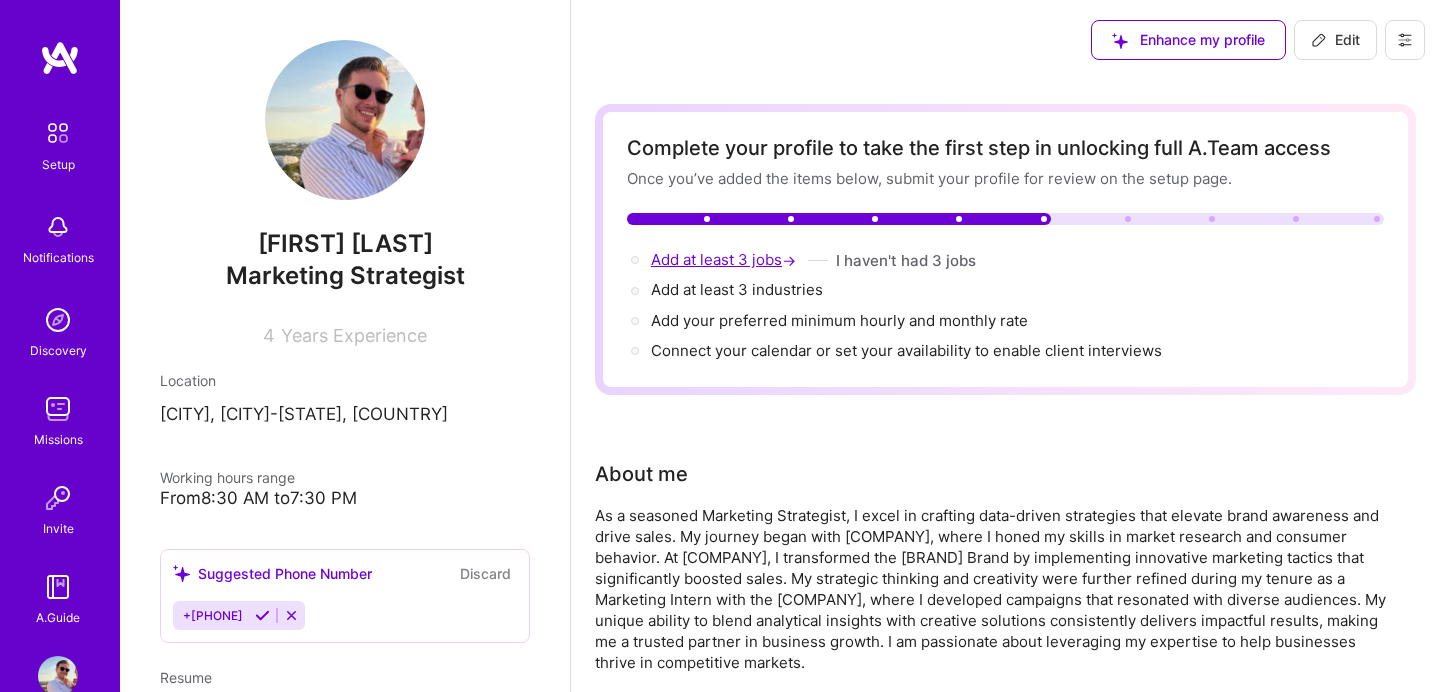 select on "US" 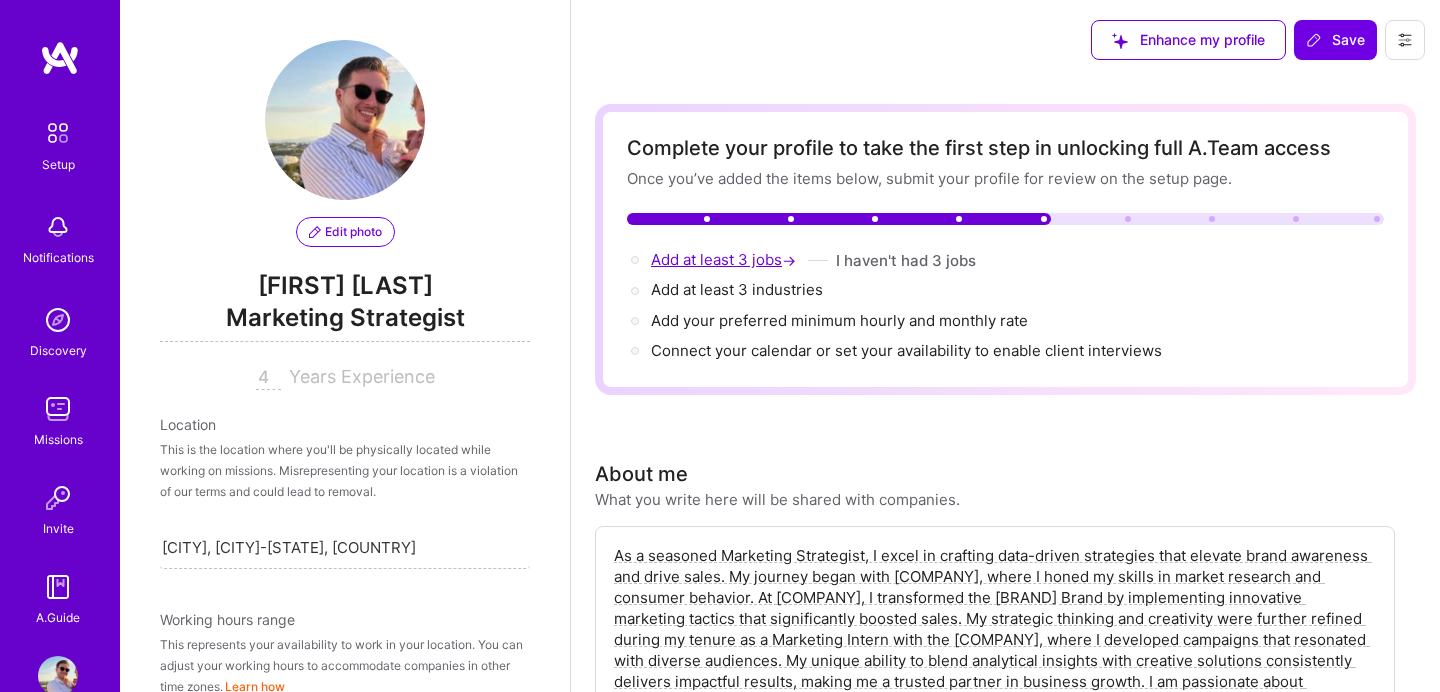 scroll, scrollTop: 943, scrollLeft: 0, axis: vertical 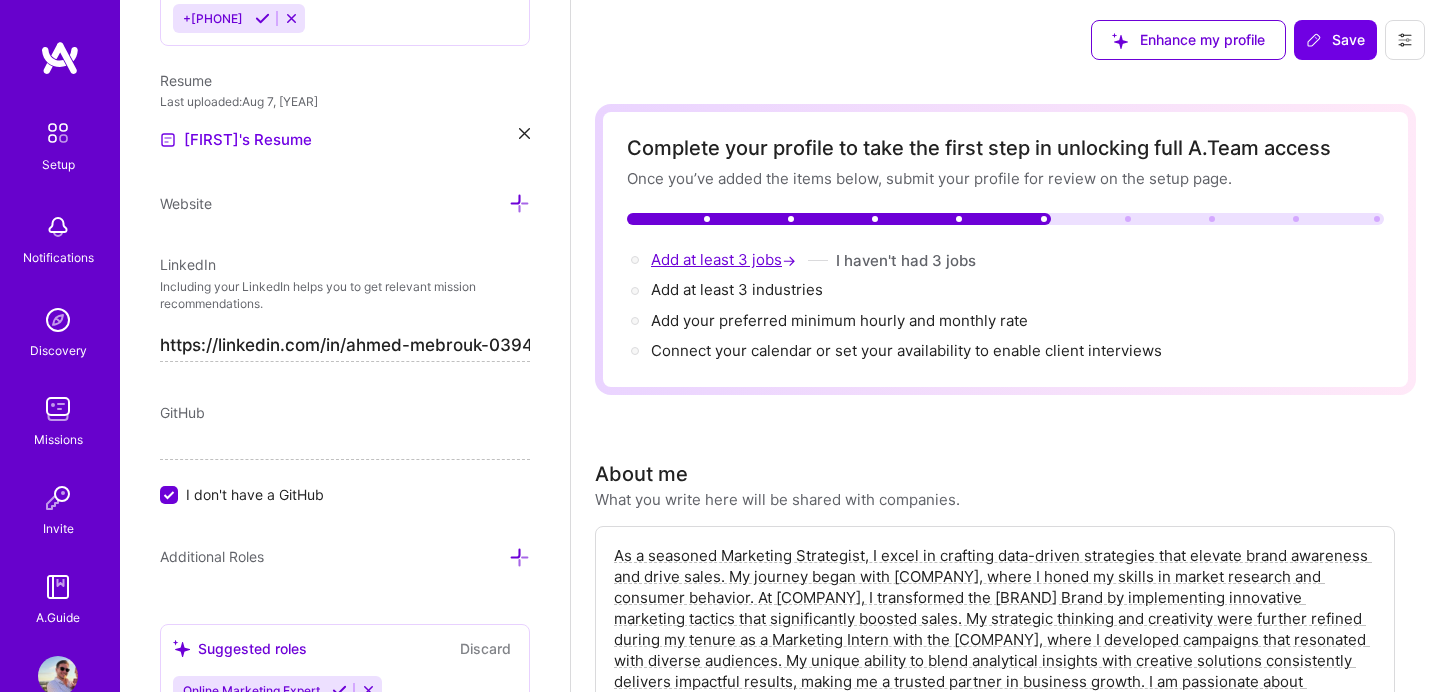 click on "Add at least 3 jobs  →" at bounding box center [725, 259] 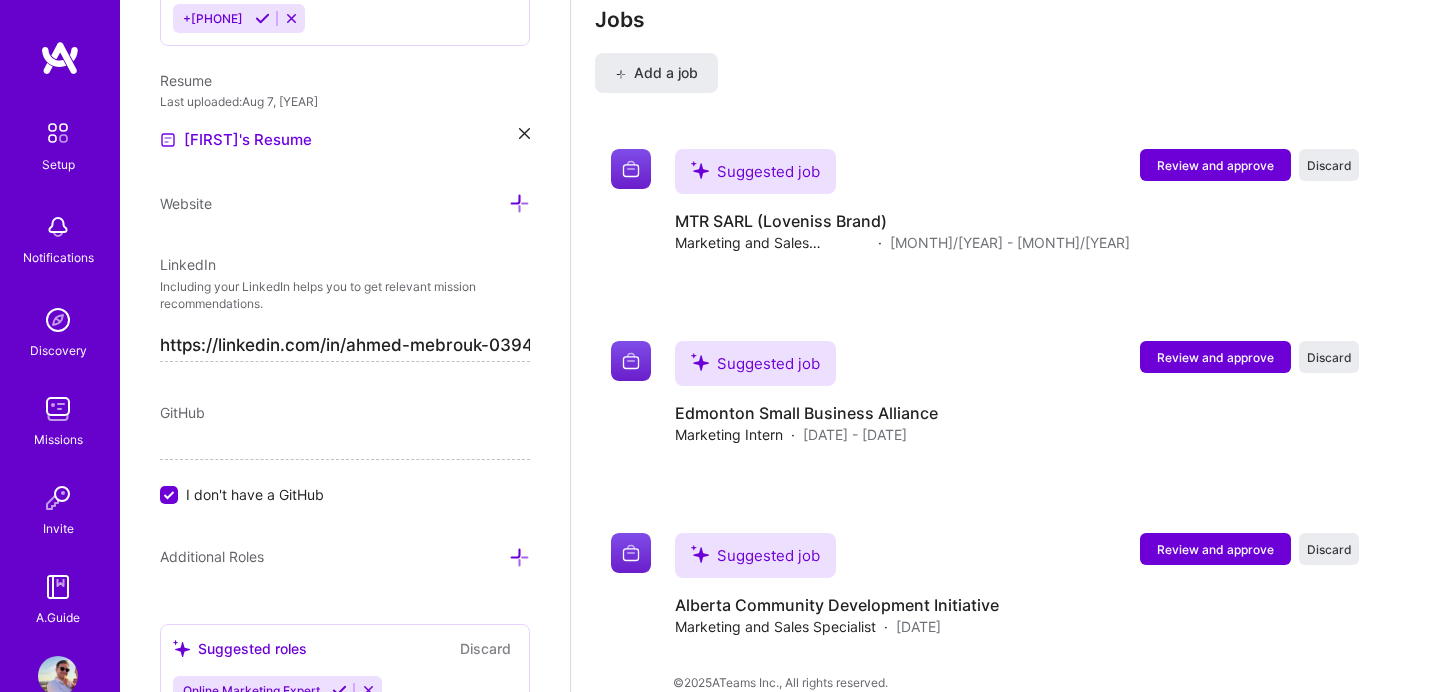 scroll, scrollTop: 2549, scrollLeft: 0, axis: vertical 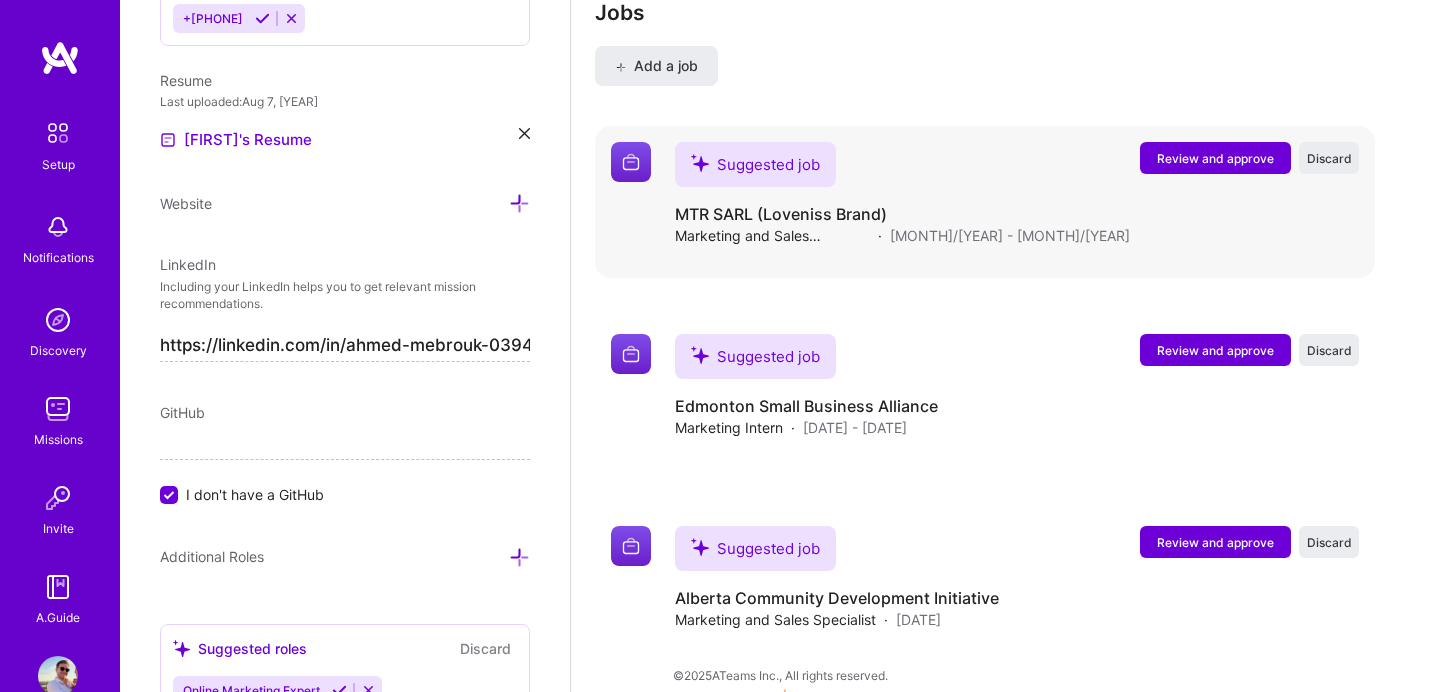 click at bounding box center (631, 162) 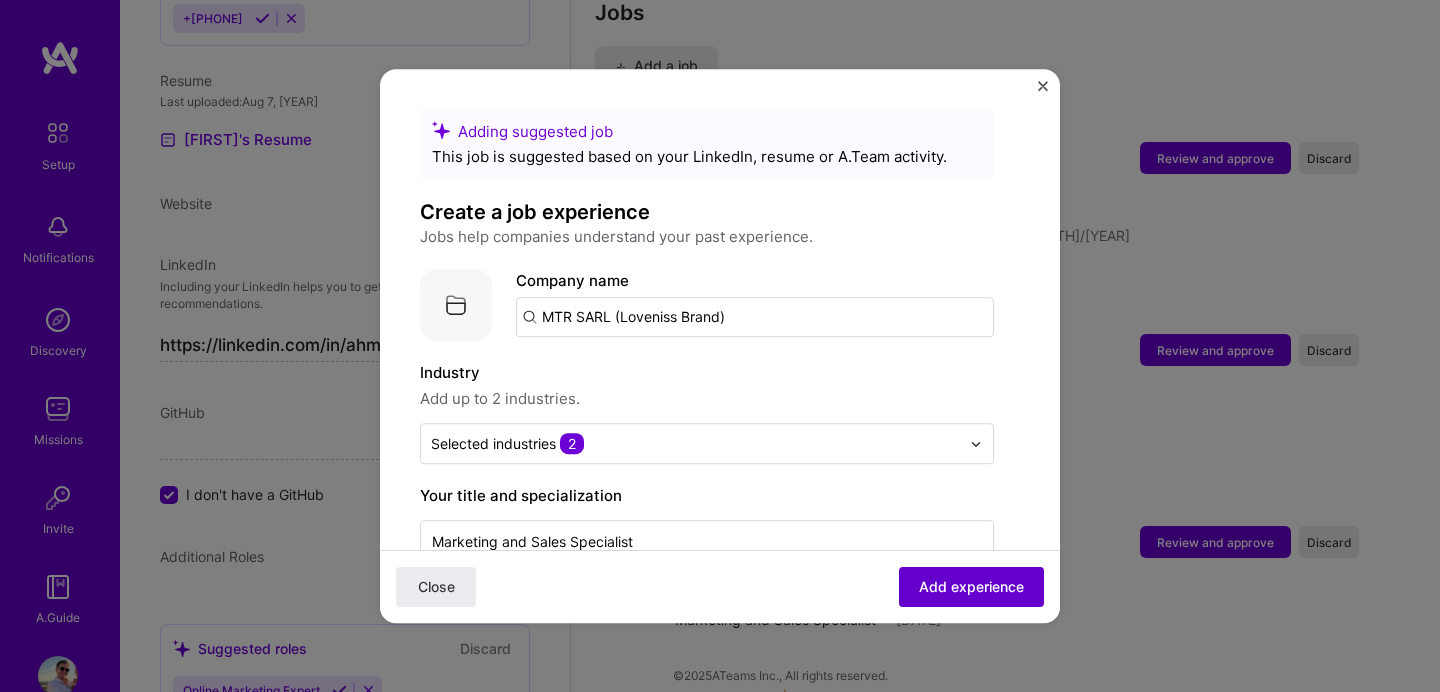 click on "Add experience" at bounding box center (971, 587) 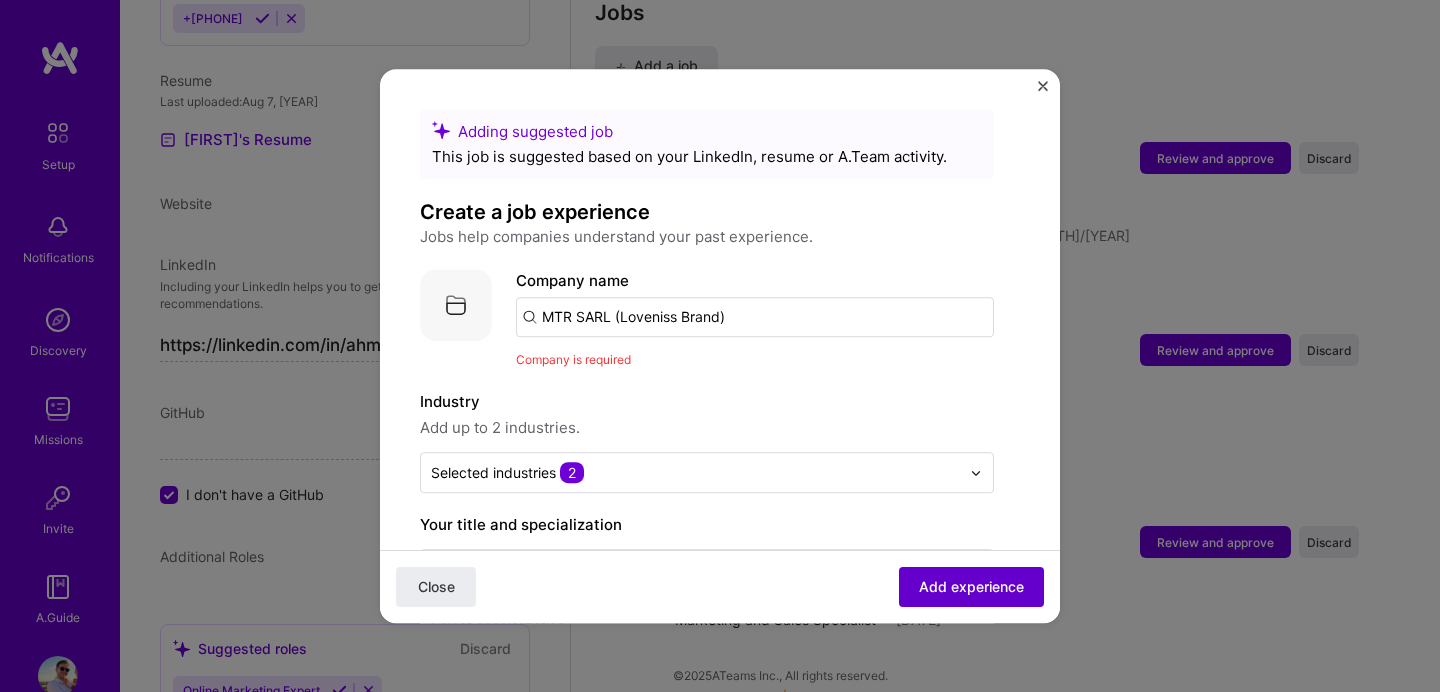 scroll, scrollTop: 200, scrollLeft: 0, axis: vertical 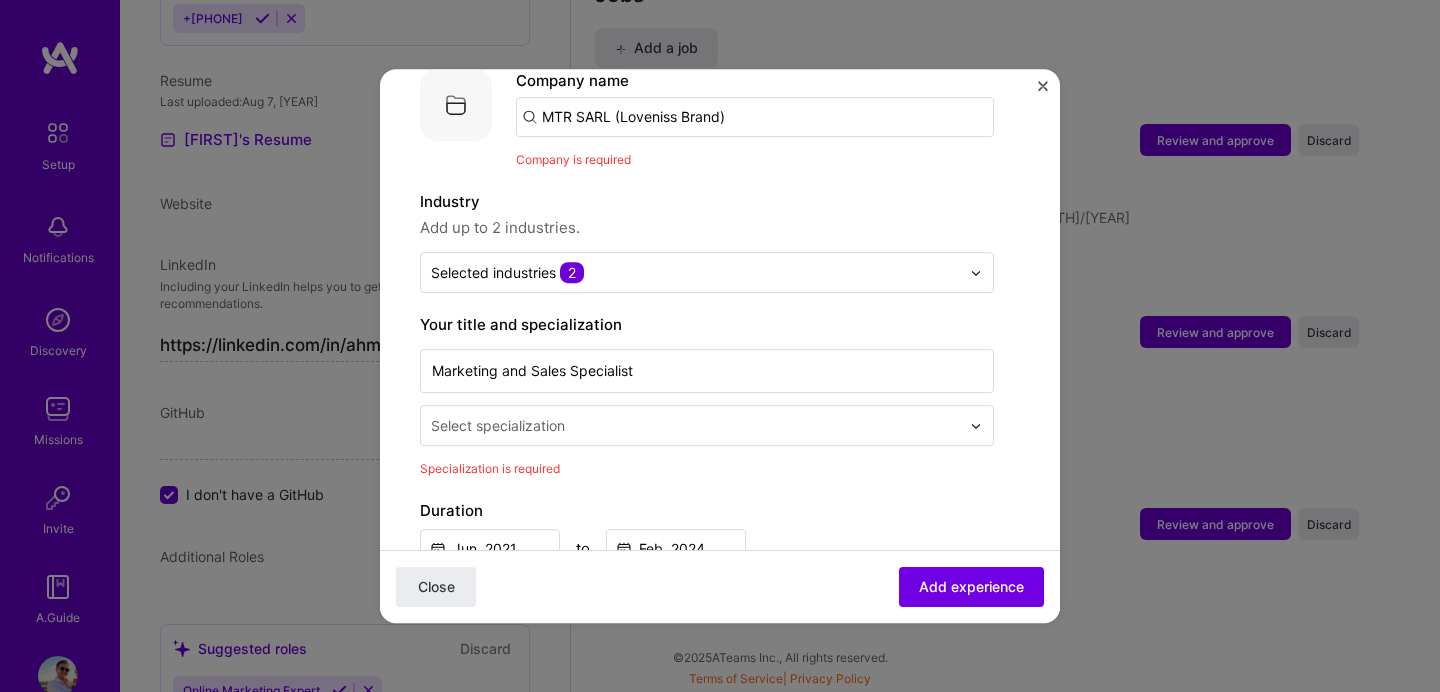 click at bounding box center [697, 425] 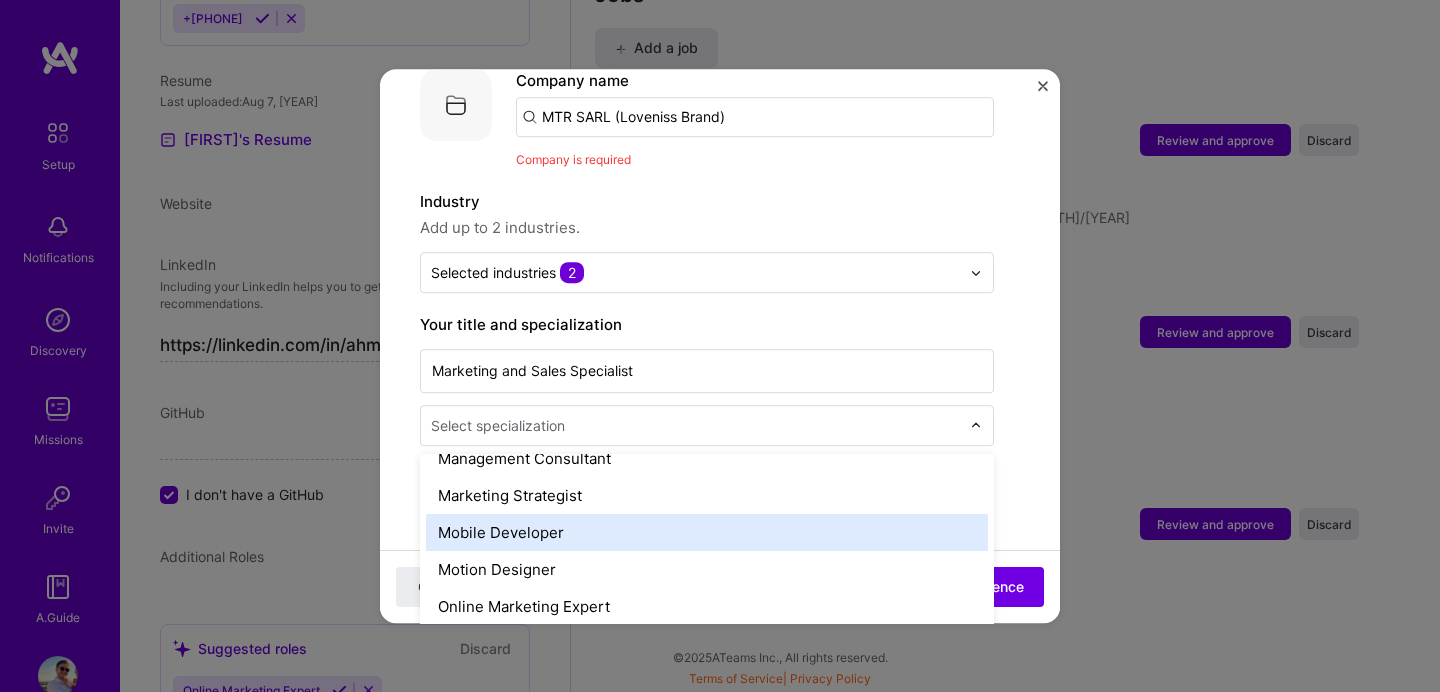 scroll, scrollTop: 1610, scrollLeft: 0, axis: vertical 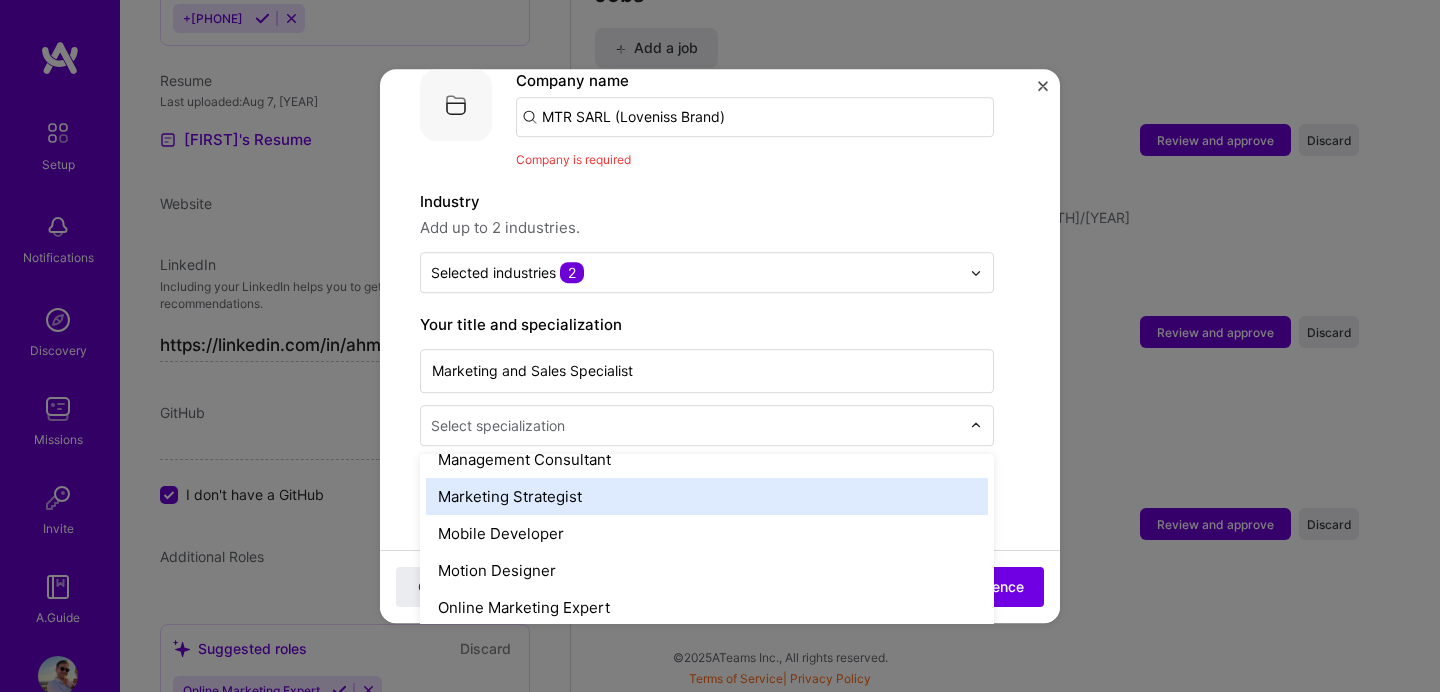 click on "Marketing Strategist" at bounding box center (707, 496) 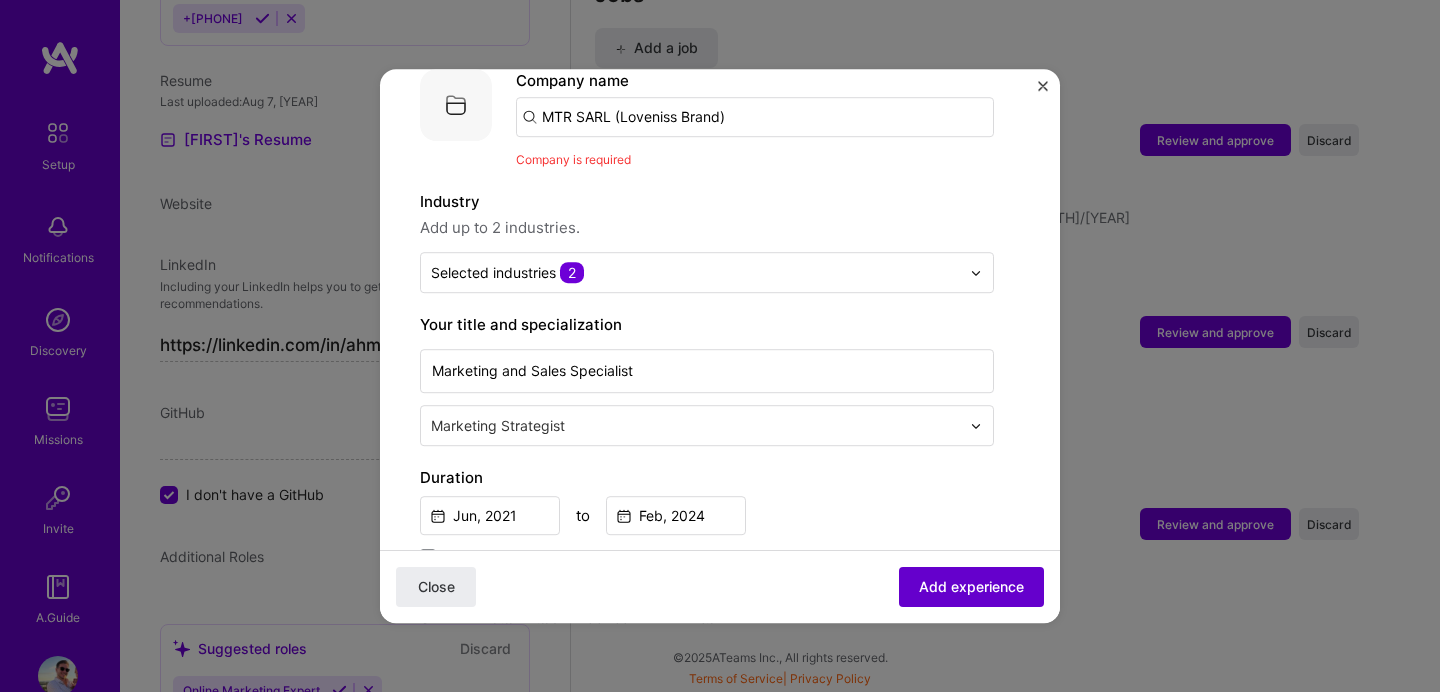 click on "Add experience" at bounding box center (971, 587) 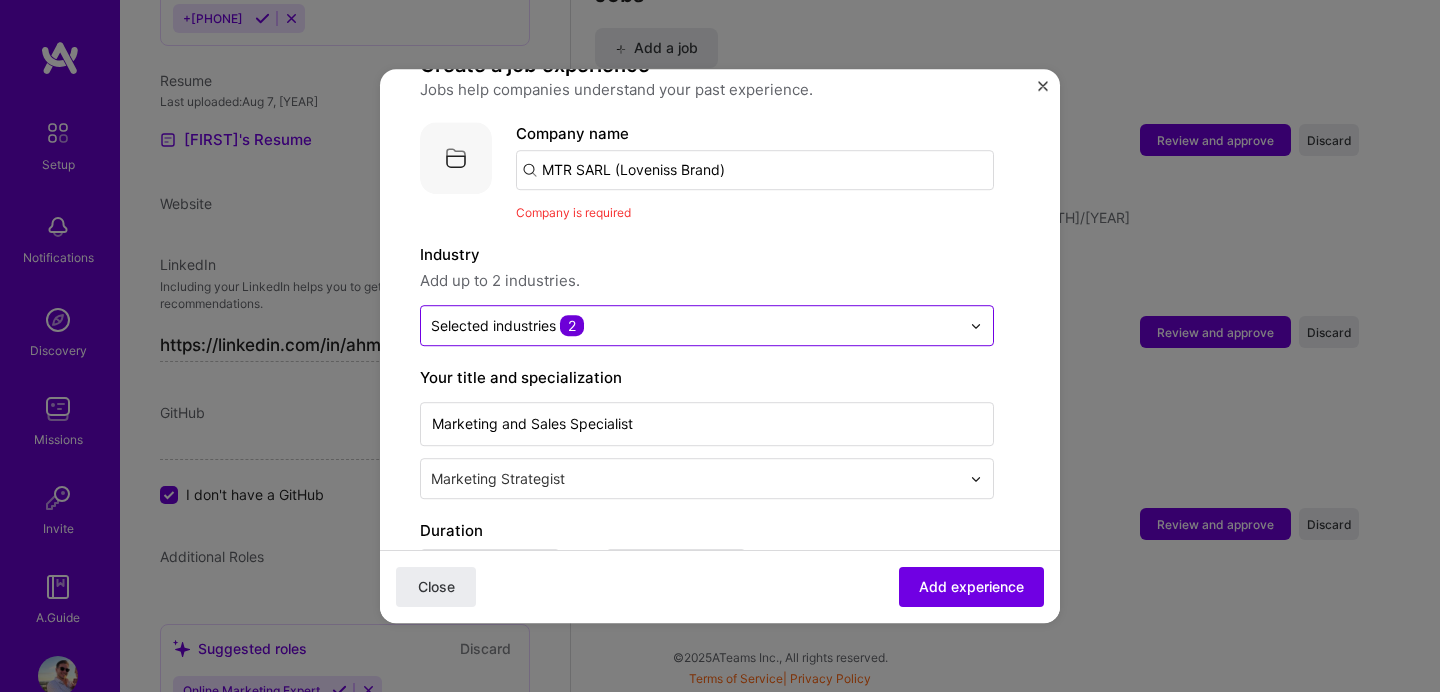 scroll, scrollTop: 80, scrollLeft: 0, axis: vertical 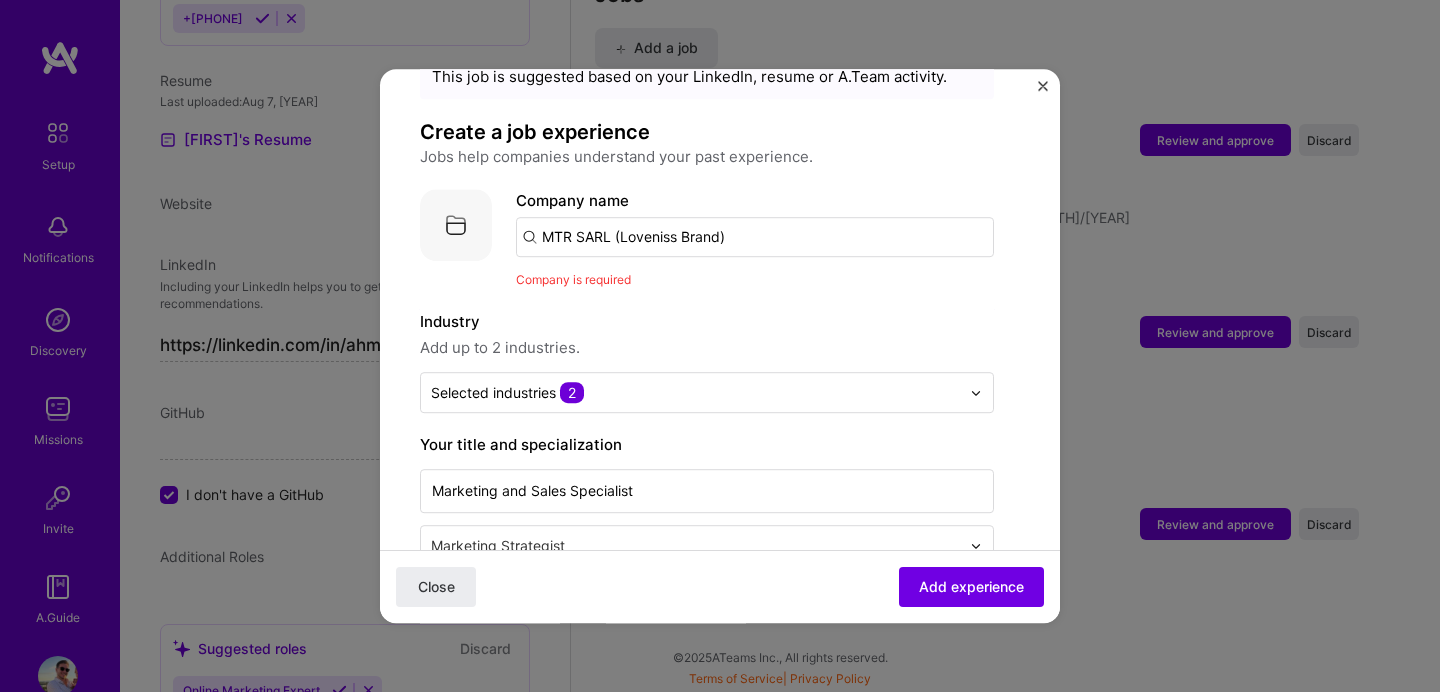 click on "MTR SARL (Loveniss Brand)" at bounding box center (755, 237) 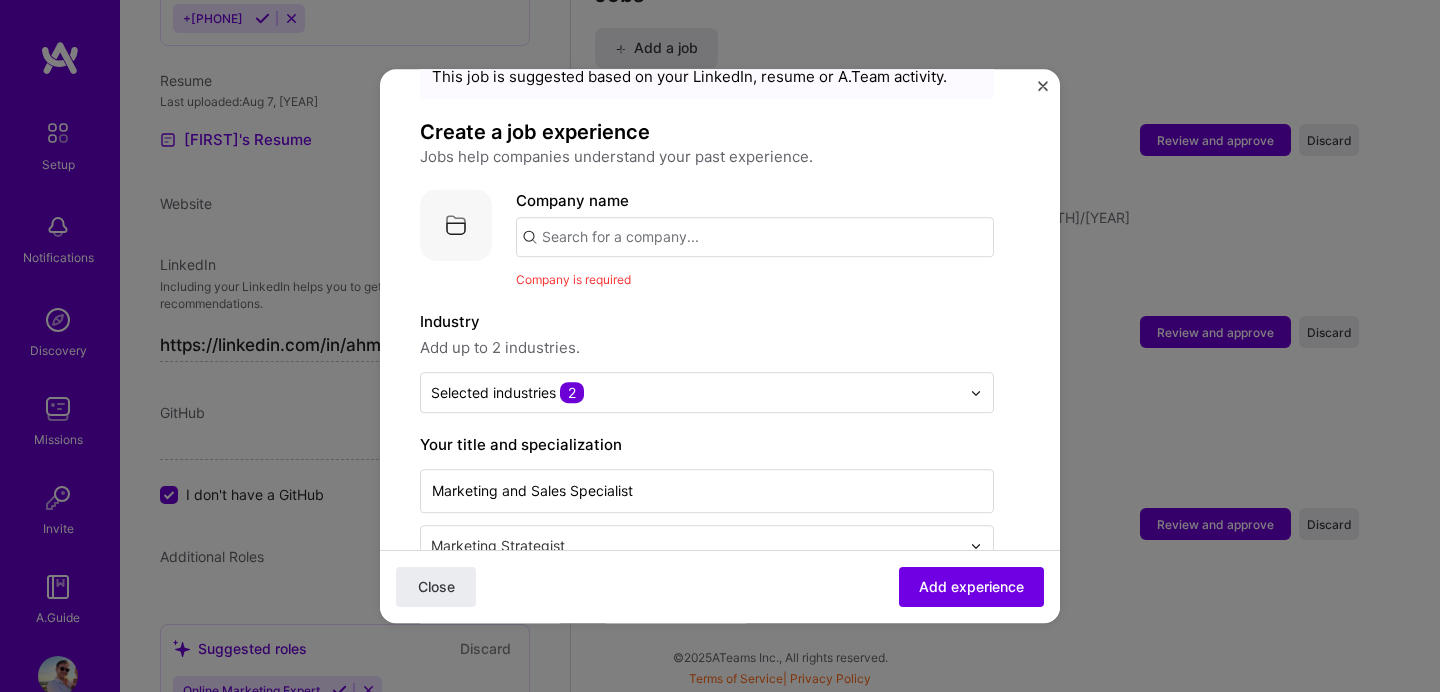 paste on "MTR SARL (Loveniss Brand)" 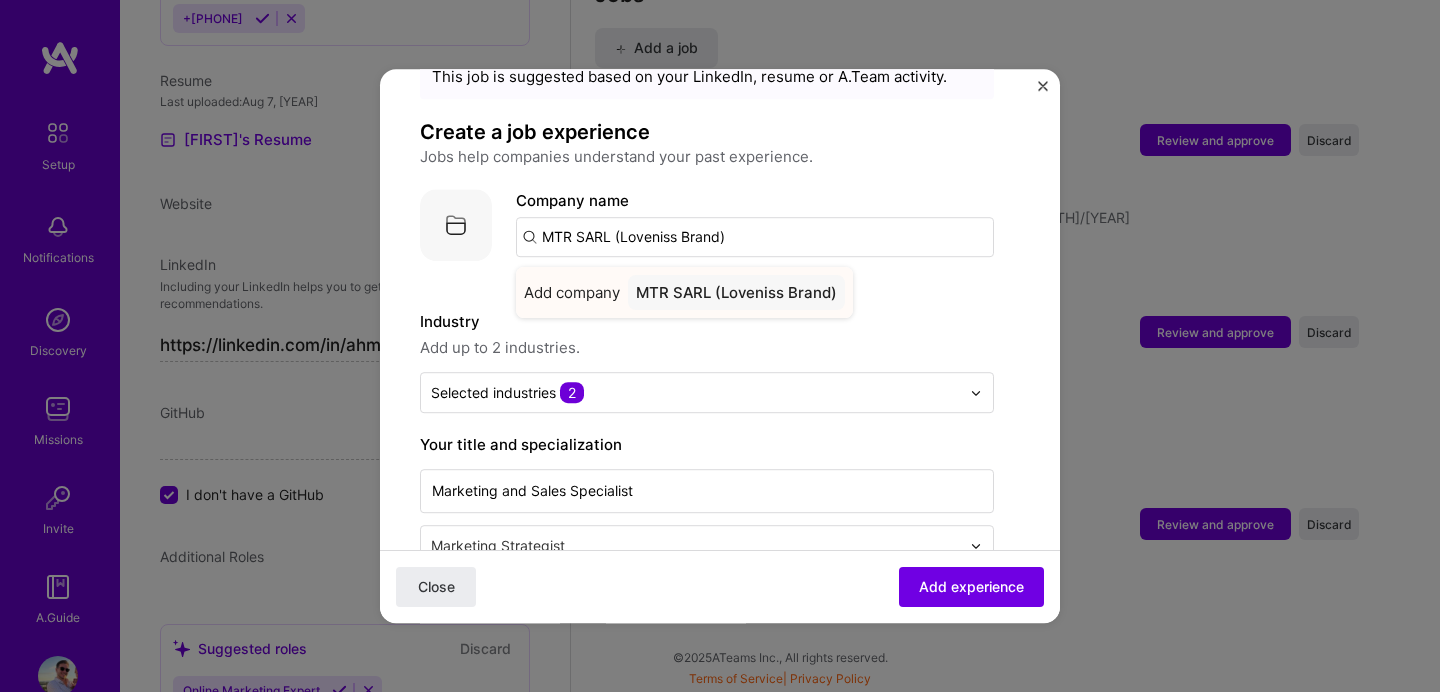 click on "MTR SARL (Loveniss Brand)" at bounding box center [736, 292] 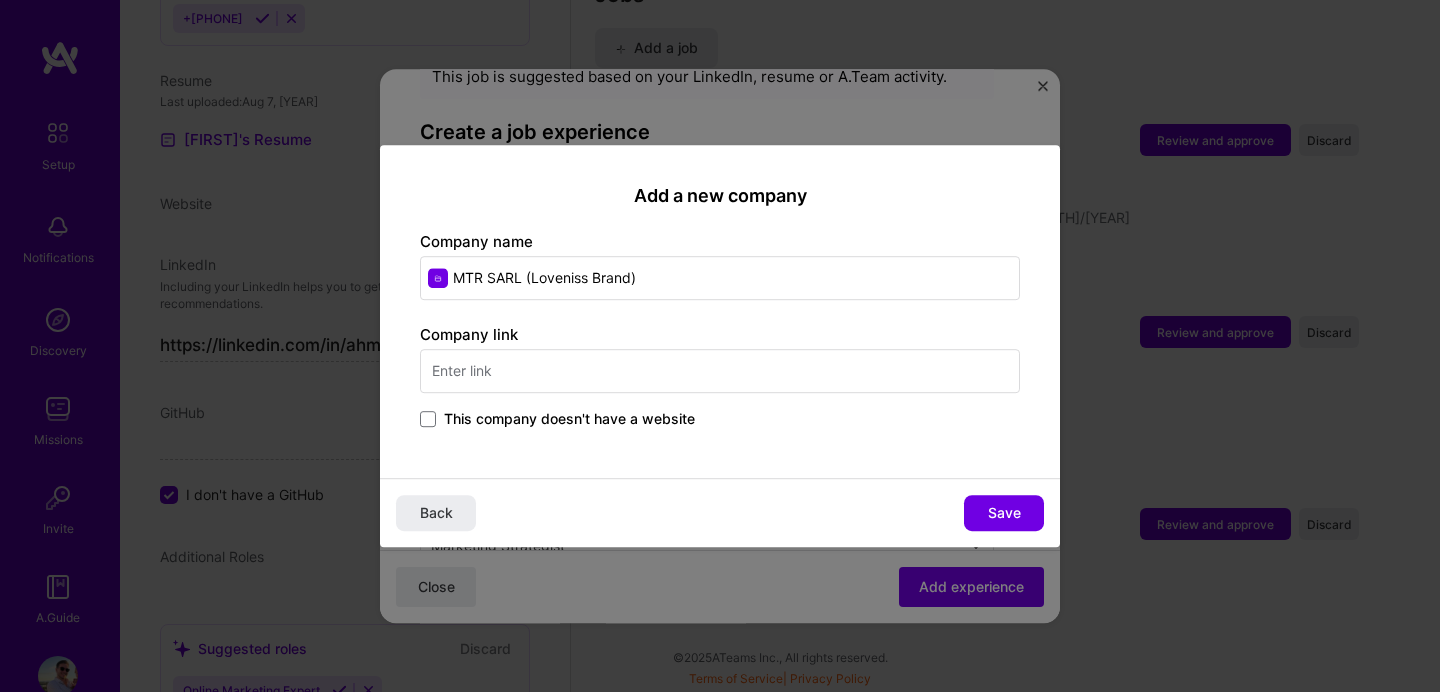 click at bounding box center [720, 371] 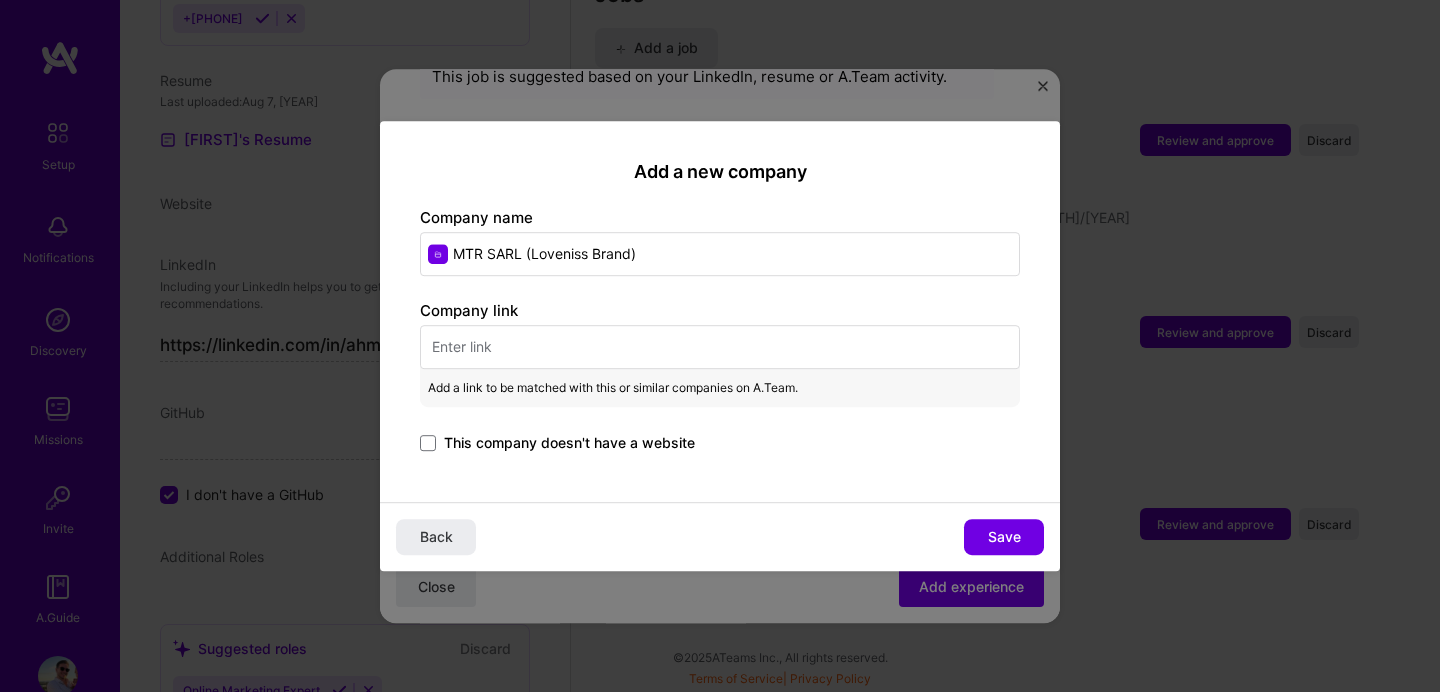 click at bounding box center (720, 347) 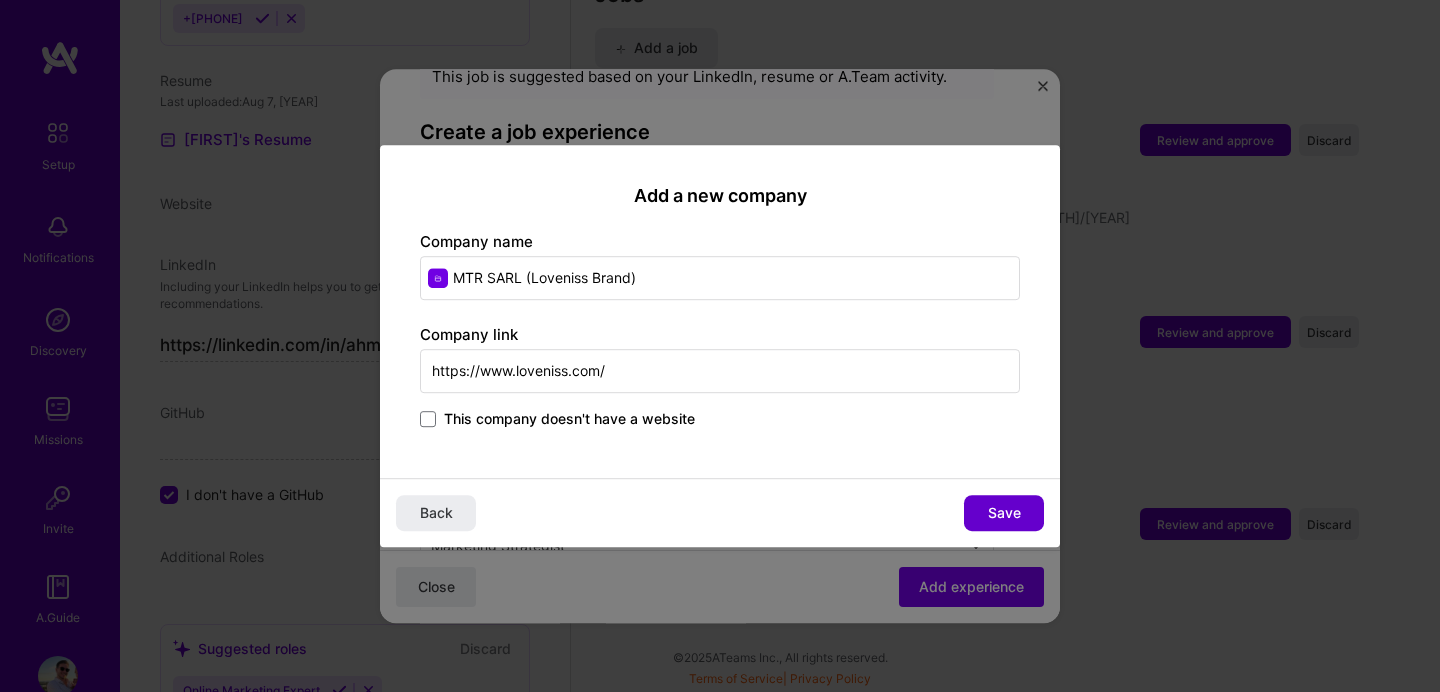 type on "https://www.loveniss.com/" 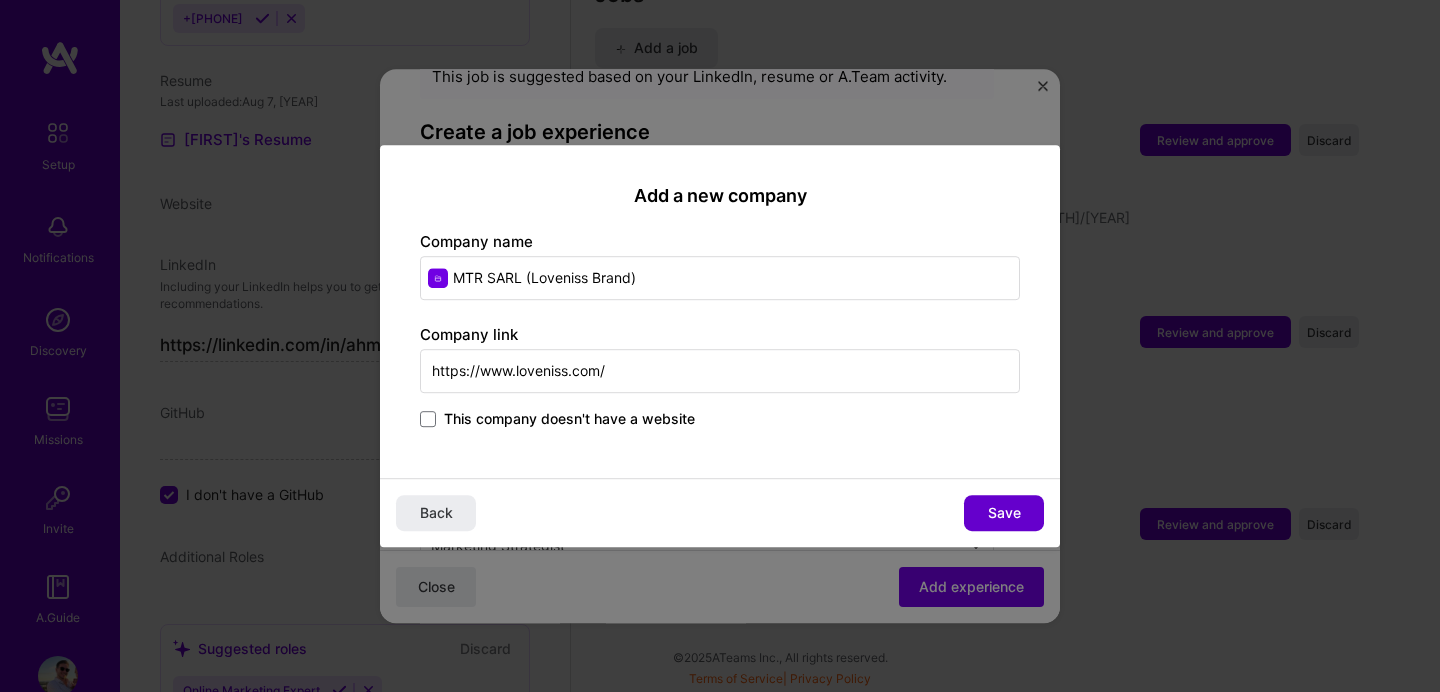 click on "Save" at bounding box center (1004, 513) 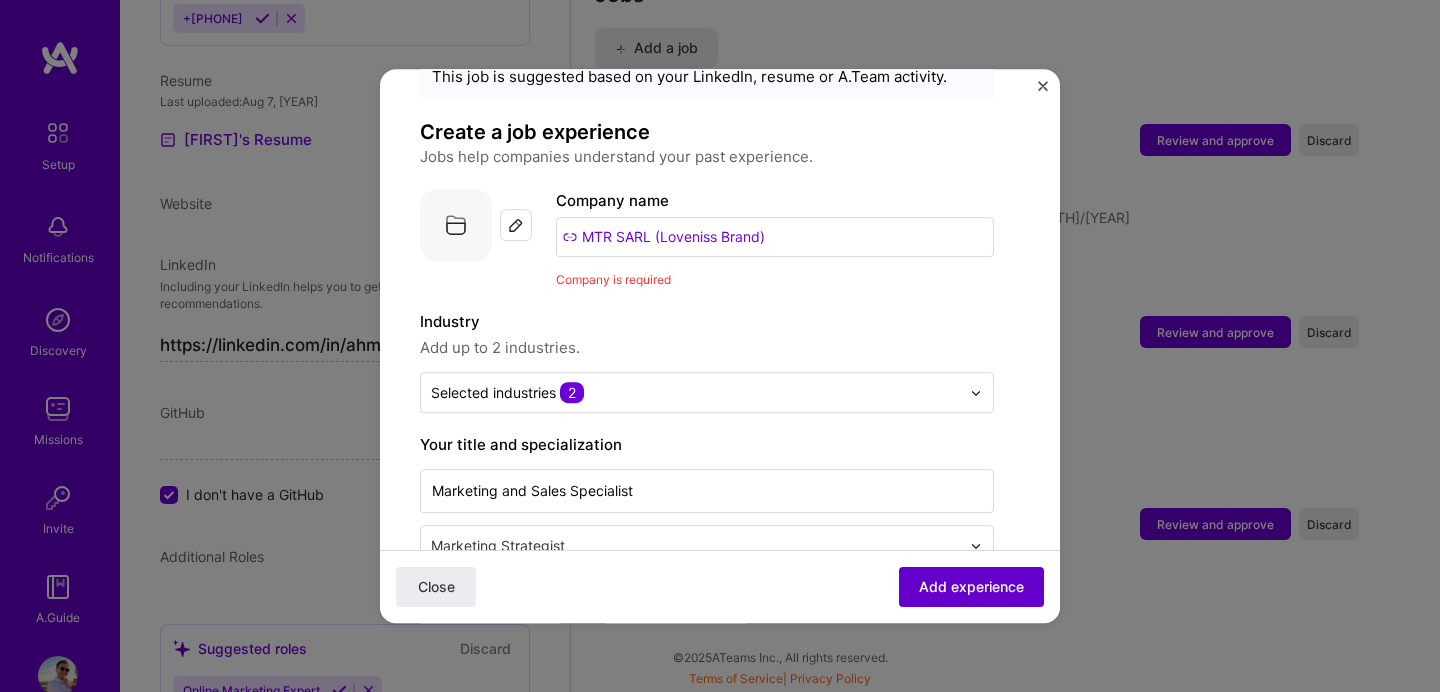 click on "Add experience" at bounding box center (971, 587) 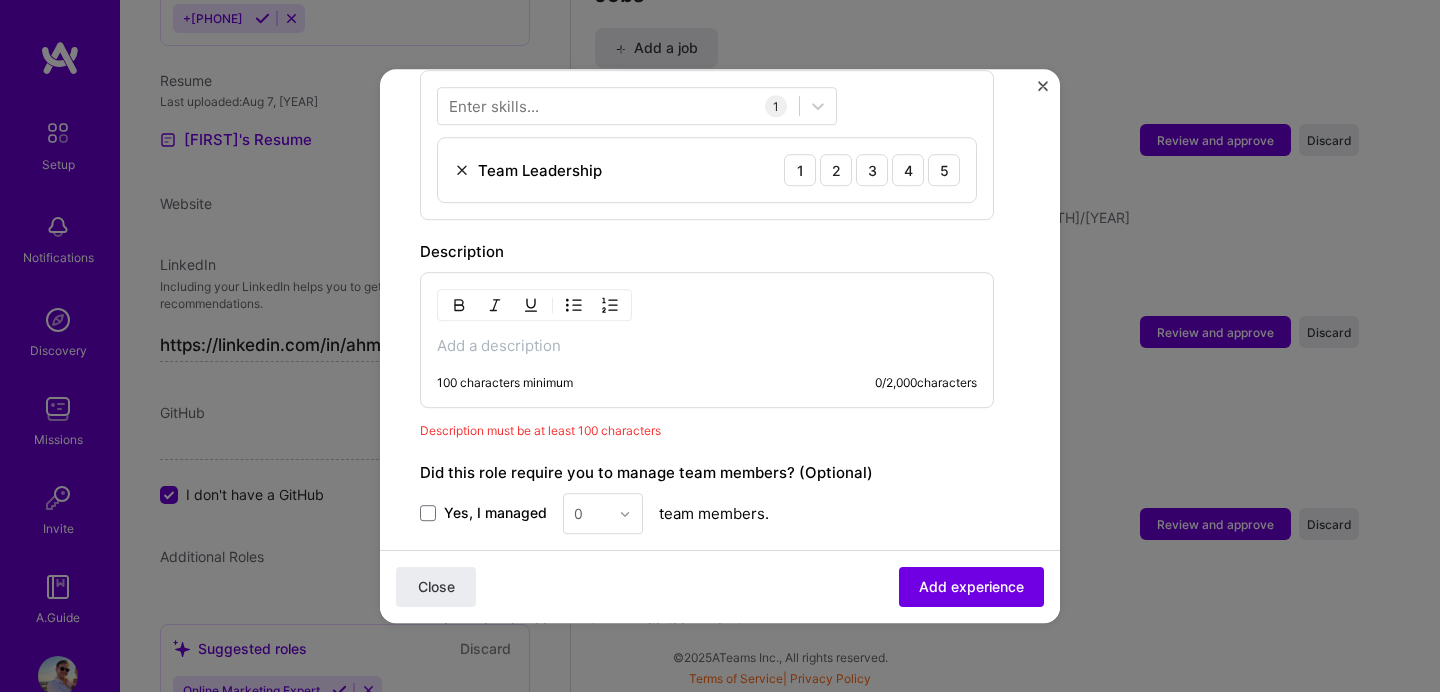 scroll, scrollTop: 647, scrollLeft: 0, axis: vertical 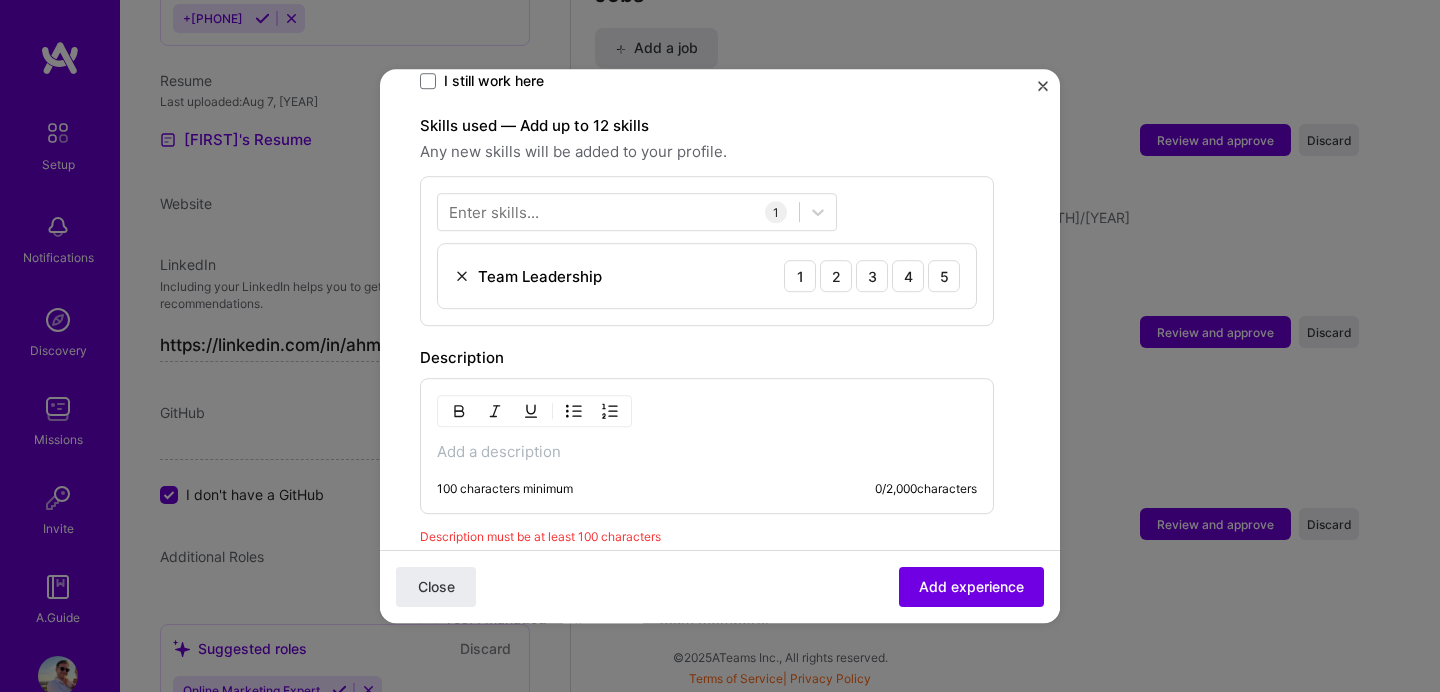 click at bounding box center (707, 452) 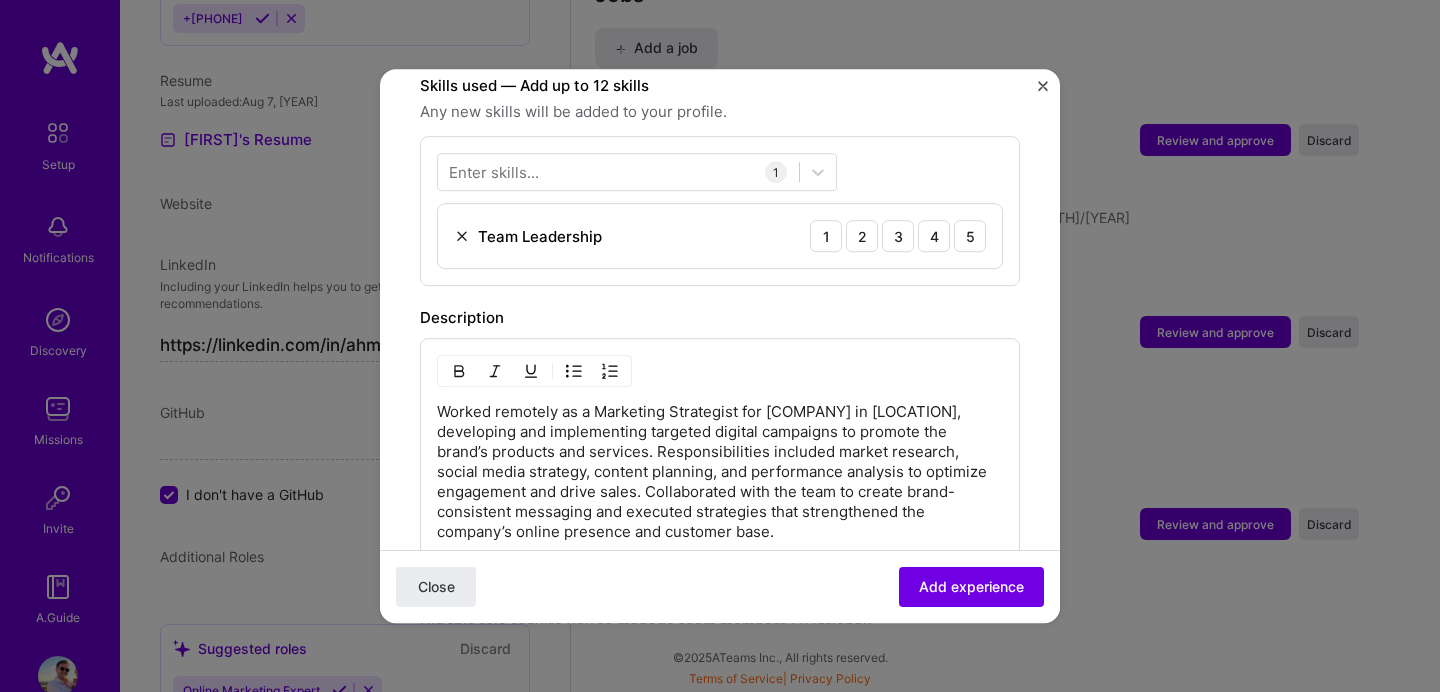 scroll, scrollTop: 693, scrollLeft: 0, axis: vertical 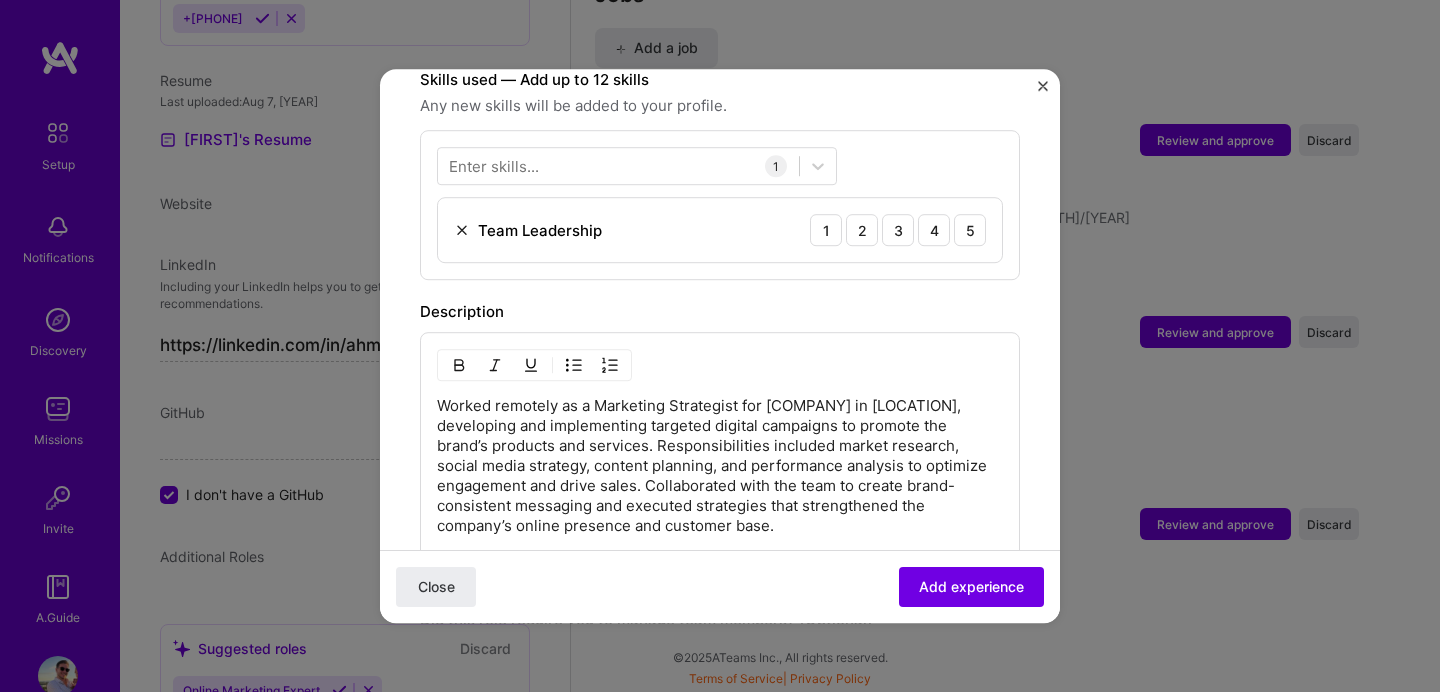 click on "Worked remotely as a Marketing Strategist for [COMPANY] in [LOCATION], developing and implementing targeted digital campaigns to promote the brand’s products and services. Responsibilities included market research, social media strategy, content planning, and performance analysis to optimize engagement and drive sales. Collaborated with the team to create brand-consistent messaging and executed strategies that strengthened the company’s online presence and customer base." at bounding box center [720, 466] 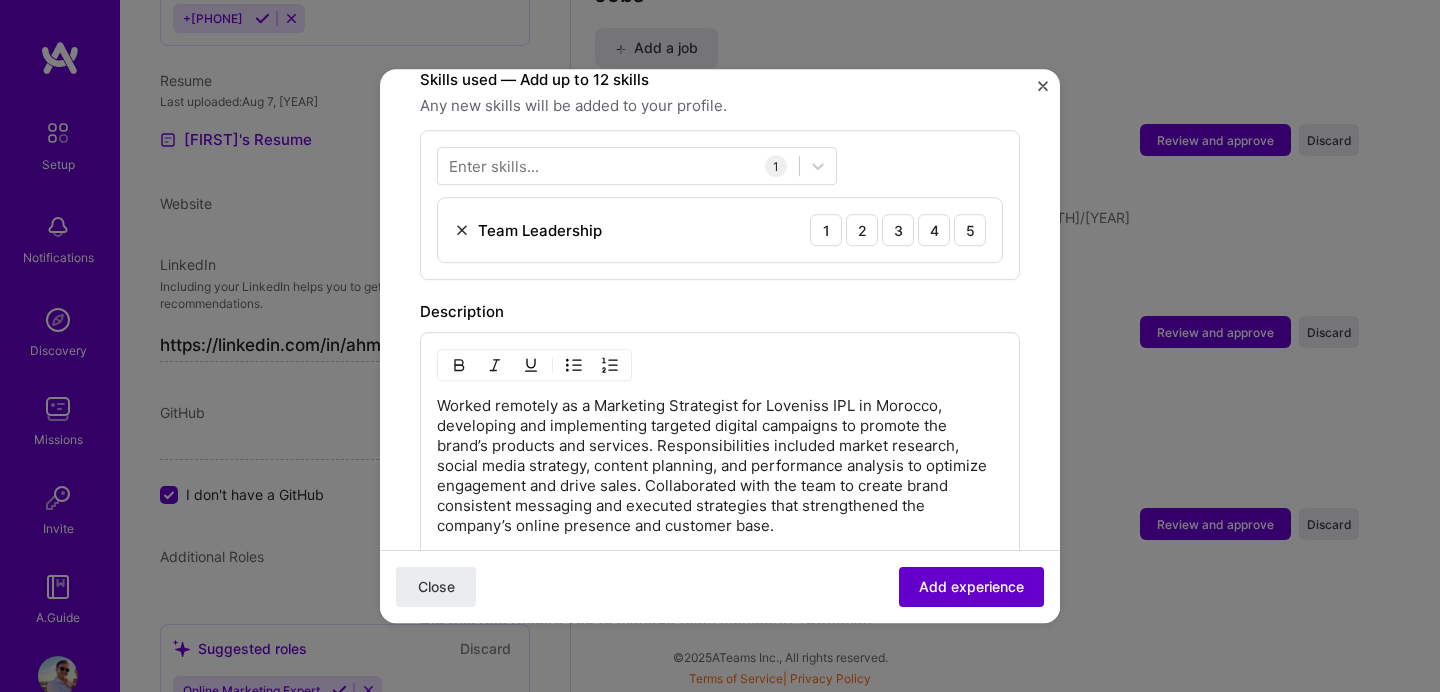 click on "Add experience" at bounding box center (971, 587) 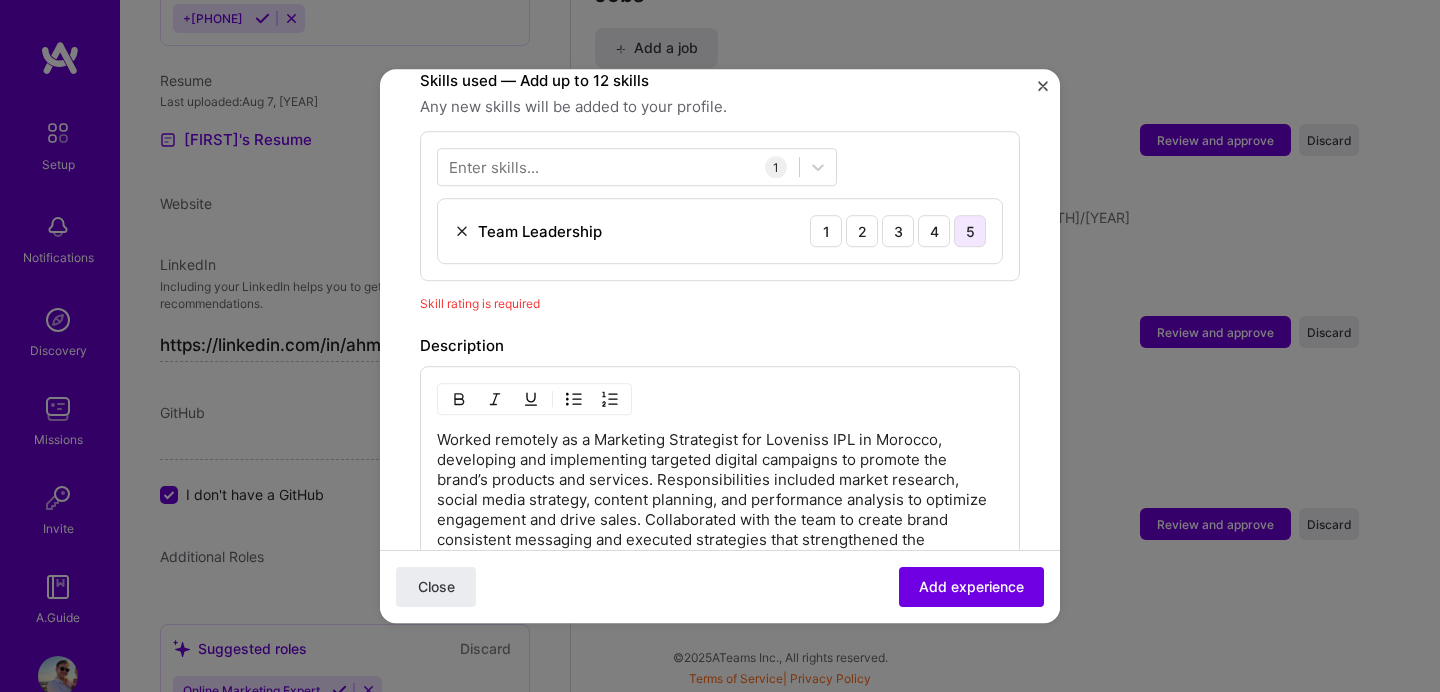 click on "5" at bounding box center (970, 231) 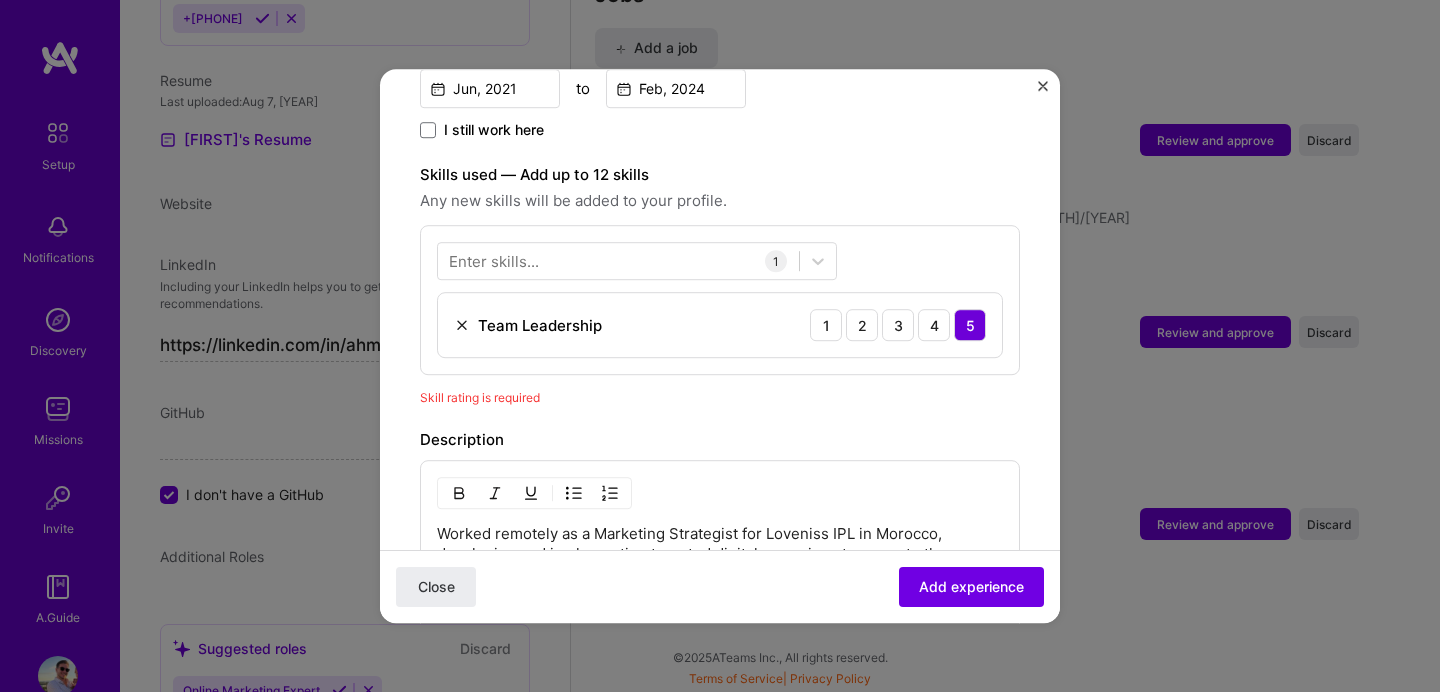 scroll, scrollTop: 559, scrollLeft: 0, axis: vertical 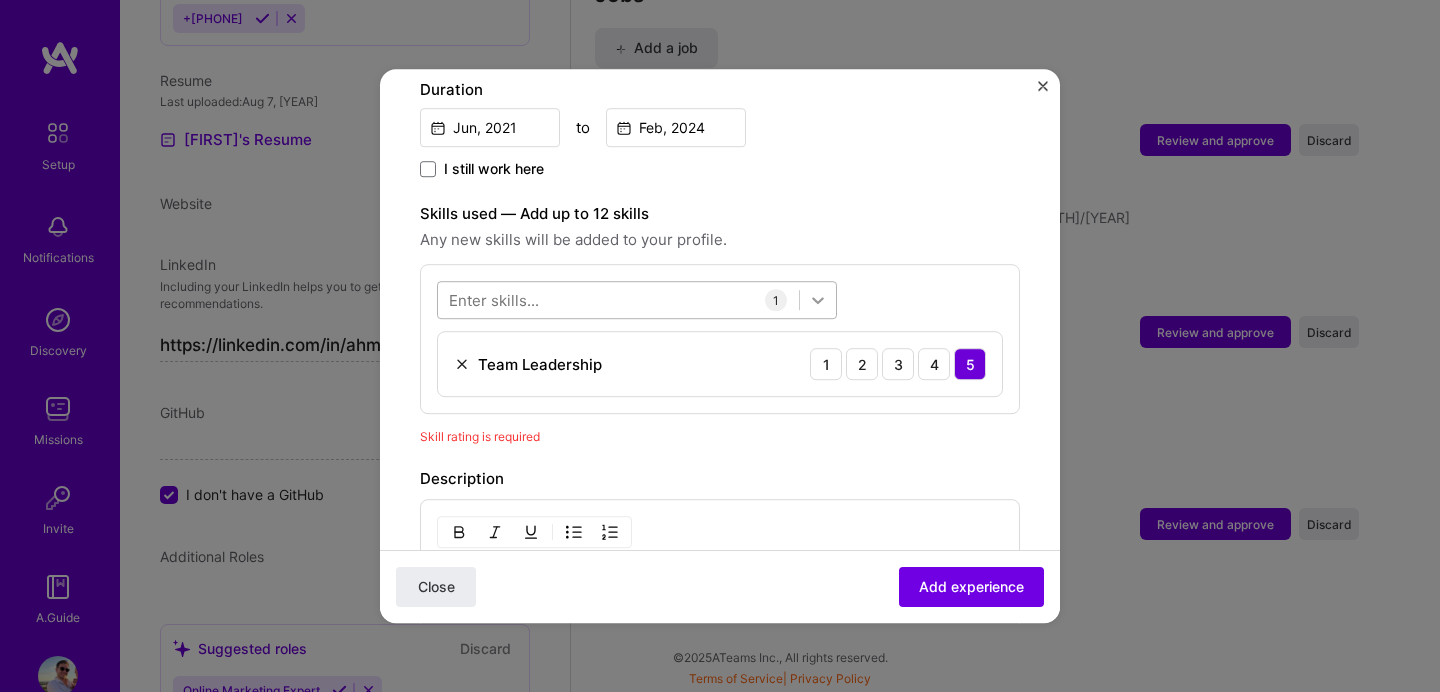 click 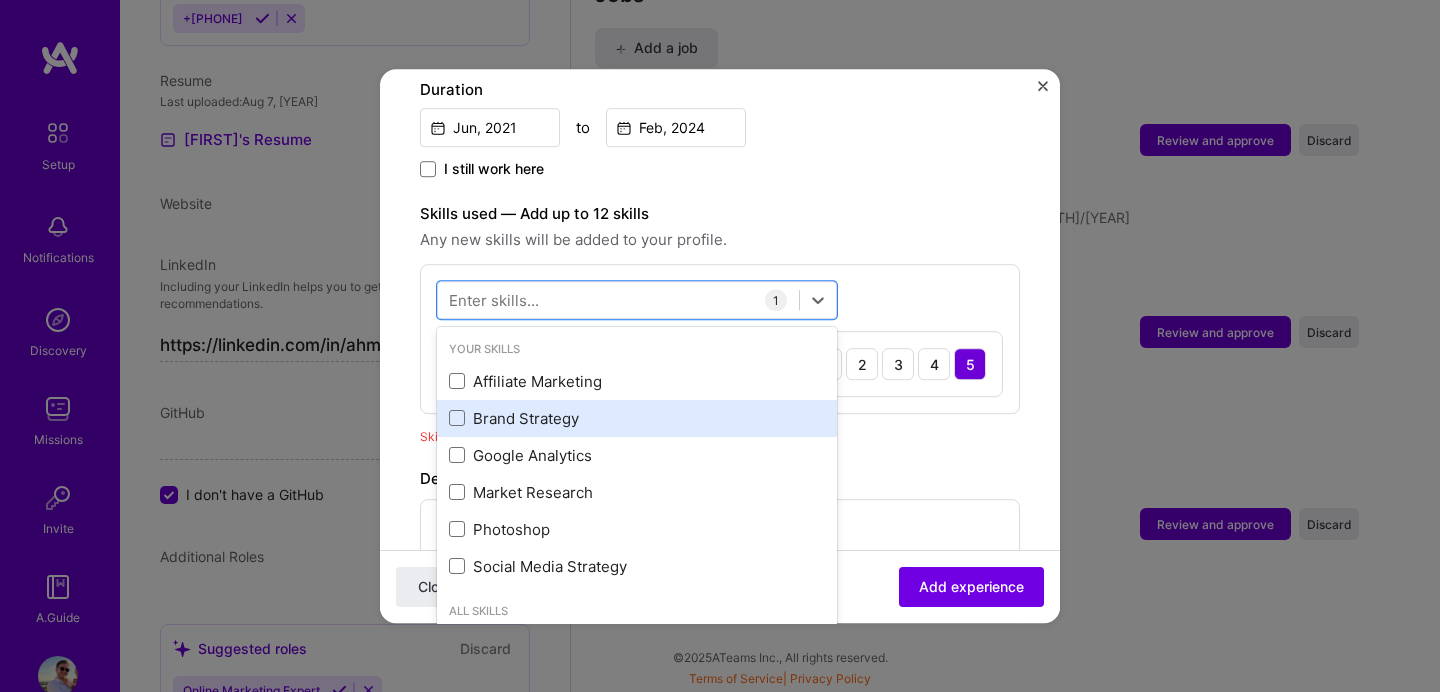 click on "Brand Strategy" at bounding box center [637, 418] 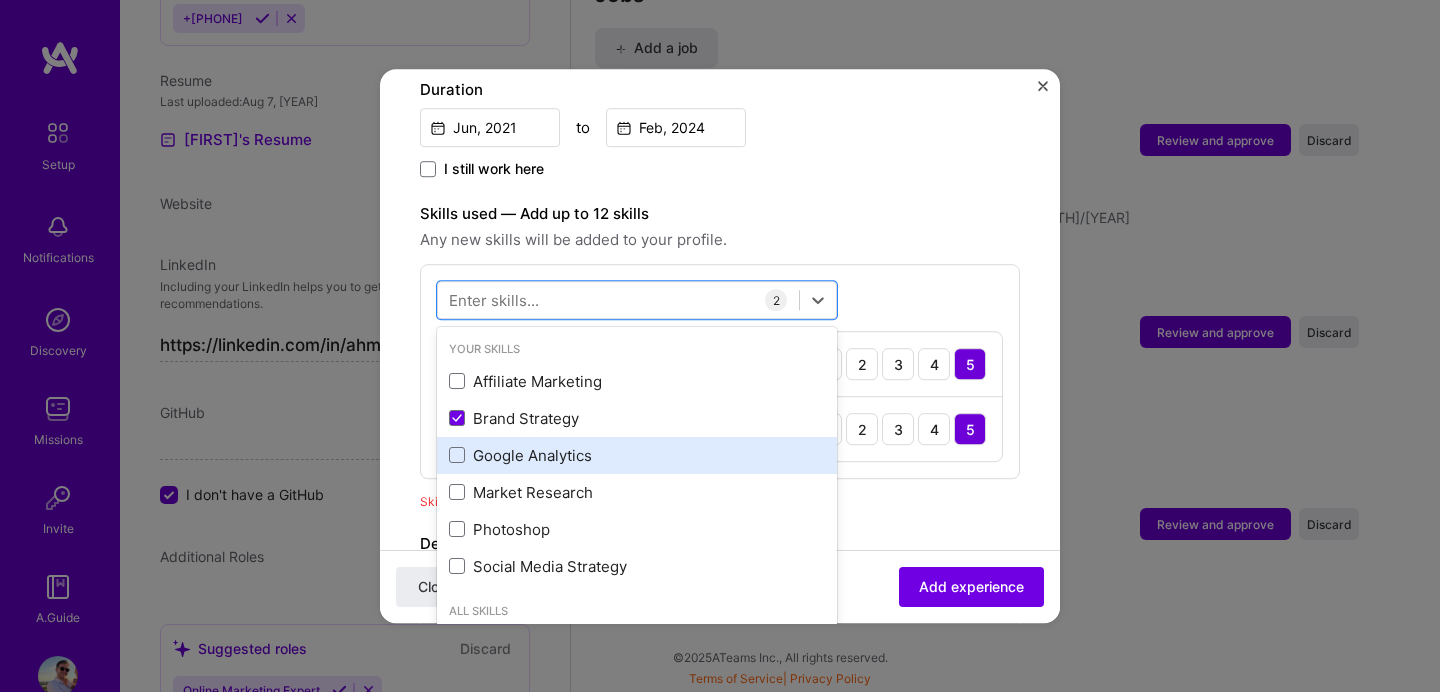 click on "Google Analytics" at bounding box center (637, 455) 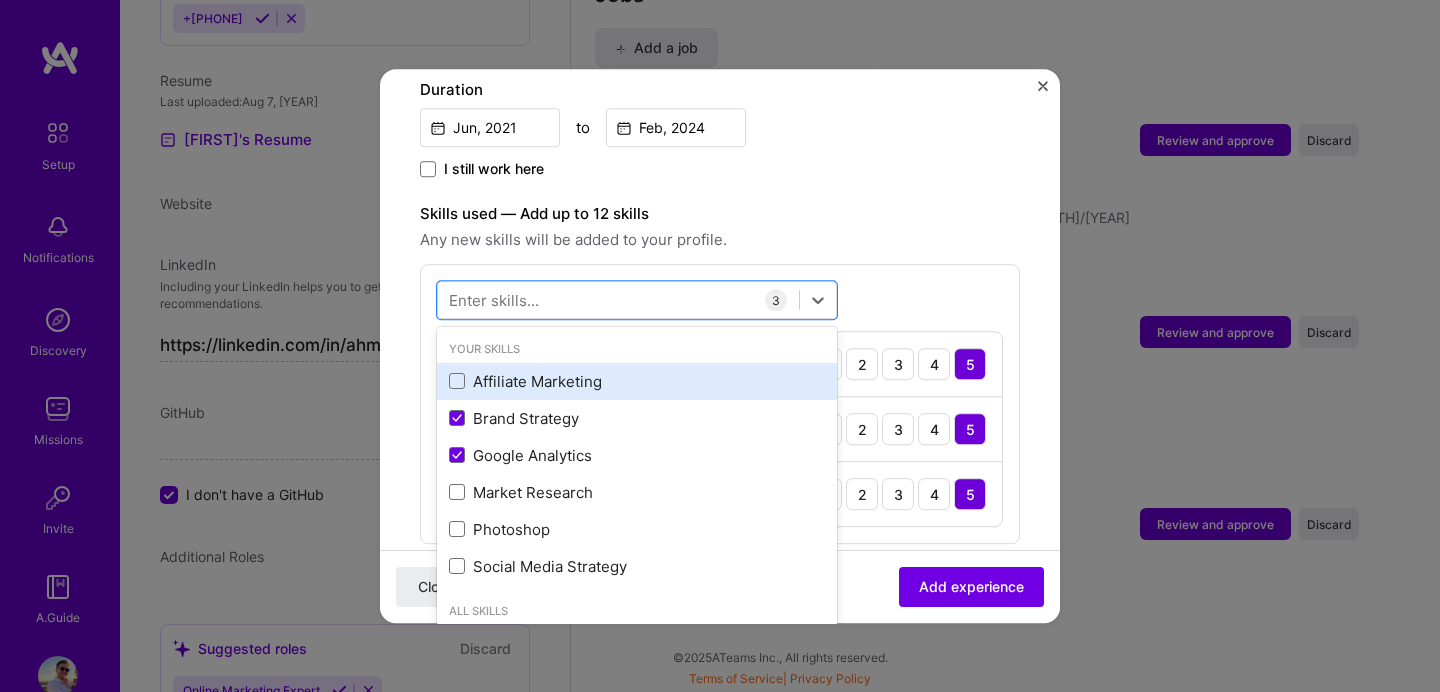 click on "Affiliate Marketing" at bounding box center (637, 381) 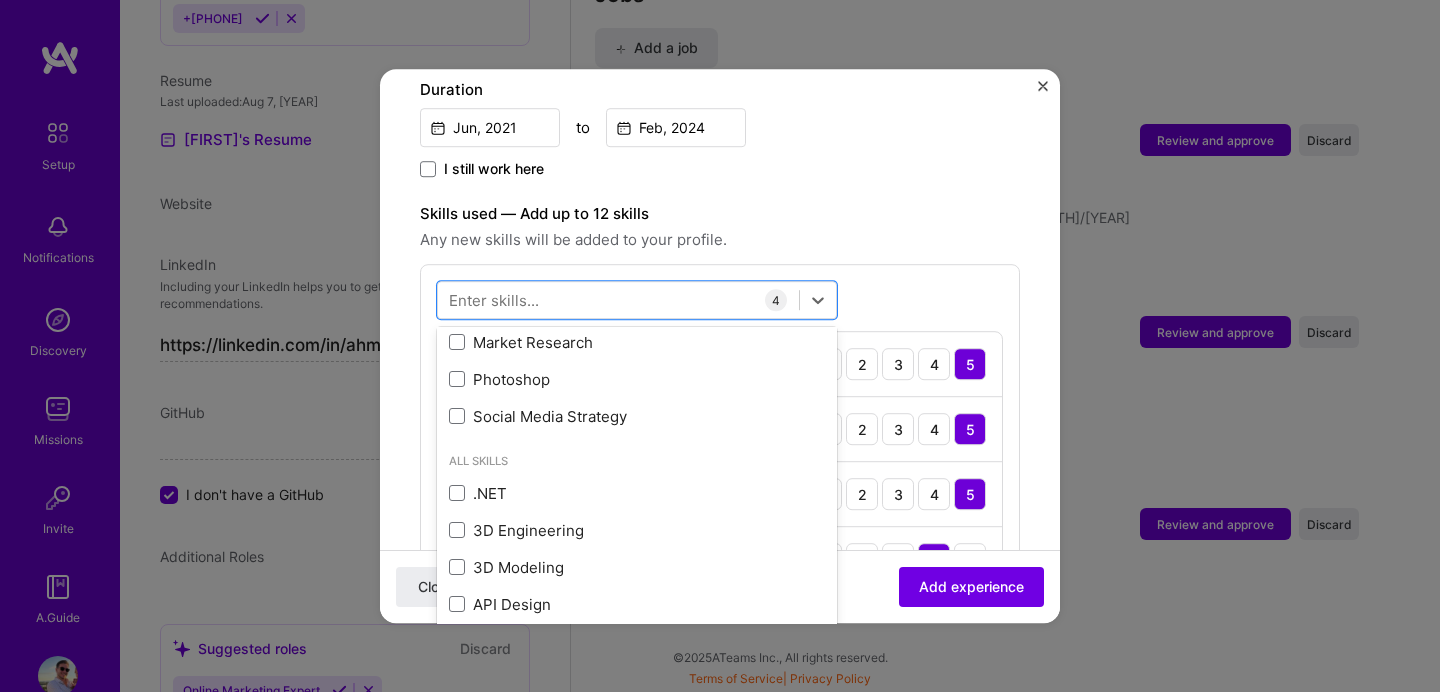 scroll, scrollTop: 160, scrollLeft: 0, axis: vertical 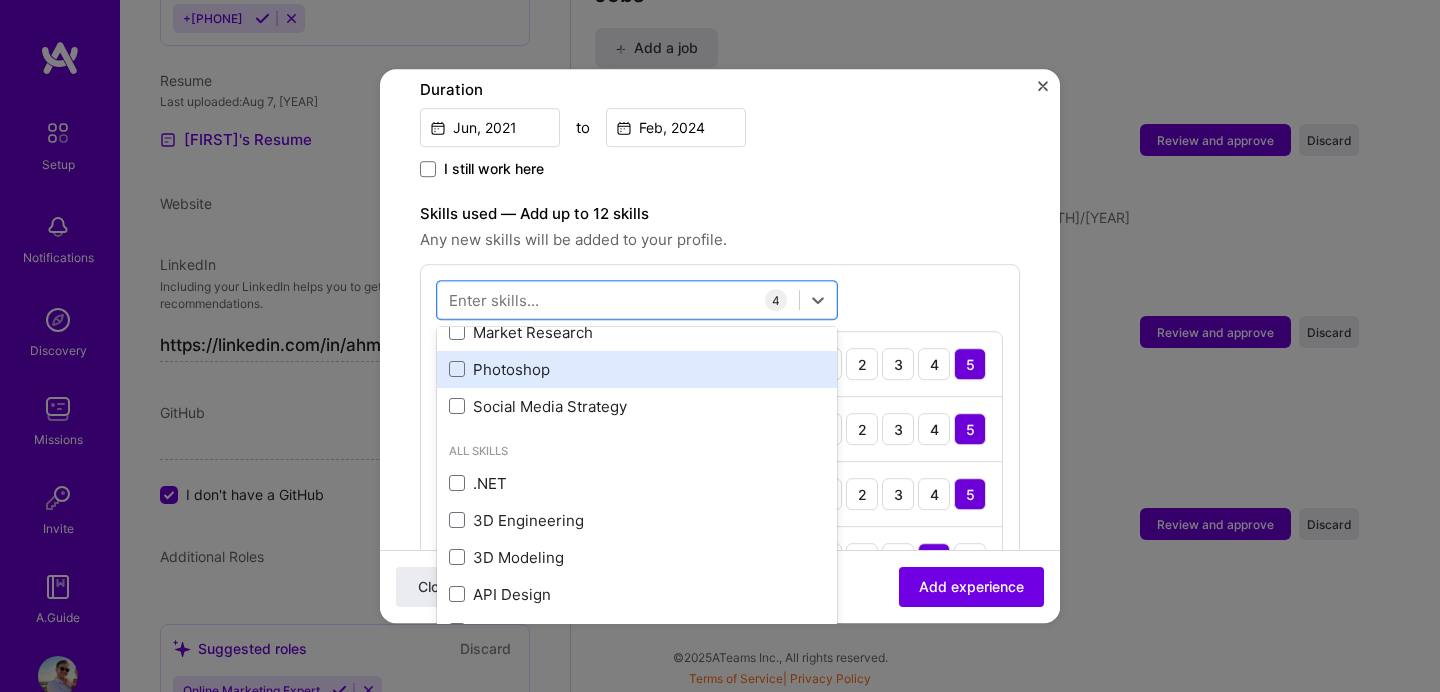 click on "Photoshop" at bounding box center (637, 369) 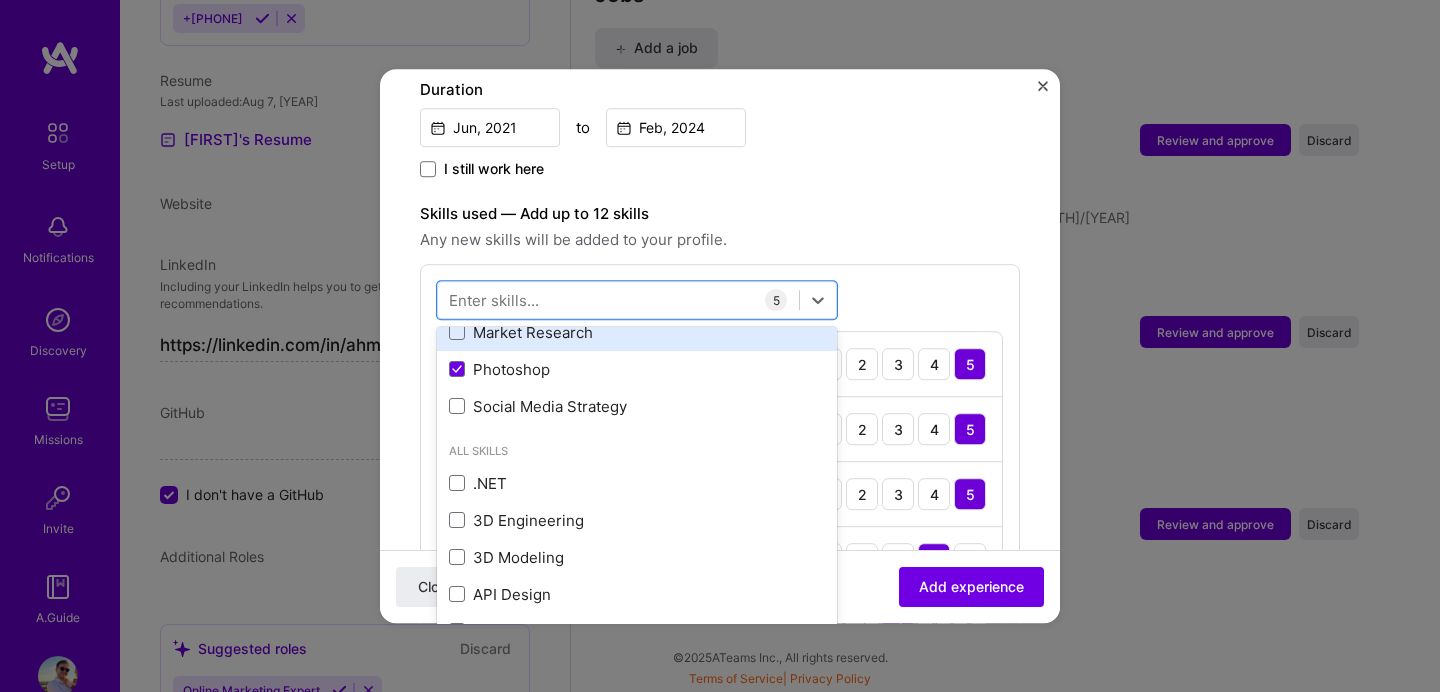 click on "Market Research" at bounding box center (637, 332) 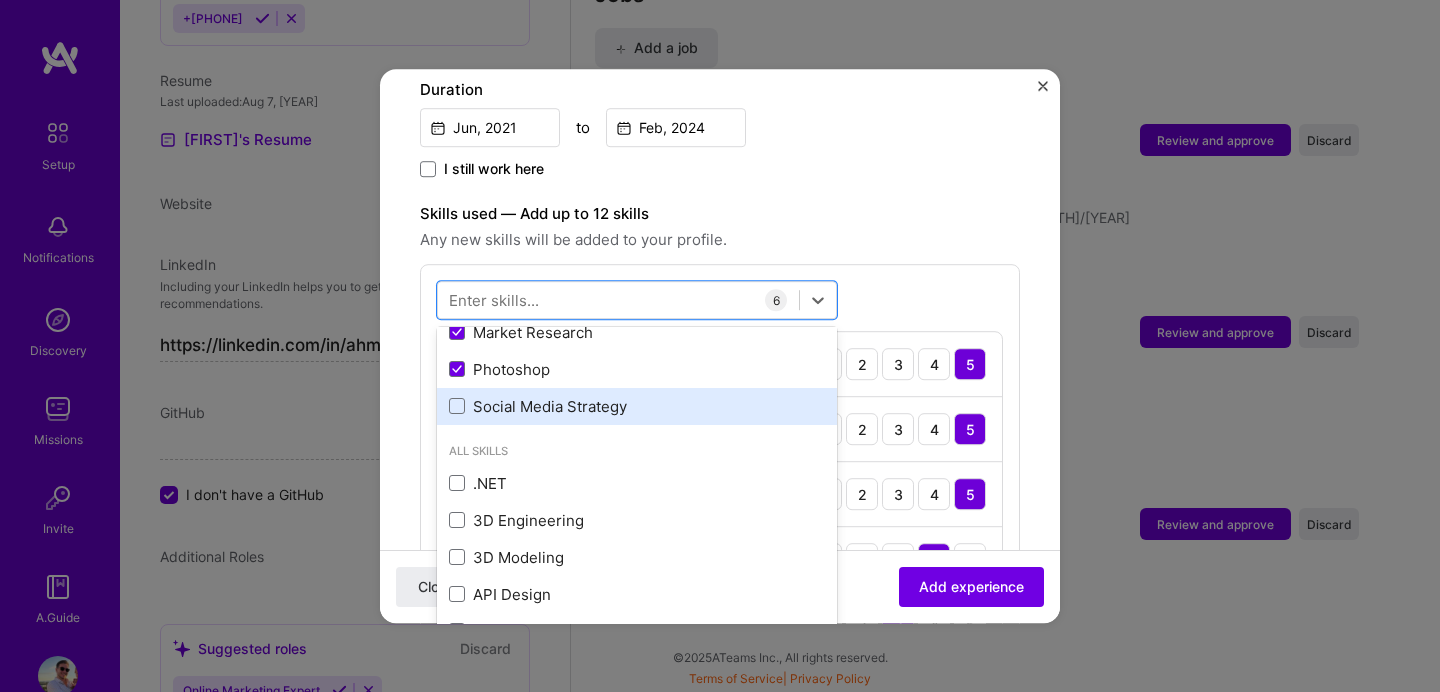 click on "Social Media Strategy" at bounding box center (637, 406) 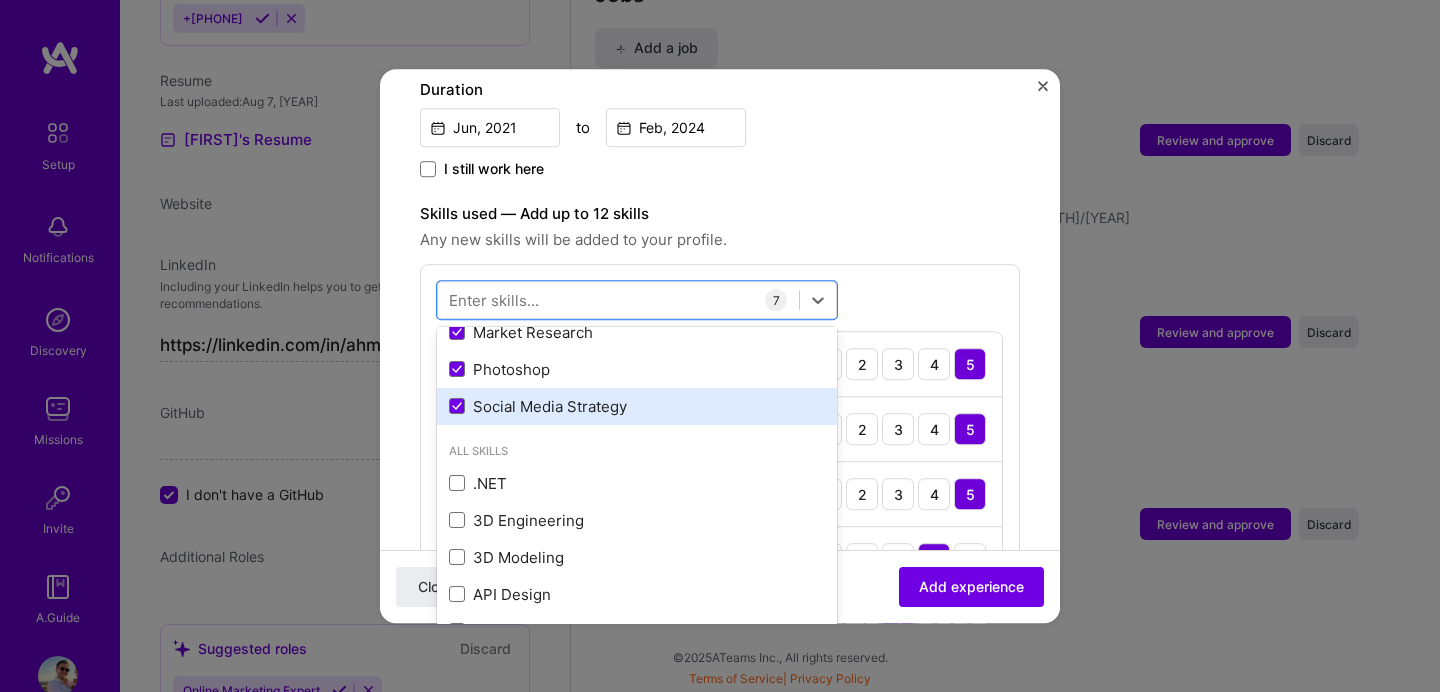 scroll, scrollTop: 0, scrollLeft: 0, axis: both 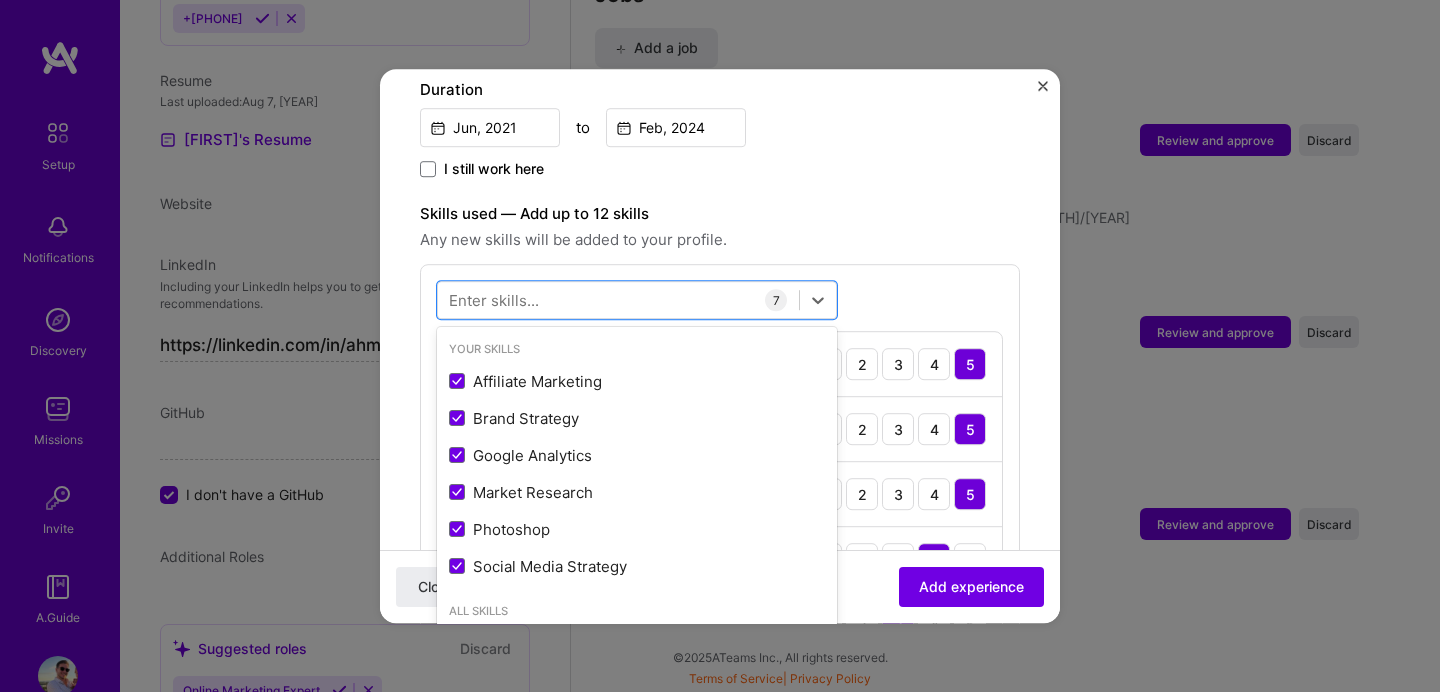 click on "option Social Media Strategy, selected. option Affiliate Marketing selected, 0 of 2. 378 results available. Use Up and Down to choose options, press Enter to select the currently focused option, press Escape to exit the menu, press Tab to select the option and exit the menu. Your Skills Affiliate Marketing Brand Strategy Google Analytics Market Research Photoshop Social Media Strategy All Skills .NET 3D Engineering 3D Modeling API Design API Integration APNS ARM ASP.NET AWS AWS Aurora AWS BETA AWS CDK AWS CloudFormation AWS Lambda AWS Neptune AWS RDS Ada Adobe Creative Cloud Adobe Experience Manager Agile Agora Airflow Airtable Algorithm Design Amazon Athena Amplitude Analytics Android Angular Angular.js Ansible Apache Kafka Apex (Salesforce) Apollo App Clip (iOS) ArangoDB Artifactory Artificial Intelligence (AI) Assembly Async.io Aurelia Authentication Automated Testing Azure BLE (Bluetooth) Babylon.js Backbone.js Backlog Prioritization BigQuery Blockchain / Crypto Blog Bloomreach Bootstrap JS Boto3 C C# C++" at bounding box center [720, 534] 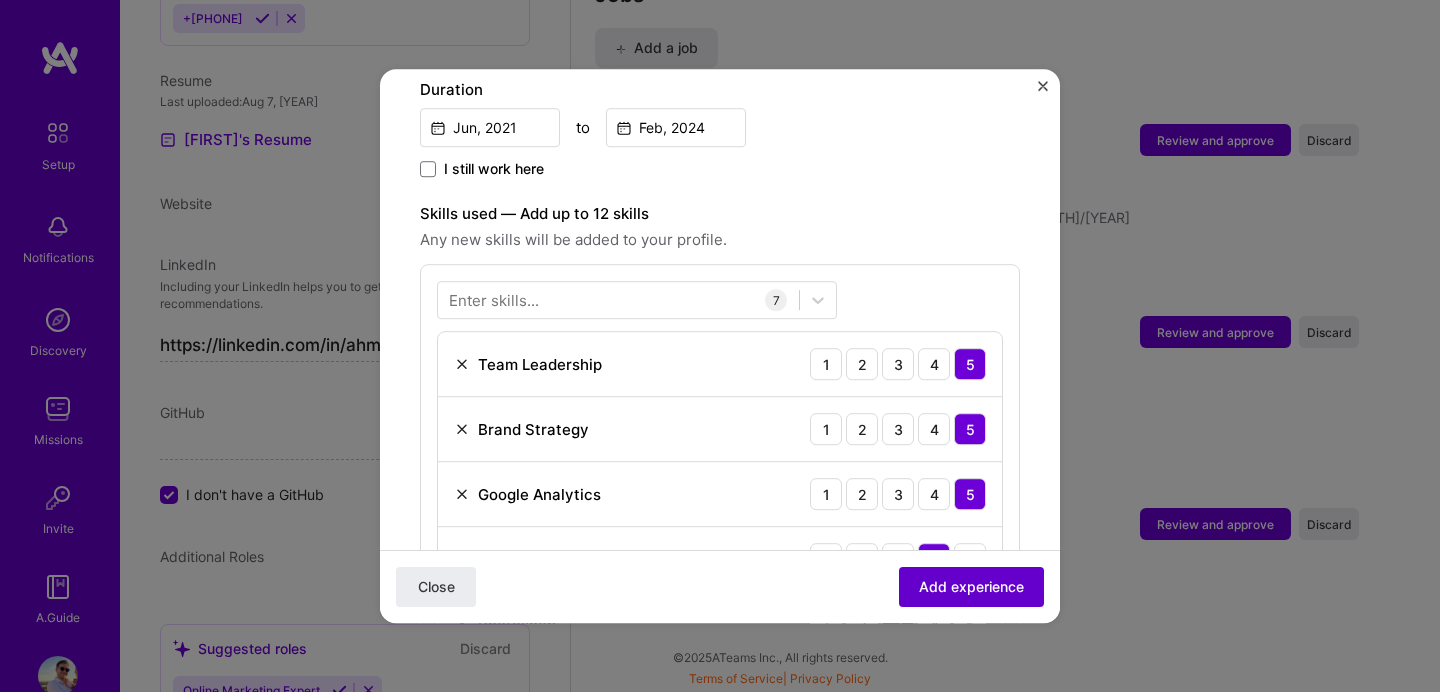 click on "Add experience" at bounding box center [971, 587] 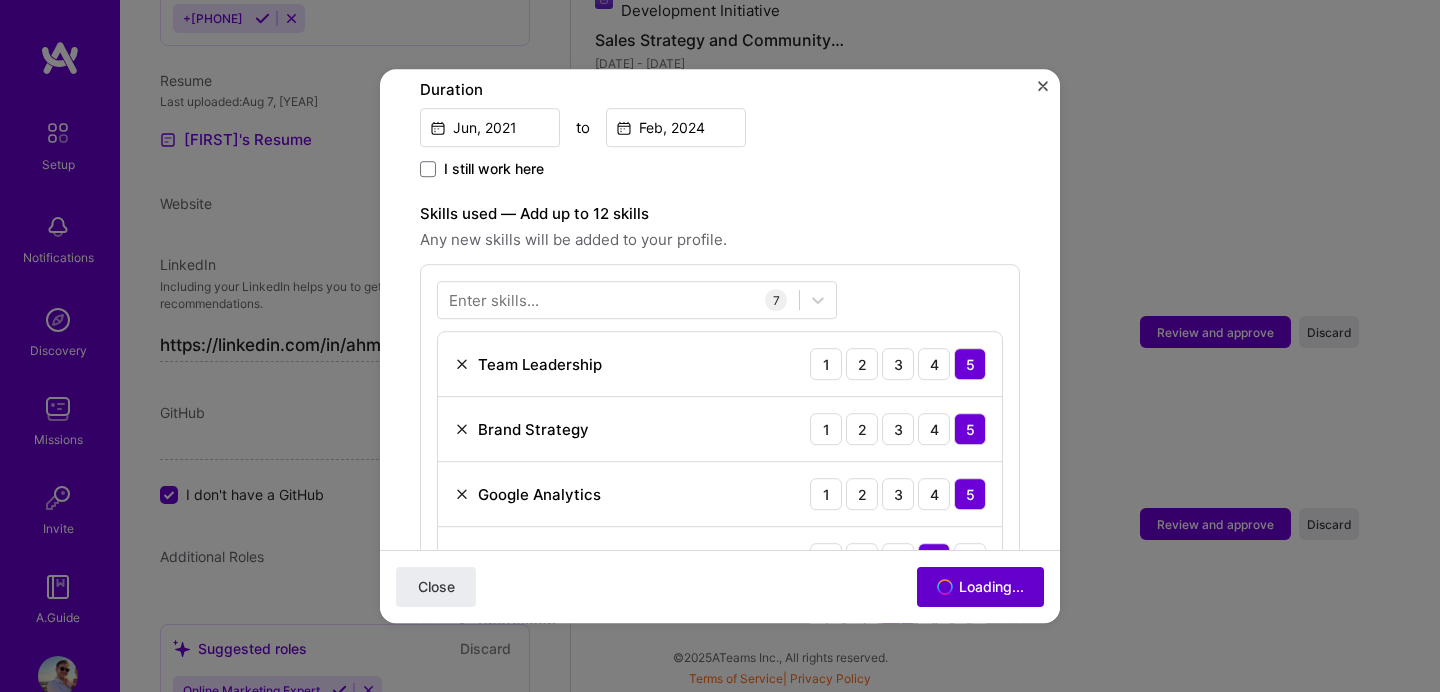 scroll, scrollTop: 2375, scrollLeft: 0, axis: vertical 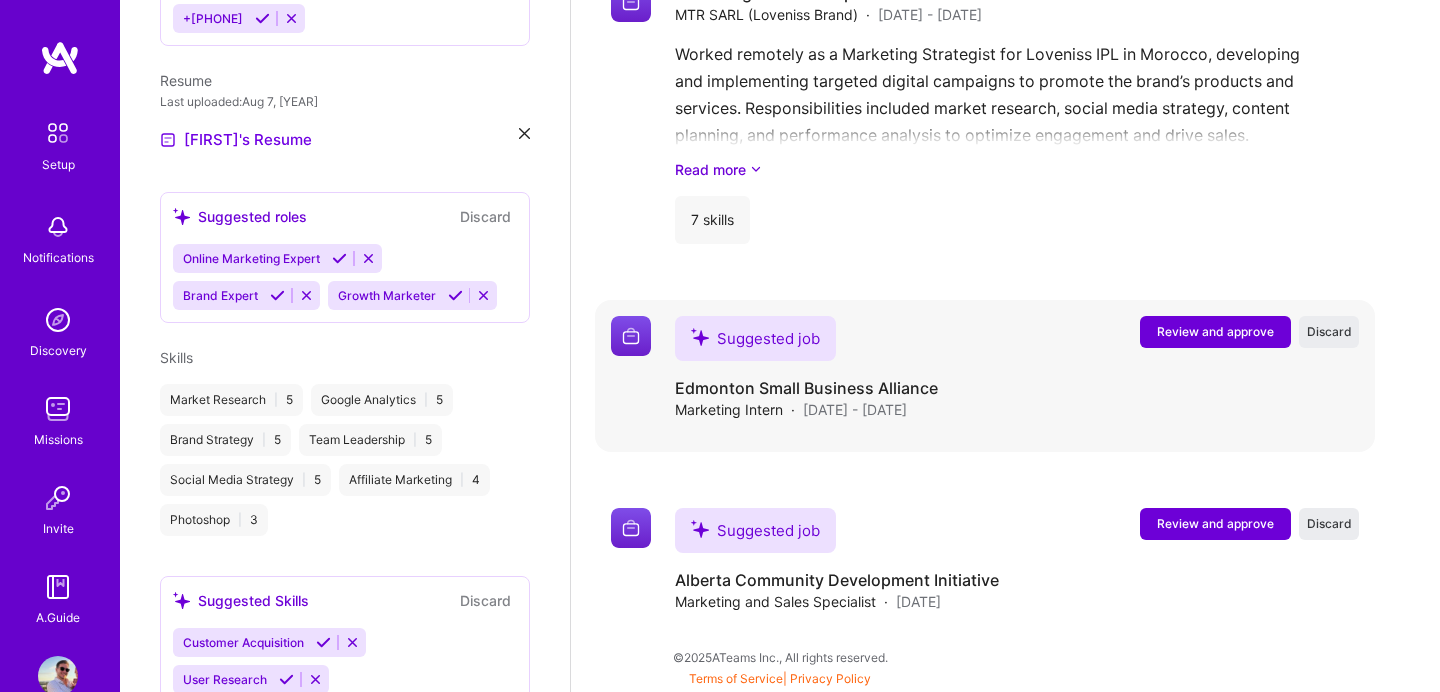 click on "Review and approve" at bounding box center (1215, 331) 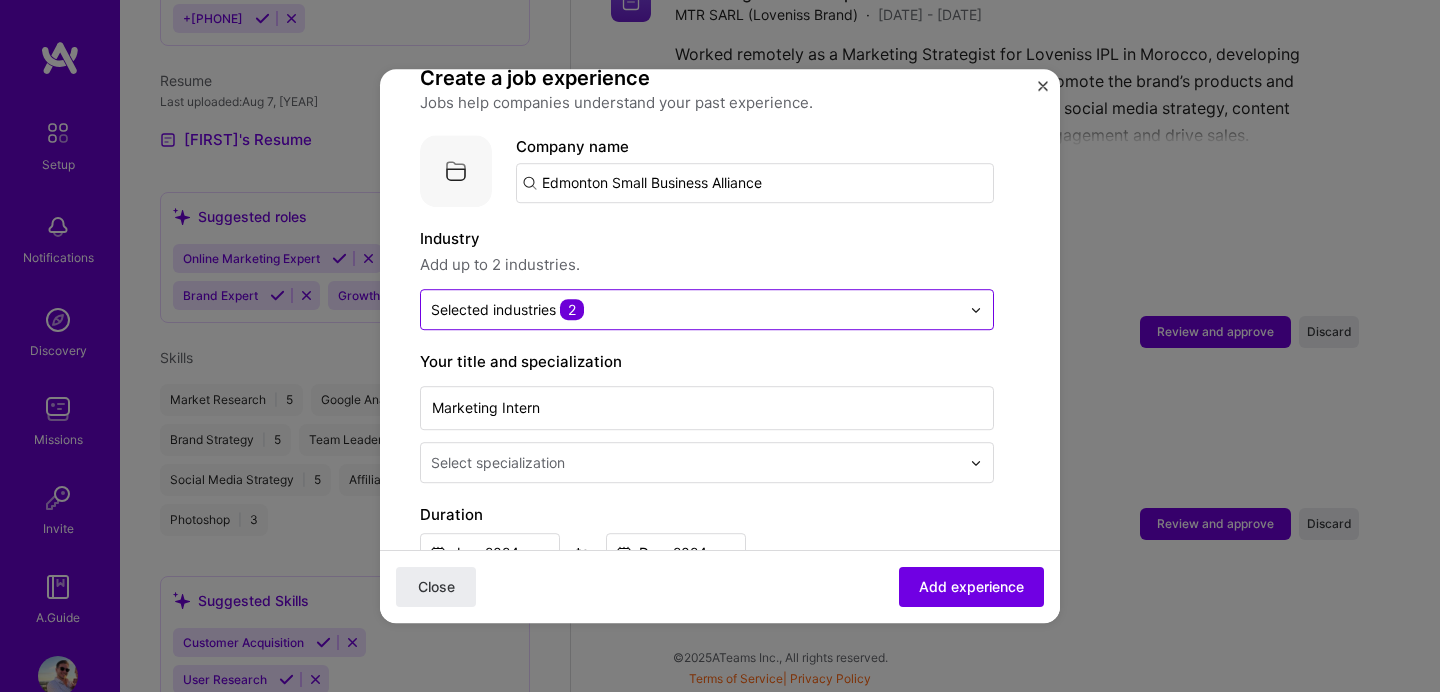 scroll, scrollTop: 155, scrollLeft: 0, axis: vertical 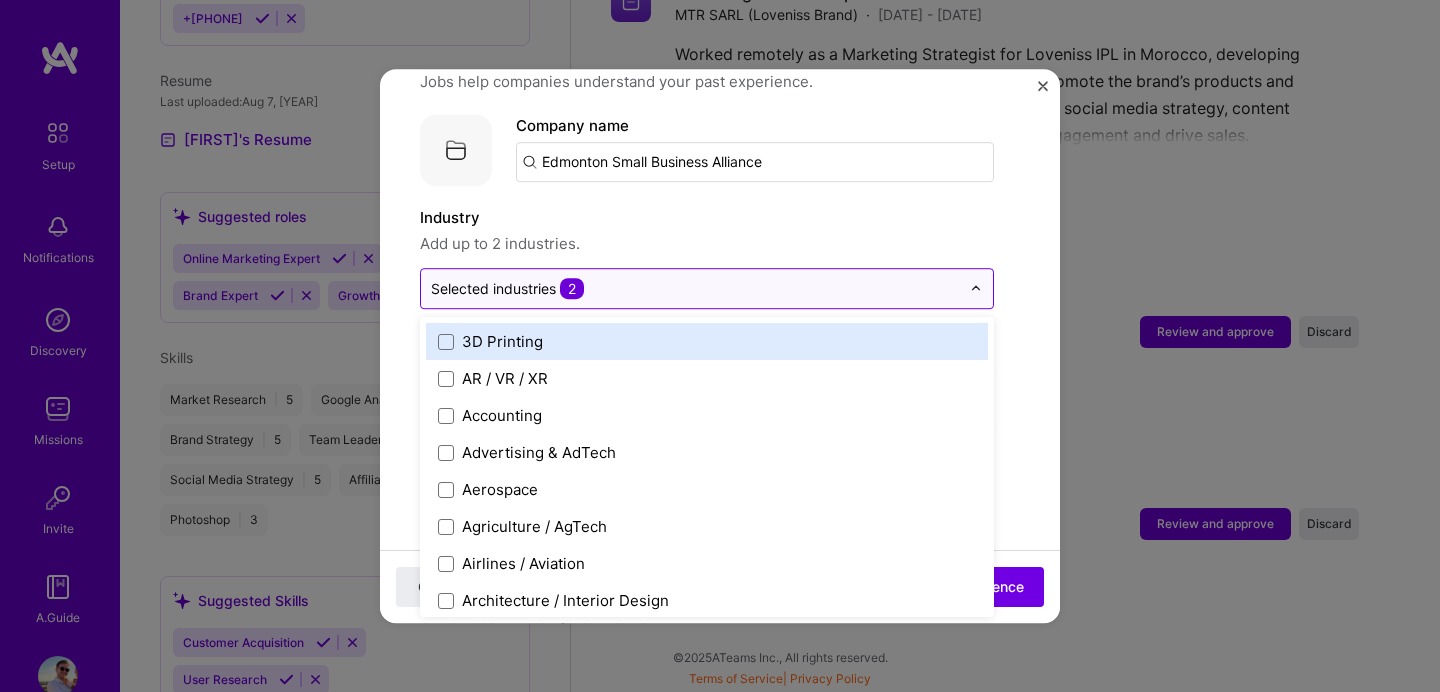 click at bounding box center (695, 288) 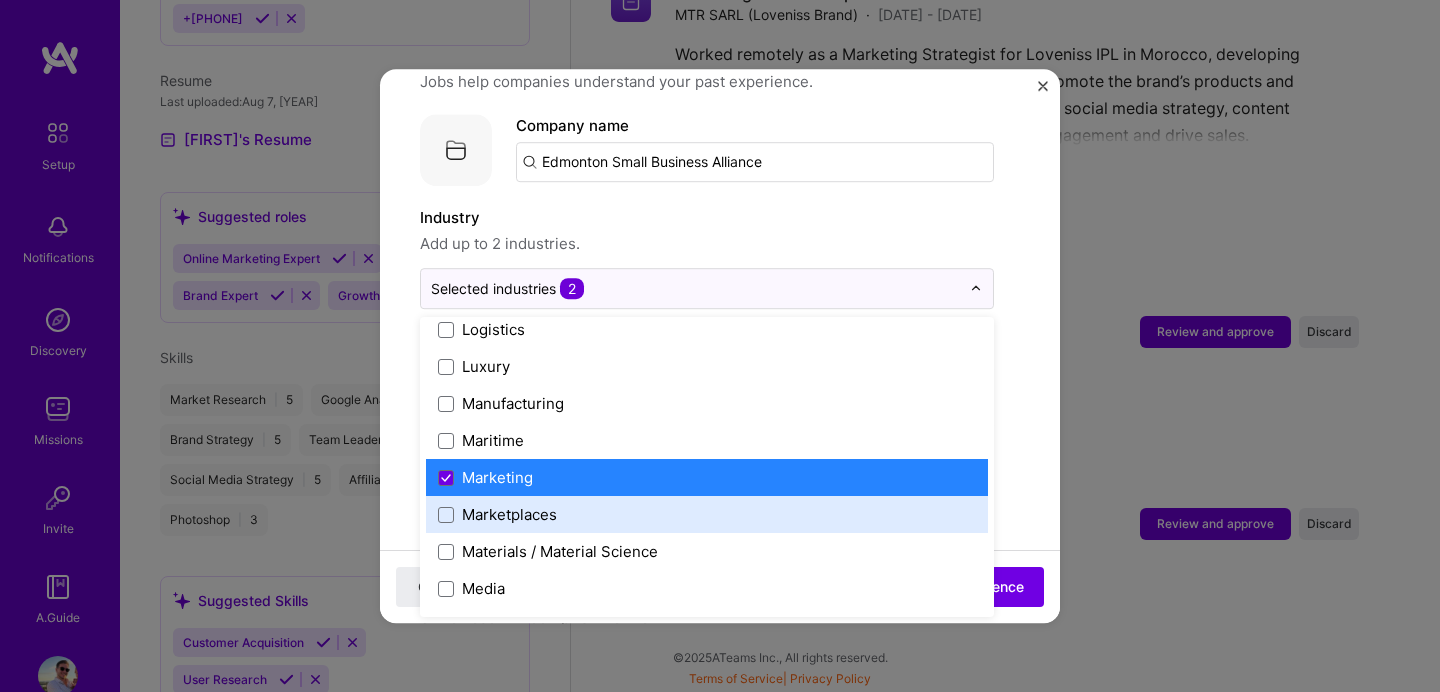 scroll, scrollTop: 2863, scrollLeft: 0, axis: vertical 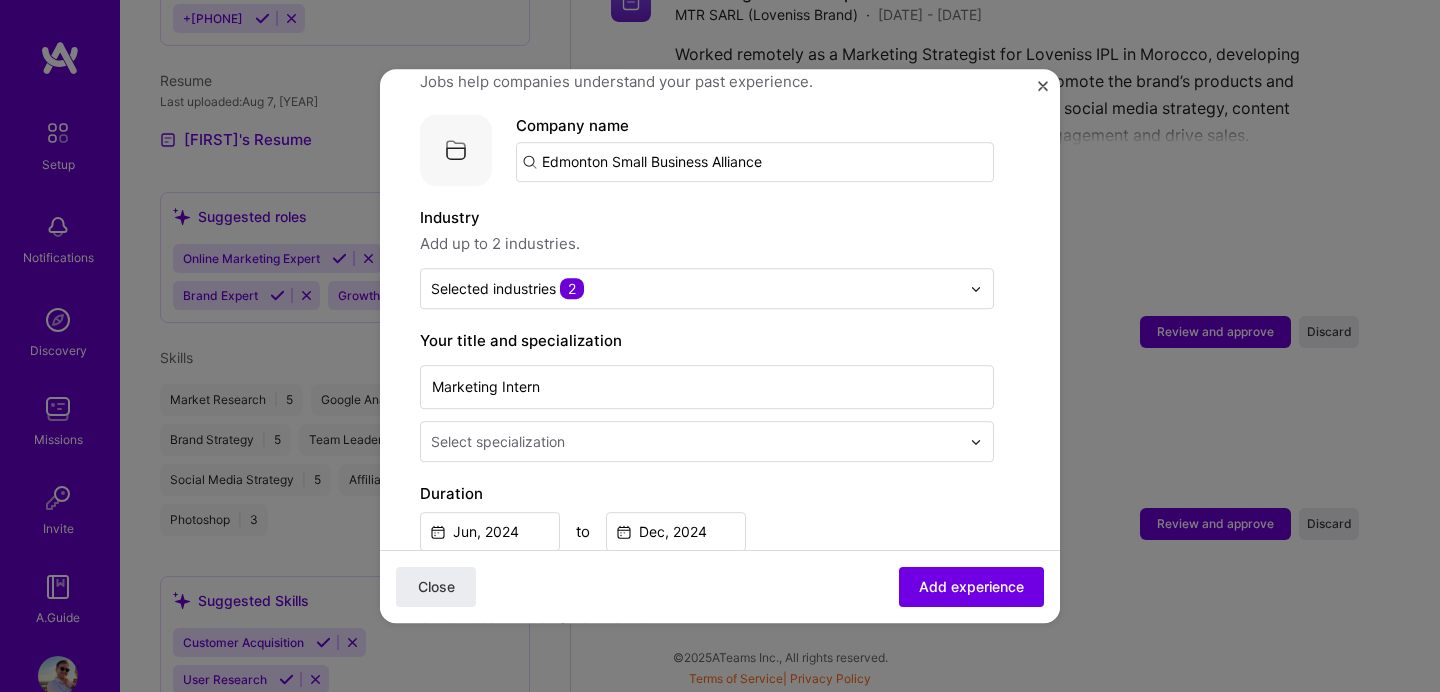 click on "Industry" at bounding box center [707, 218] 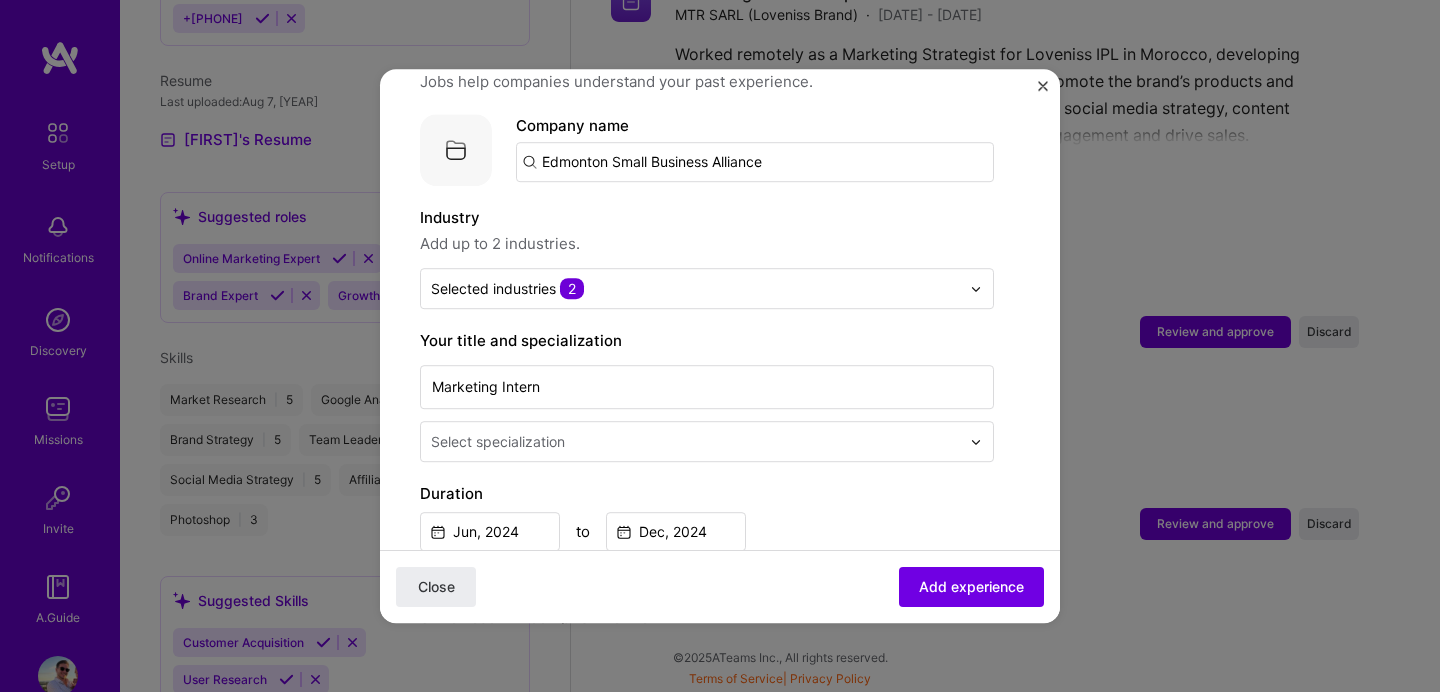 click at bounding box center [697, 441] 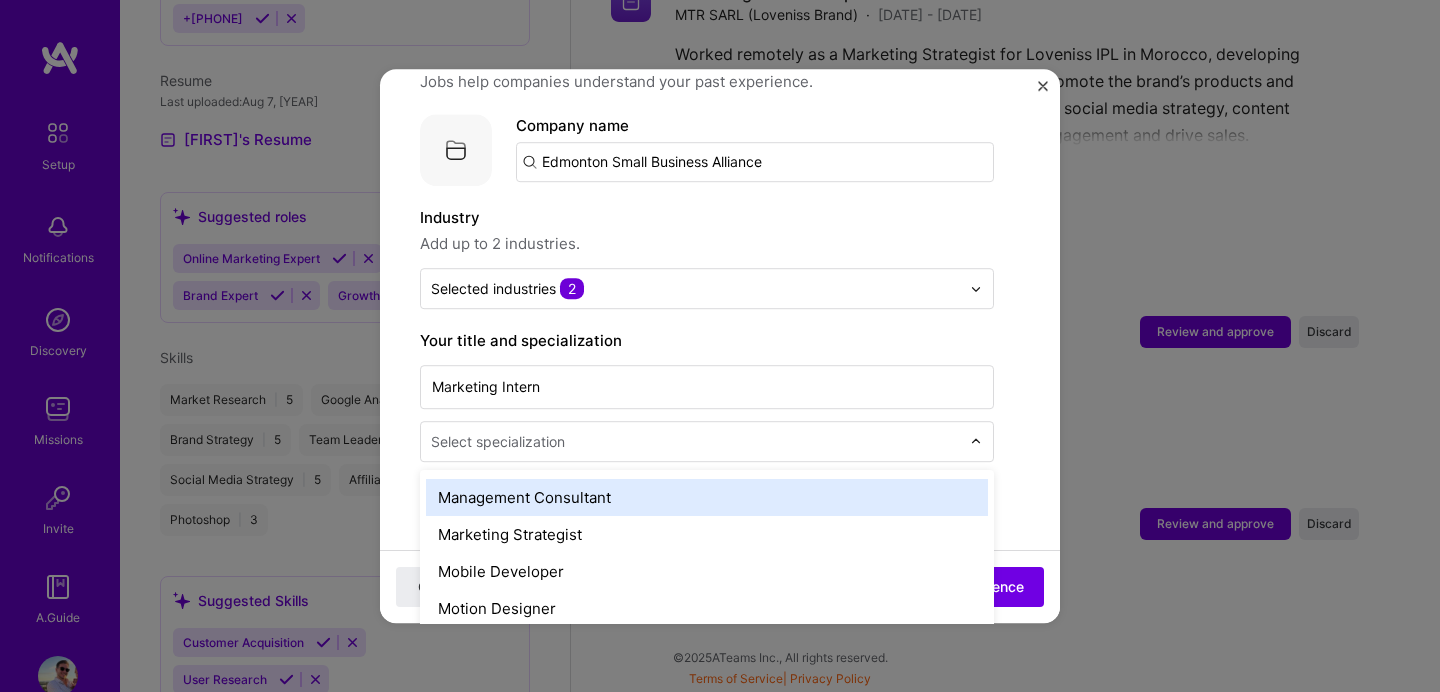 scroll, scrollTop: 1528, scrollLeft: 0, axis: vertical 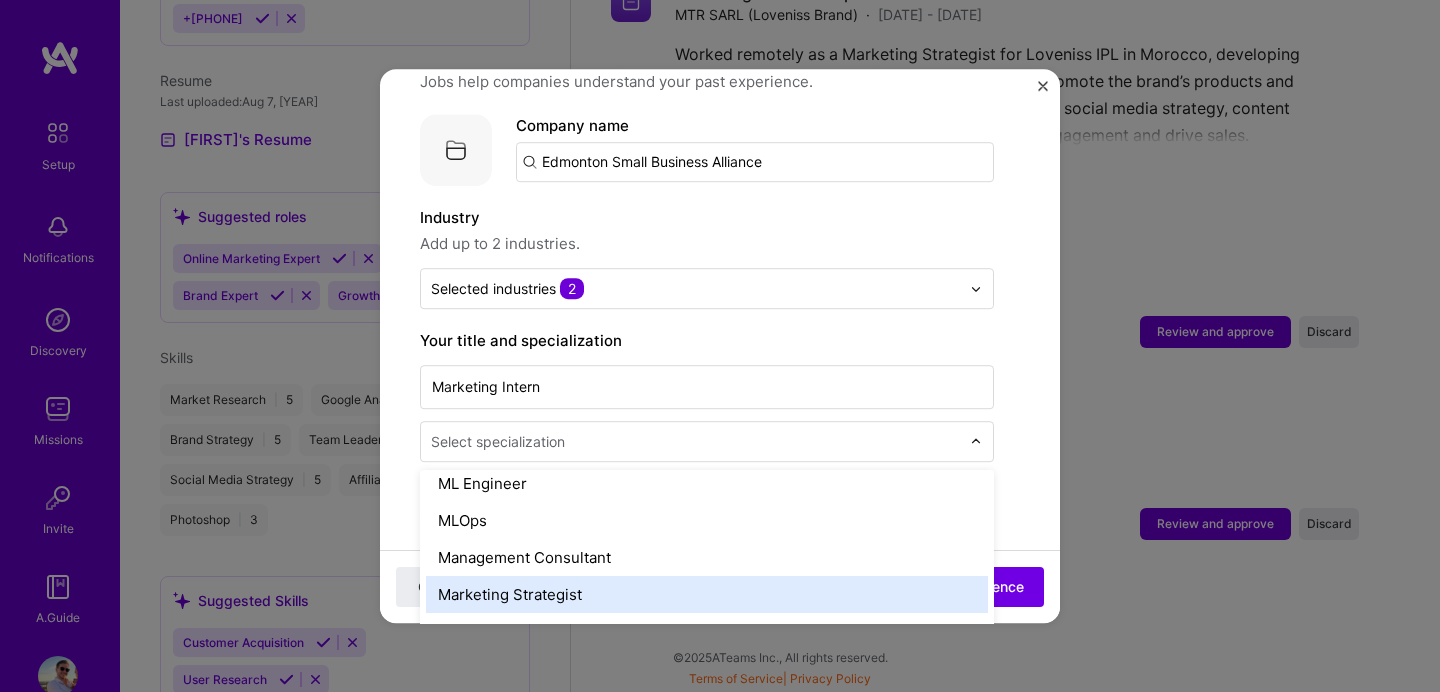 click on "Marketing Strategist" at bounding box center [707, 594] 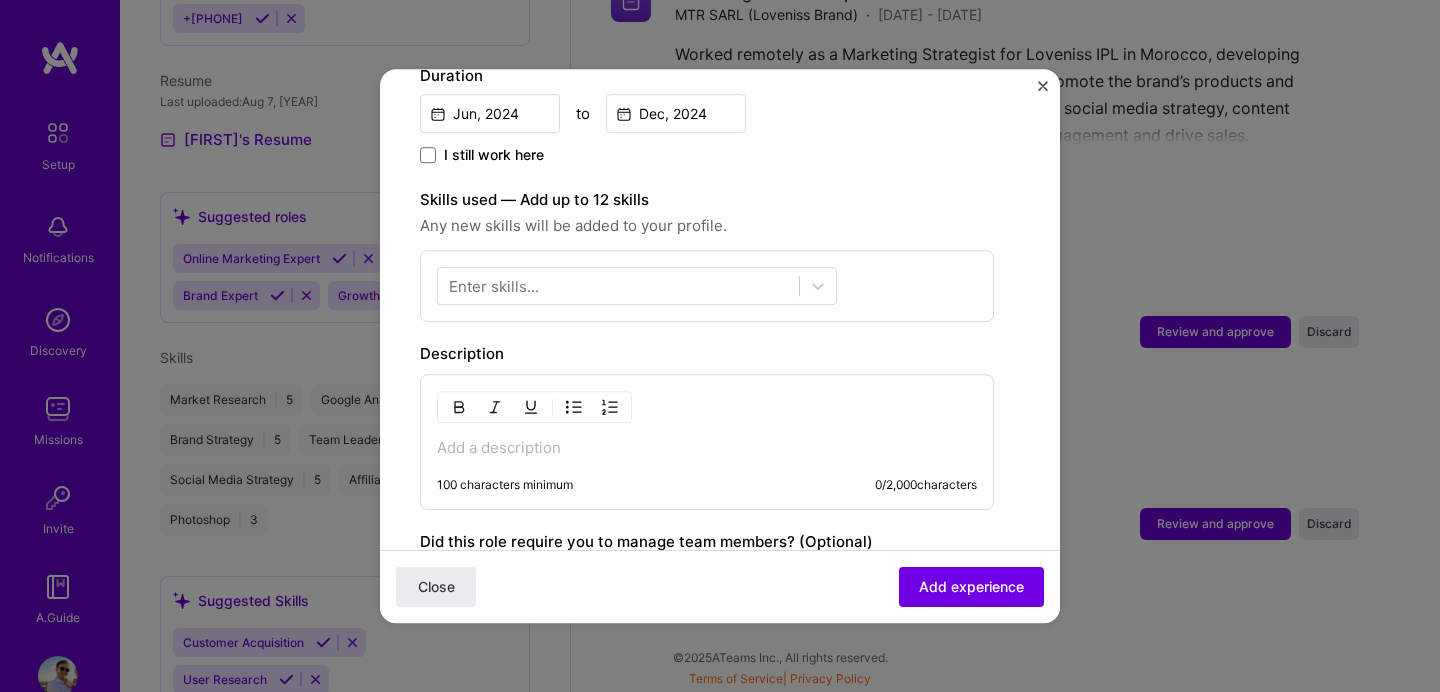 scroll, scrollTop: 622, scrollLeft: 0, axis: vertical 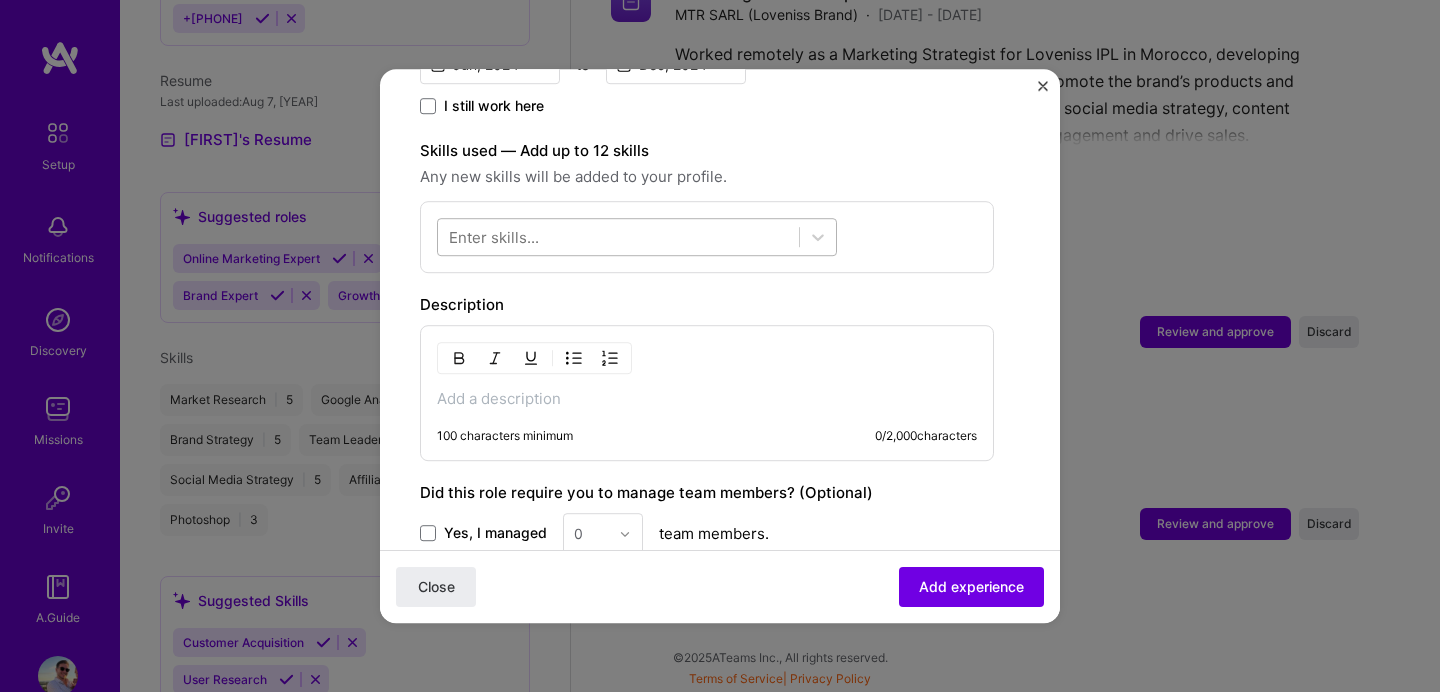 click at bounding box center [618, 237] 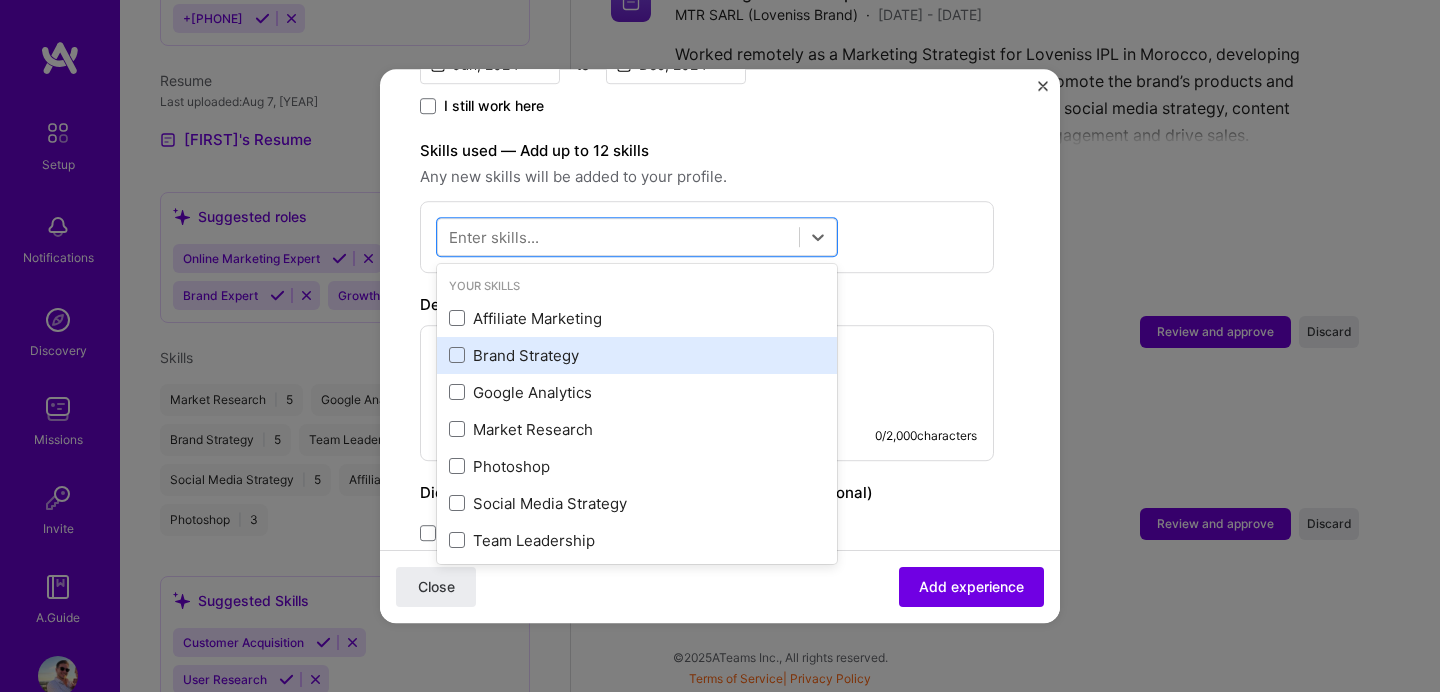 click on "Brand Strategy" at bounding box center [637, 355] 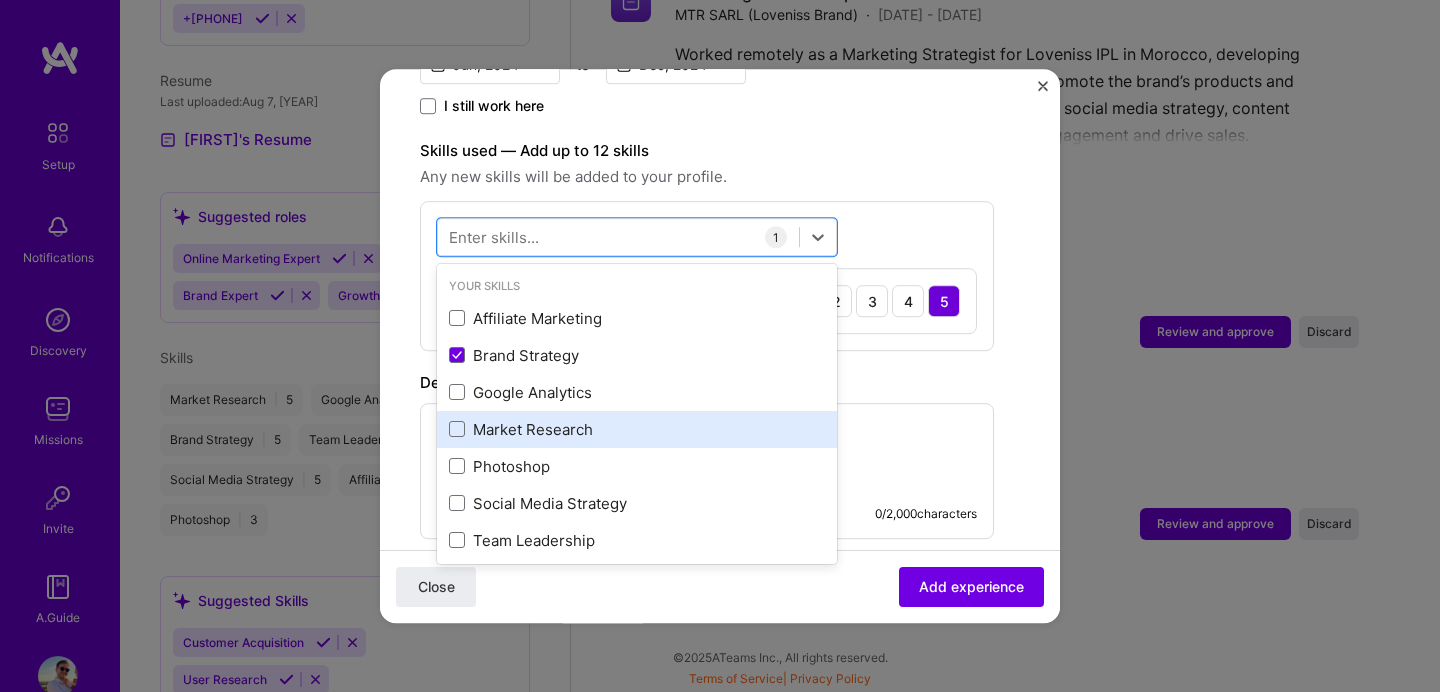 click on "Market Research" at bounding box center [637, 429] 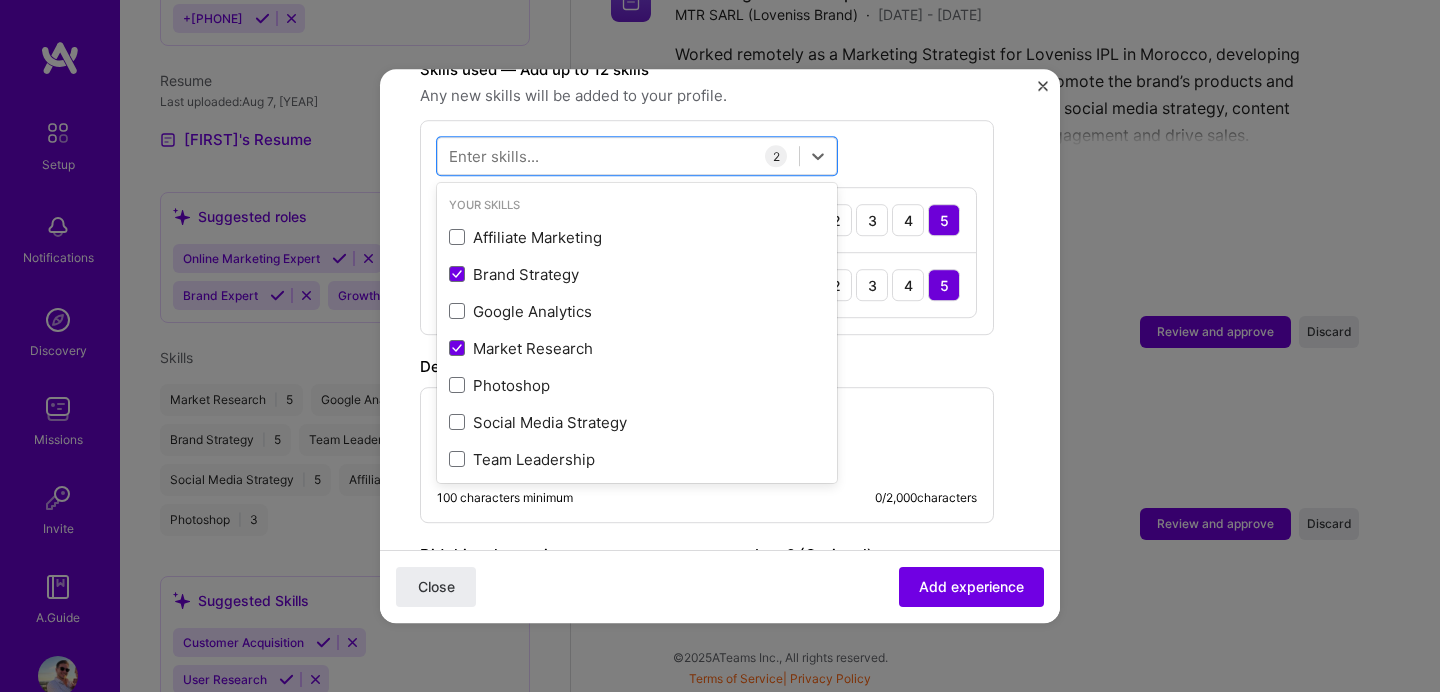 scroll, scrollTop: 788, scrollLeft: 0, axis: vertical 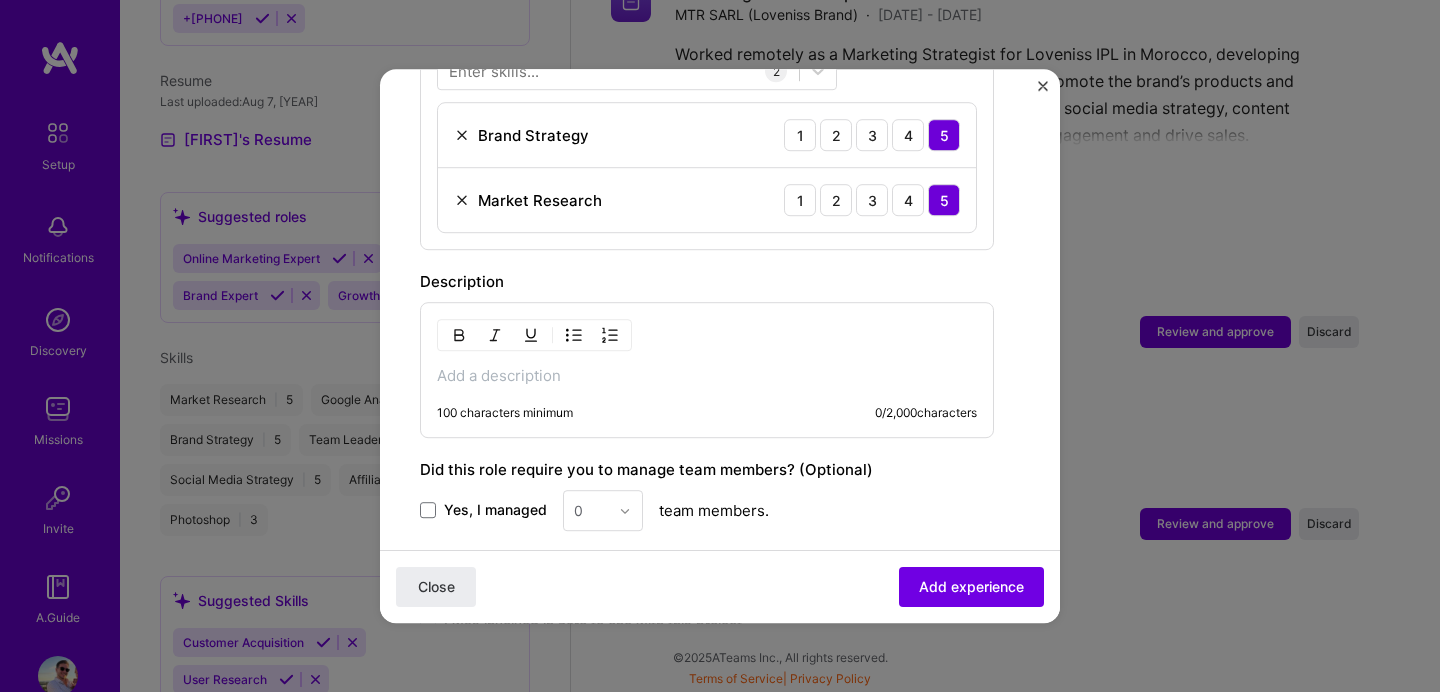 click on "Adding suggested job This job is suggested based on your LinkedIn, resume or A.Team activity. Create a job experience Jobs help companies understand your past experience. Company logo Company name Edmonton Small Business Alliance
Industry Add up to 2 industries. Selected industries 2 Your title and specialization Marketing Intern Marketing Strategist Duration Jun, [DATE]
to Dec, [DATE]
I still work here Skills used — Add up to 12 skills Any new skills will be added to your profile. Enter skills... 2 Brand Strategy 1 2 3 4 5 Market Research 1 2 3 4 5 Description 100 characters minimum 0 / 2,000  characters Did this role require you to manage team members? (Optional) Yes, I managed 0 team members. Were you involved from inception to launch (0 - >  1)? (Optional) Zero to one is creation and development of a unique product from the ground up. I was involved in zero to one with this project" at bounding box center (707, 39) 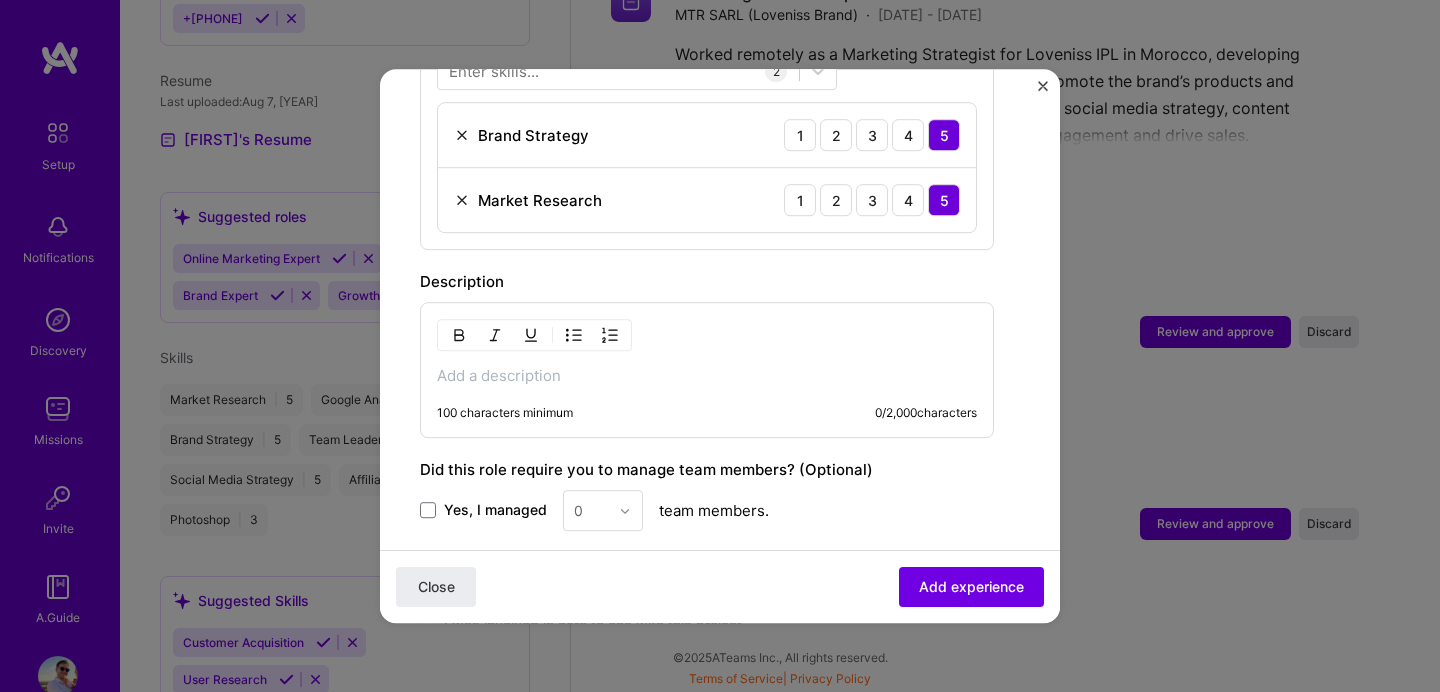 click at bounding box center [707, 376] 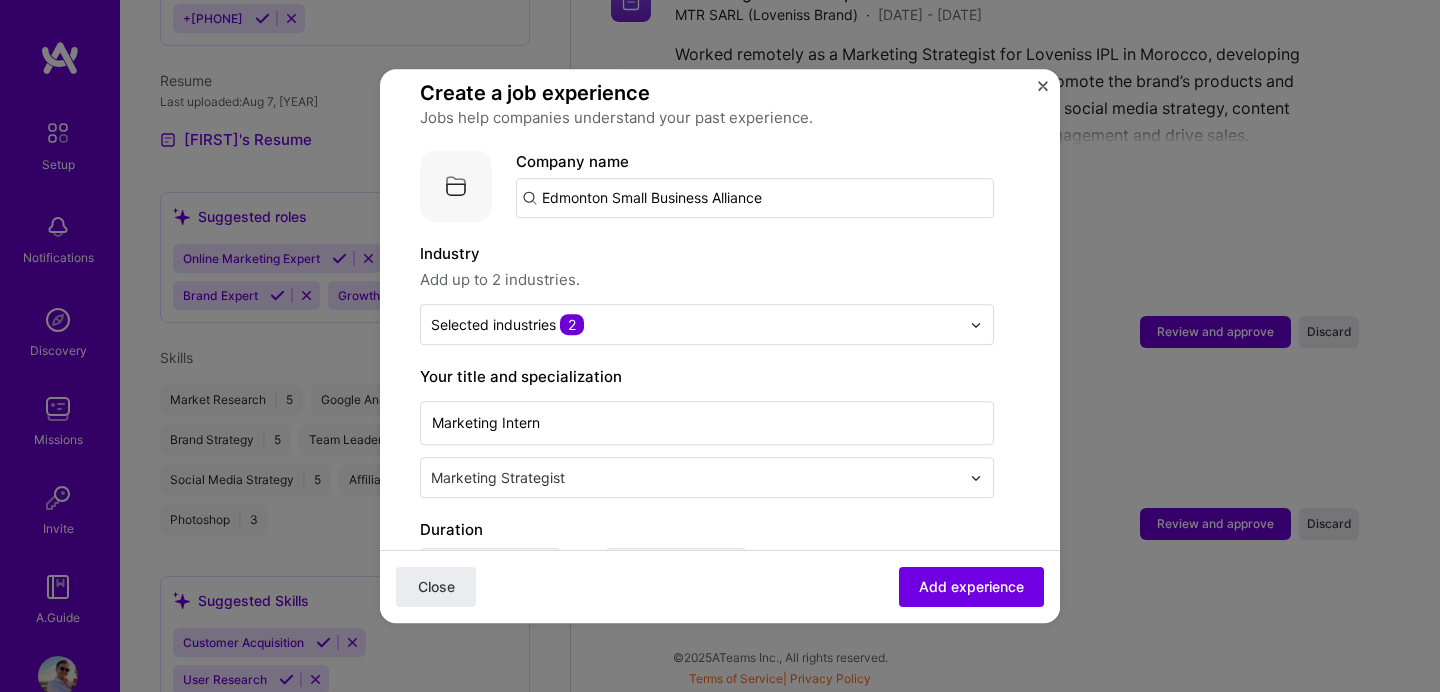 scroll, scrollTop: 24, scrollLeft: 0, axis: vertical 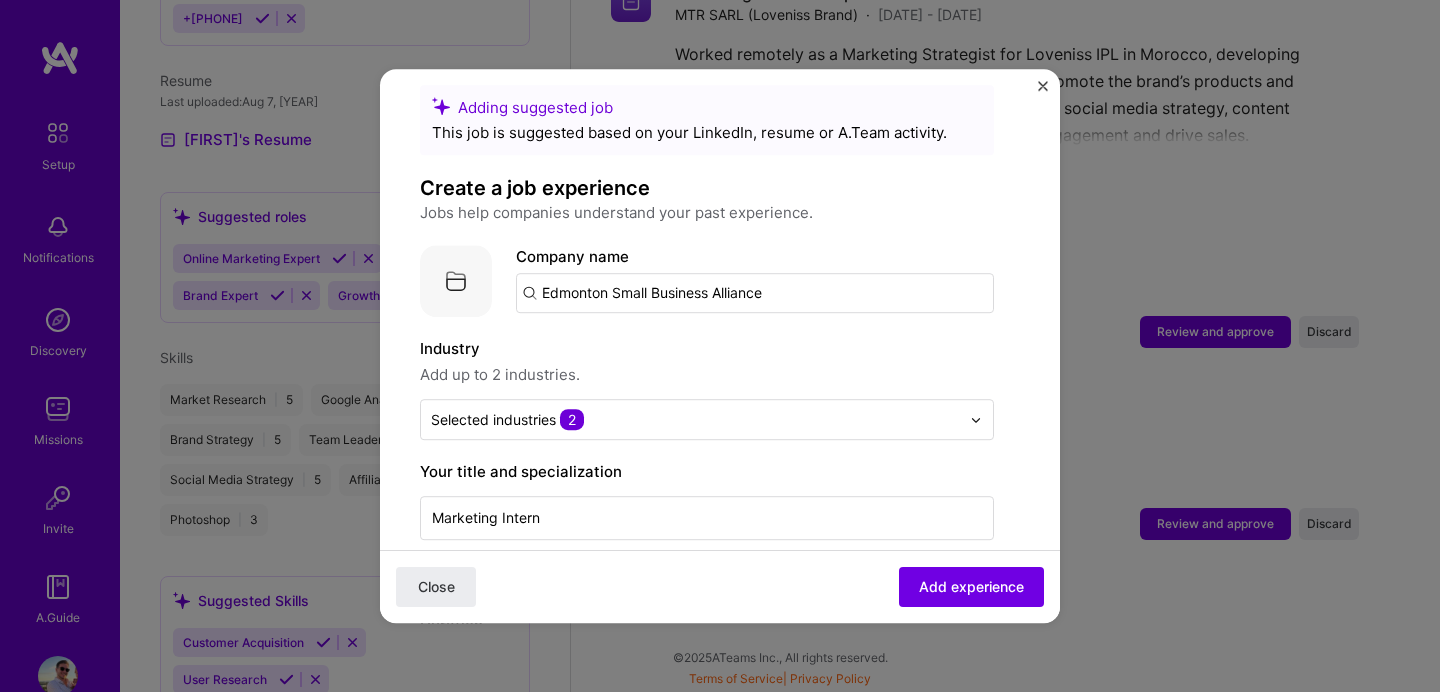 click on "Edmonton Small Business Alliance" at bounding box center (755, 293) 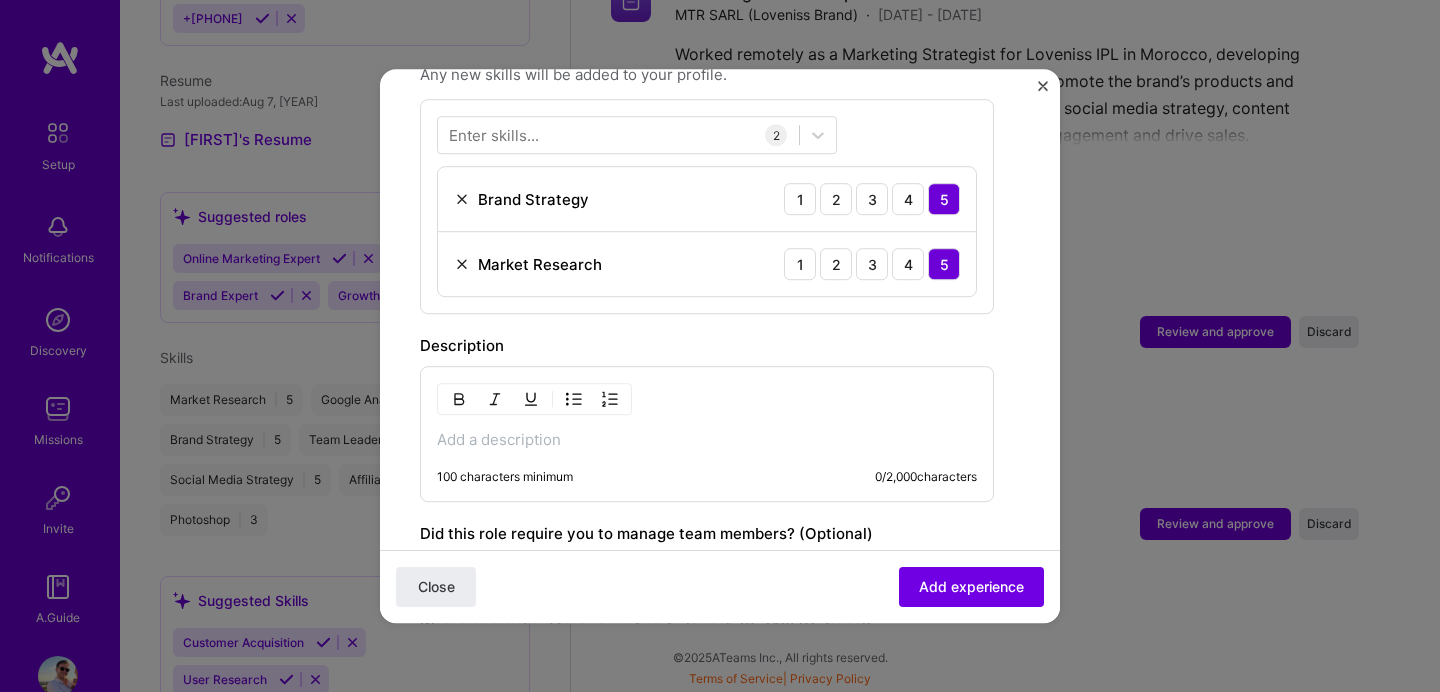 scroll, scrollTop: 785, scrollLeft: 0, axis: vertical 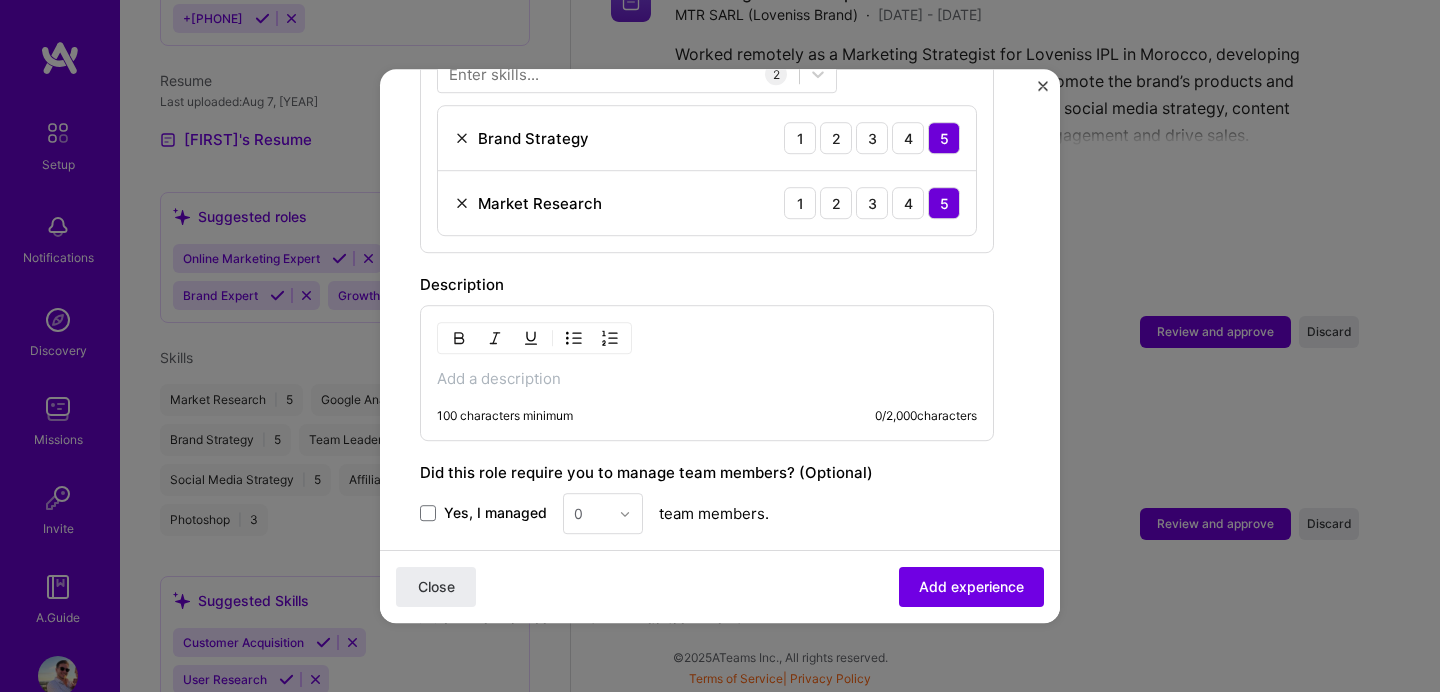 click at bounding box center (707, 379) 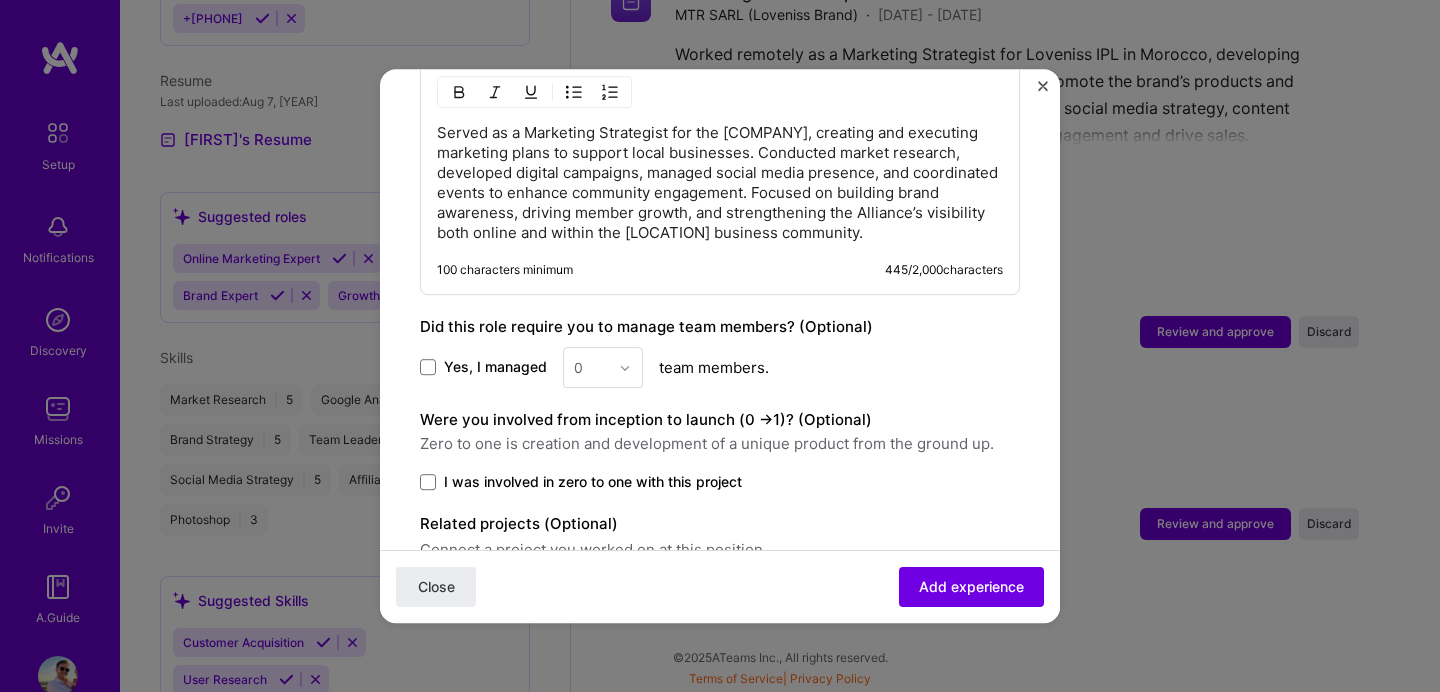scroll, scrollTop: 1058, scrollLeft: 0, axis: vertical 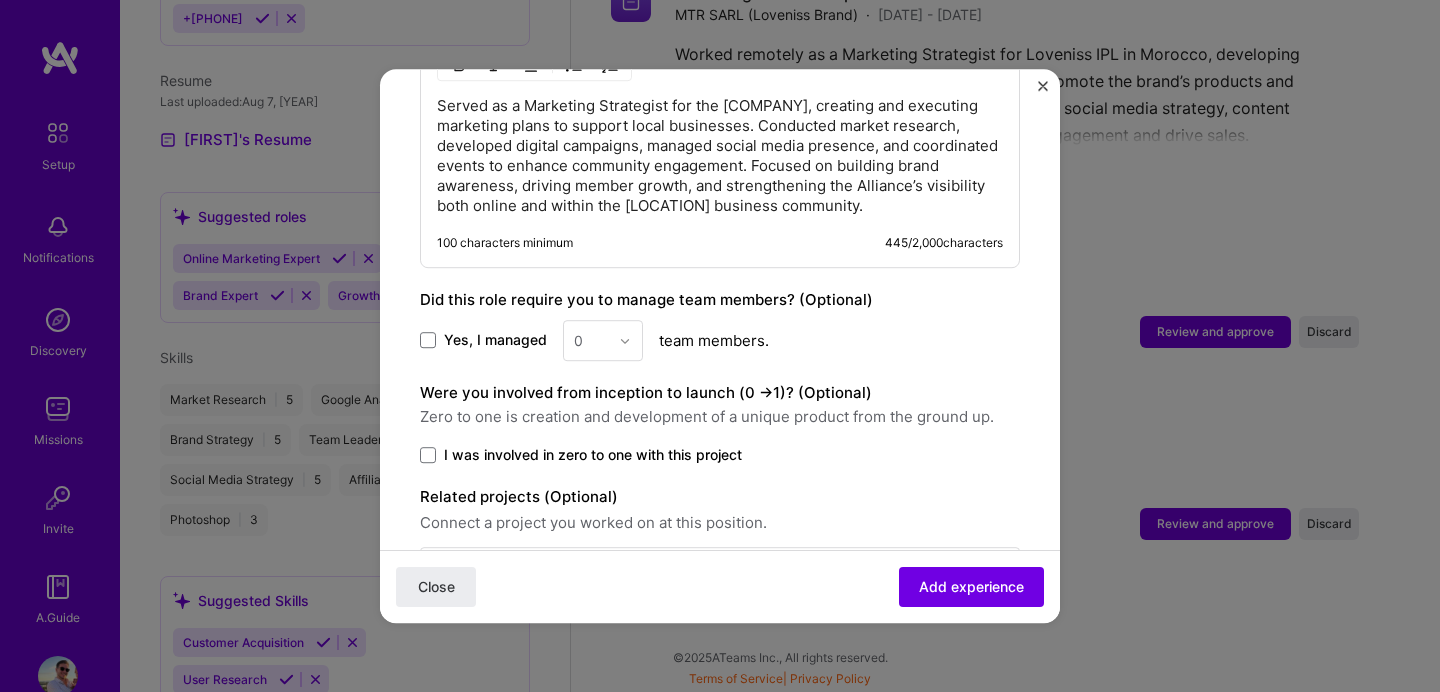 click on "0" at bounding box center (603, 340) 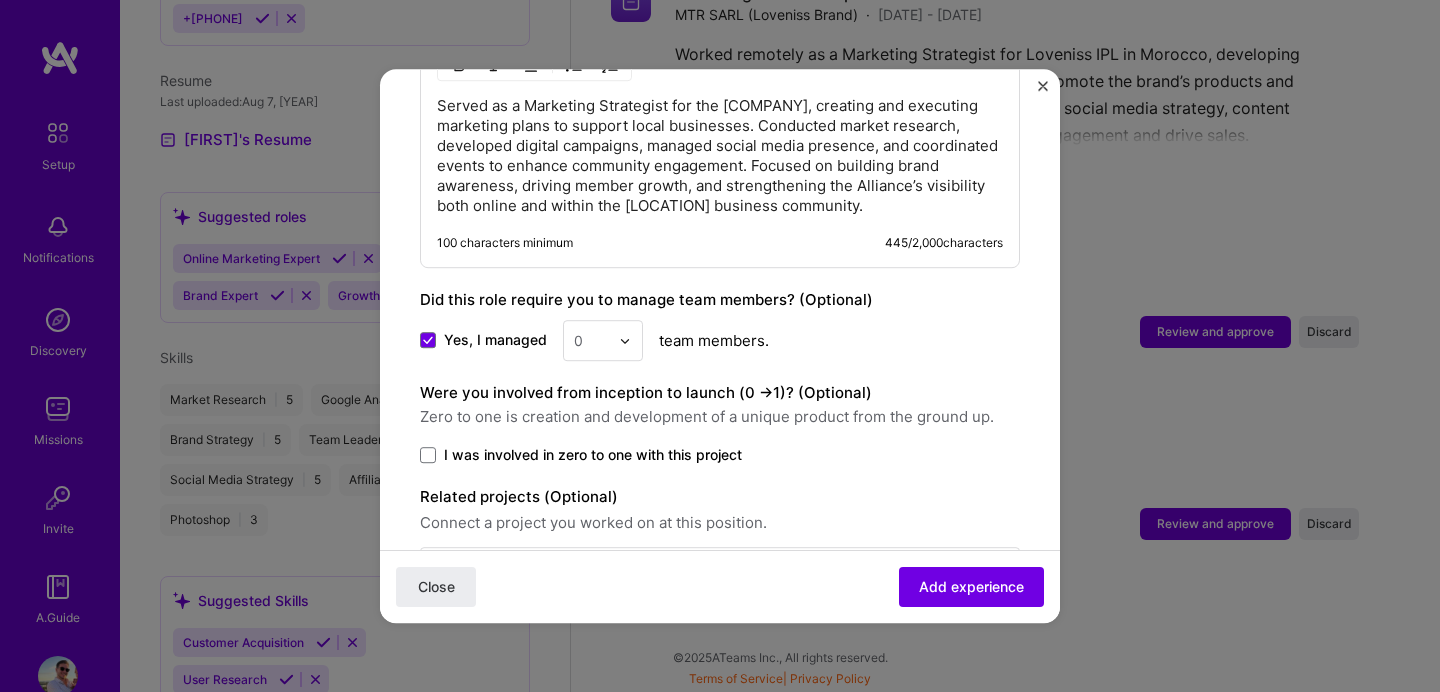click on "0" at bounding box center [591, 340] 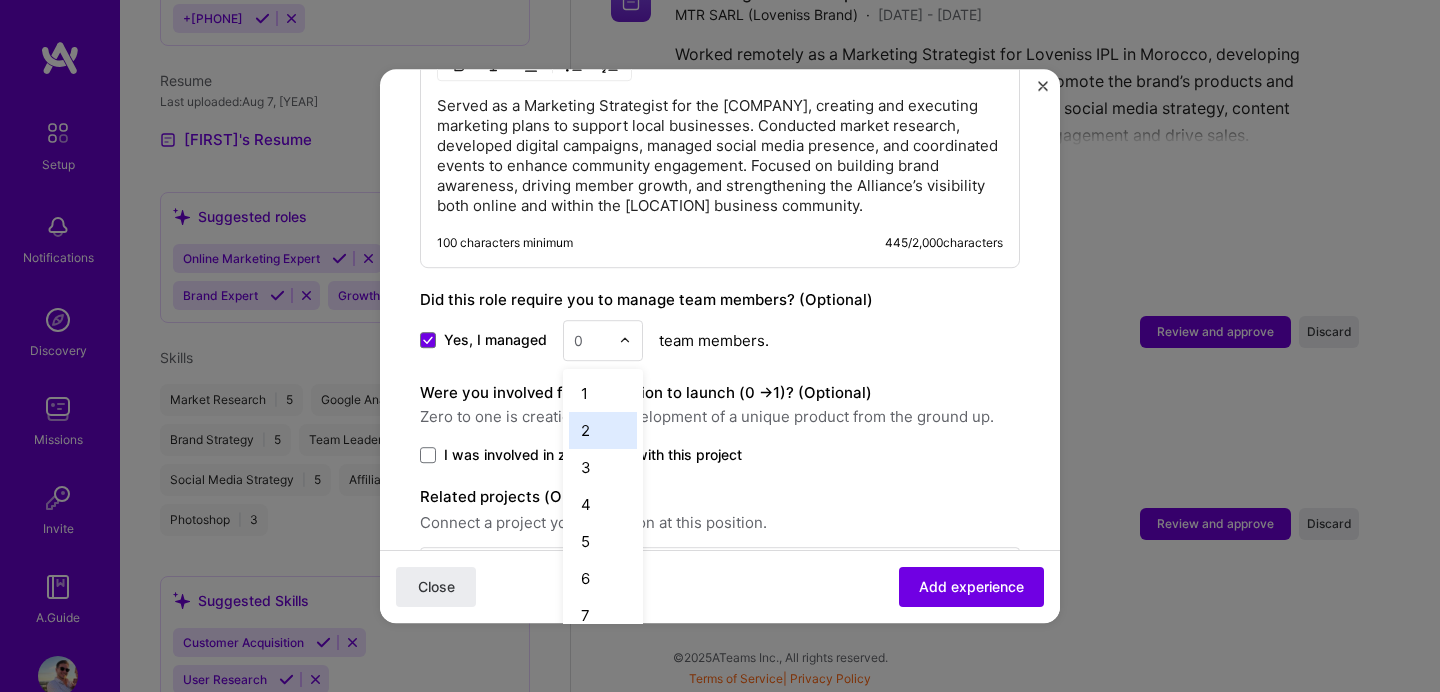 click on "2" at bounding box center (603, 430) 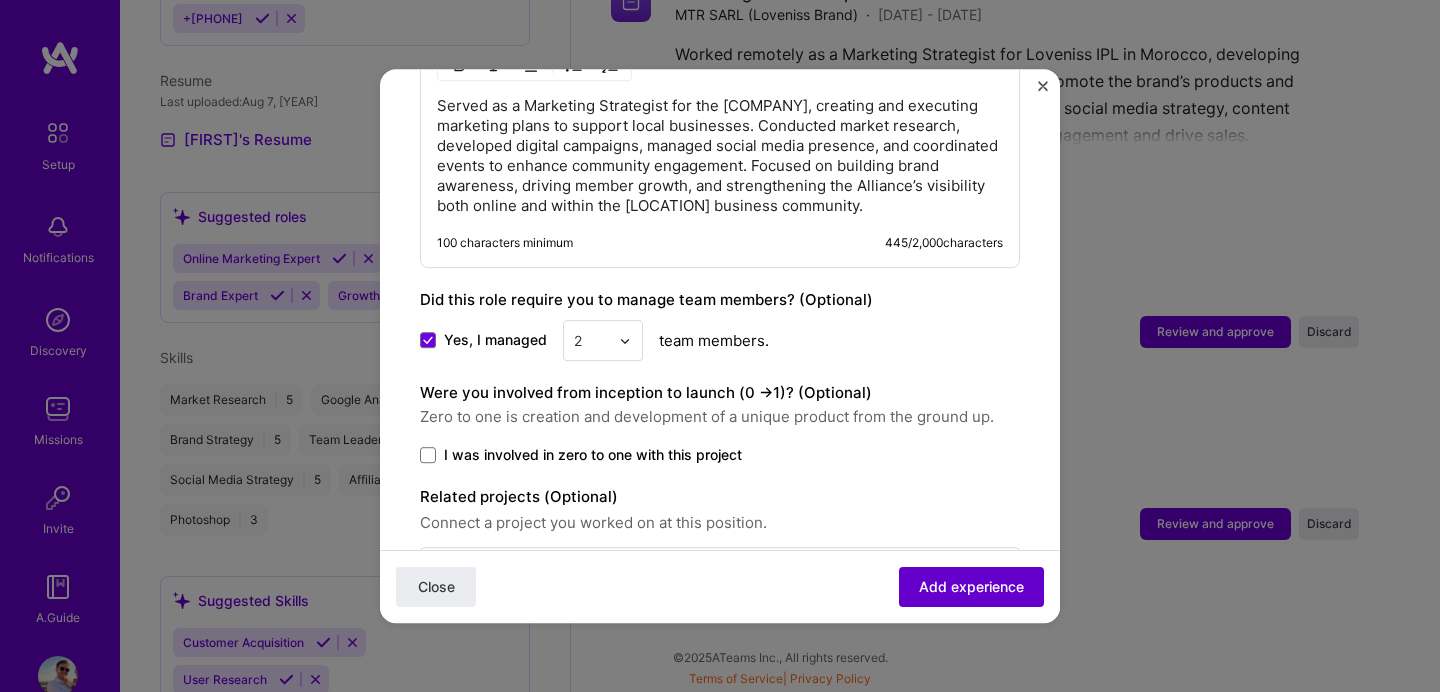 click on "Add experience" at bounding box center (971, 587) 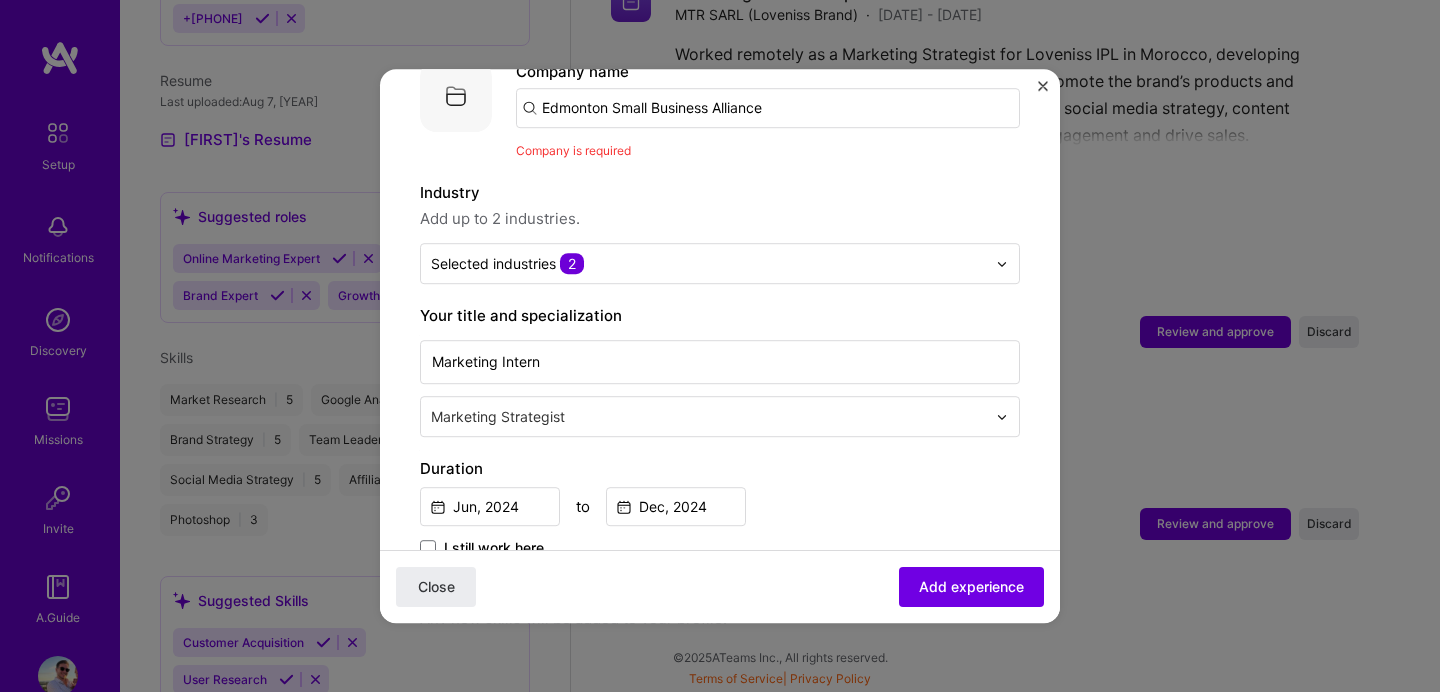 scroll, scrollTop: 200, scrollLeft: 0, axis: vertical 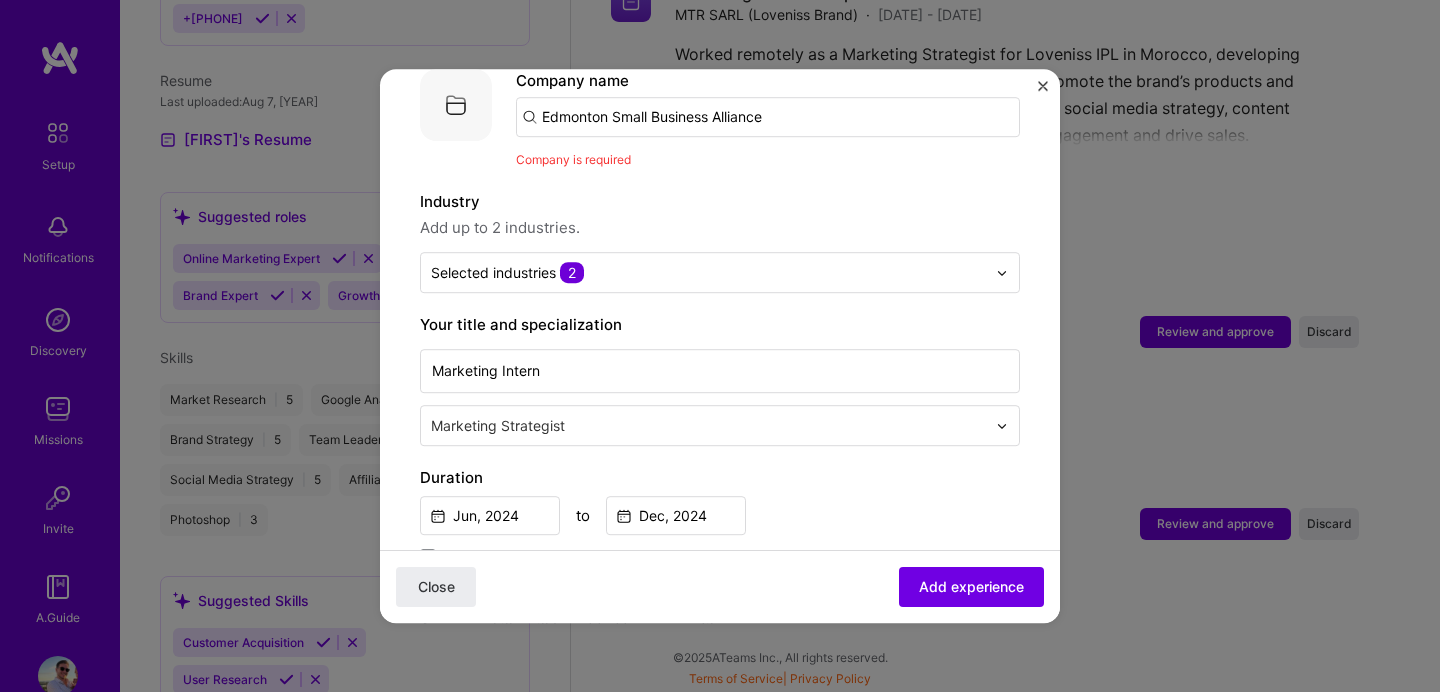 click on "Edmonton Small Business Alliance" at bounding box center (768, 117) 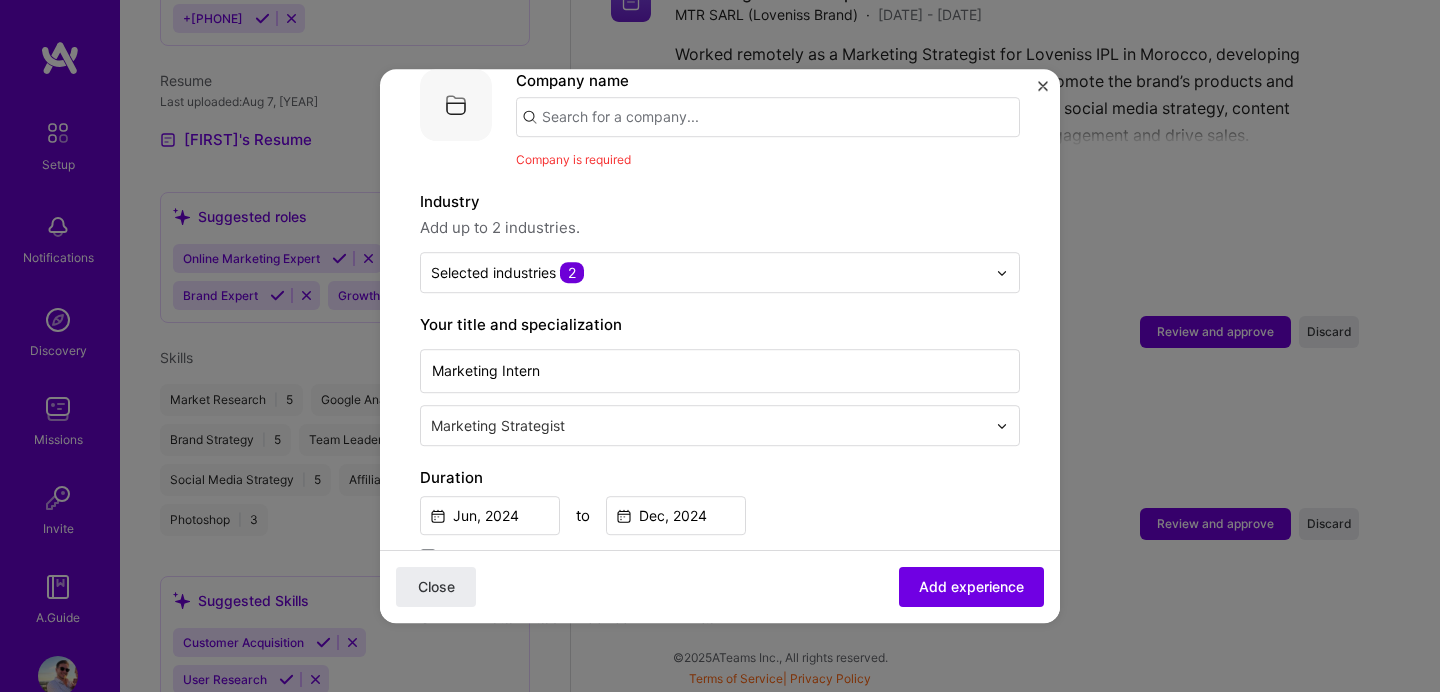 paste on "Edmonton Small Business Alliance" 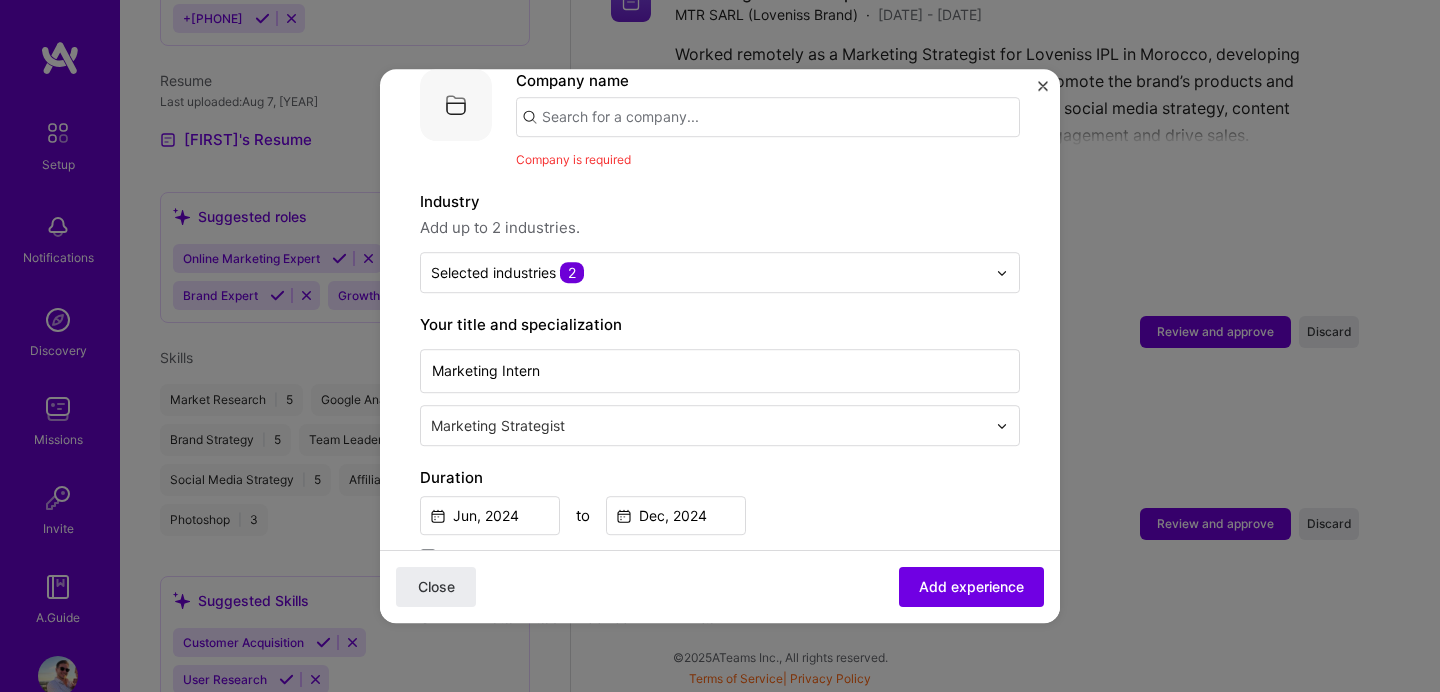 type on "Edmonton Small Business Alliance" 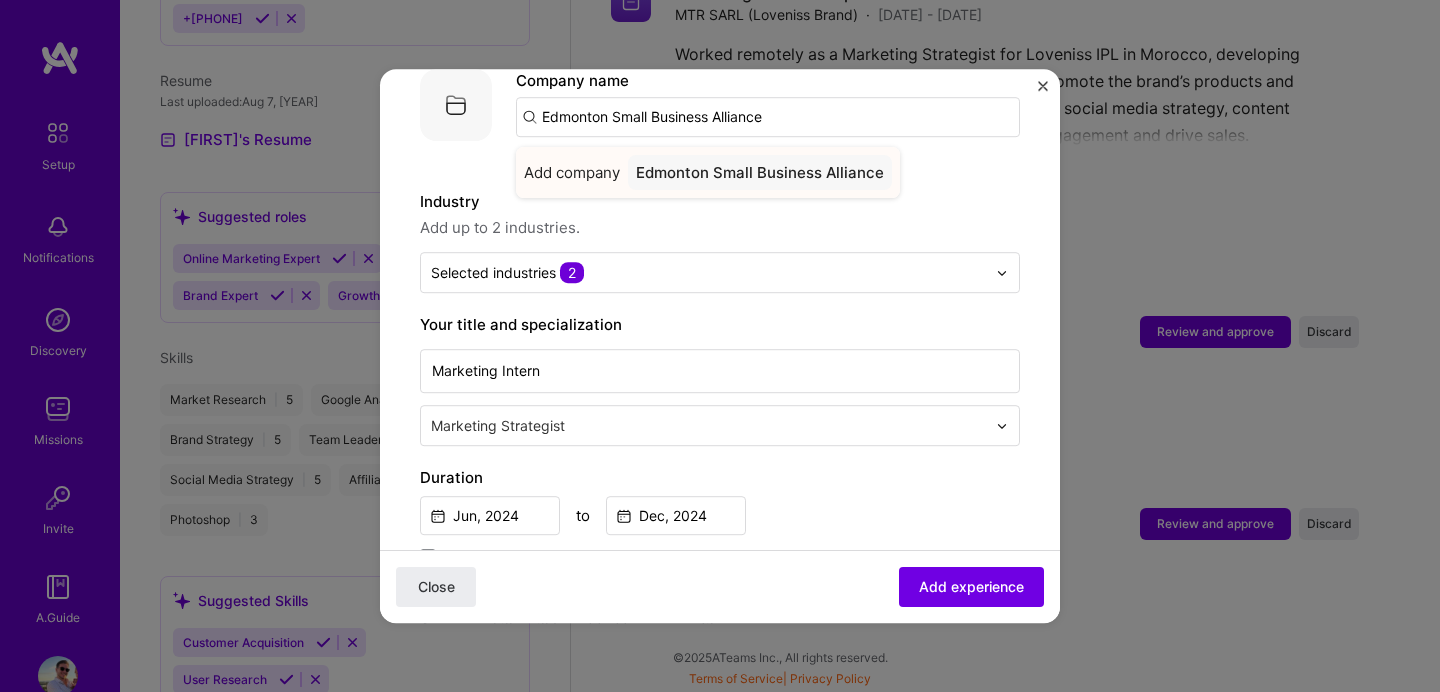 click on "Edmonton Small Business Alliance" at bounding box center [760, 172] 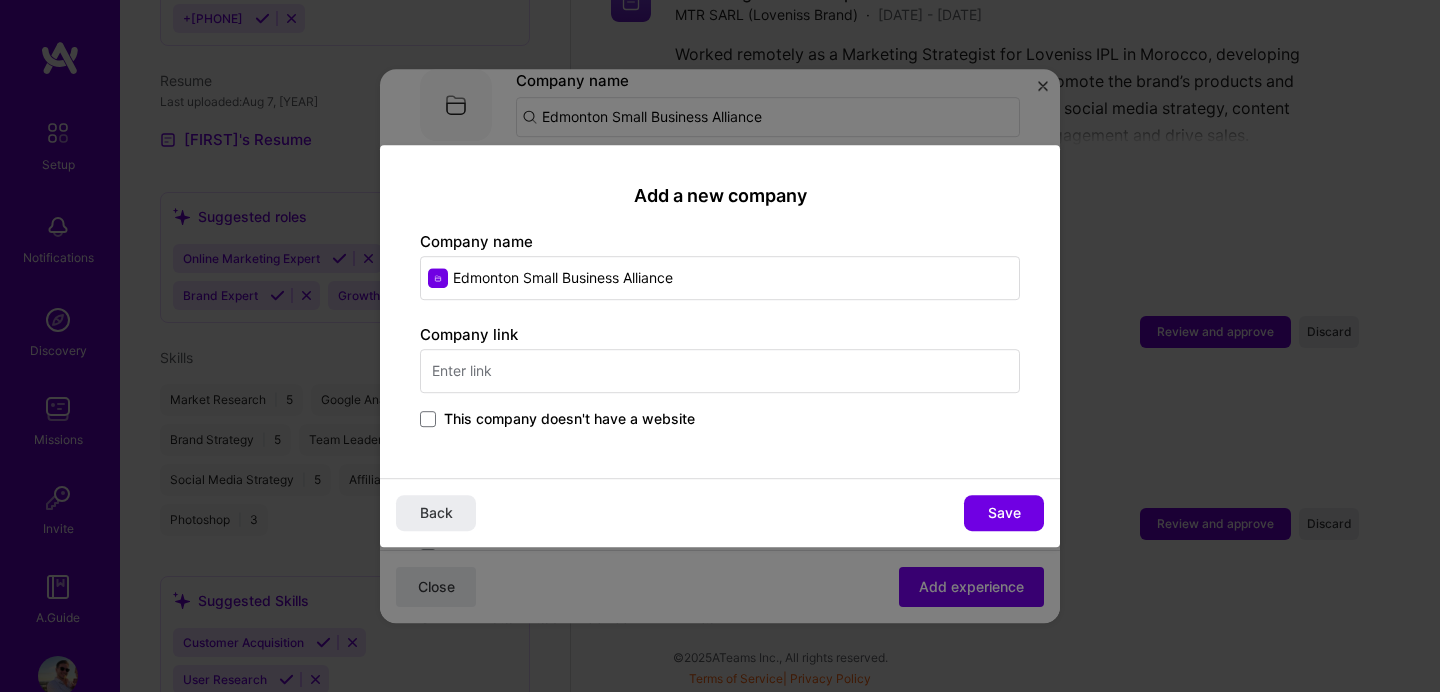click on "Edmonton Small Business Alliance" at bounding box center [720, 278] 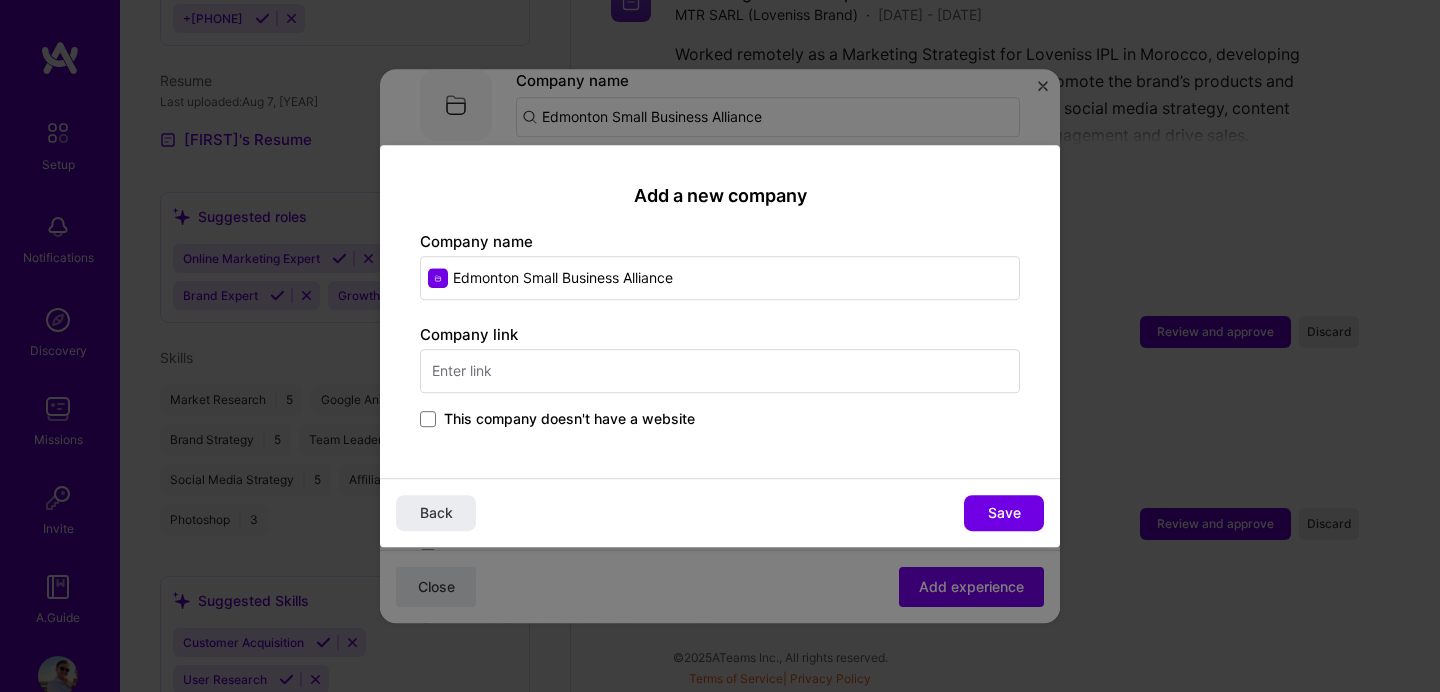click at bounding box center (720, 371) 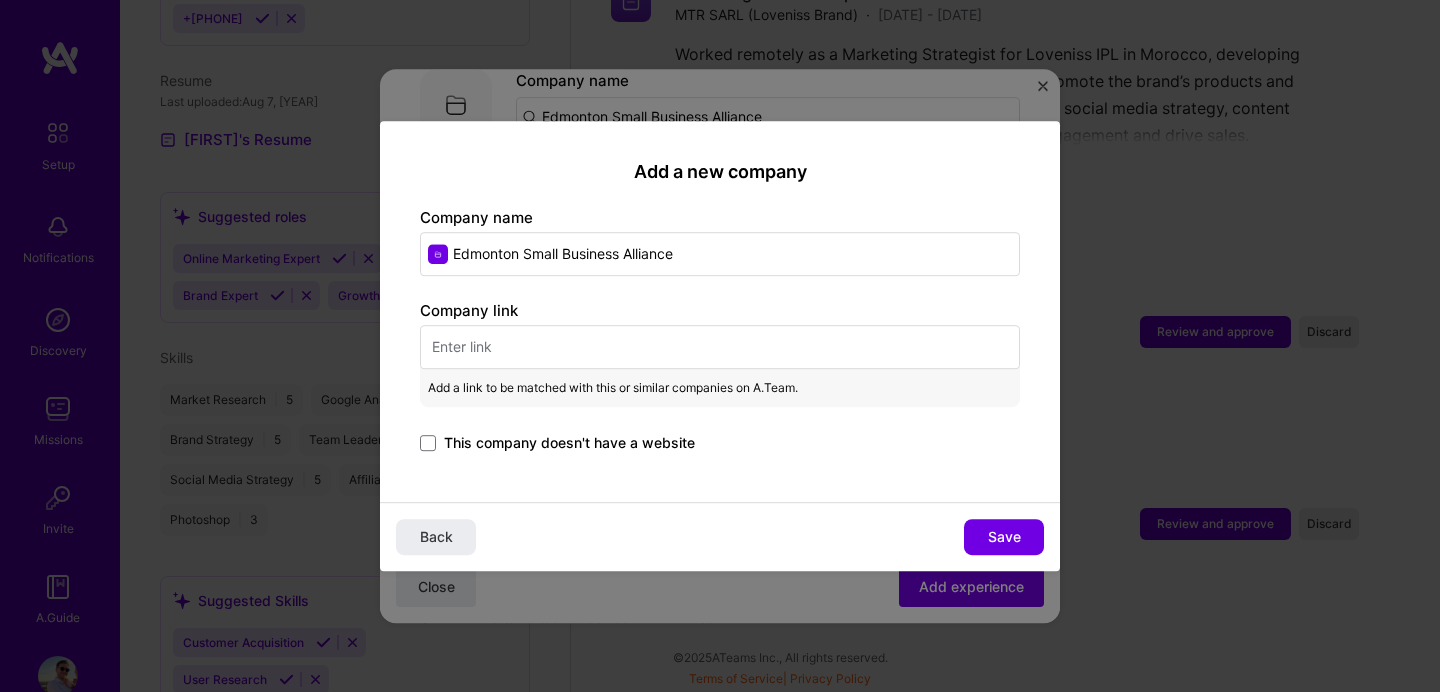 click on "Company name Edmonton Small Business Alliance" at bounding box center [720, 241] 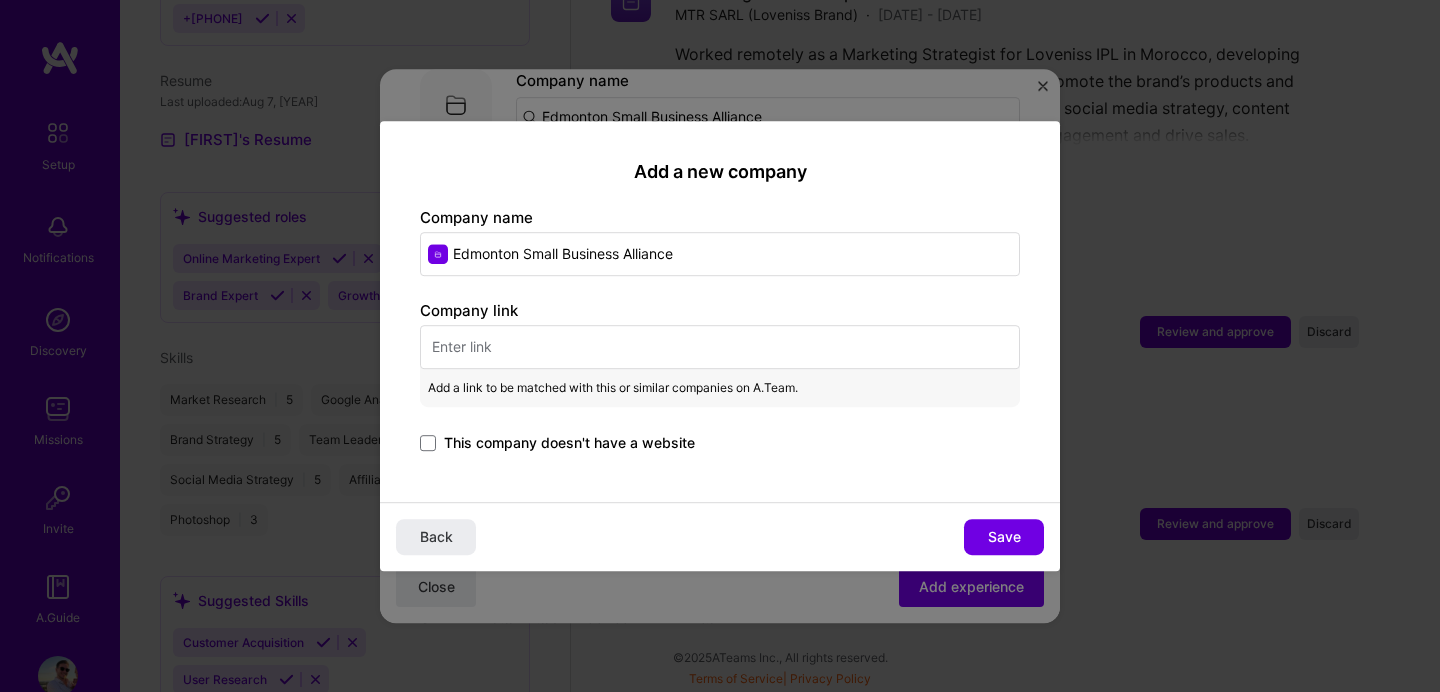 click on "Edmonton Small Business Alliance" at bounding box center [720, 254] 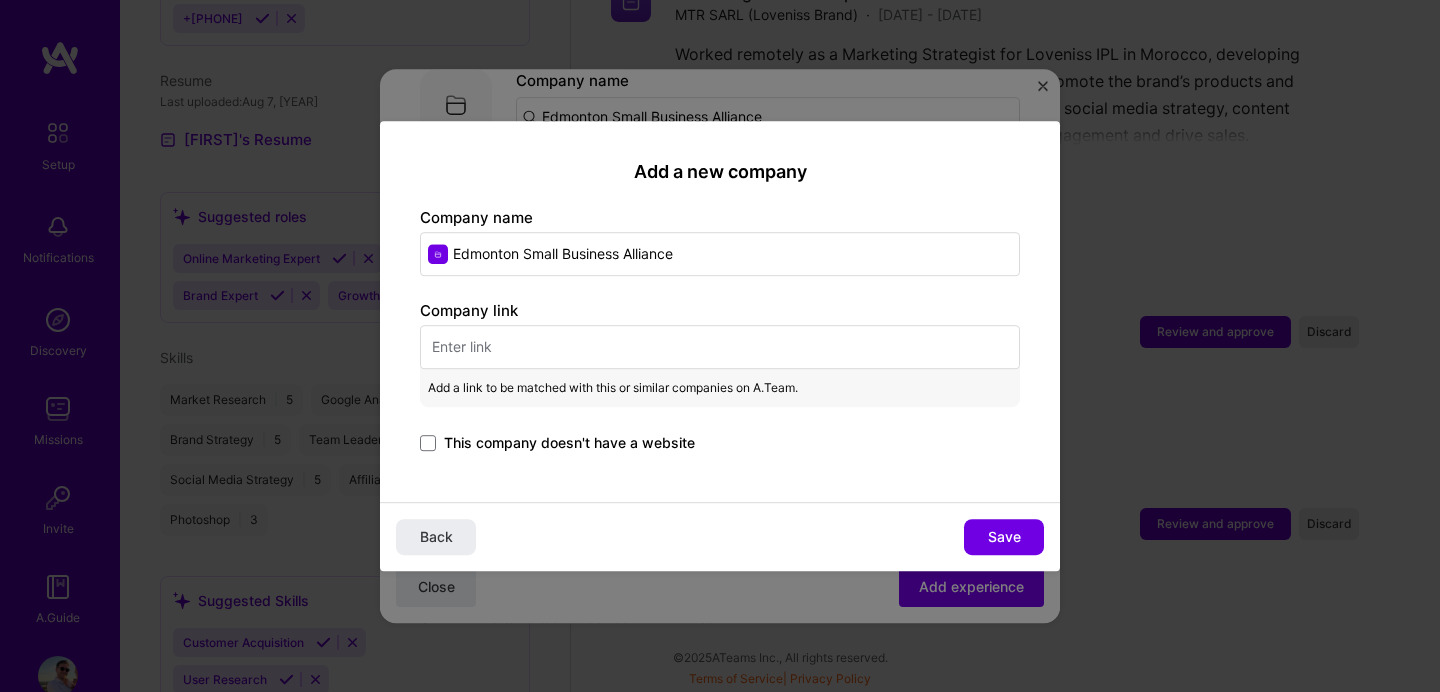 click at bounding box center [720, 347] 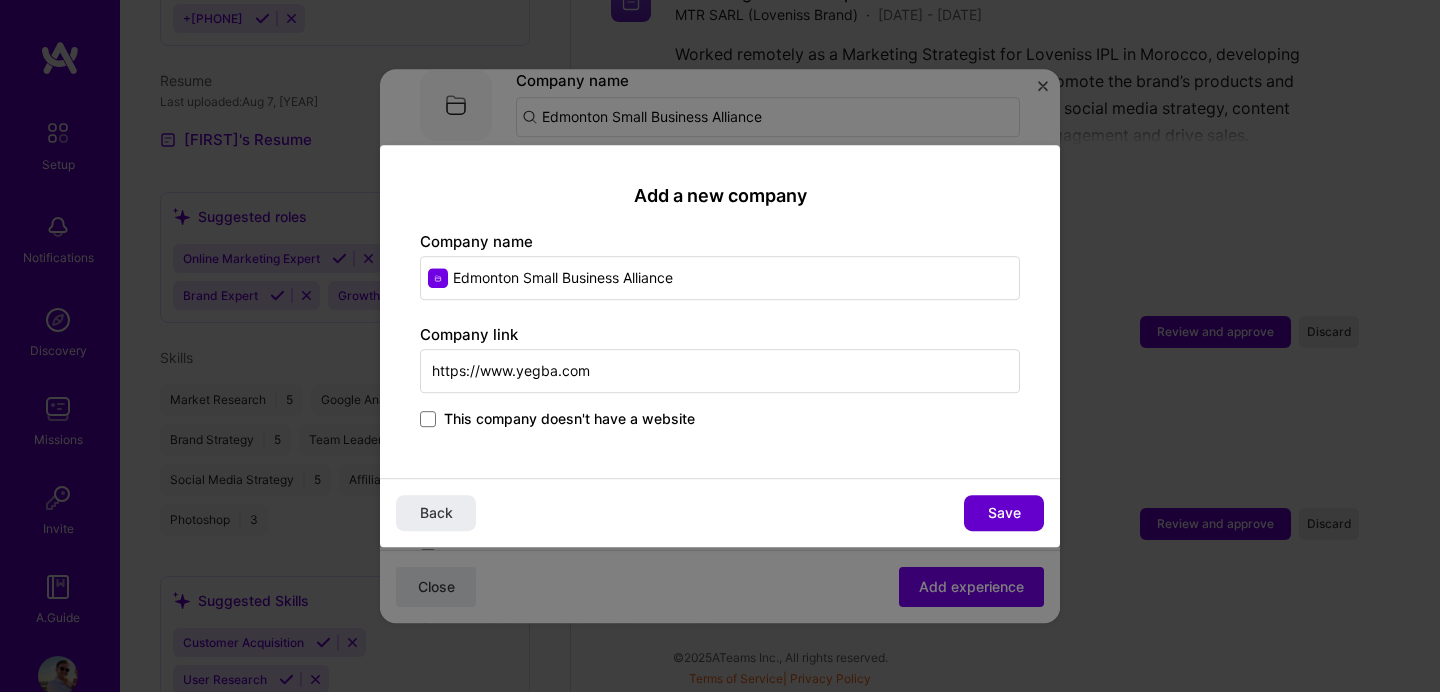 type on "https://www.yegba.com" 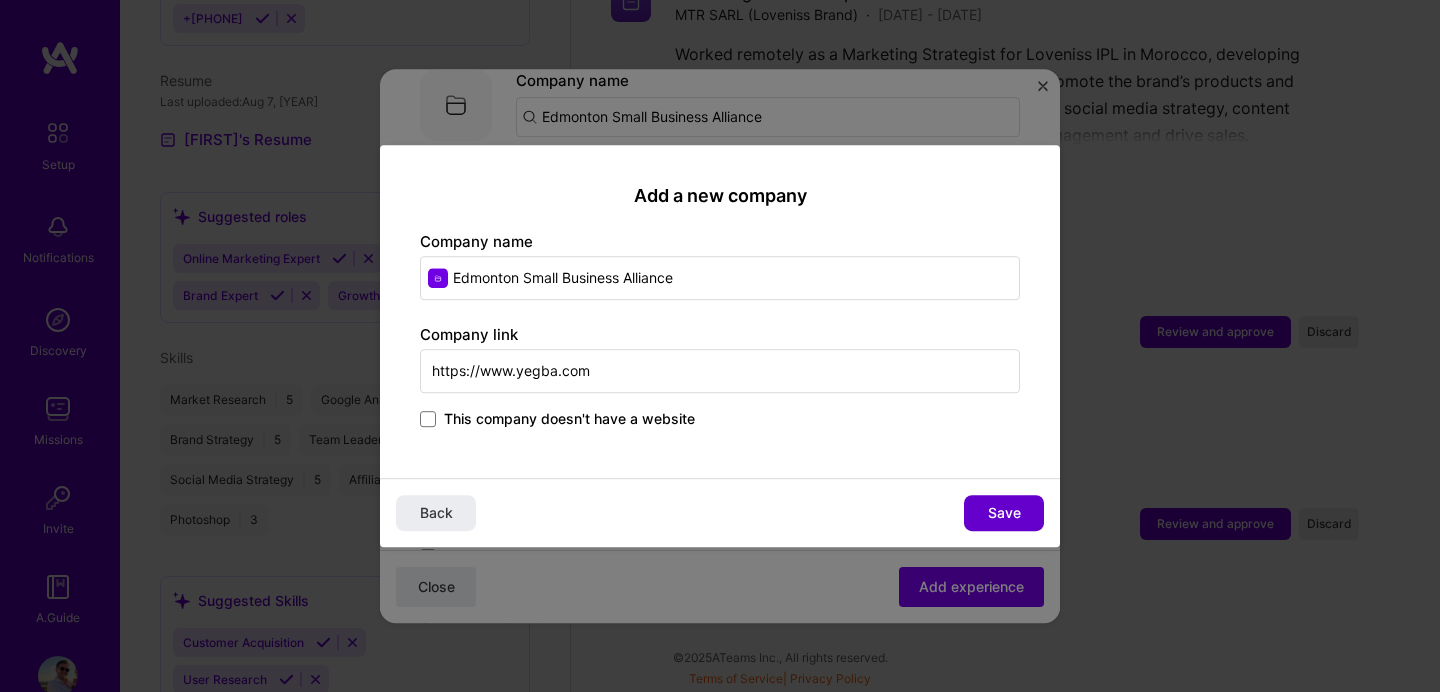 click on "Save" at bounding box center (1004, 513) 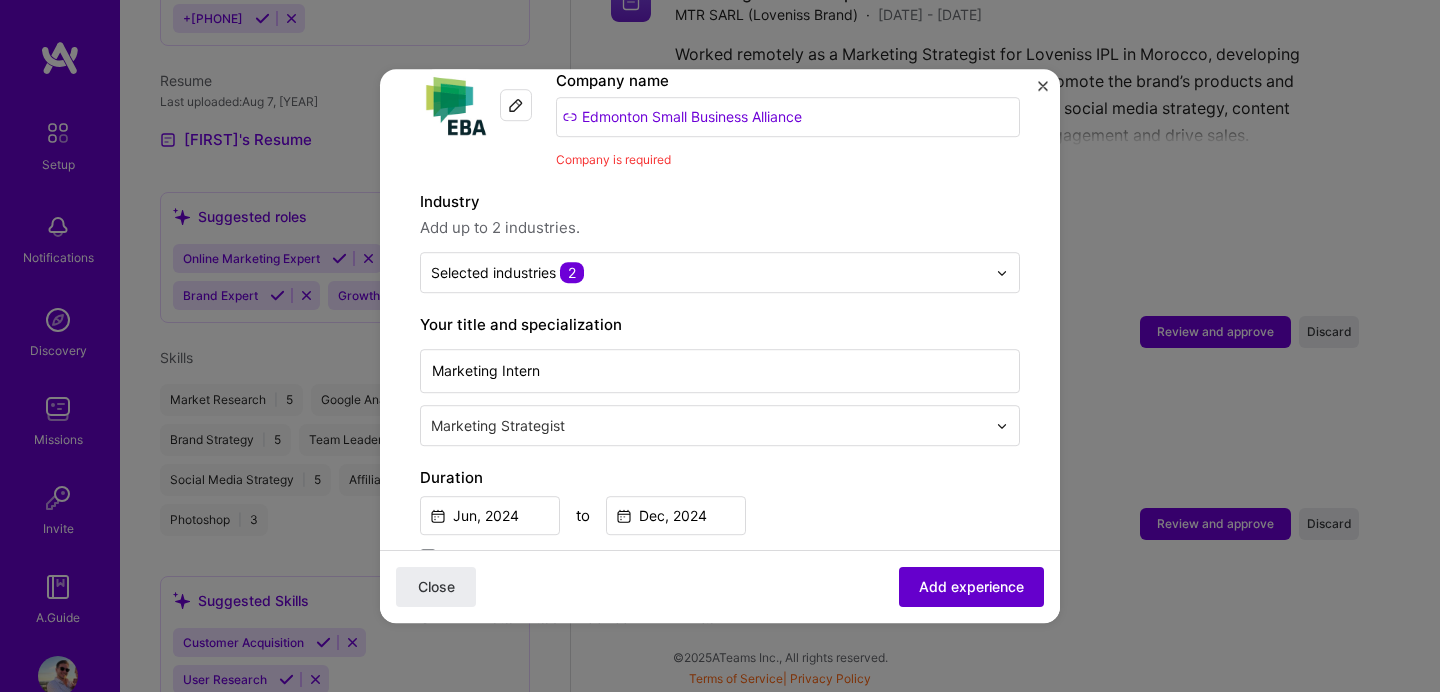 click on "Add experience" at bounding box center (971, 587) 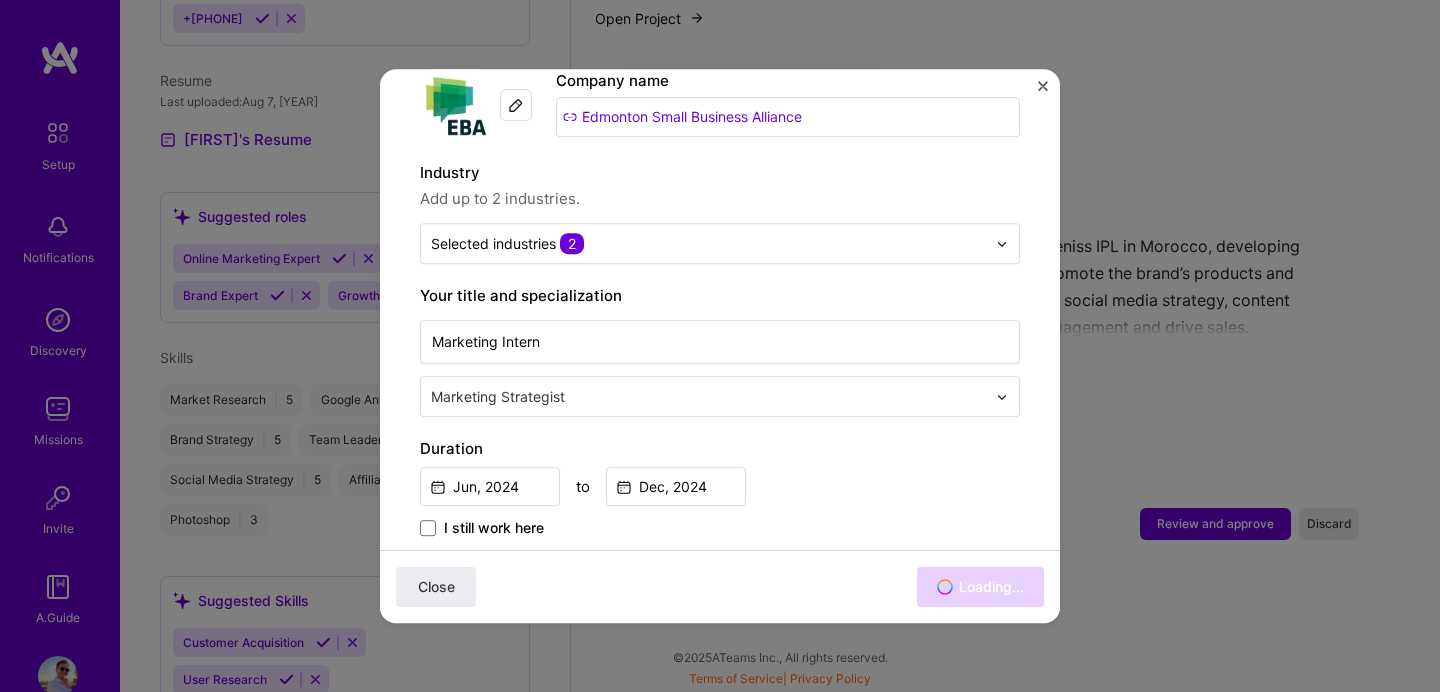 scroll, scrollTop: 1471, scrollLeft: 0, axis: vertical 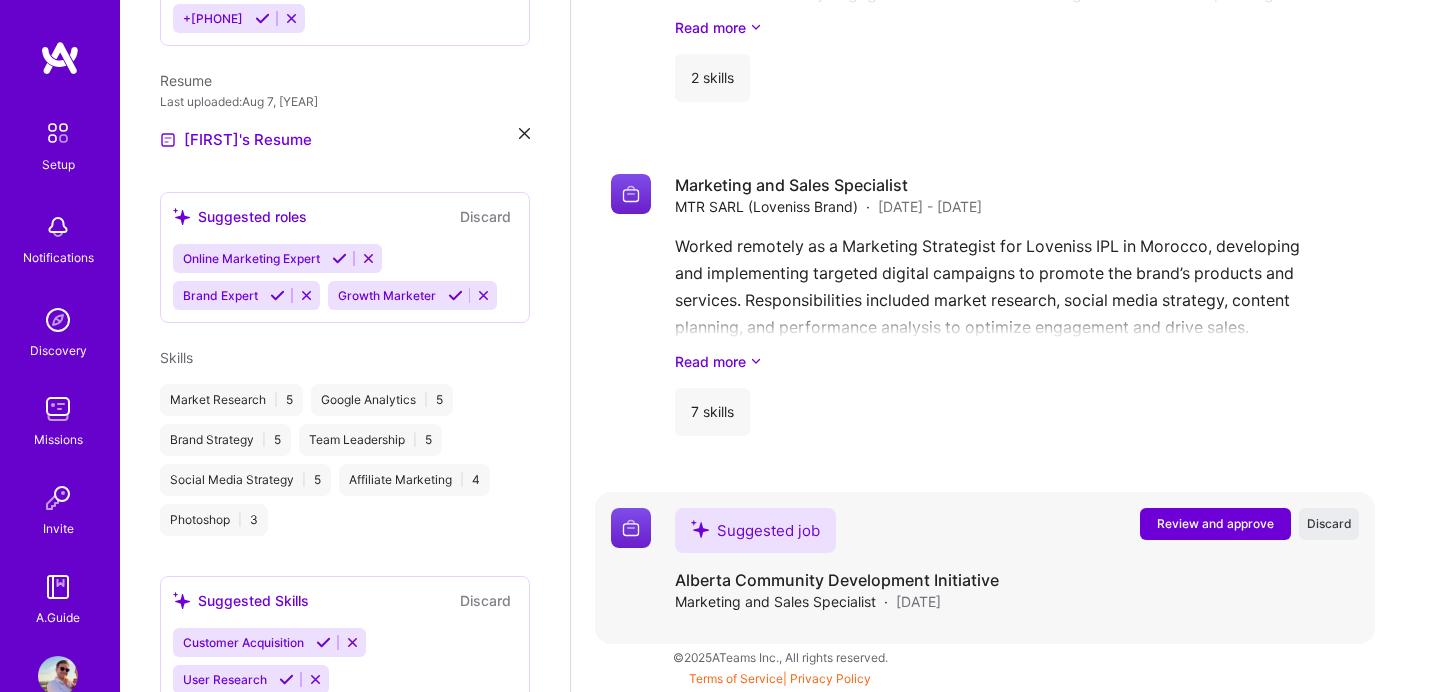 click on "Review and approve" at bounding box center [1215, 523] 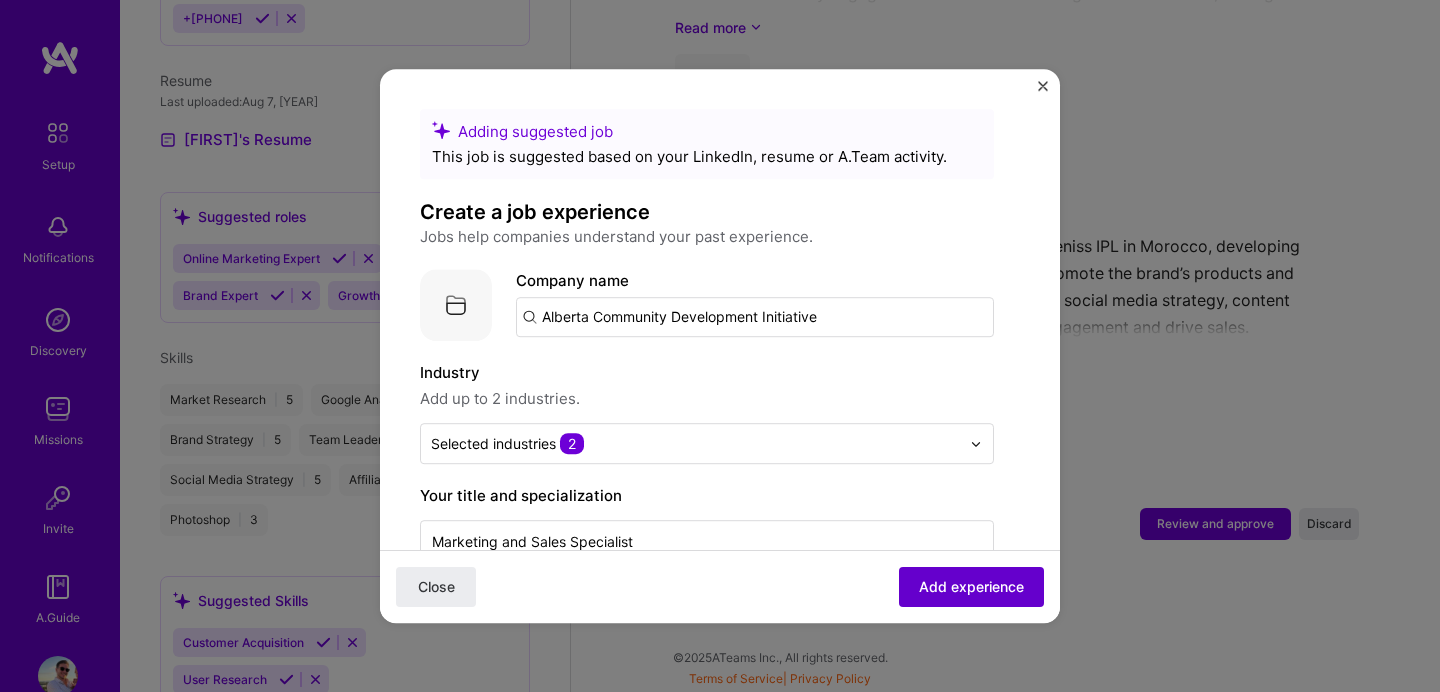 click on "Add experience" at bounding box center [971, 587] 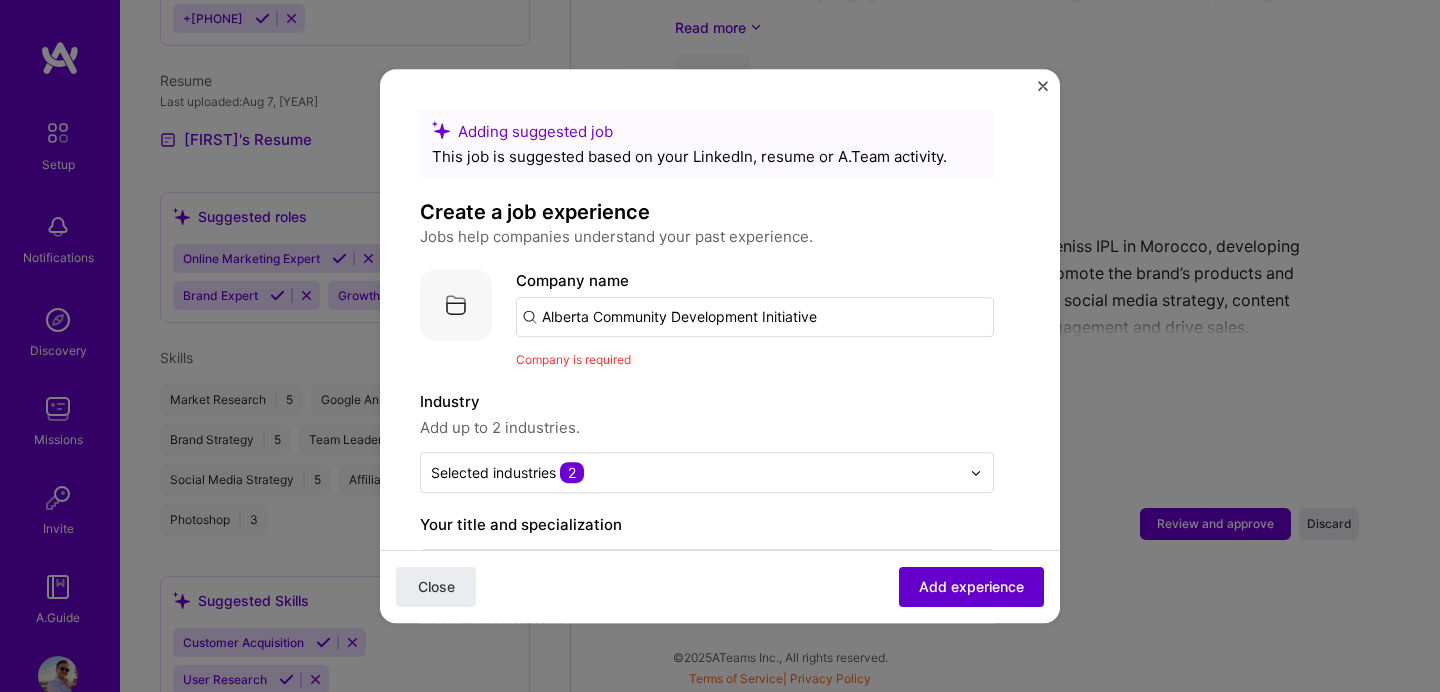 scroll, scrollTop: 200, scrollLeft: 0, axis: vertical 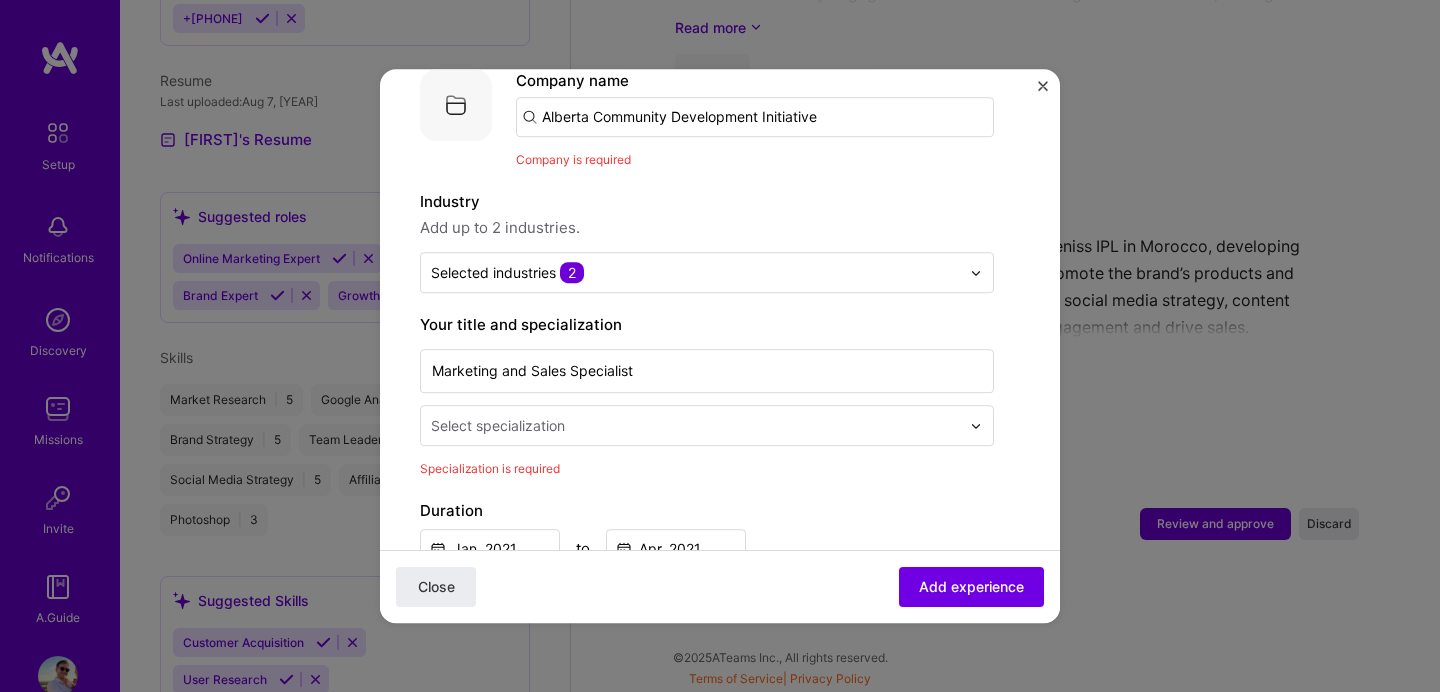 click on "Alberta Community Development Initiative" at bounding box center (755, 117) 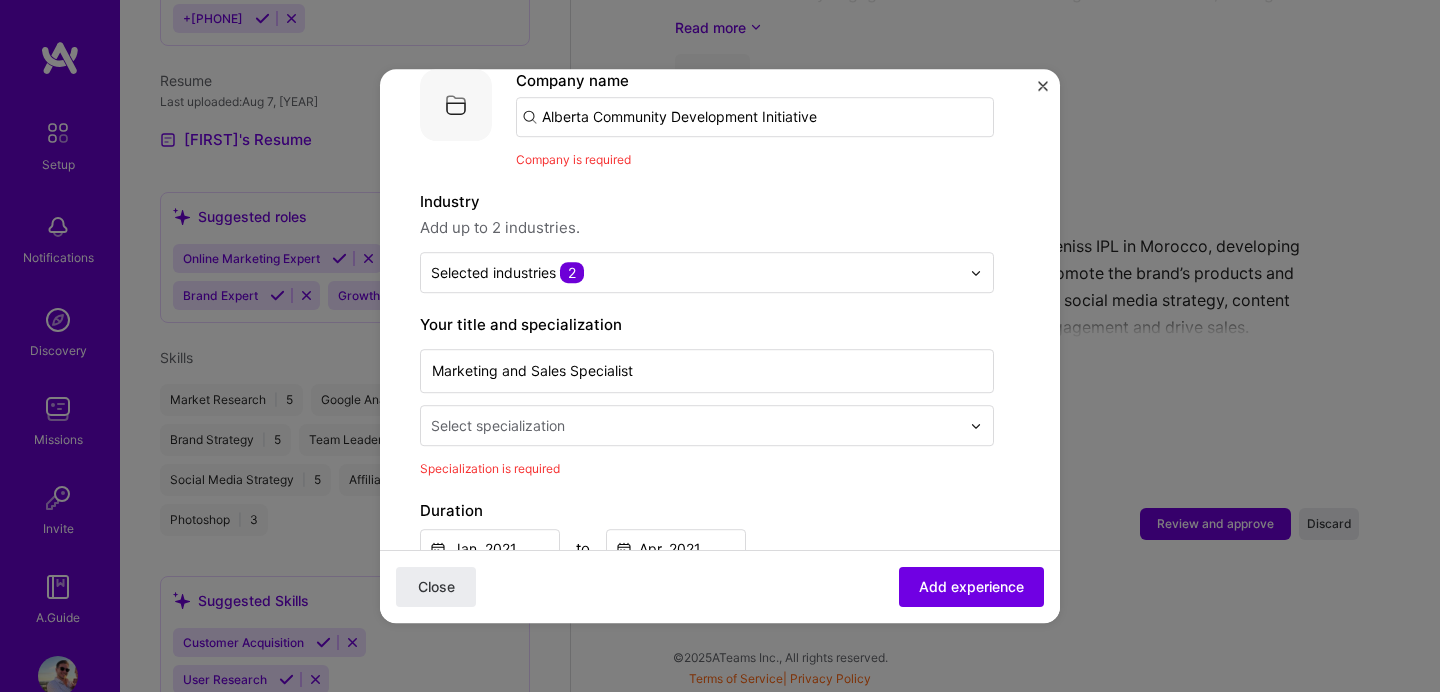 click on "Alberta Community Development Initiative" at bounding box center [755, 117] 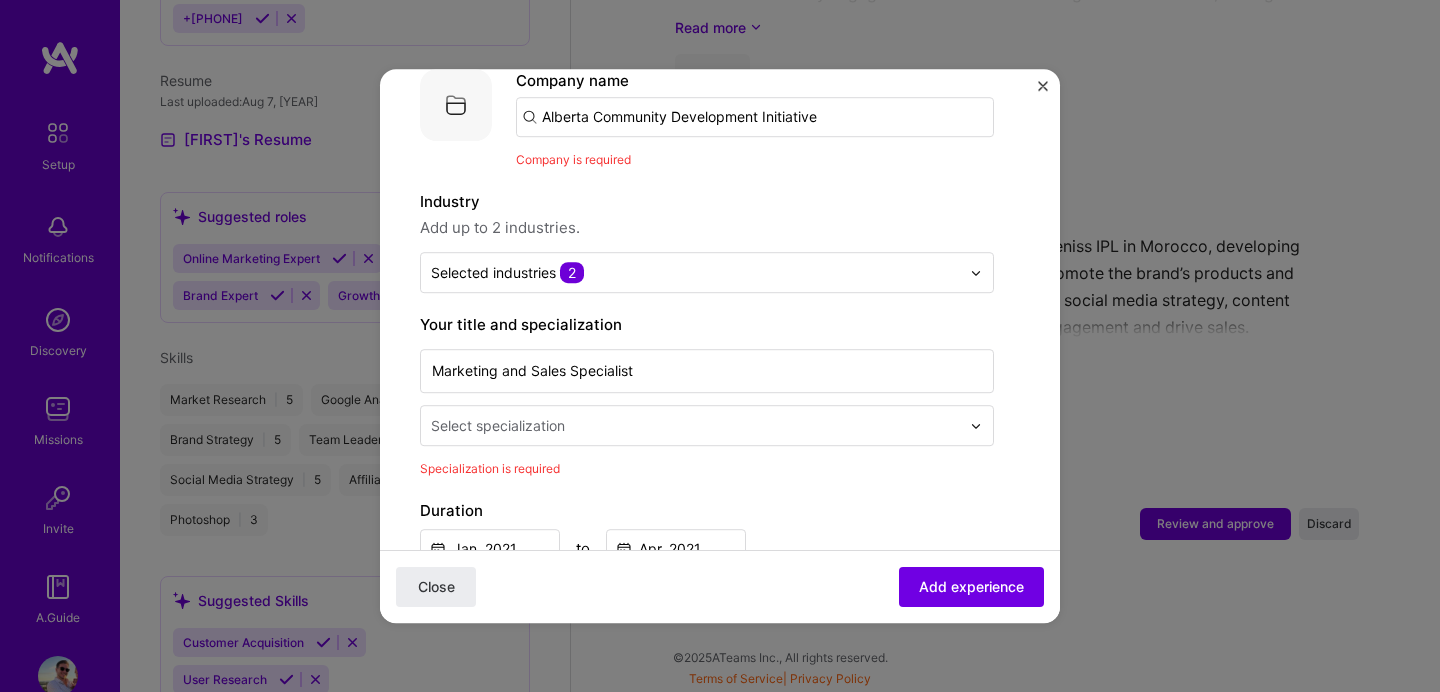 click on "Alberta Community Development Initiative" at bounding box center (755, 117) 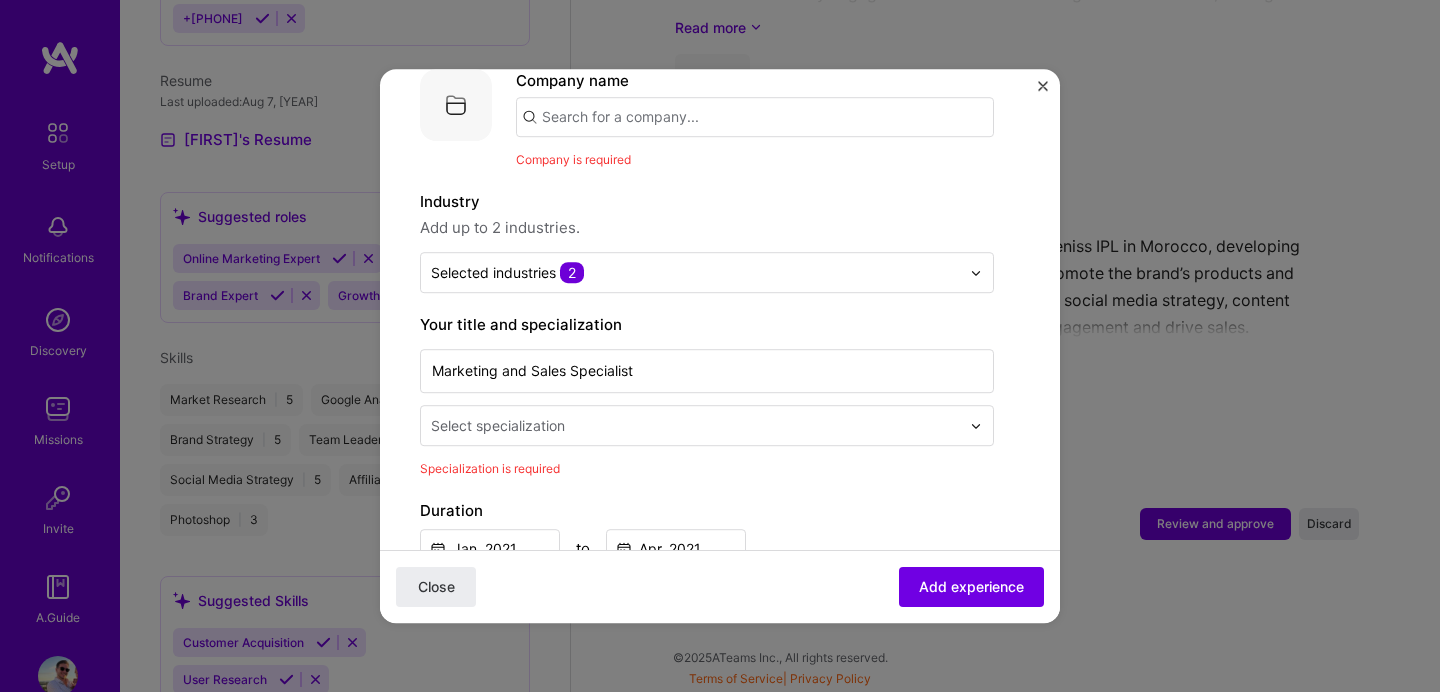 paste on "Alberta Community Development Initiative" 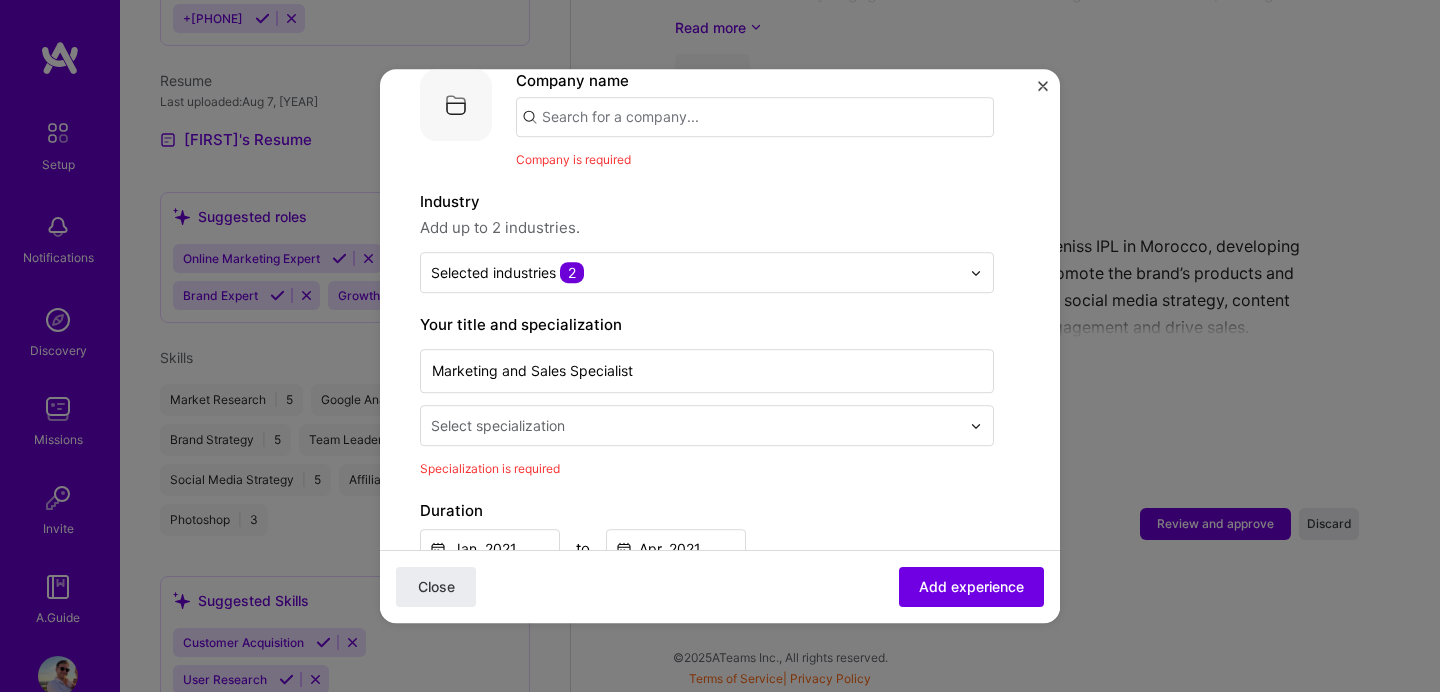 type on "Alberta Community Development Initiative" 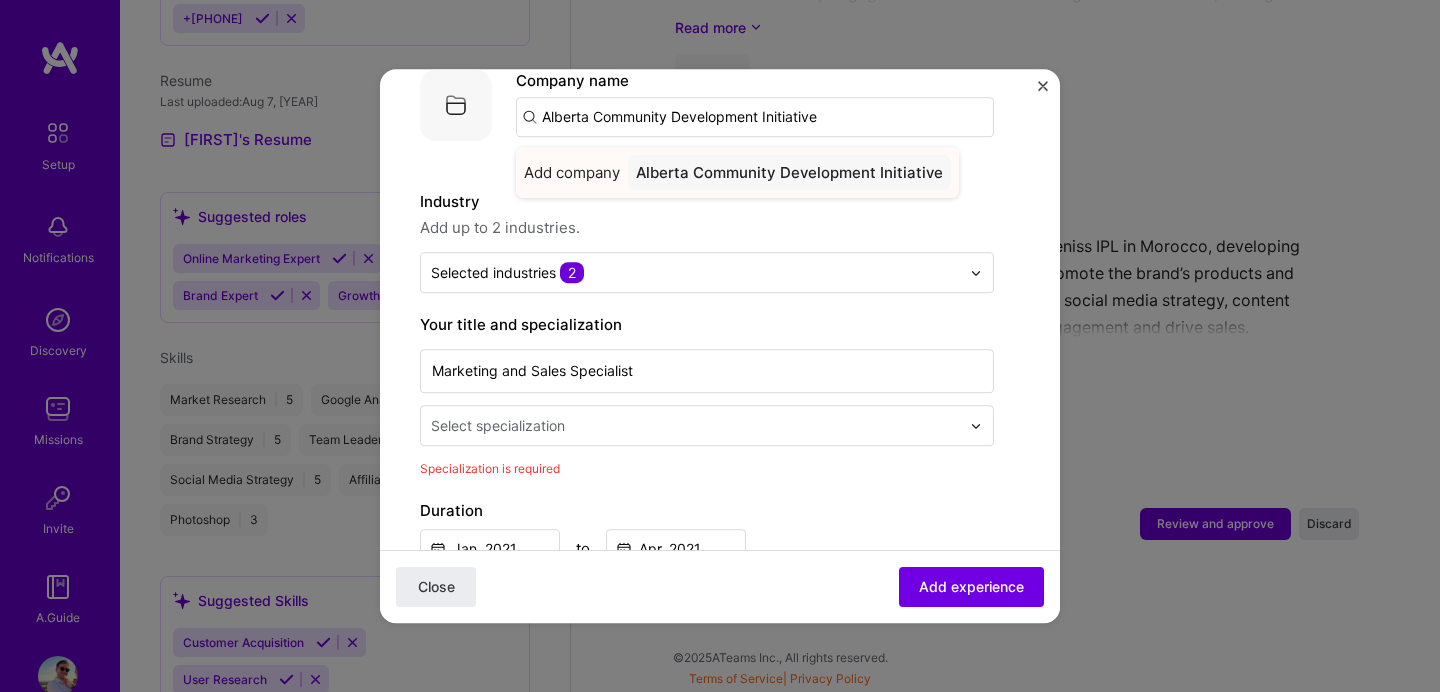 click on "Alberta Community Development Initiative" at bounding box center [789, 172] 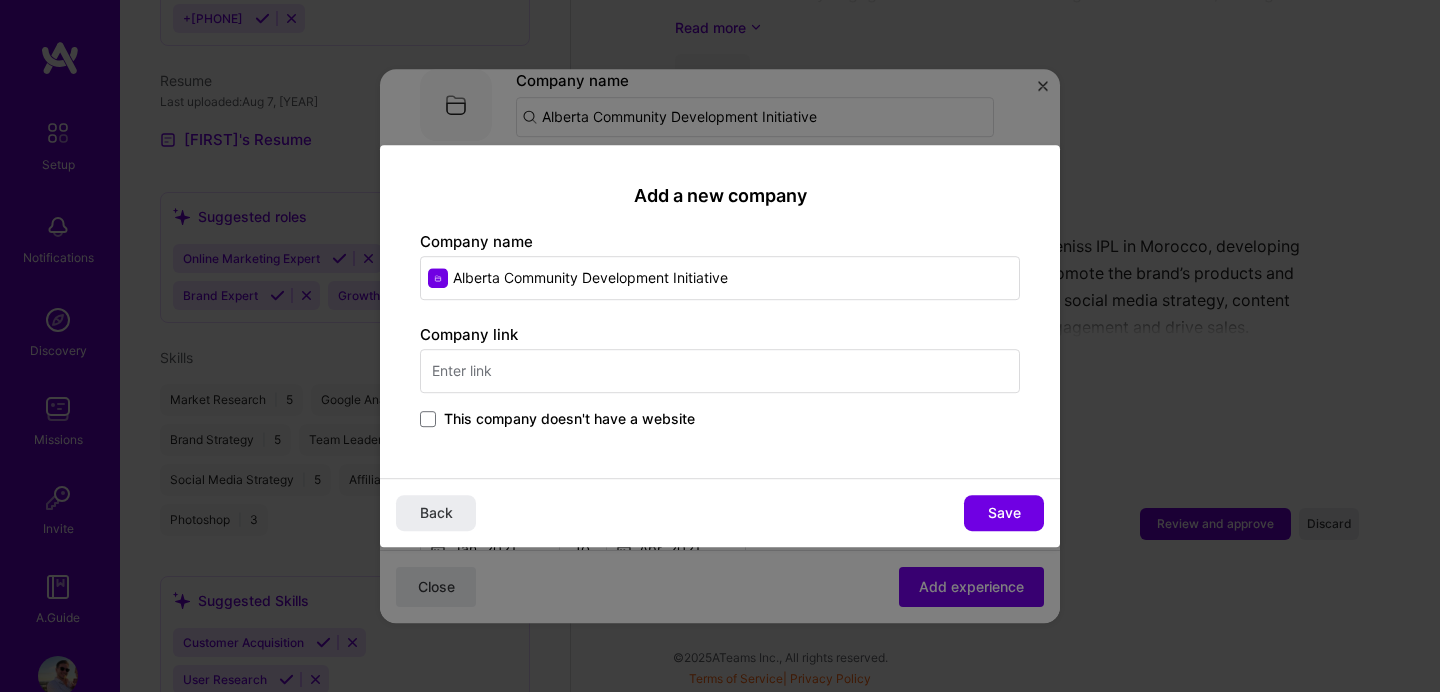 click on "This company doesn't have a website" at bounding box center [569, 419] 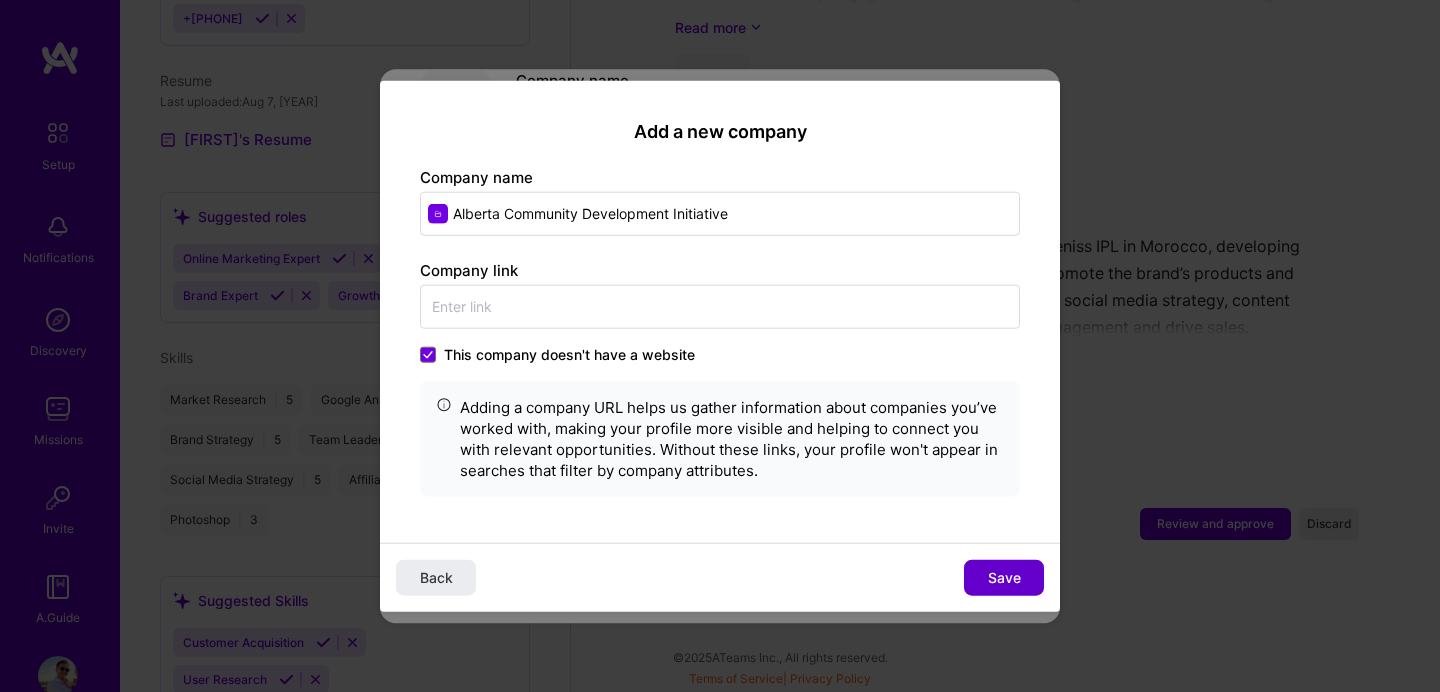 click on "Save" at bounding box center [1004, 577] 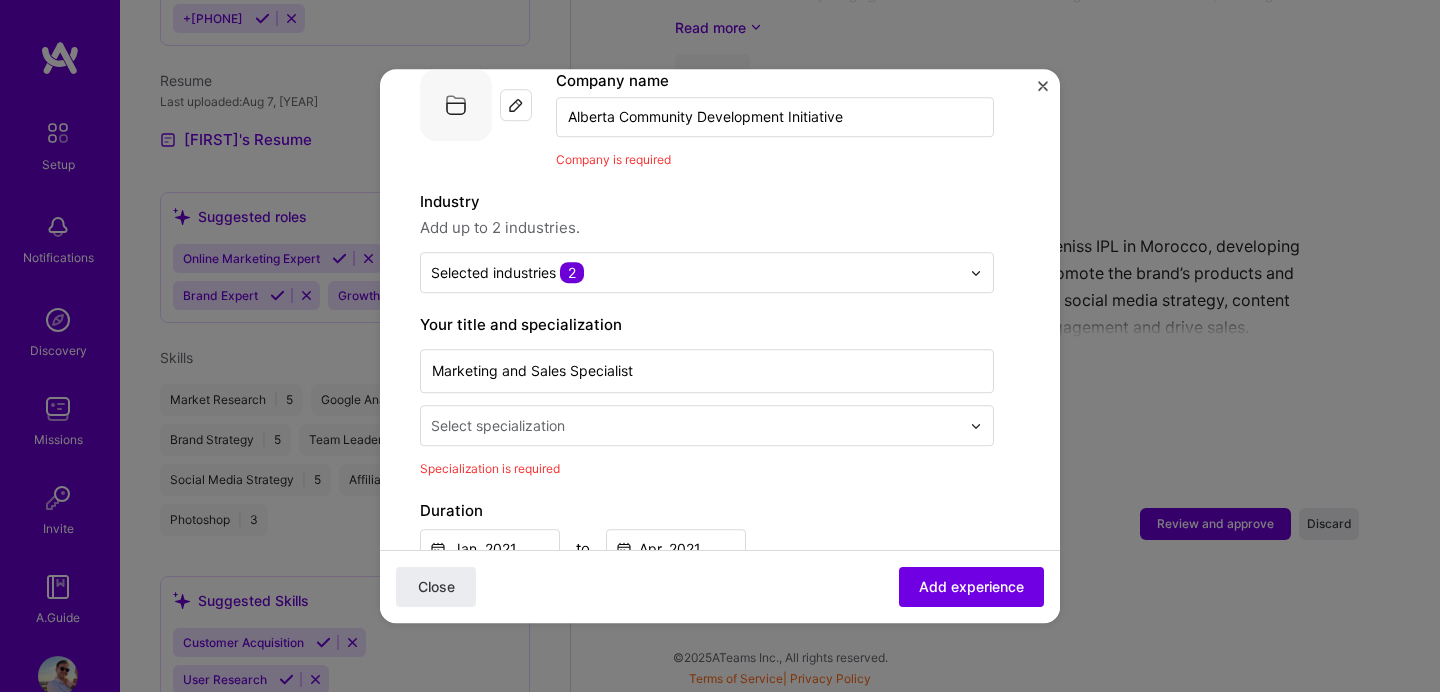 click at bounding box center (697, 425) 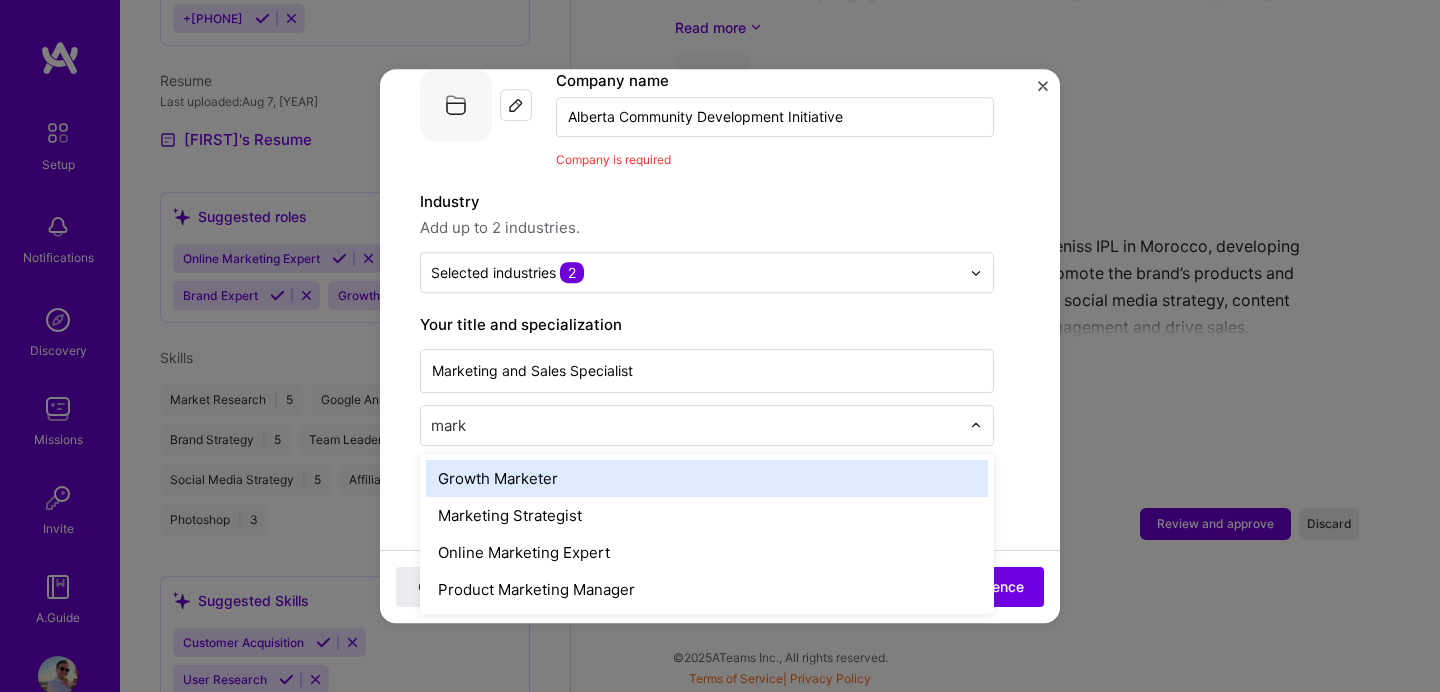 type on "marke" 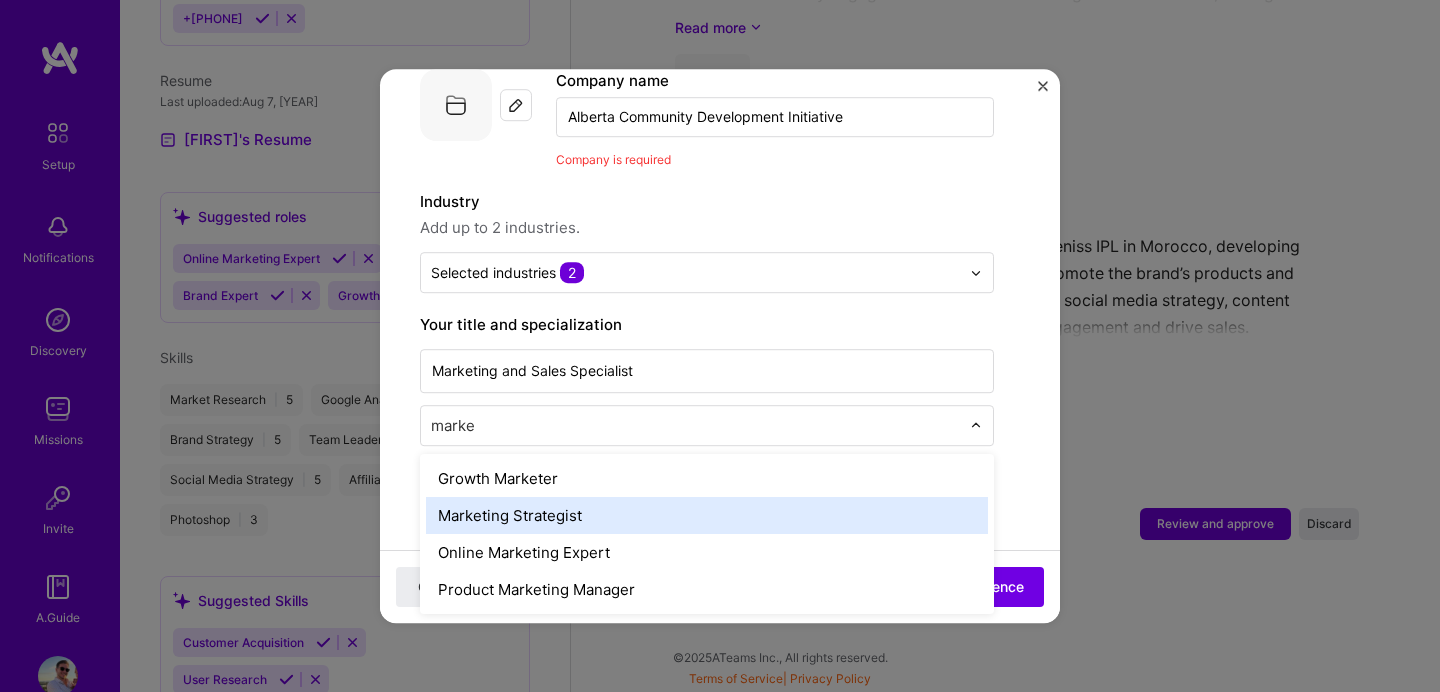 click on "Marketing Strategist" at bounding box center [707, 515] 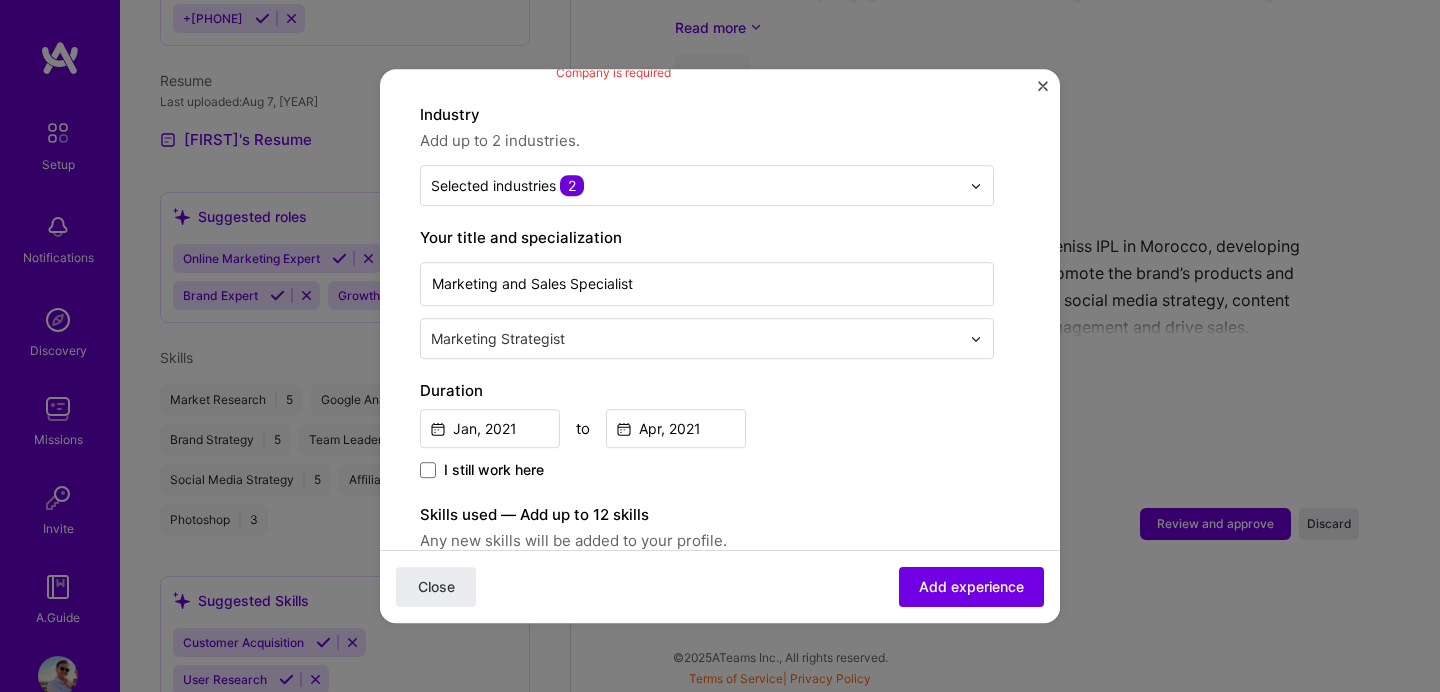 scroll, scrollTop: 46, scrollLeft: 0, axis: vertical 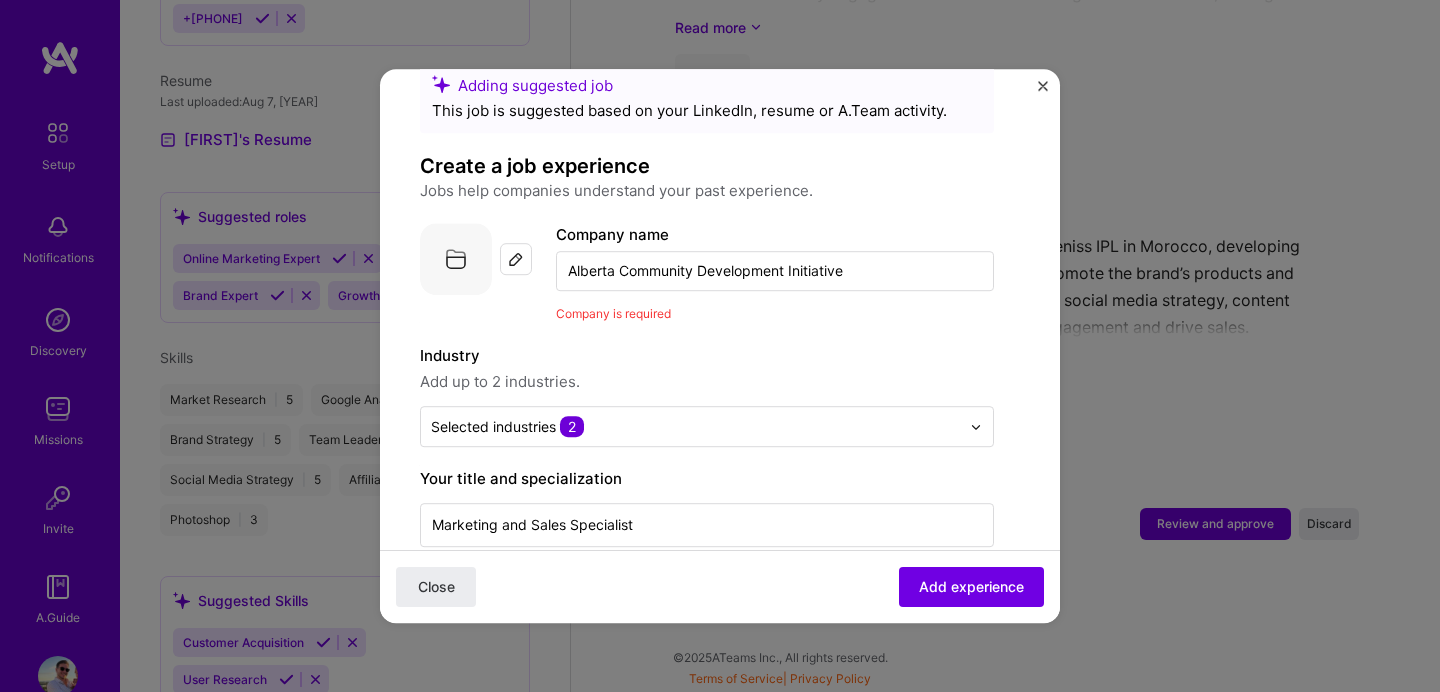 click on "Alberta Community Development Initiative" at bounding box center [775, 271] 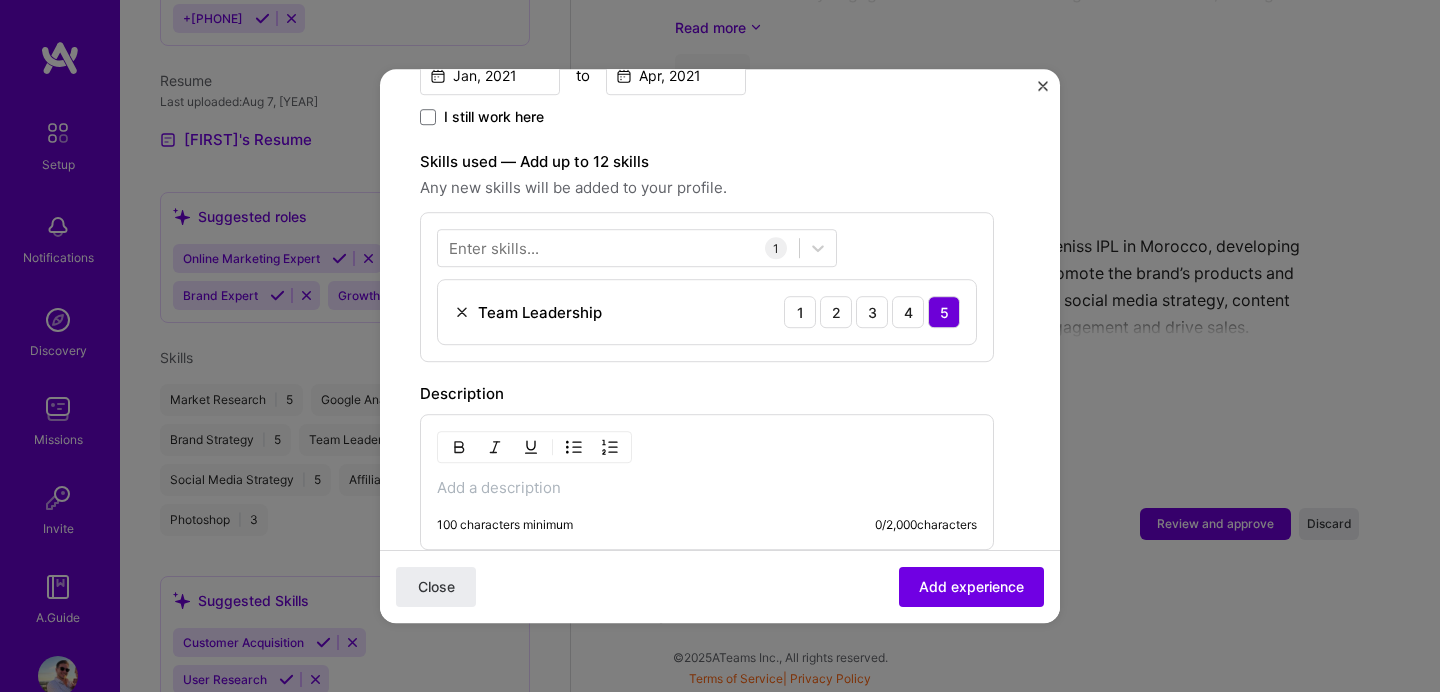 scroll, scrollTop: 661, scrollLeft: 0, axis: vertical 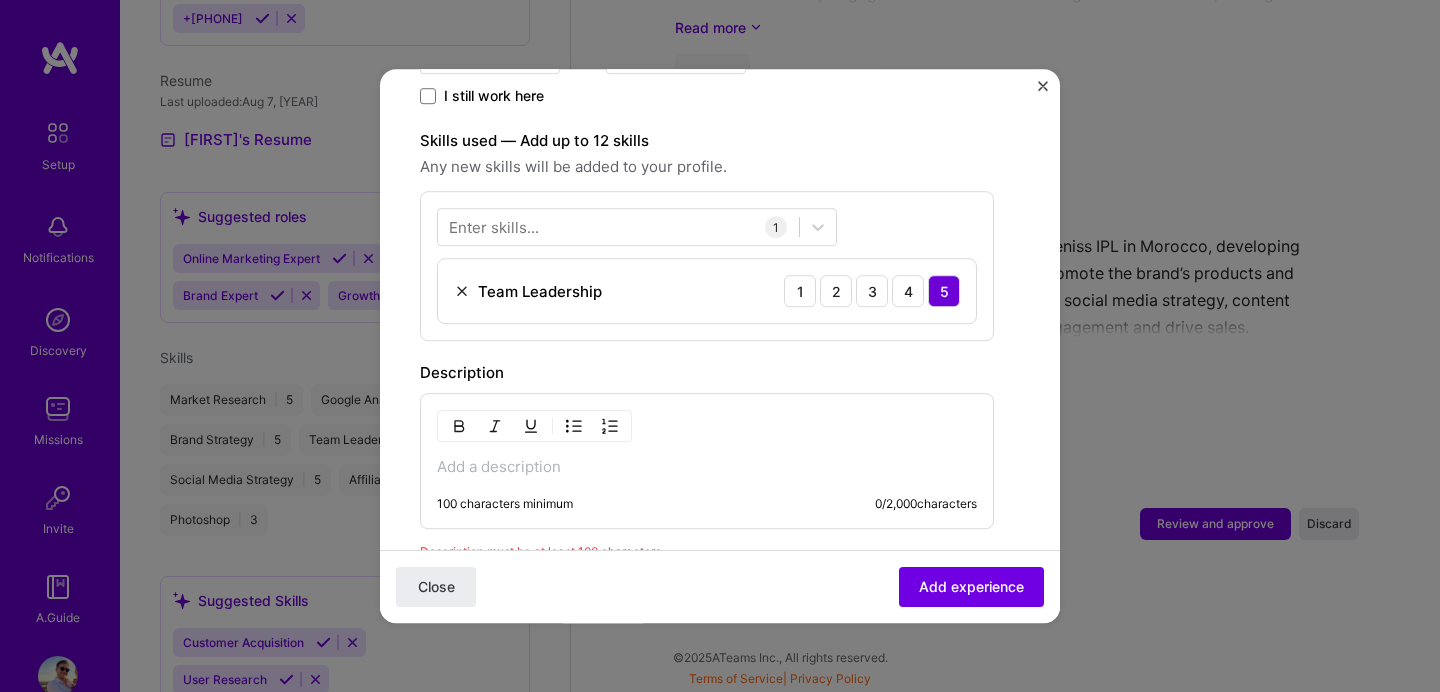 click on "100 characters minimum 0 / 2,000  characters" at bounding box center [707, 461] 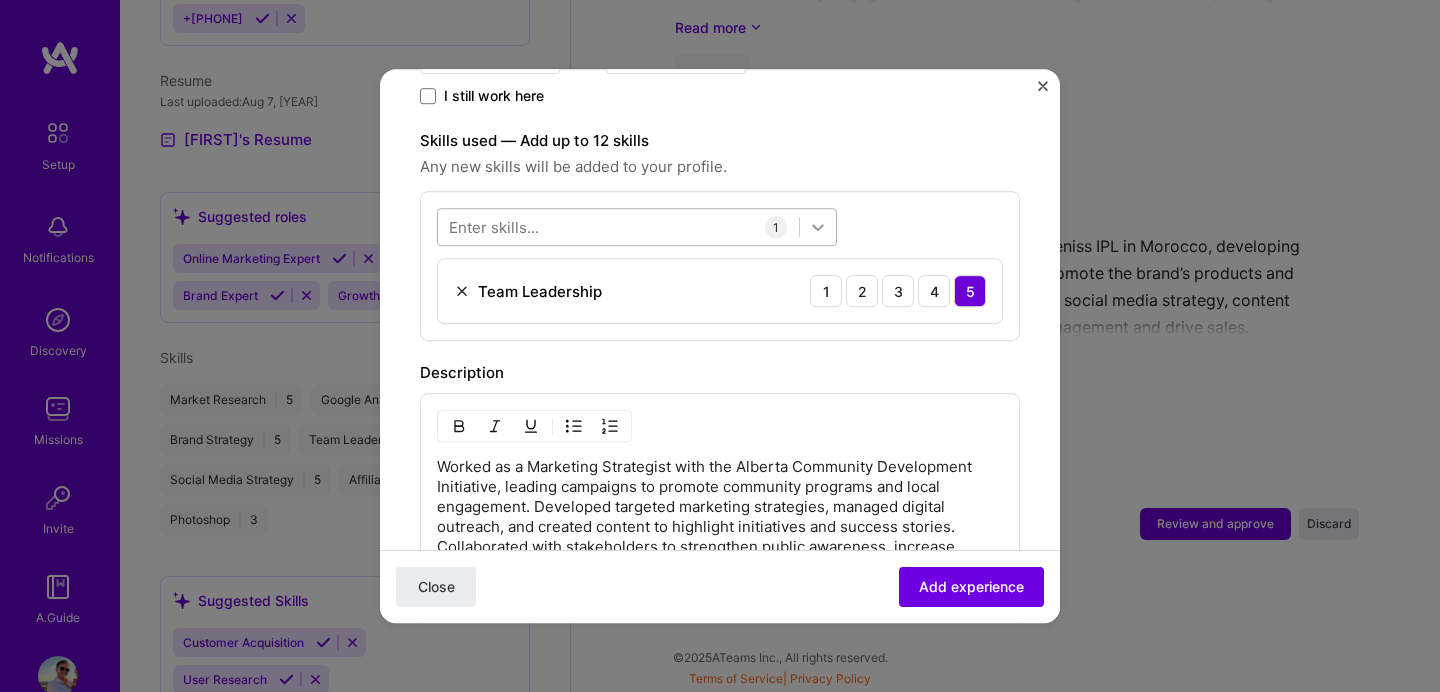 click 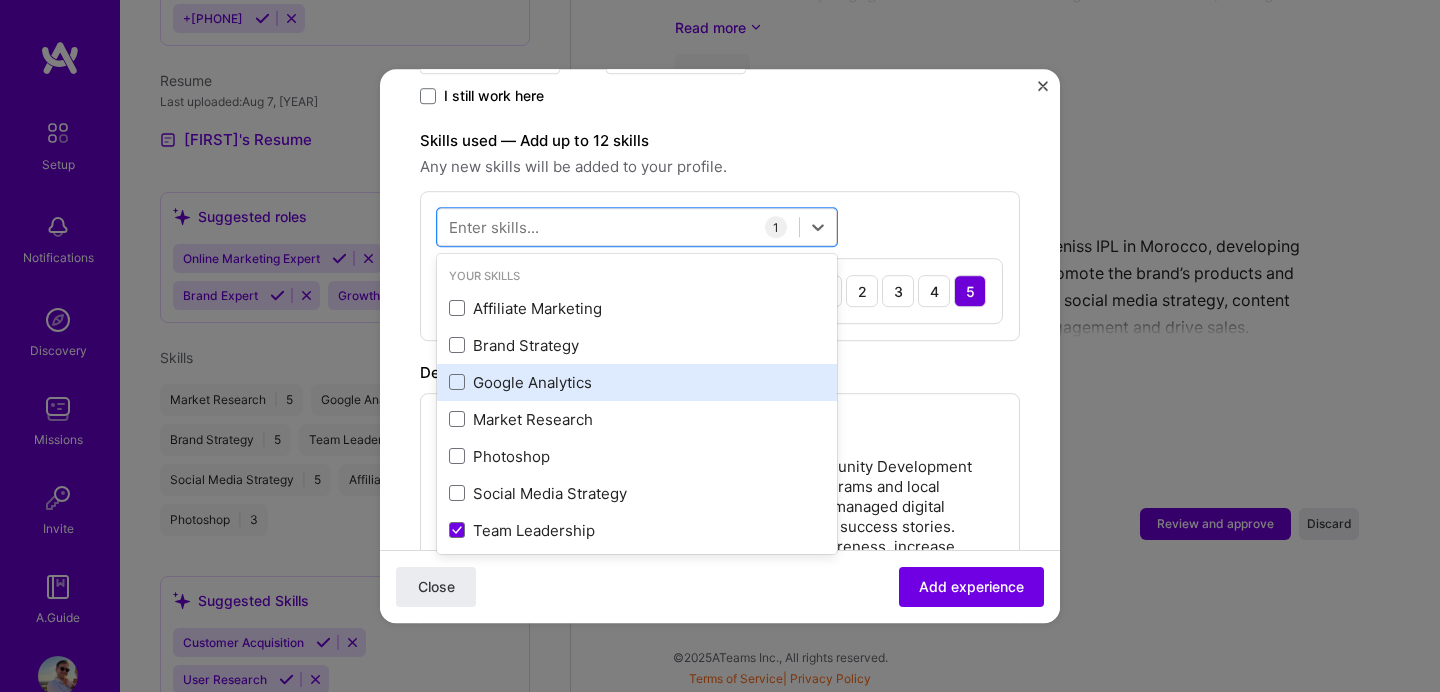 click on "Google Analytics" at bounding box center (637, 382) 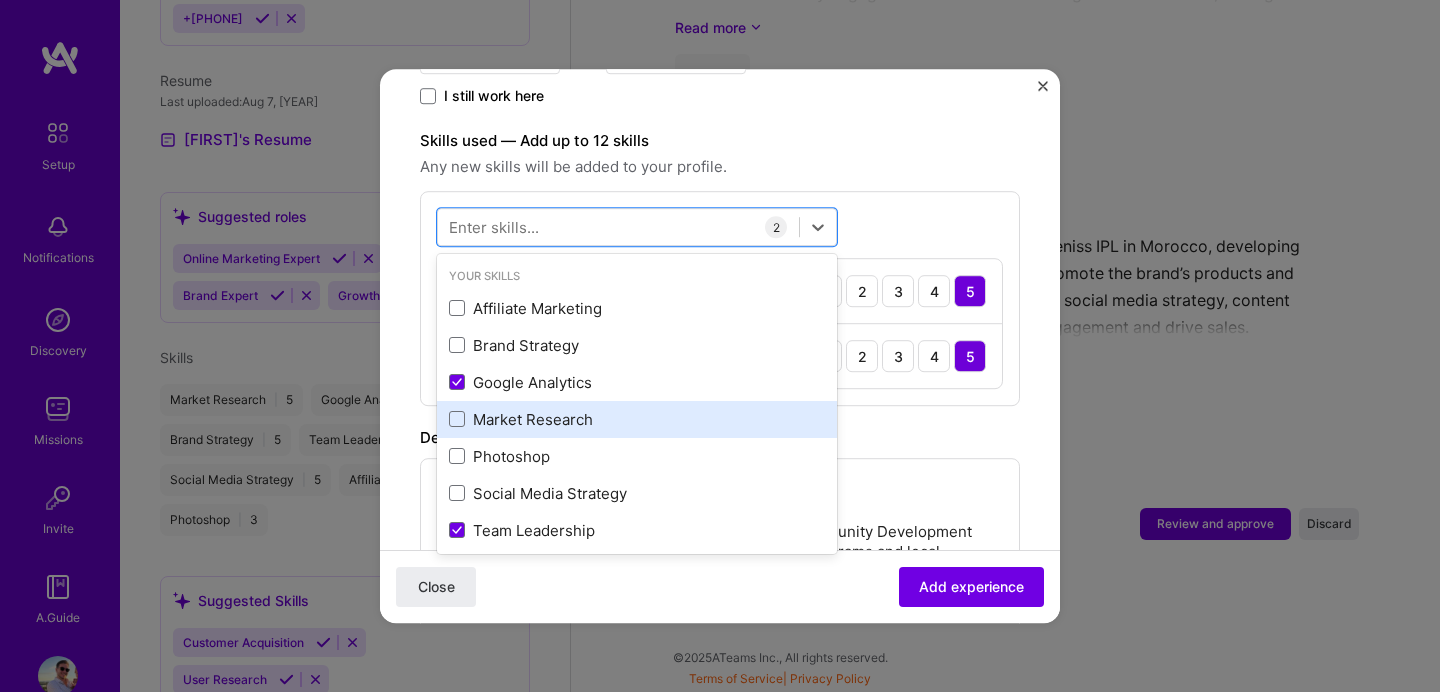 click on "Market Research" at bounding box center [637, 419] 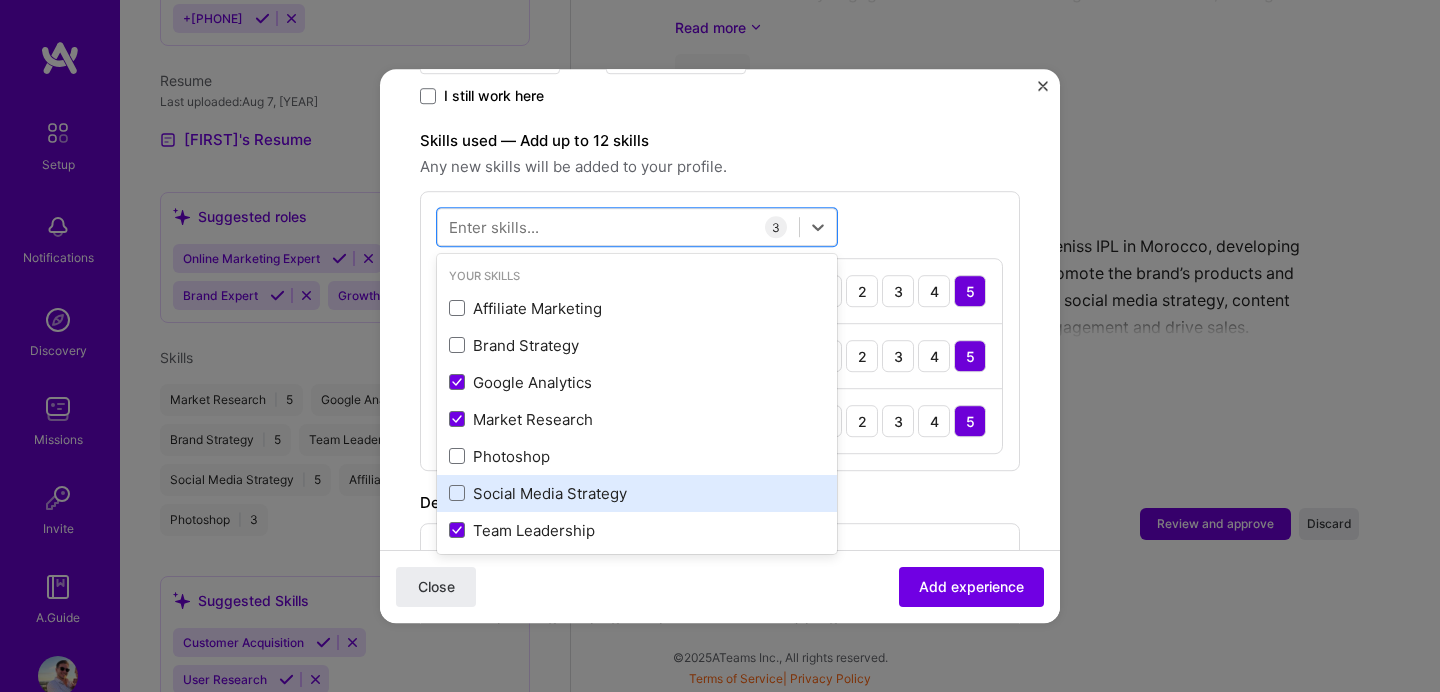 click on "Social Media Strategy" at bounding box center (637, 493) 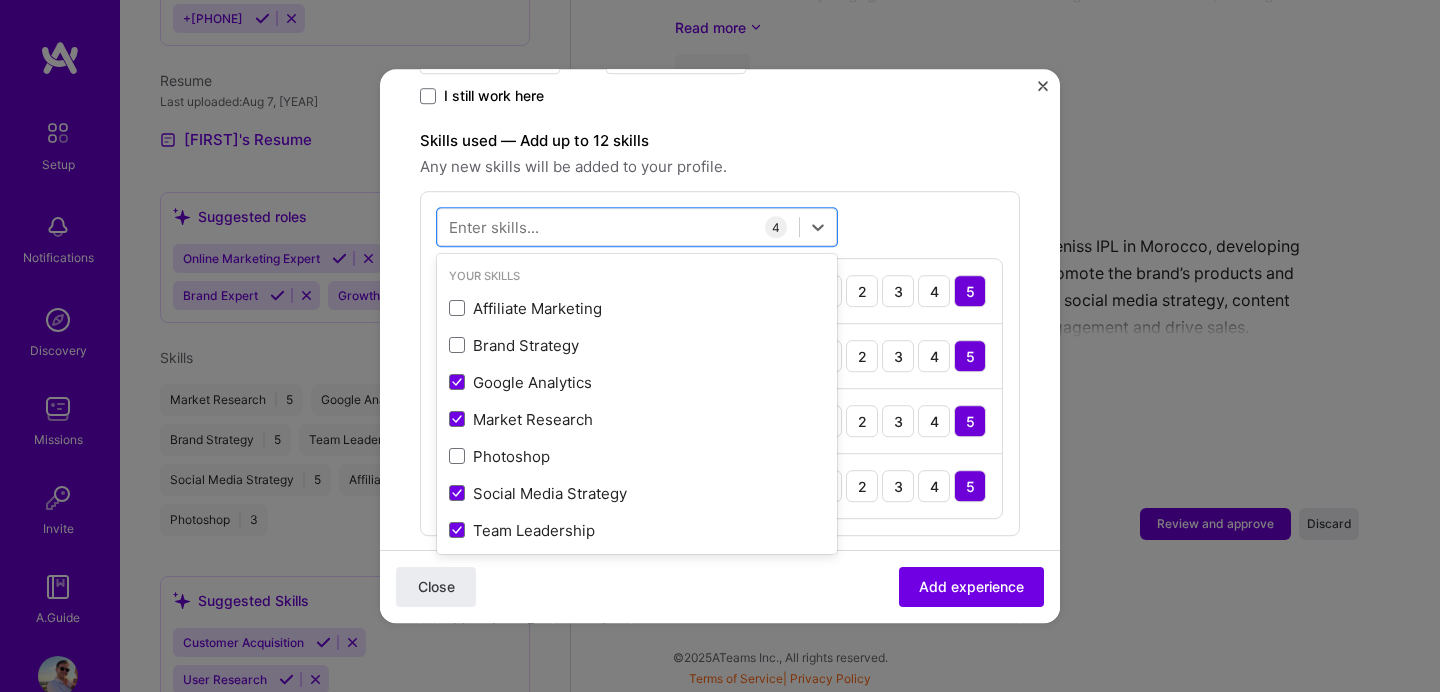 click on "option Social Media Strategy, selected. option Market Research selected, 0 of 2. 378 results available. Use Up and Down to choose options, press Enter to select the currently focused option, press Escape to exit the menu, press Tab to select the option and exit the menu. Your Skills Affiliate Marketing Brand Strategy Google Analytics Market Research Photoshop Social Media Strategy Team Leadership All Skills .NET 3D Engineering 3D Modeling API Design API Integration APNS ARM ASP.NET AWS AWS Aurora AWS BETA AWS CDK AWS CloudFormation AWS Lambda AWS Neptune AWS RDS Ada Adobe Creative Cloud Adobe Experience Manager Agile Agora Airflow Airtable Algorithm Design Amazon Athena Amplitude Analytics Android Angular Angular.js Ansible Apache Kafka Apex (Salesforce) Apollo App Clip (iOS) ArangoDB Artifactory Artificial Intelligence (AI) Assembly Async.io Aurelia Authentication Automated Testing Azure BLE (Bluetooth) Babylon.js Backbone.js Backlog Prioritization BigQuery Blockchain / Crypto Blog Bloomreach Bootstrap JS C" at bounding box center [720, 363] 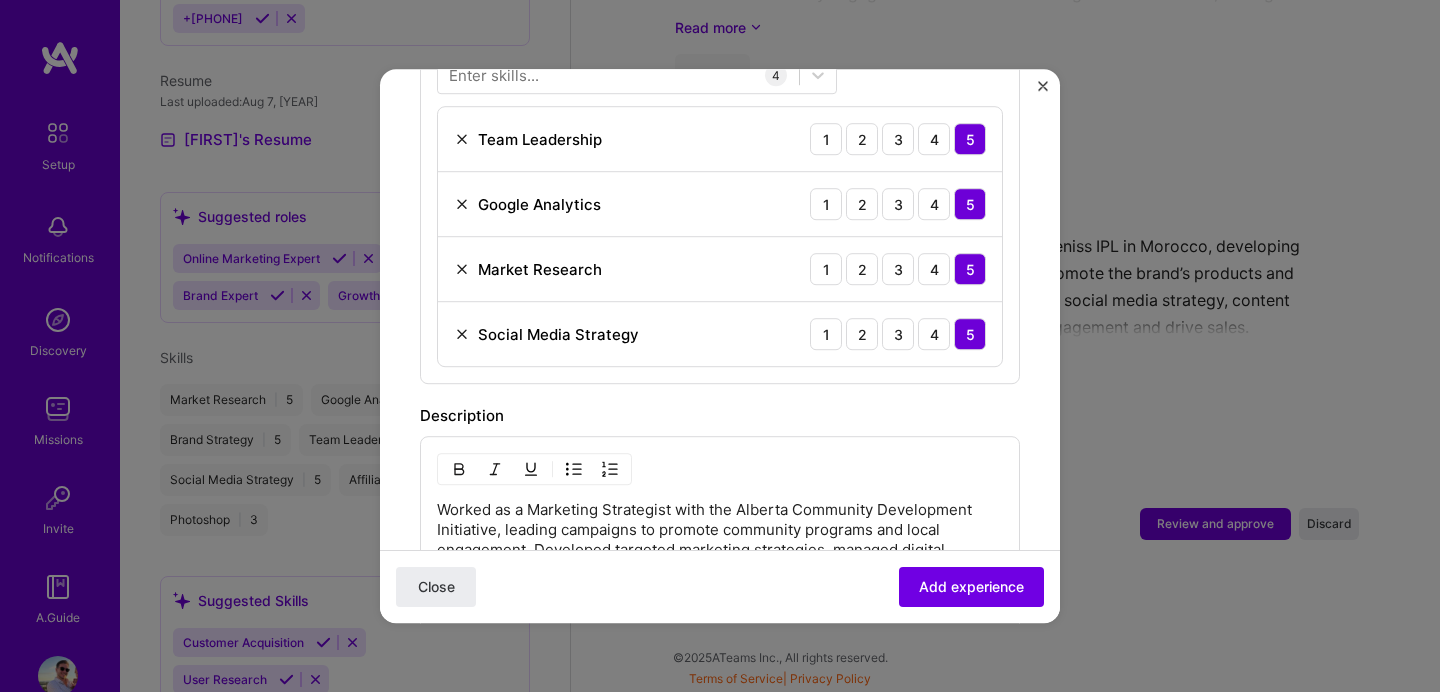 scroll, scrollTop: 841, scrollLeft: 0, axis: vertical 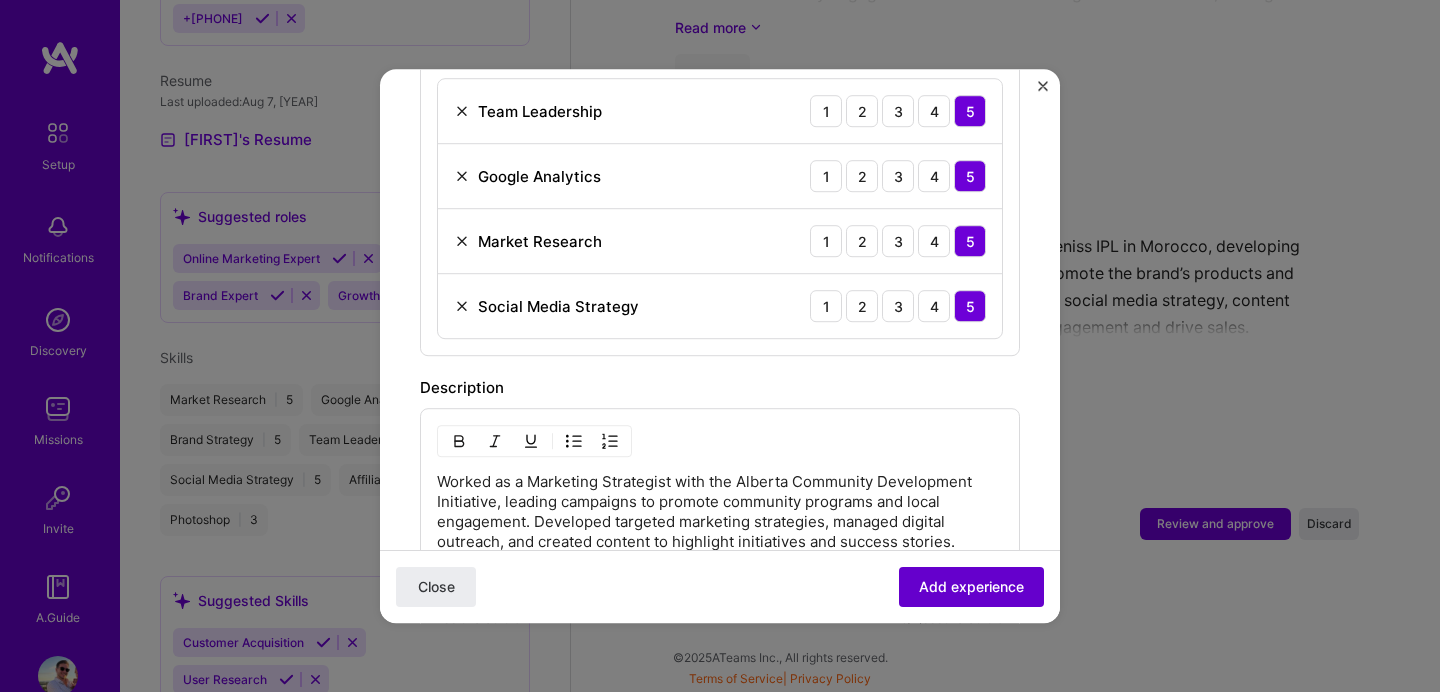 click on "Add experience" at bounding box center [971, 587] 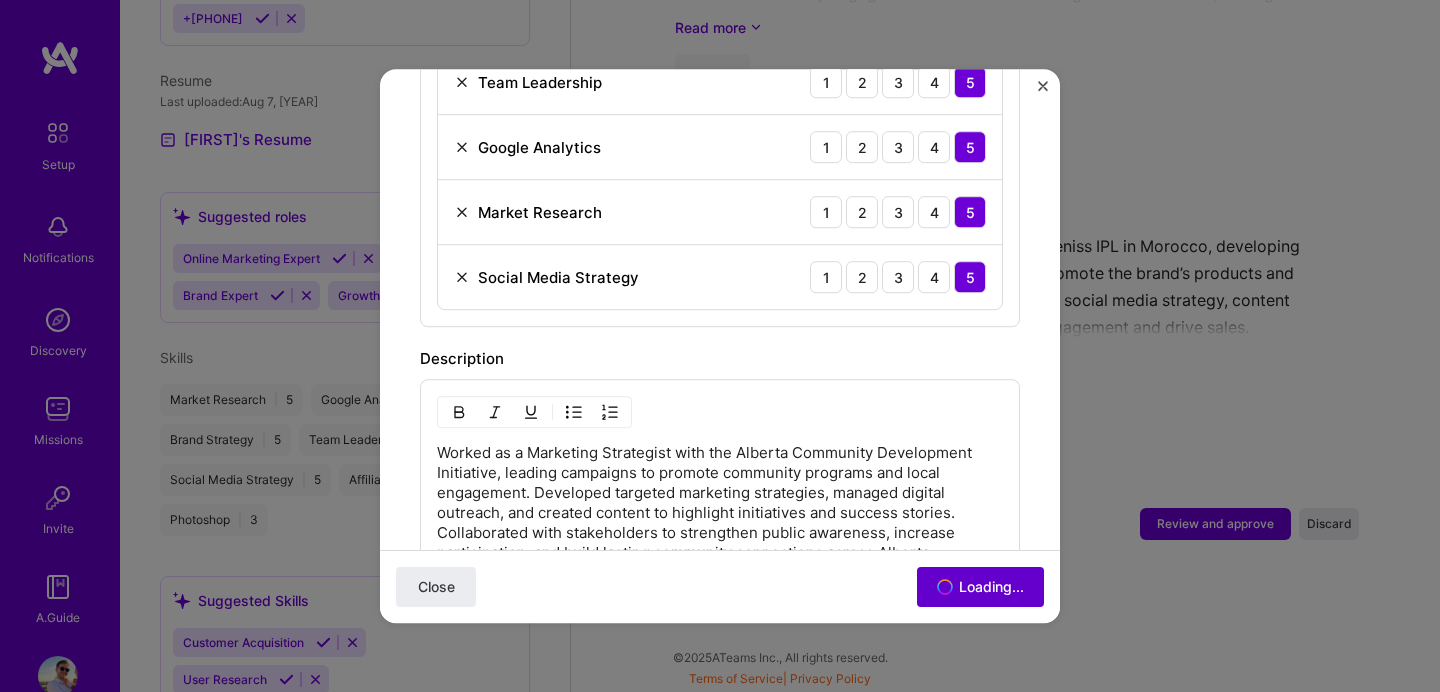 scroll, scrollTop: 812, scrollLeft: 0, axis: vertical 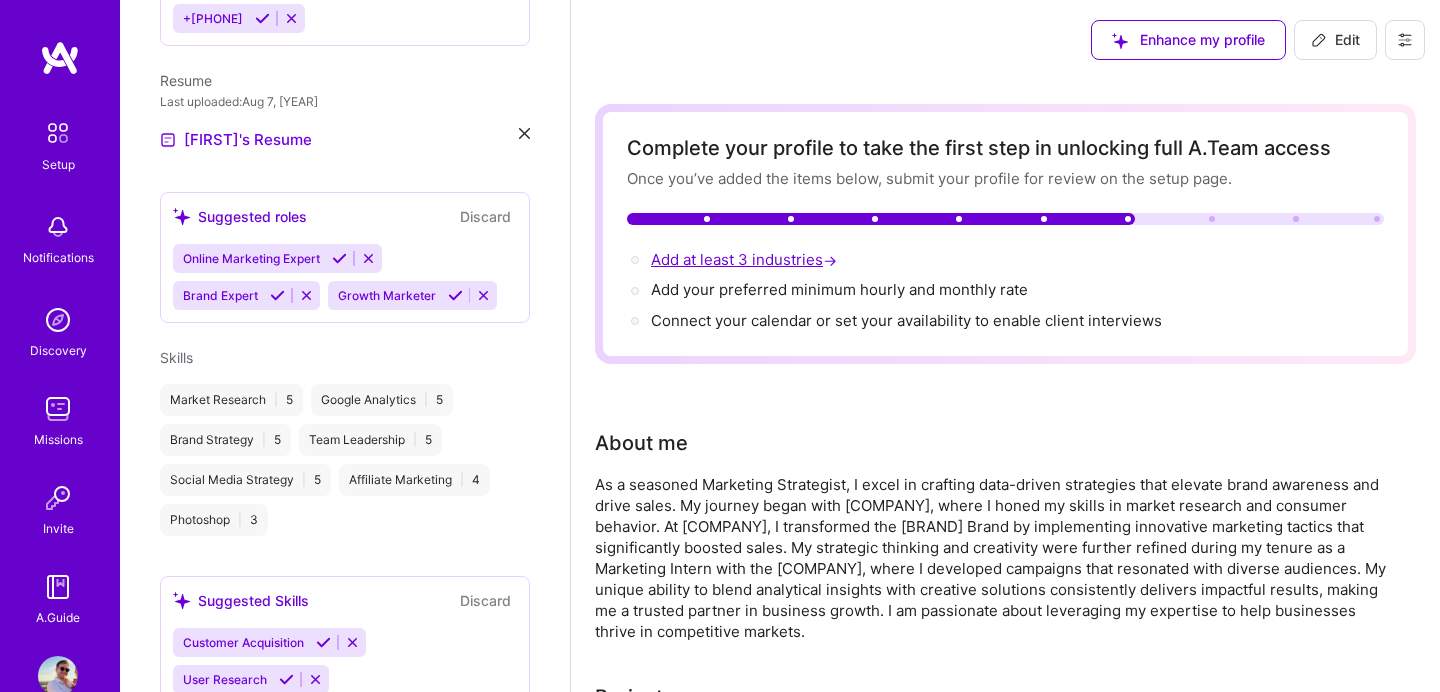 click on "Add at least 3 industries  →" at bounding box center [746, 259] 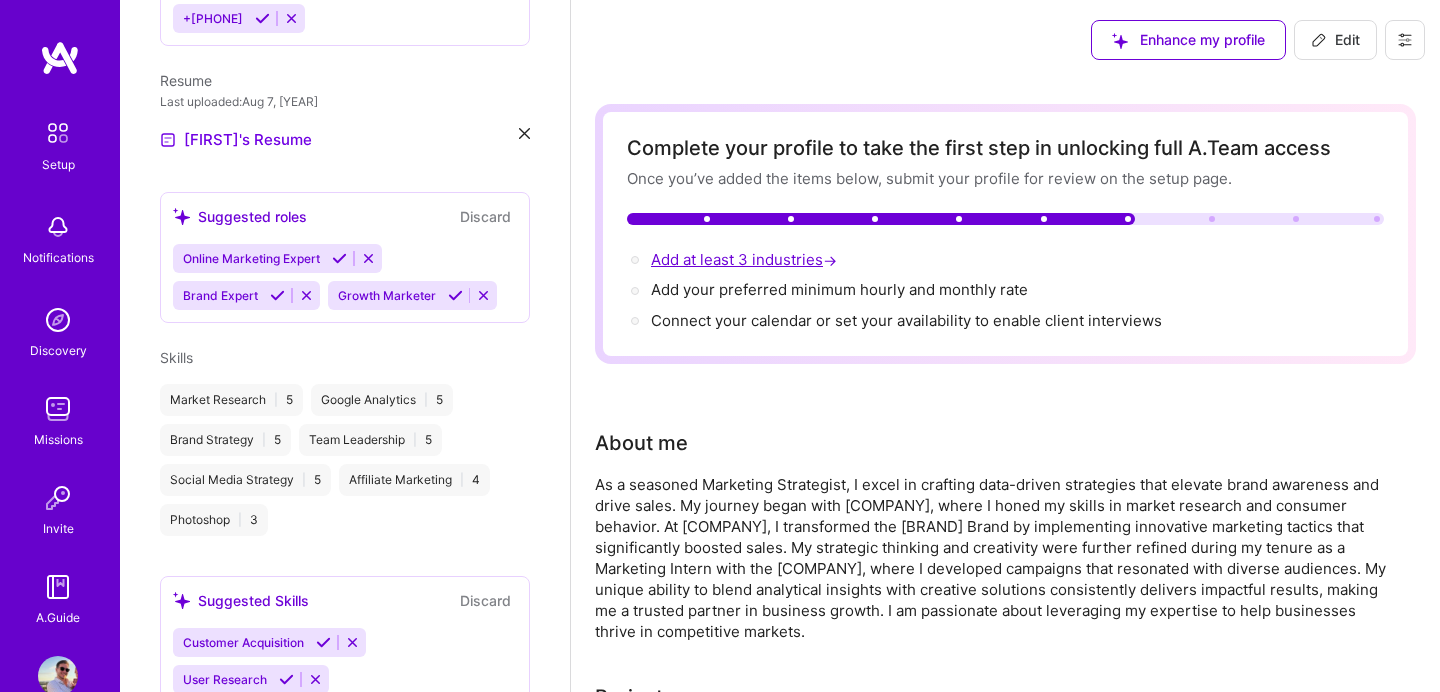 select on "US" 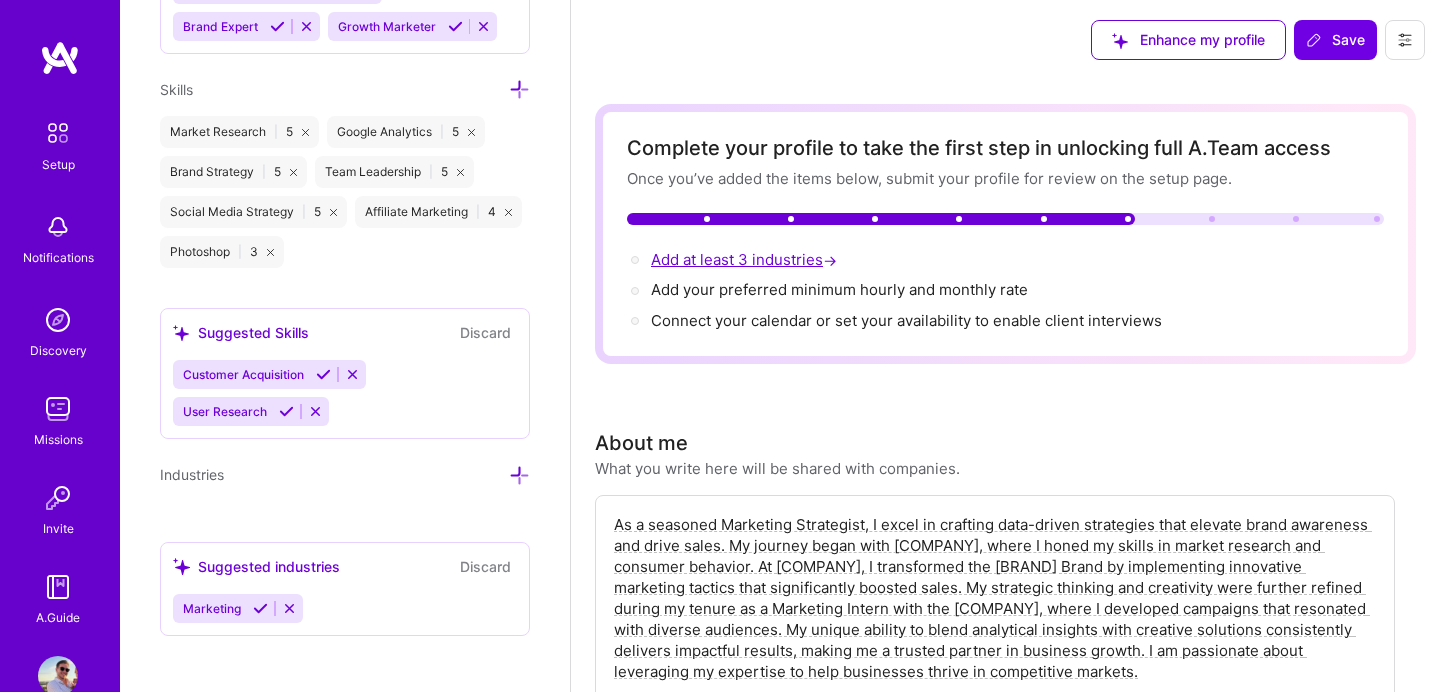scroll, scrollTop: 1652, scrollLeft: 0, axis: vertical 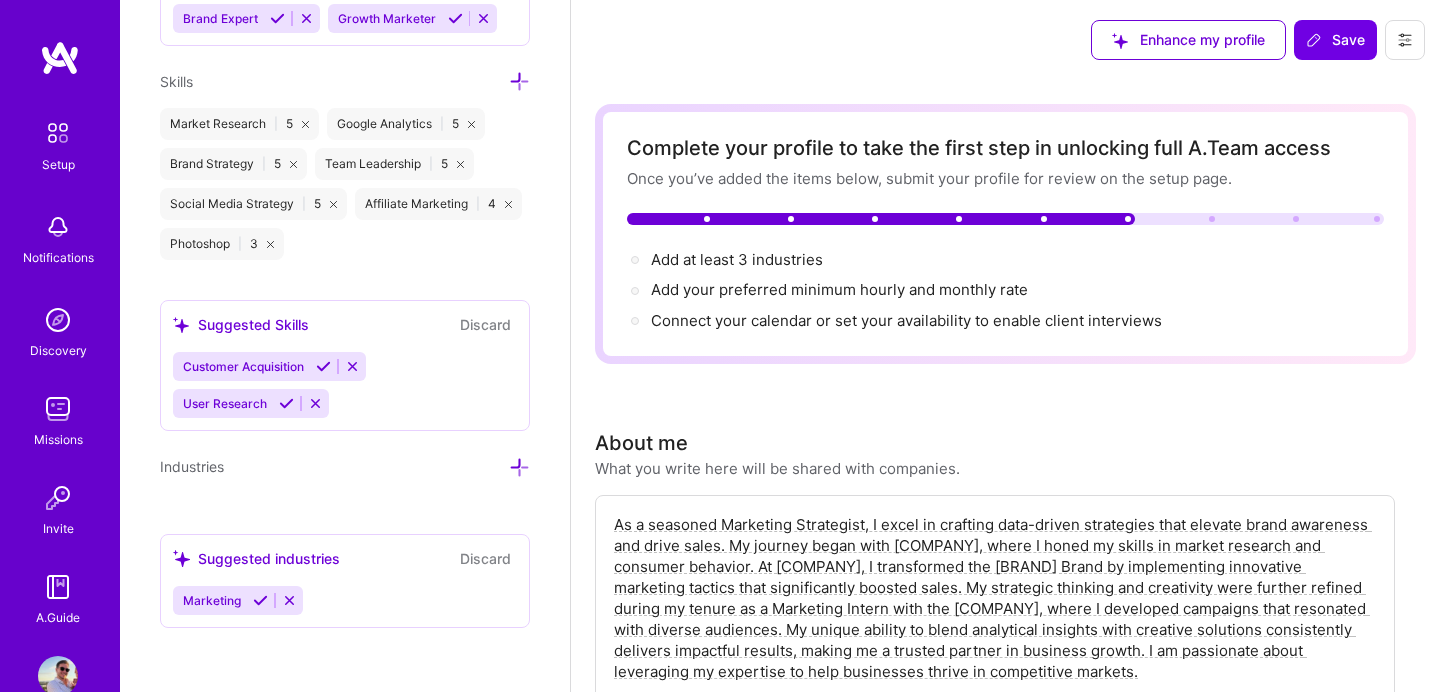 click at bounding box center [519, 467] 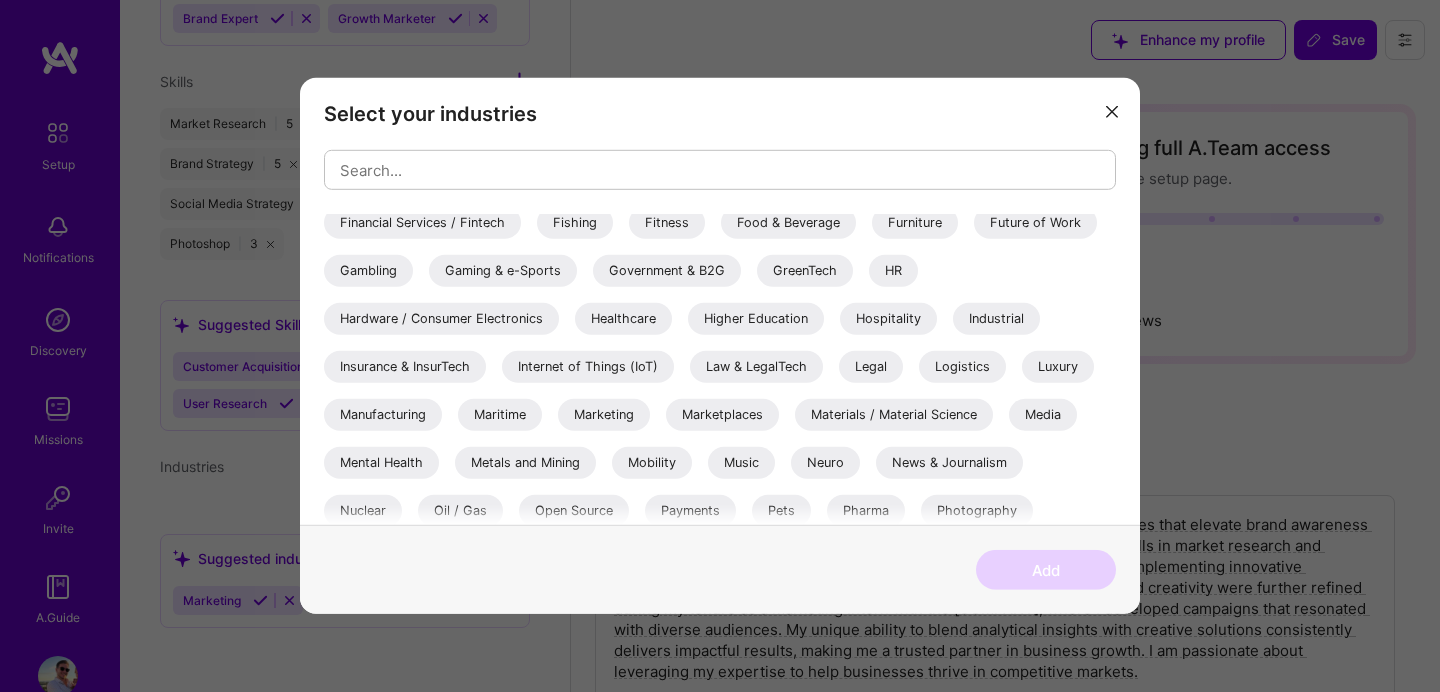 scroll, scrollTop: 488, scrollLeft: 0, axis: vertical 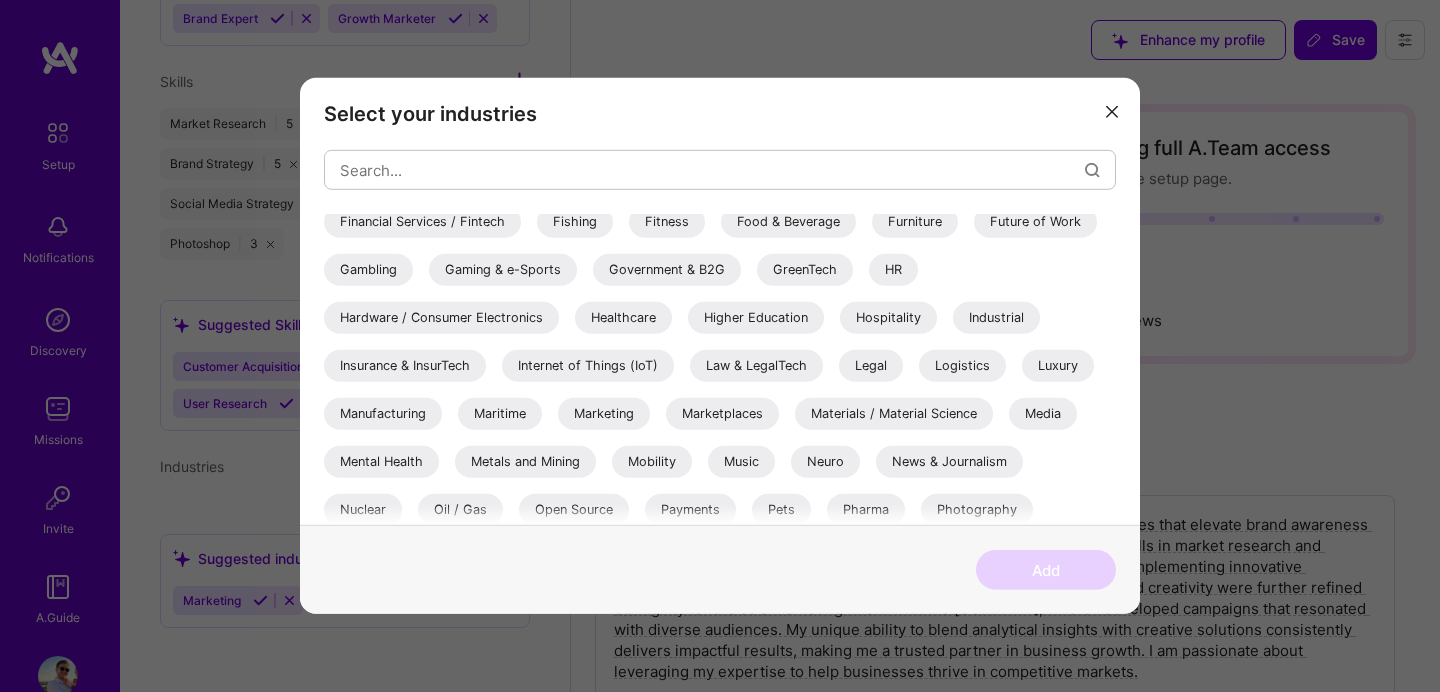 click on "Media" at bounding box center (1043, 414) 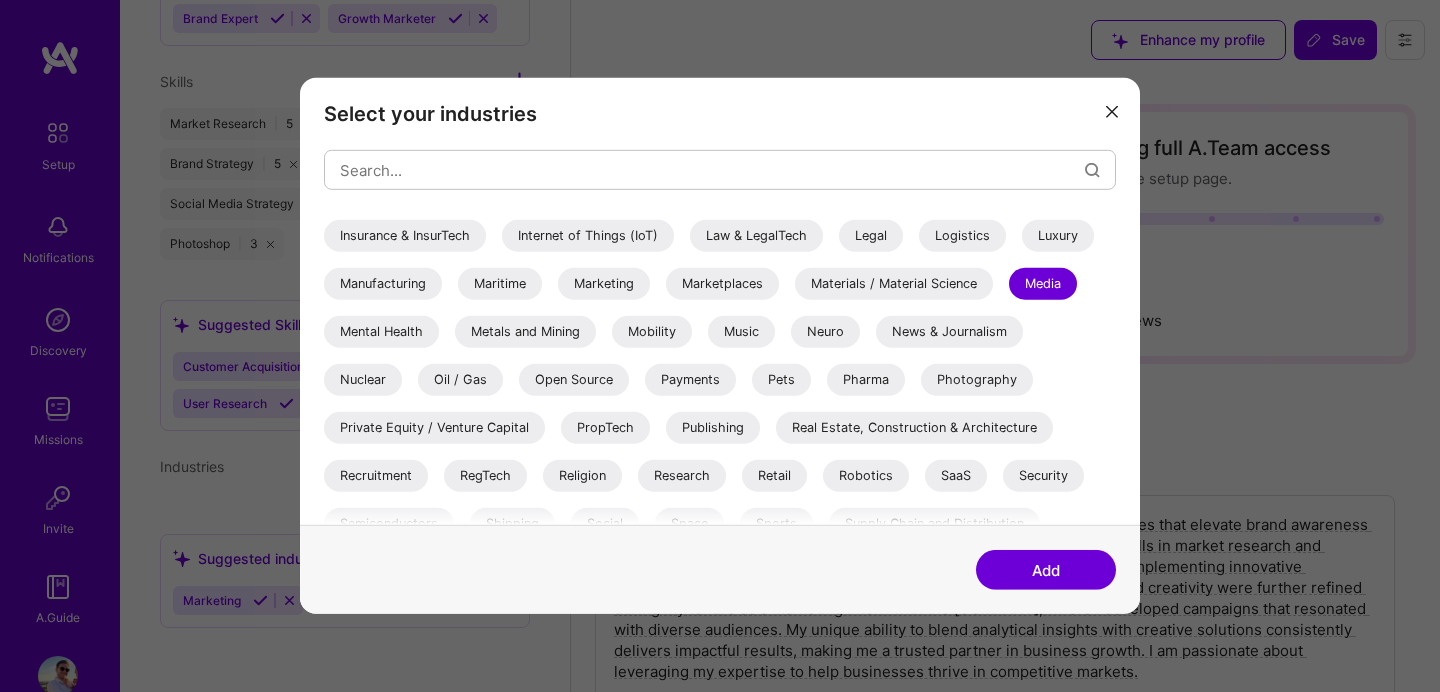 scroll, scrollTop: 621, scrollLeft: 0, axis: vertical 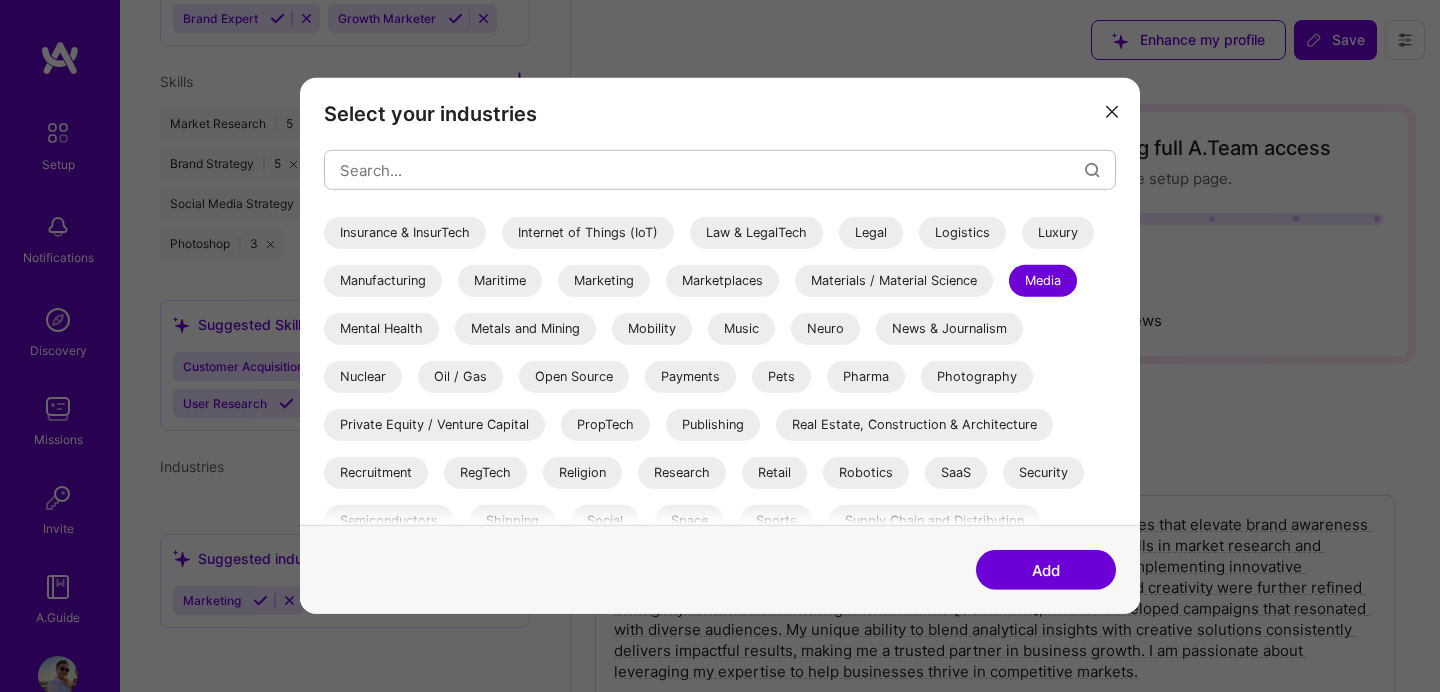 click on "Pharma" at bounding box center [866, 377] 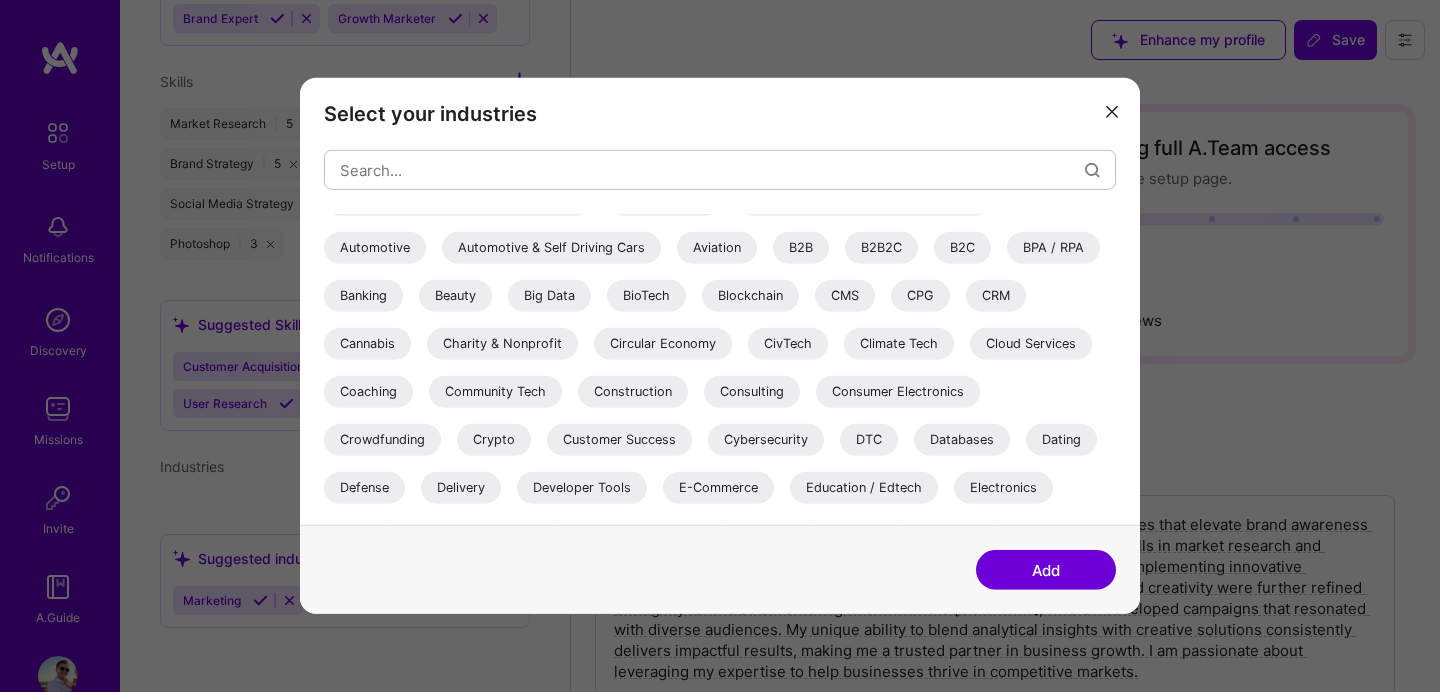 scroll, scrollTop: 0, scrollLeft: 0, axis: both 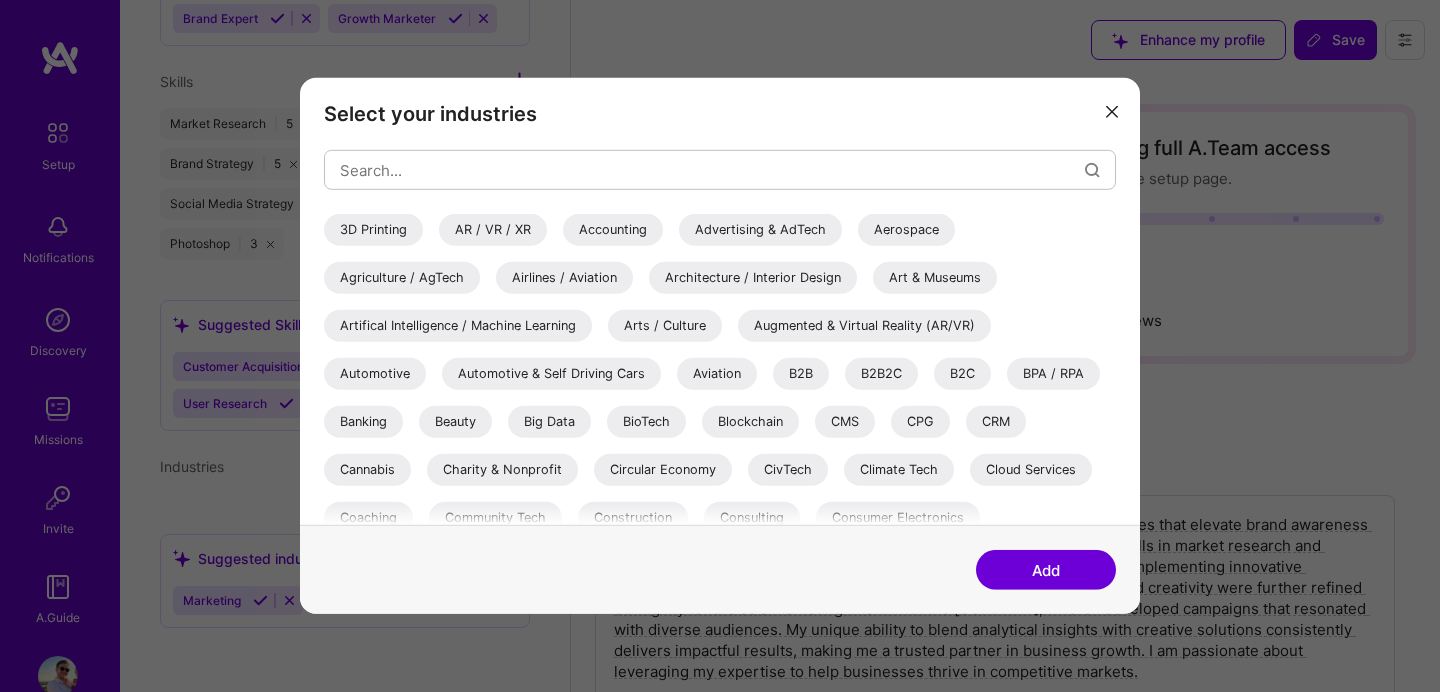 click on "Beauty" at bounding box center [455, 422] 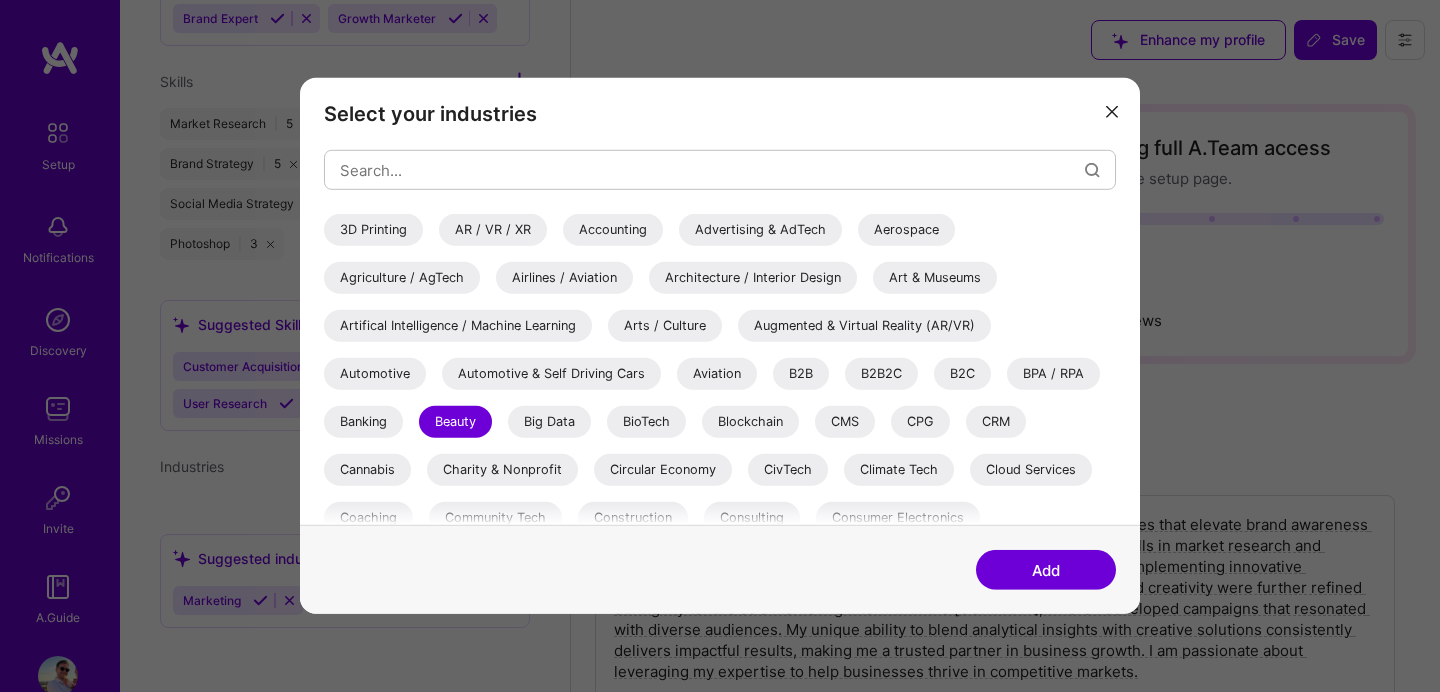 click on "Advertising & AdTech" at bounding box center [760, 230] 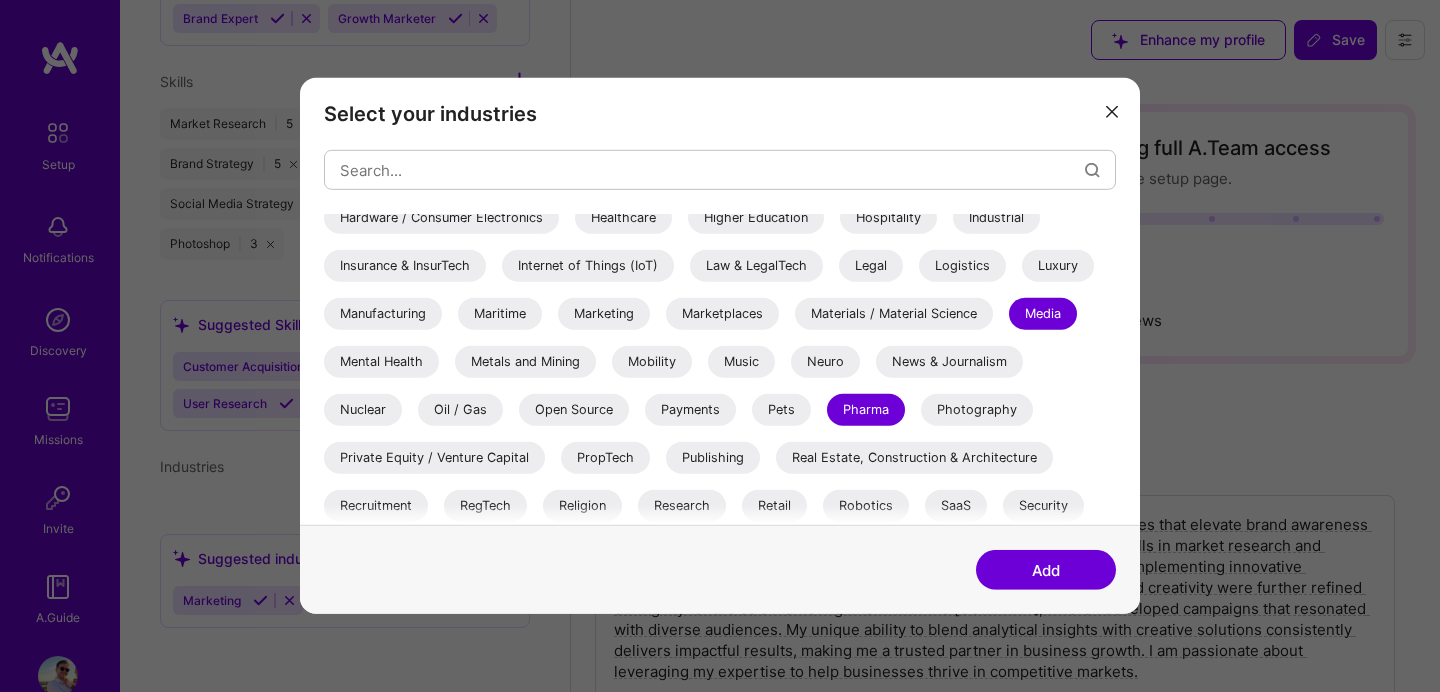 scroll, scrollTop: 602, scrollLeft: 0, axis: vertical 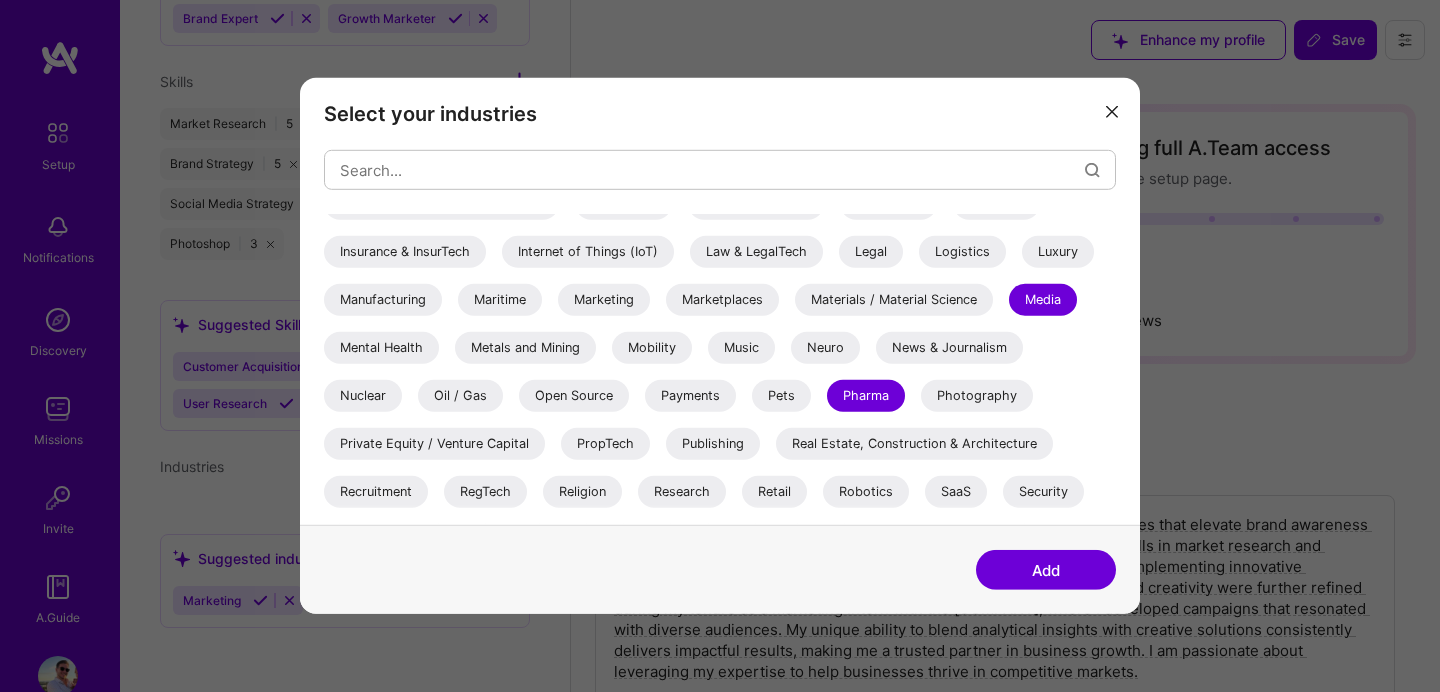 click on "Marketing" at bounding box center [604, 300] 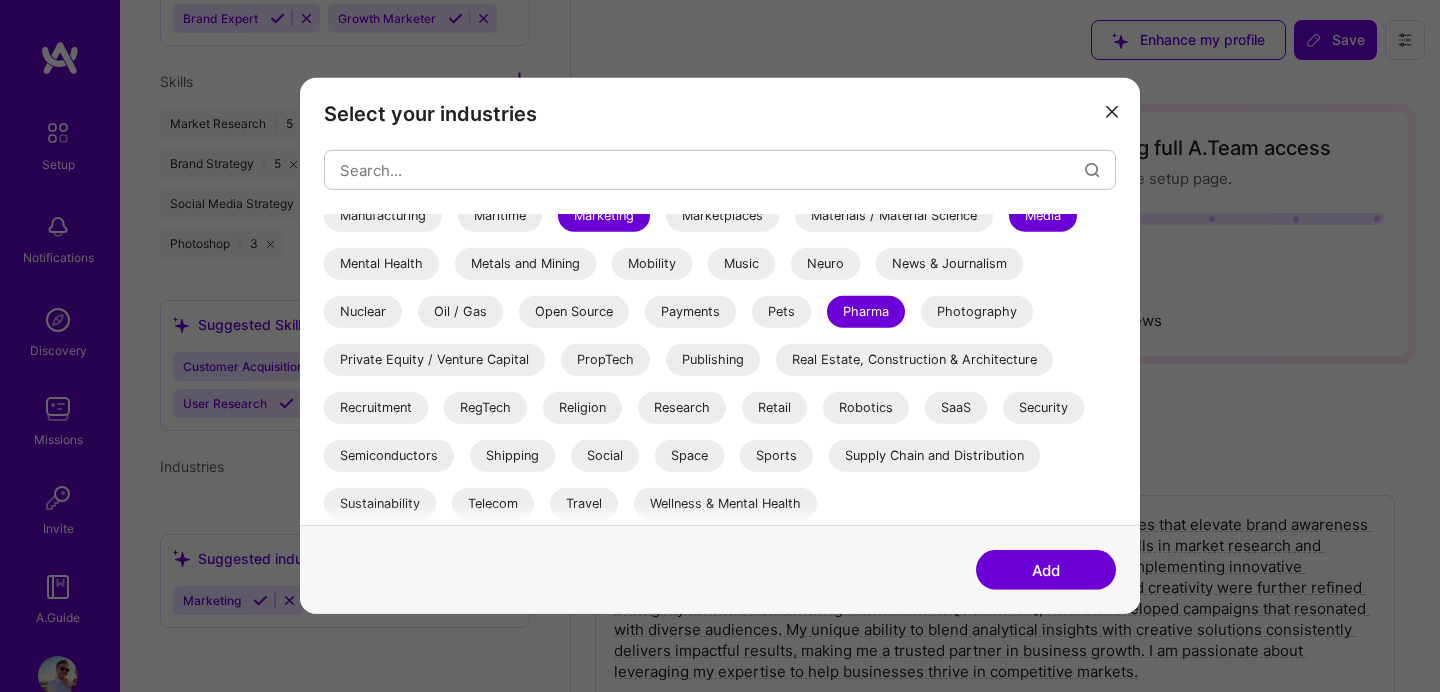 scroll, scrollTop: 689, scrollLeft: 0, axis: vertical 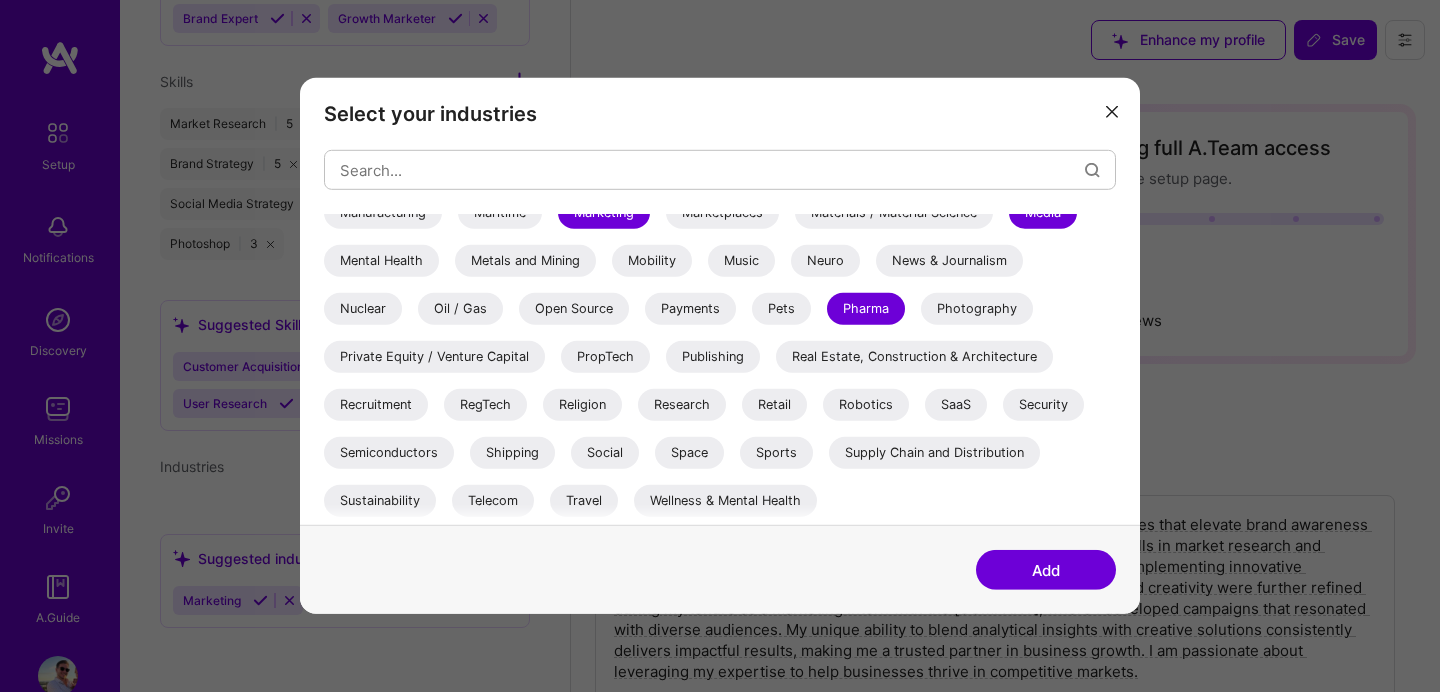 click on "Retail" at bounding box center [774, 405] 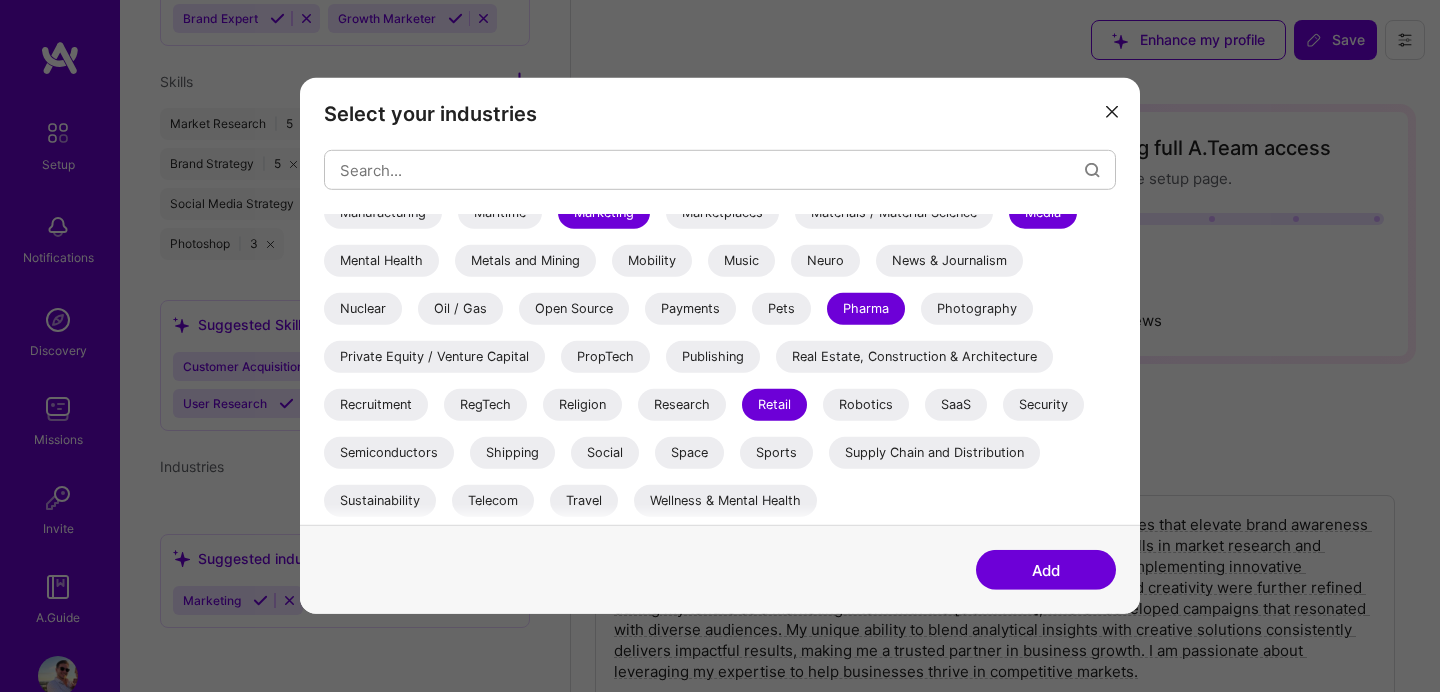 click on "Supply Chain and Distribution" at bounding box center (934, 453) 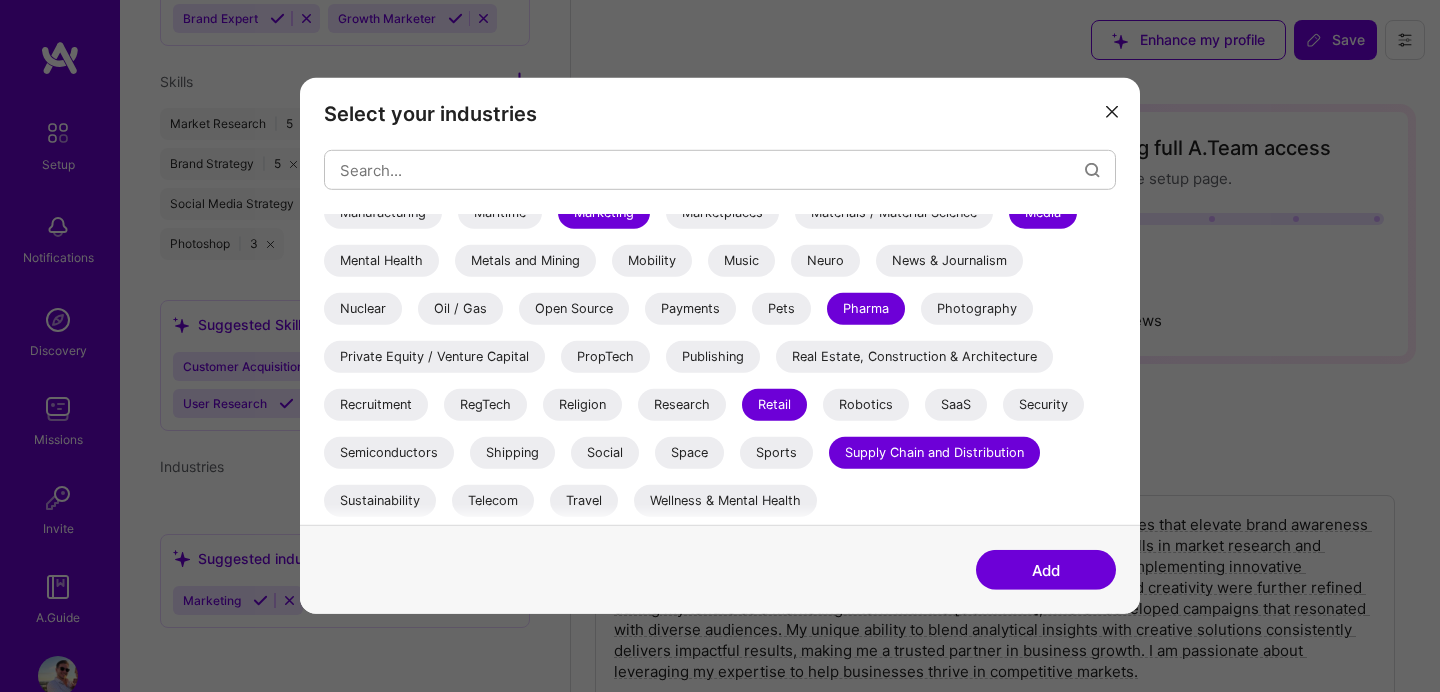 click on "Add" at bounding box center (1046, 570) 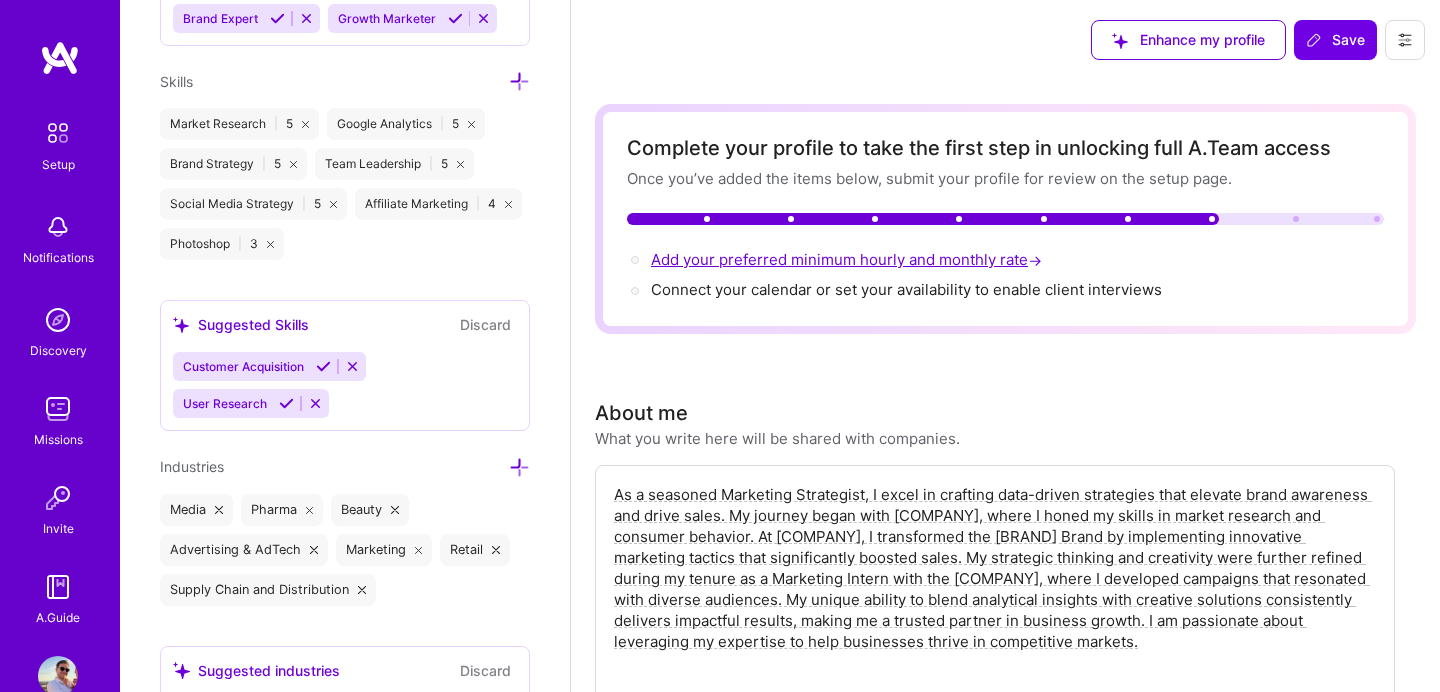 click on "Add your preferred minimum hourly and monthly rate  →" at bounding box center (848, 259) 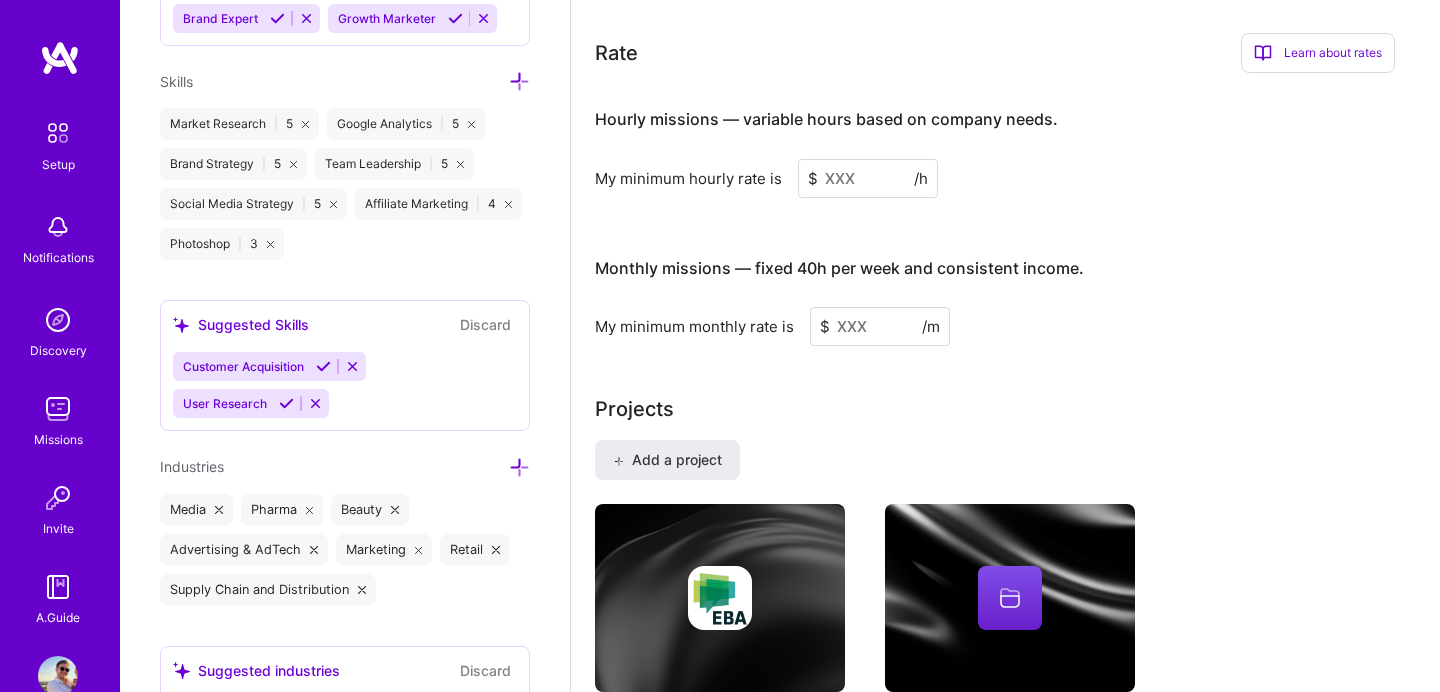 scroll, scrollTop: 1220, scrollLeft: 0, axis: vertical 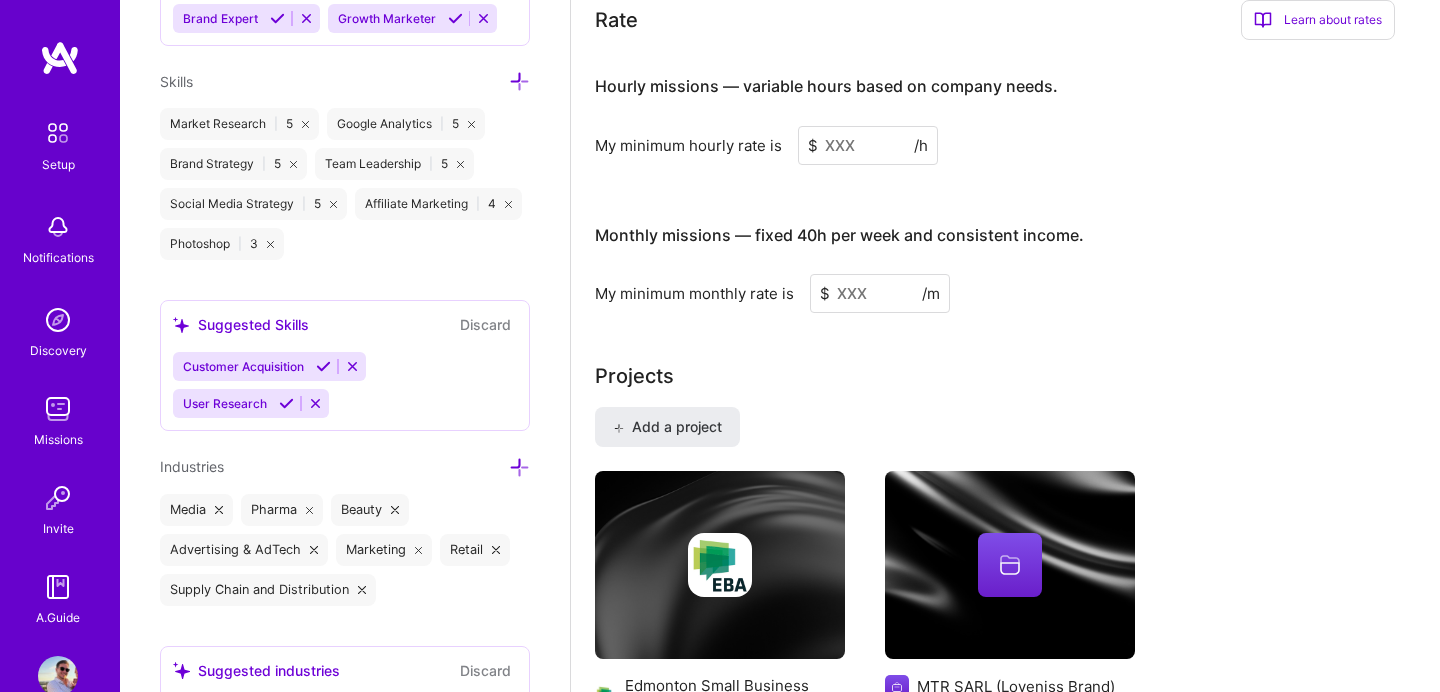click at bounding box center [868, 145] 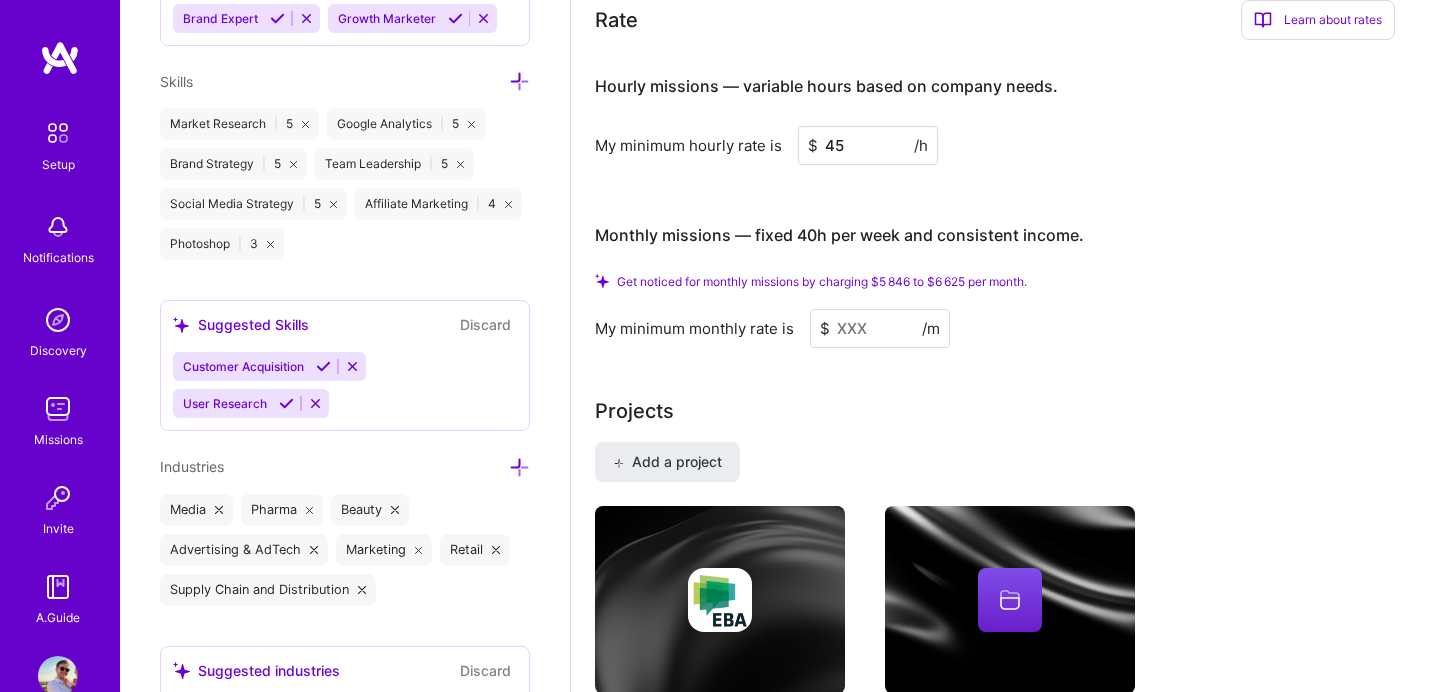 type on "45" 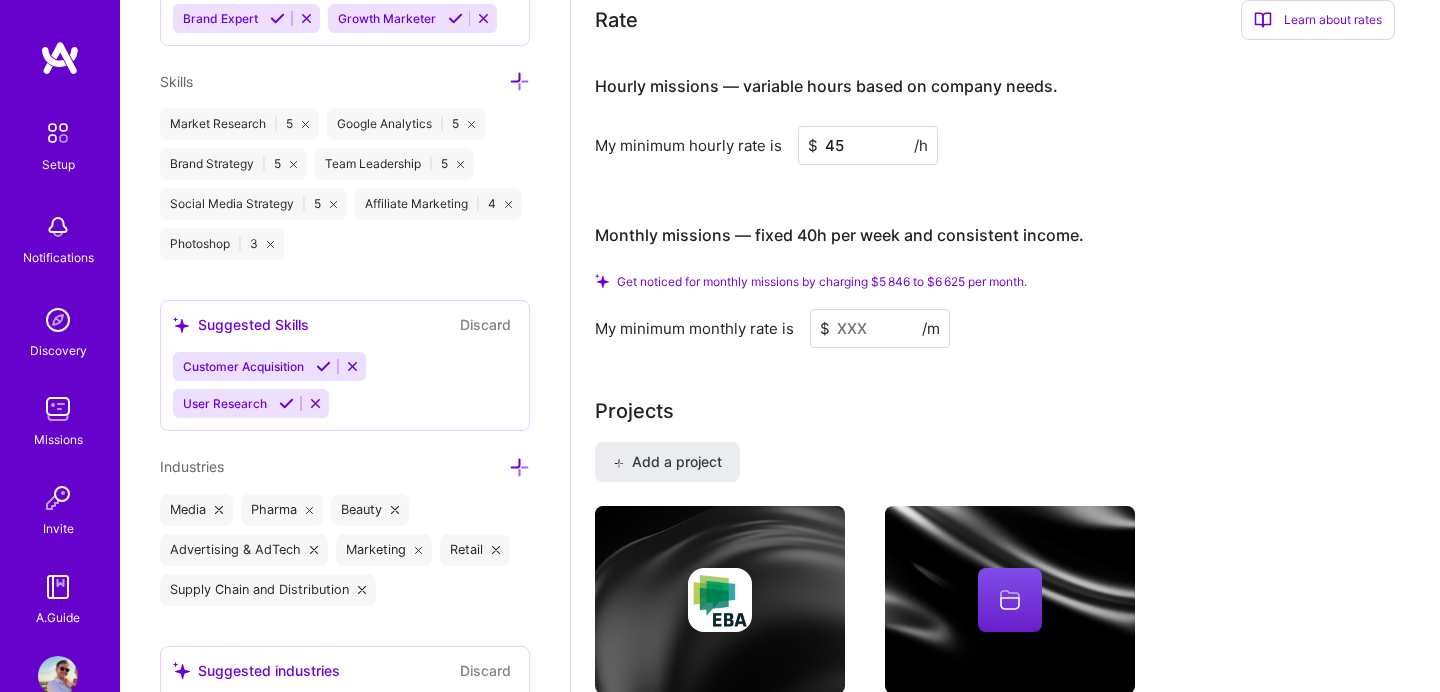 click at bounding box center (880, 328) 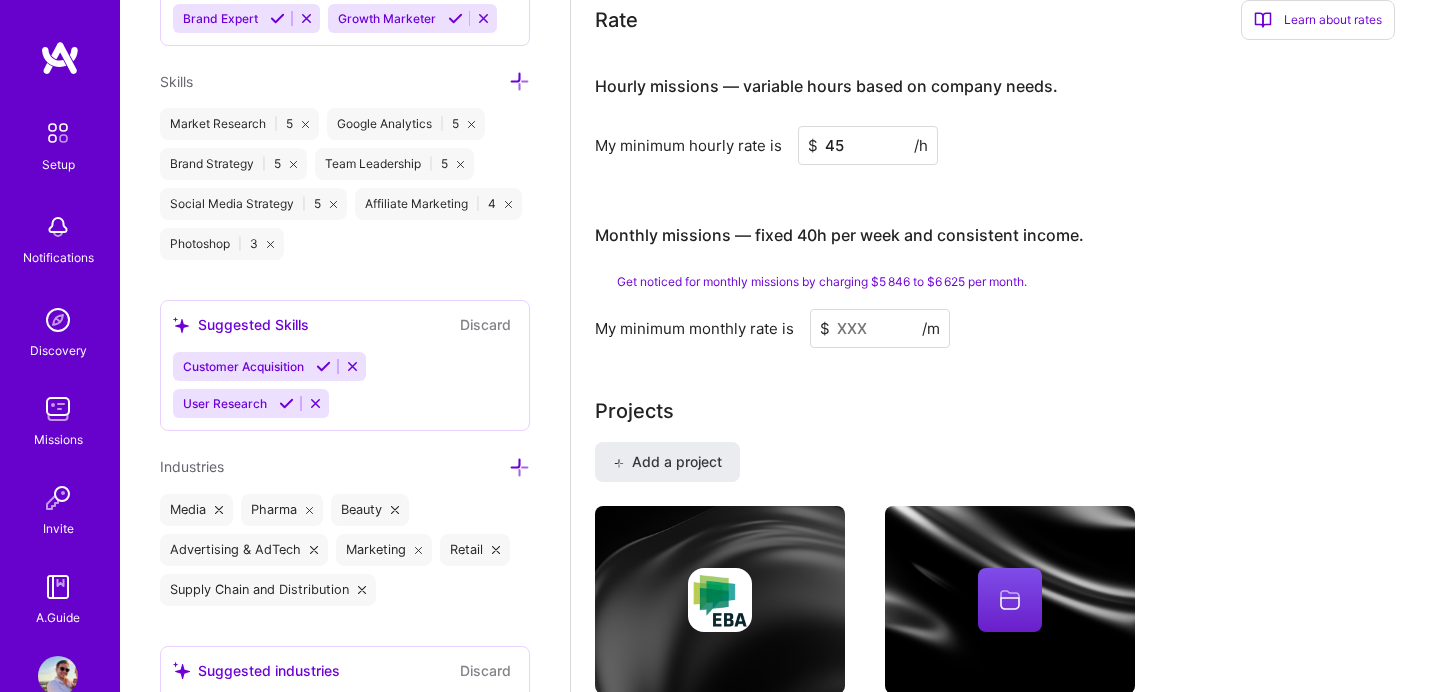 type on "3" 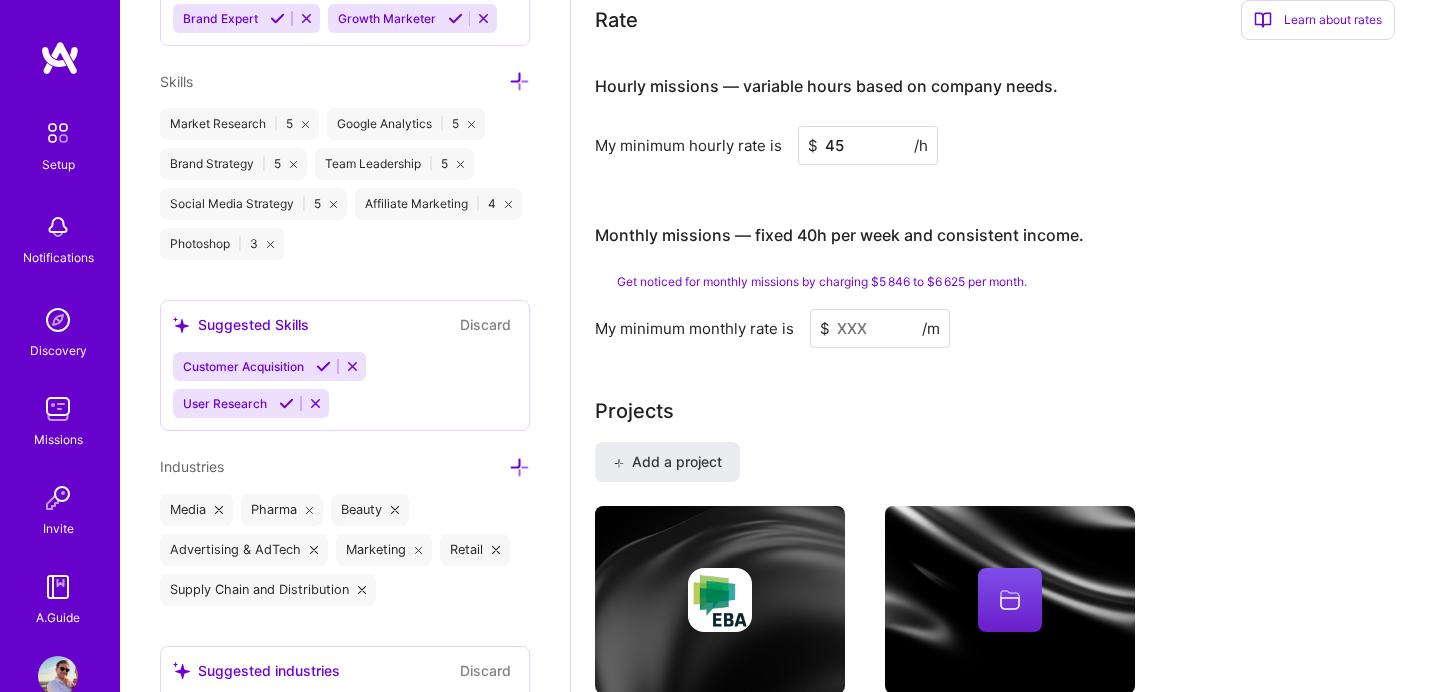 type on "3" 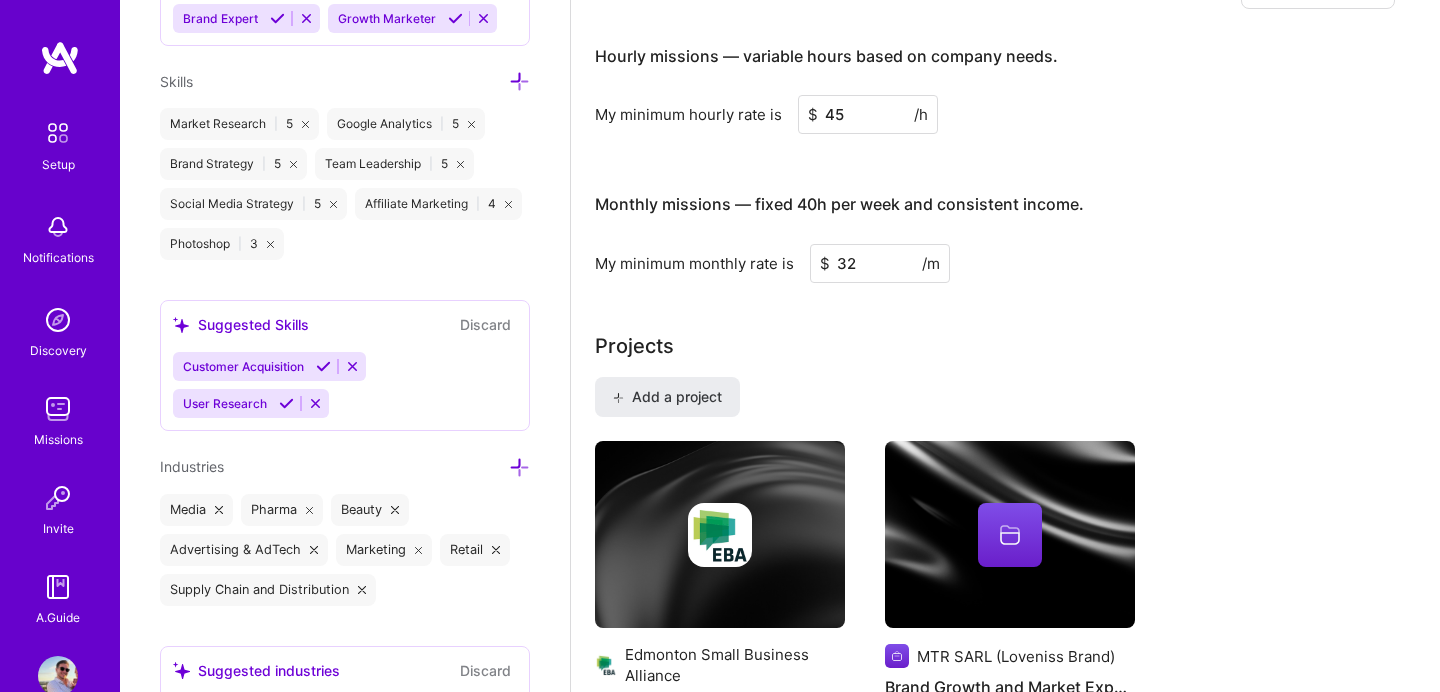 click on "Projects" at bounding box center (1005, 346) 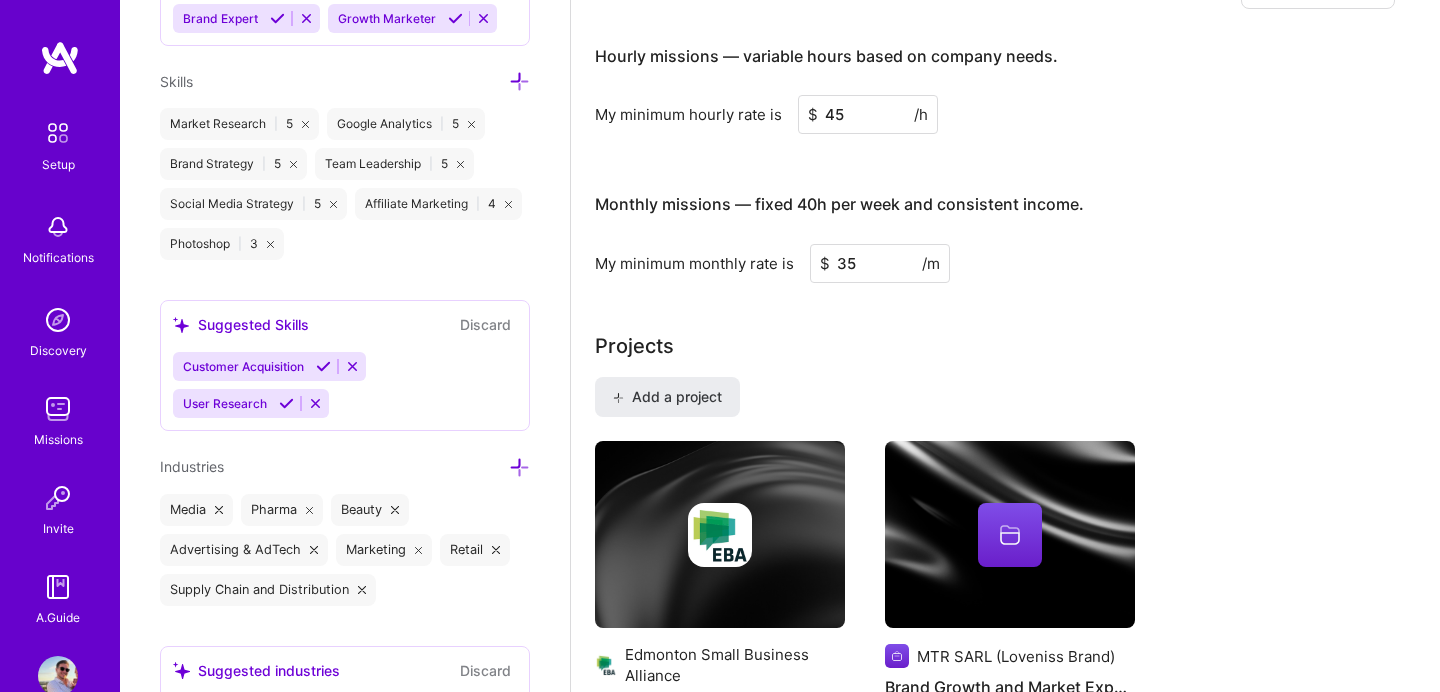 type on "35" 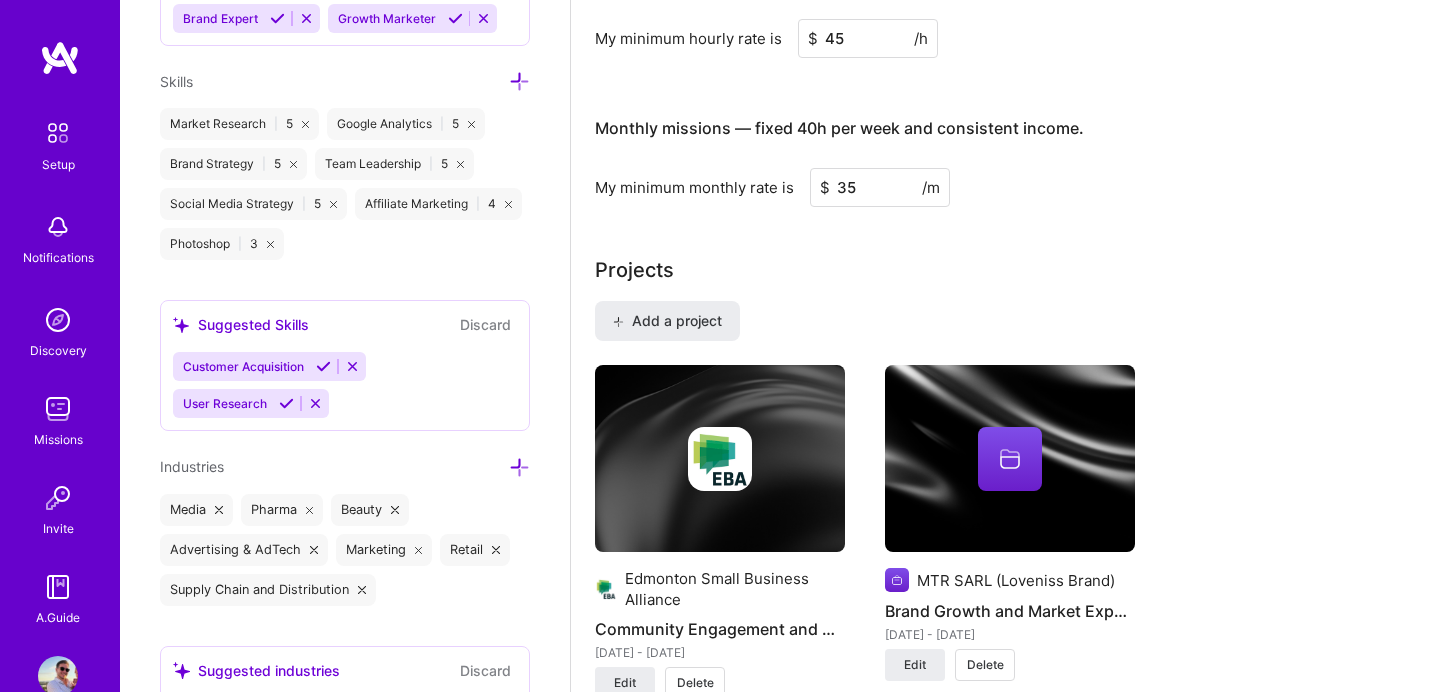 scroll, scrollTop: 1124, scrollLeft: 0, axis: vertical 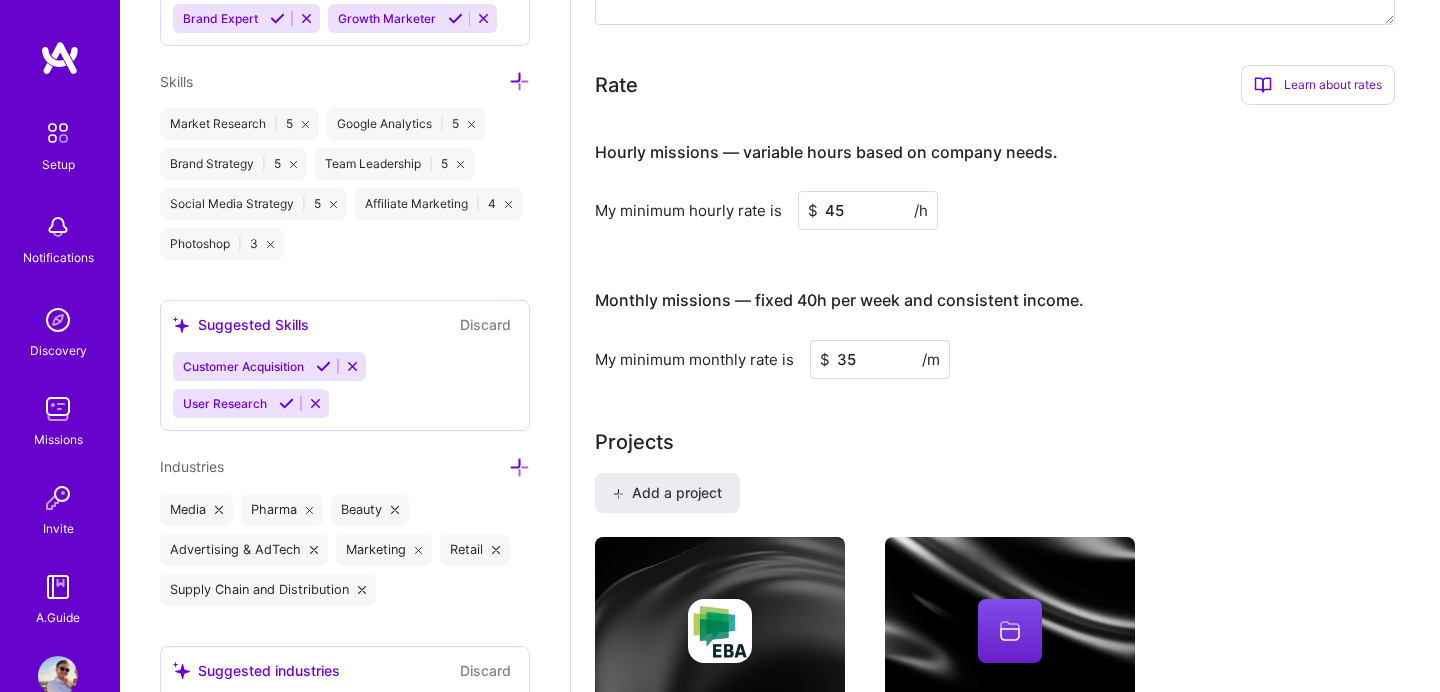 click on "45" at bounding box center (868, 210) 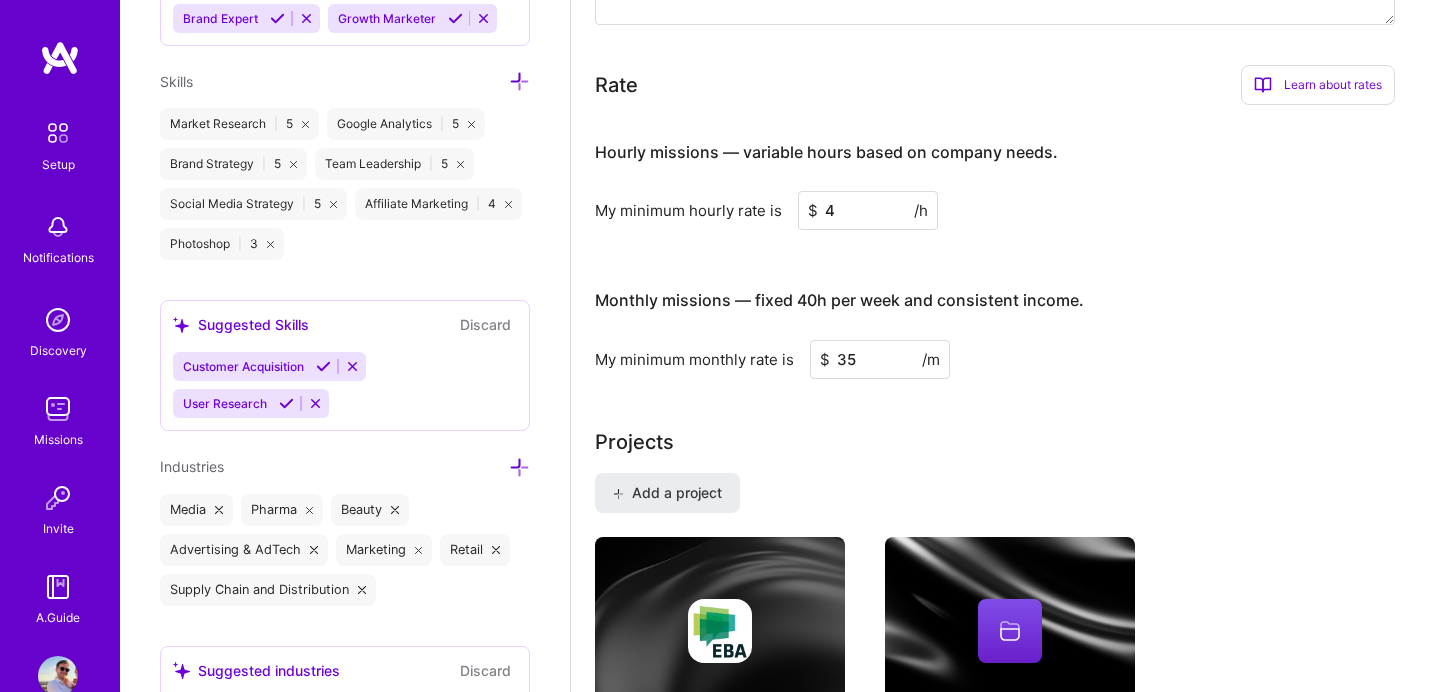 type on "45" 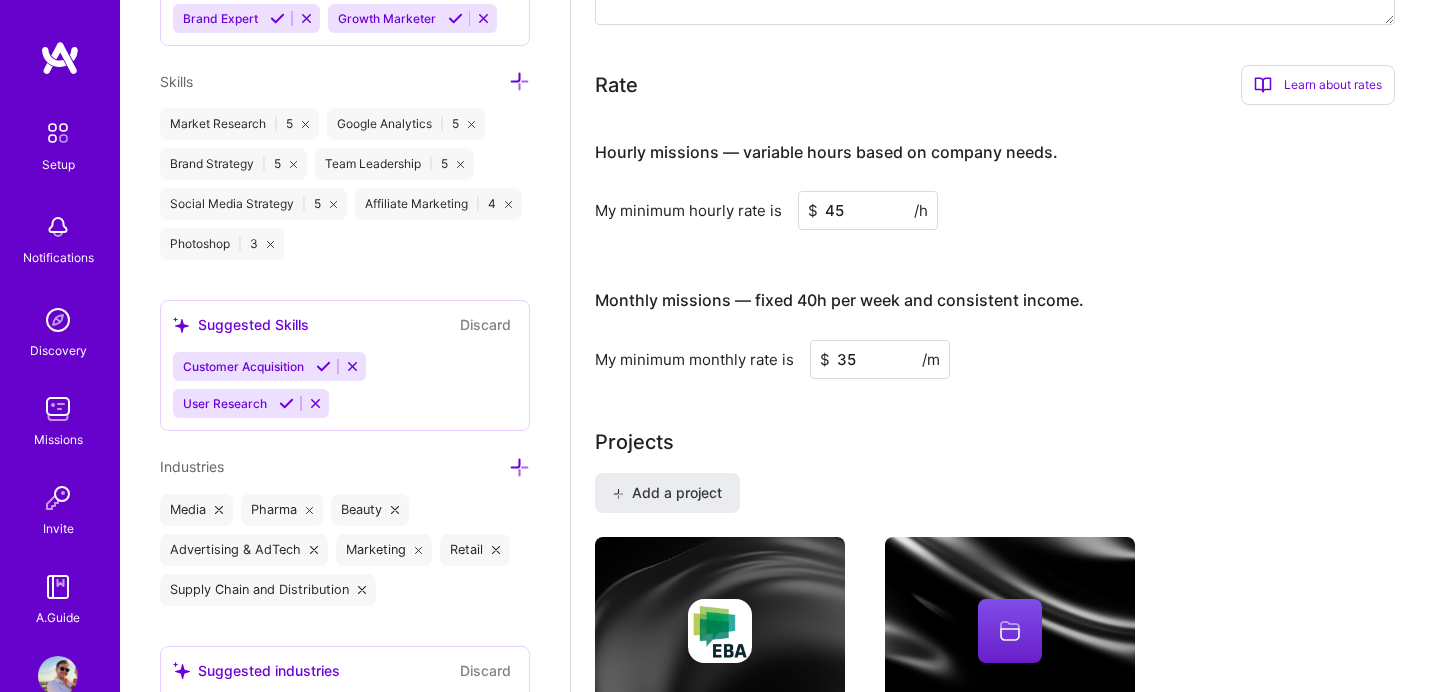 click on "35" at bounding box center (880, 359) 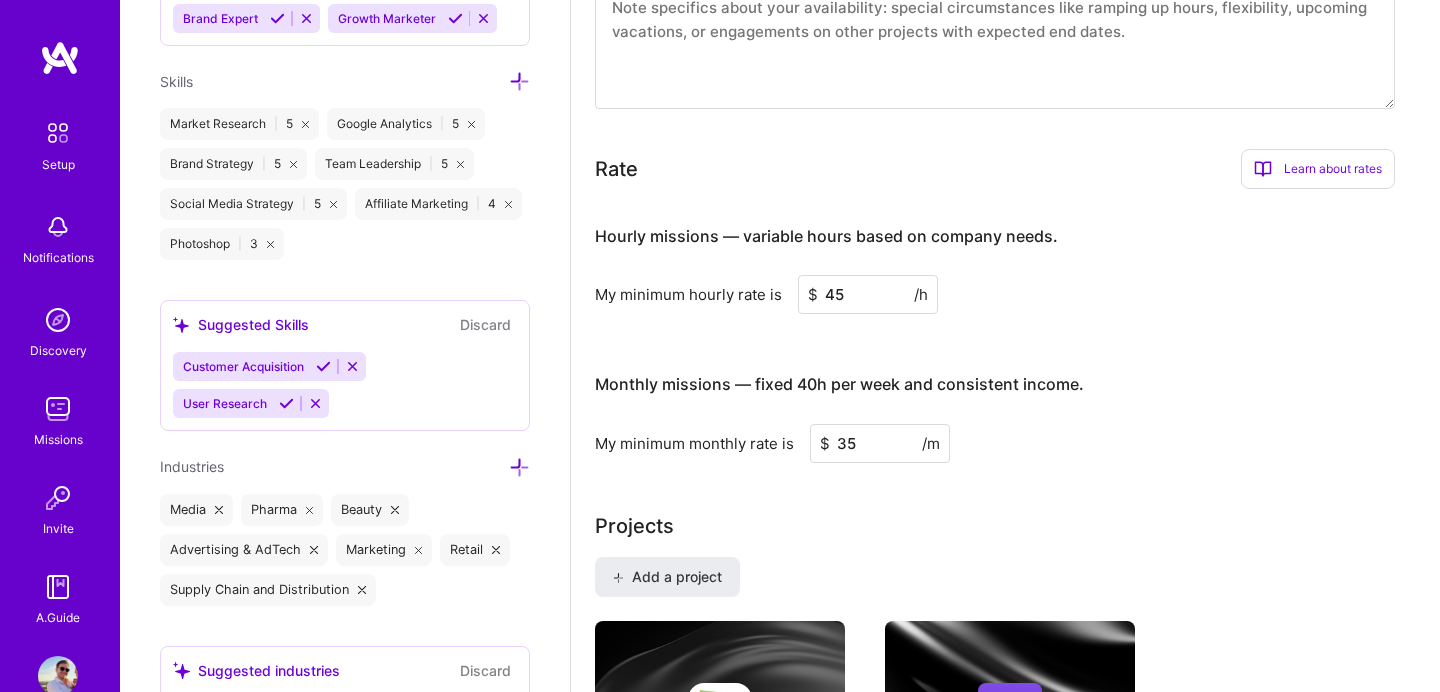scroll, scrollTop: 1057, scrollLeft: 0, axis: vertical 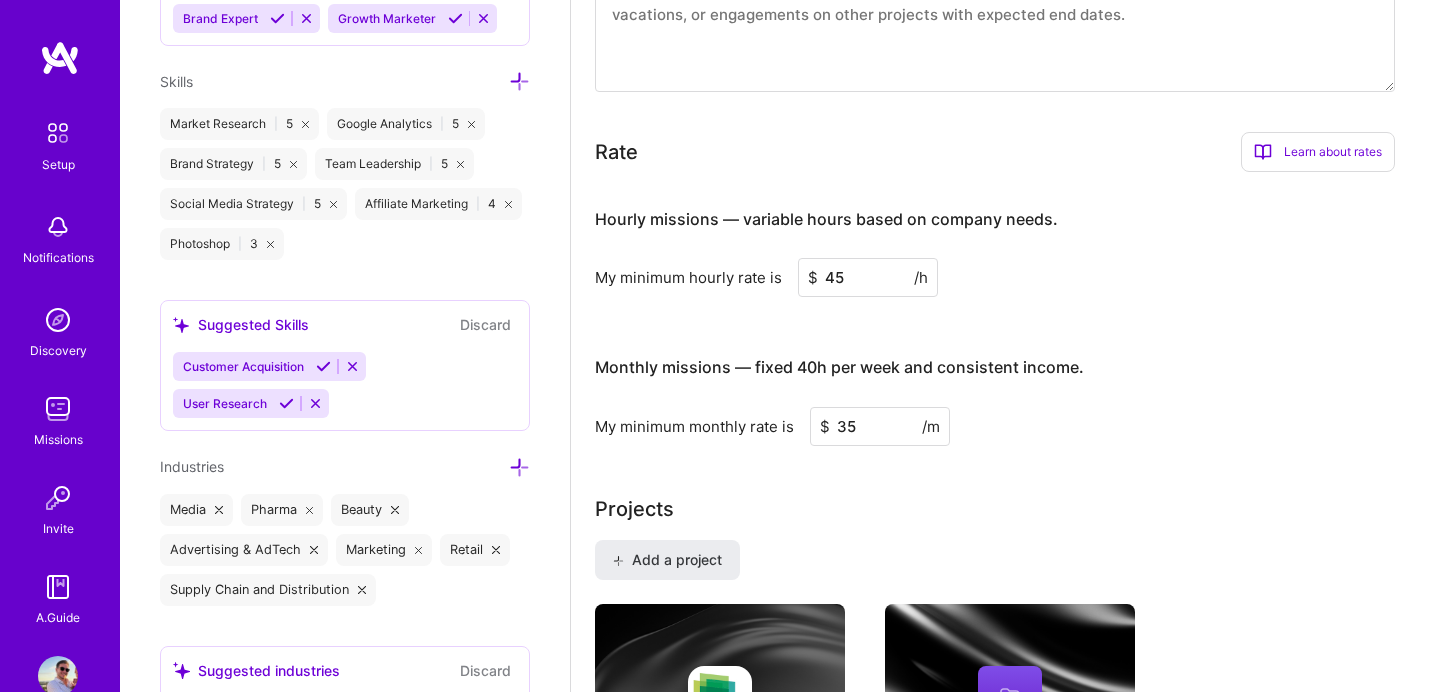 click on "35" at bounding box center (880, 426) 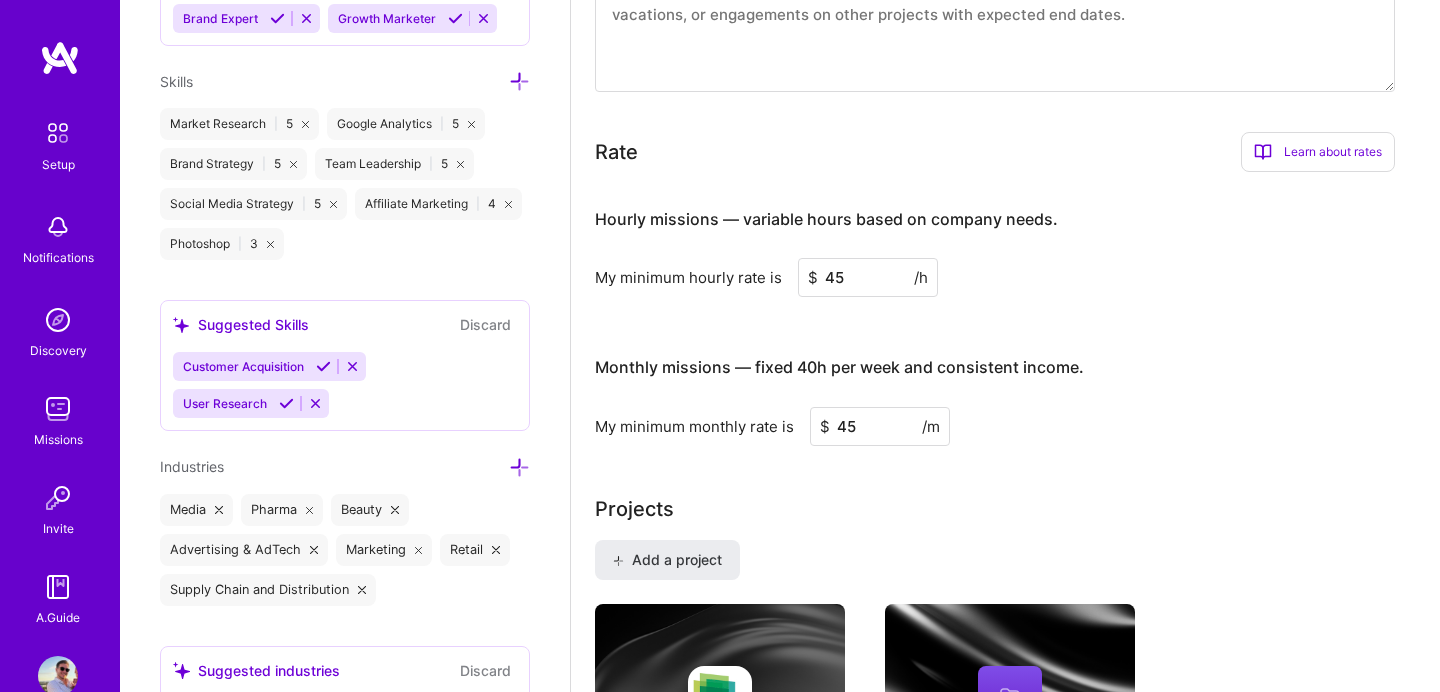 click on "45" at bounding box center (868, 277) 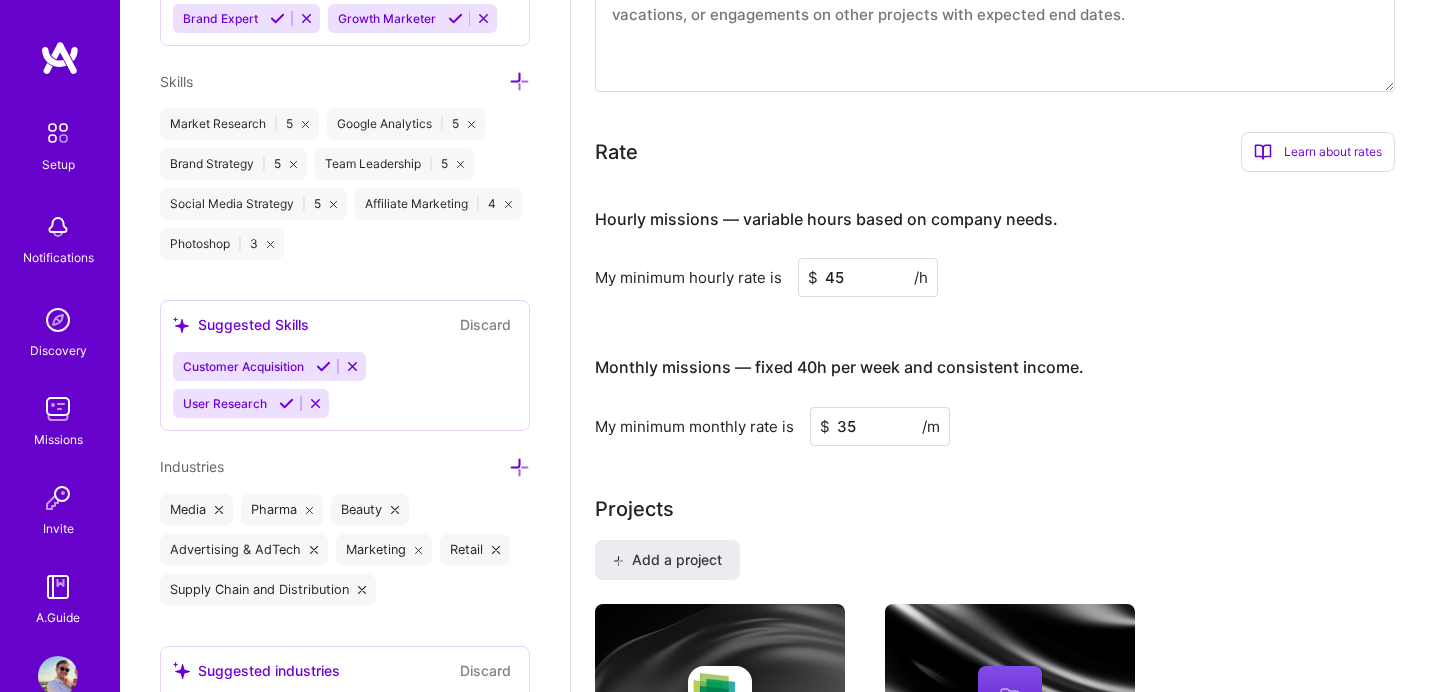 type on "35" 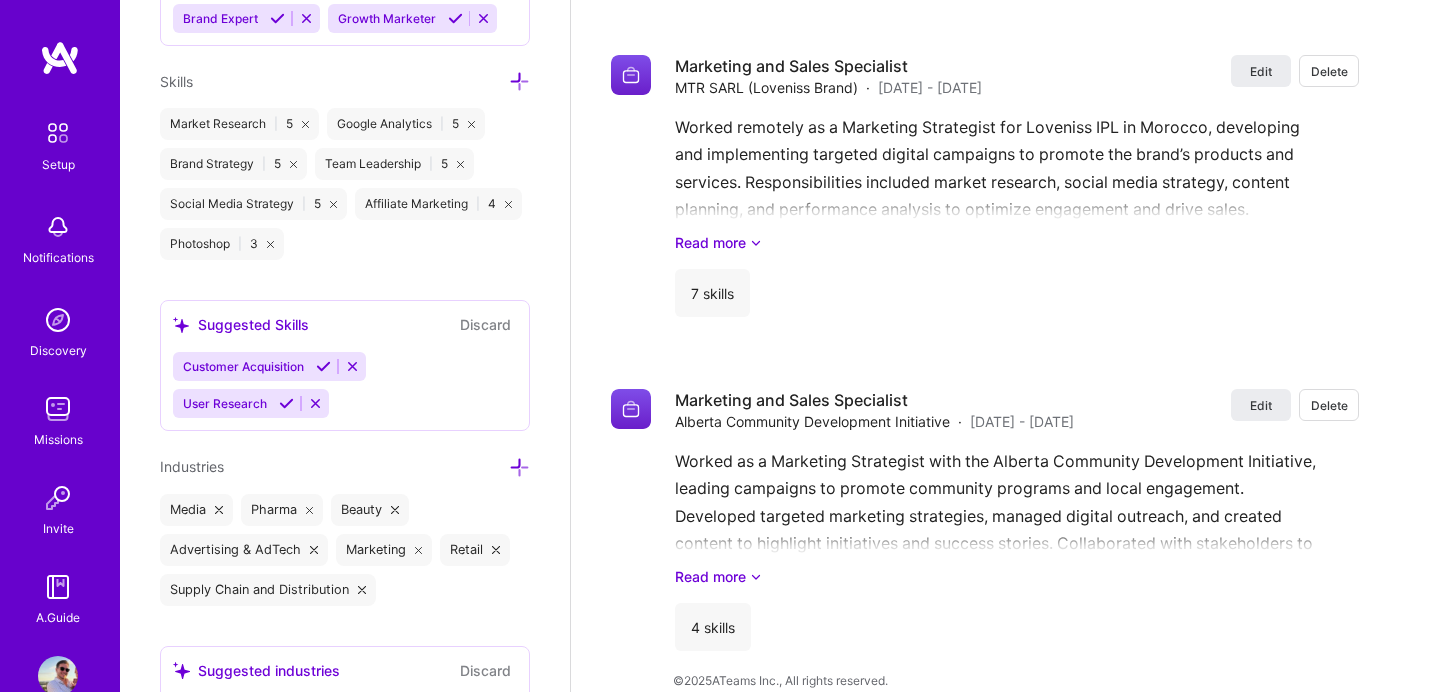scroll, scrollTop: 2902, scrollLeft: 0, axis: vertical 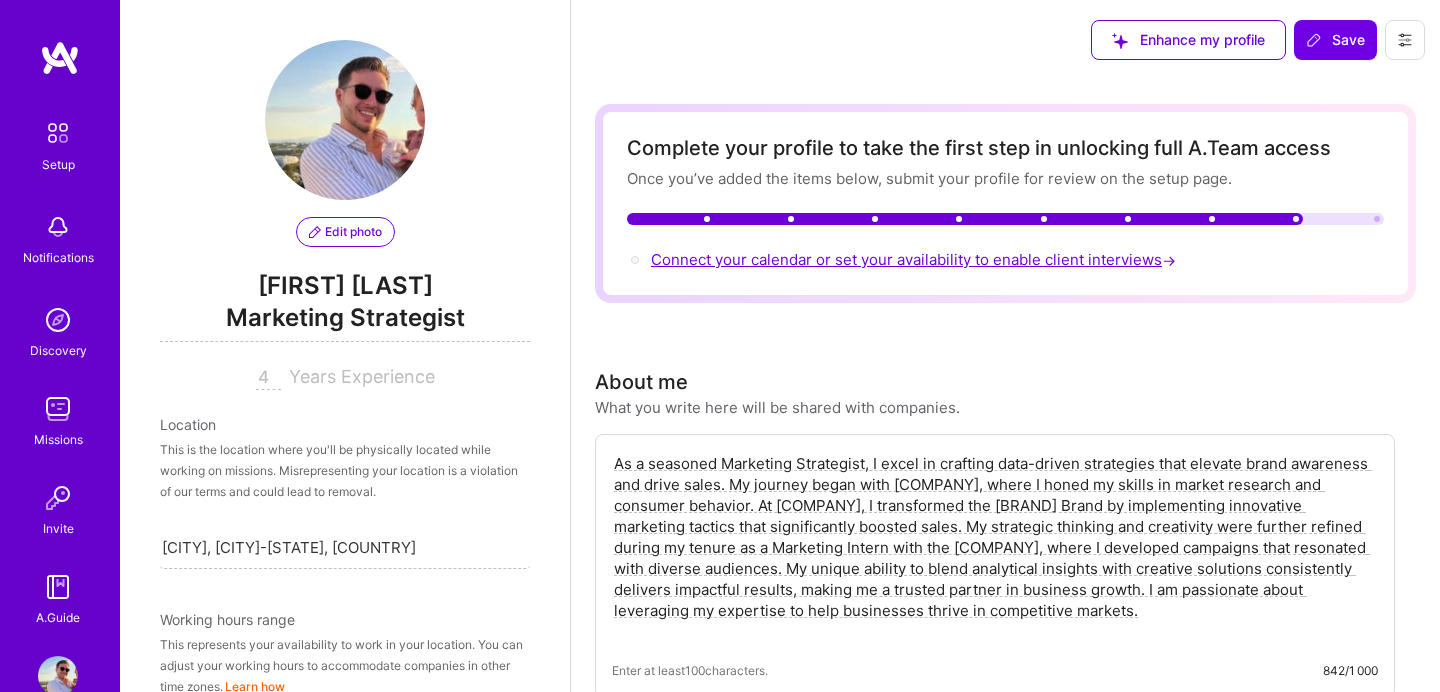 click on "Connect your calendar or set your availability to enable client interviews  →" at bounding box center (915, 259) 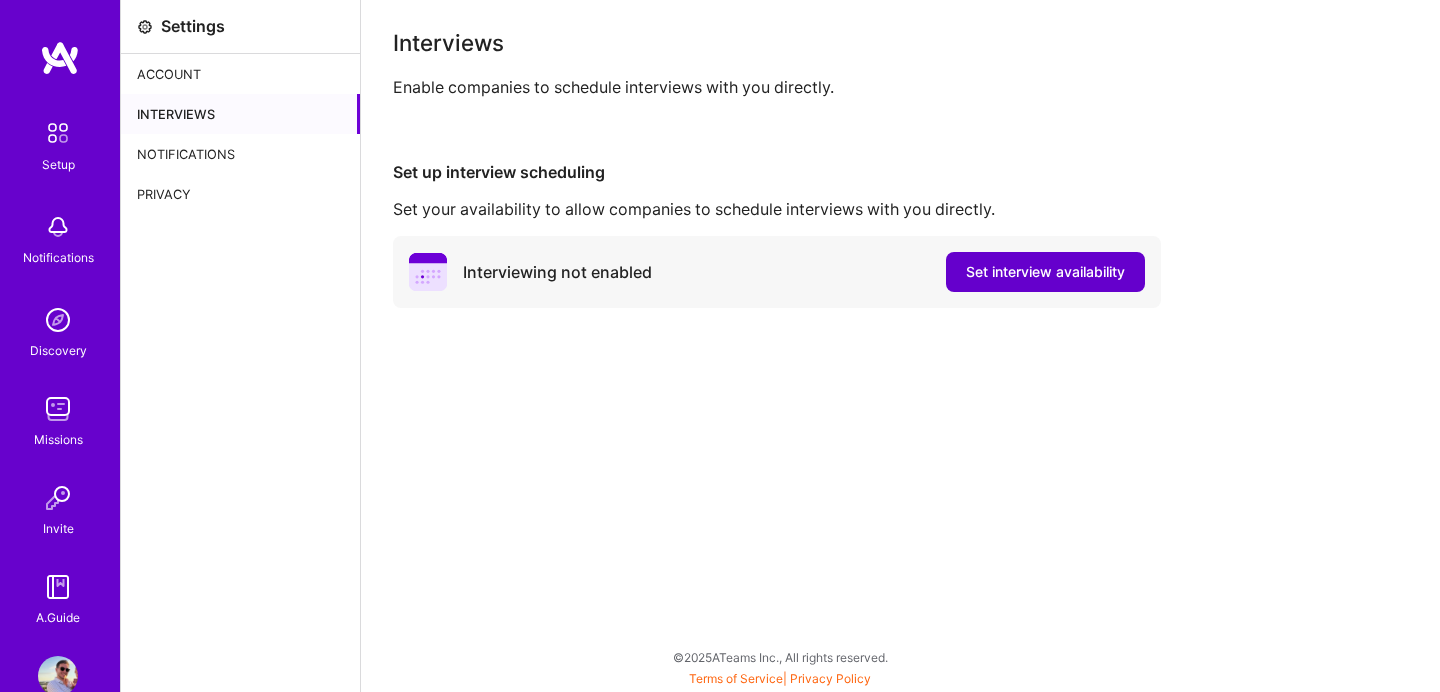 click on "Set interview availability" at bounding box center [1045, 272] 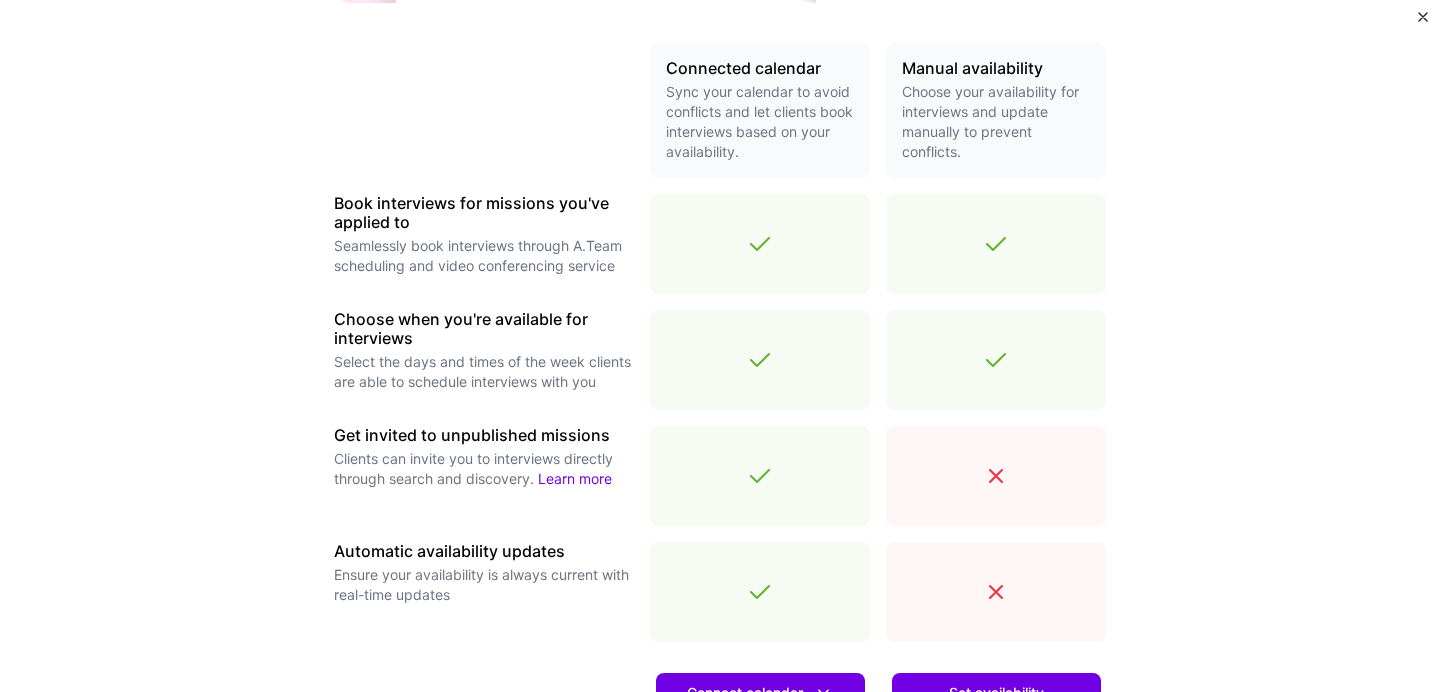 scroll, scrollTop: 709, scrollLeft: 0, axis: vertical 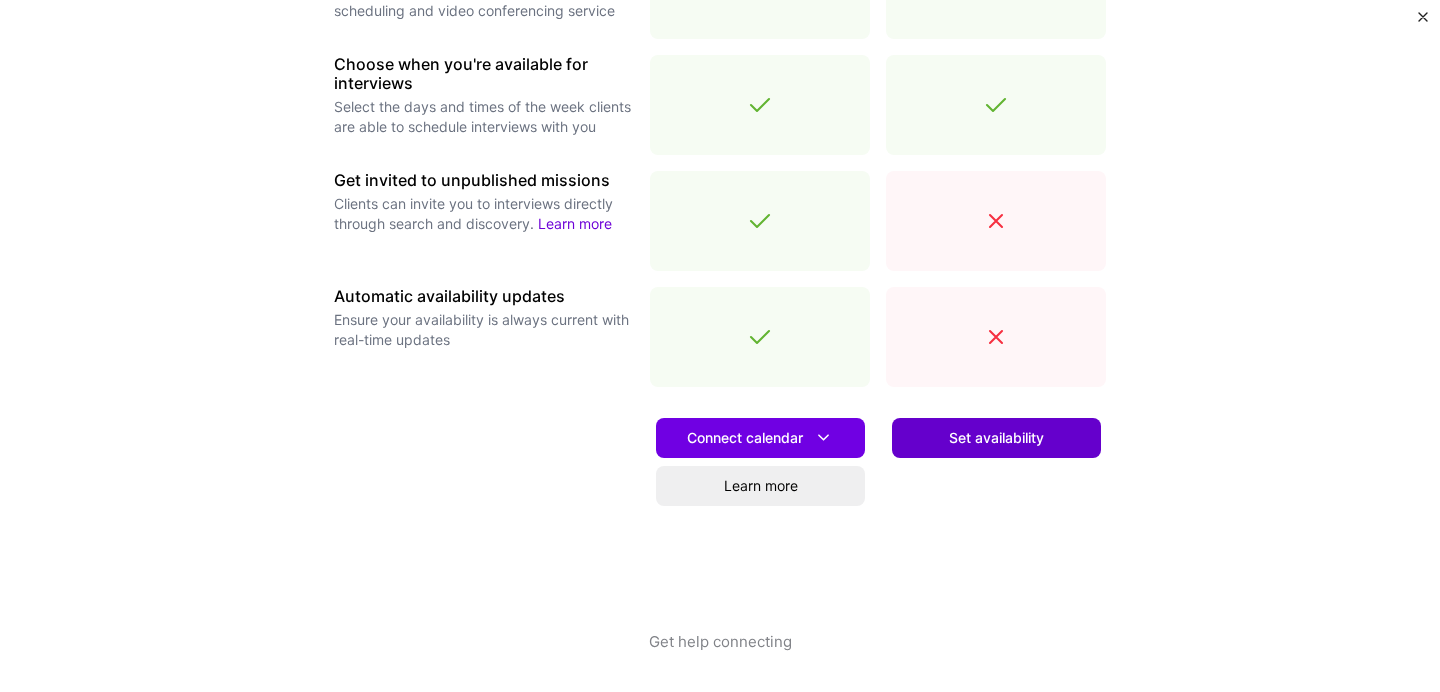 click on "Set availability" at bounding box center [996, 438] 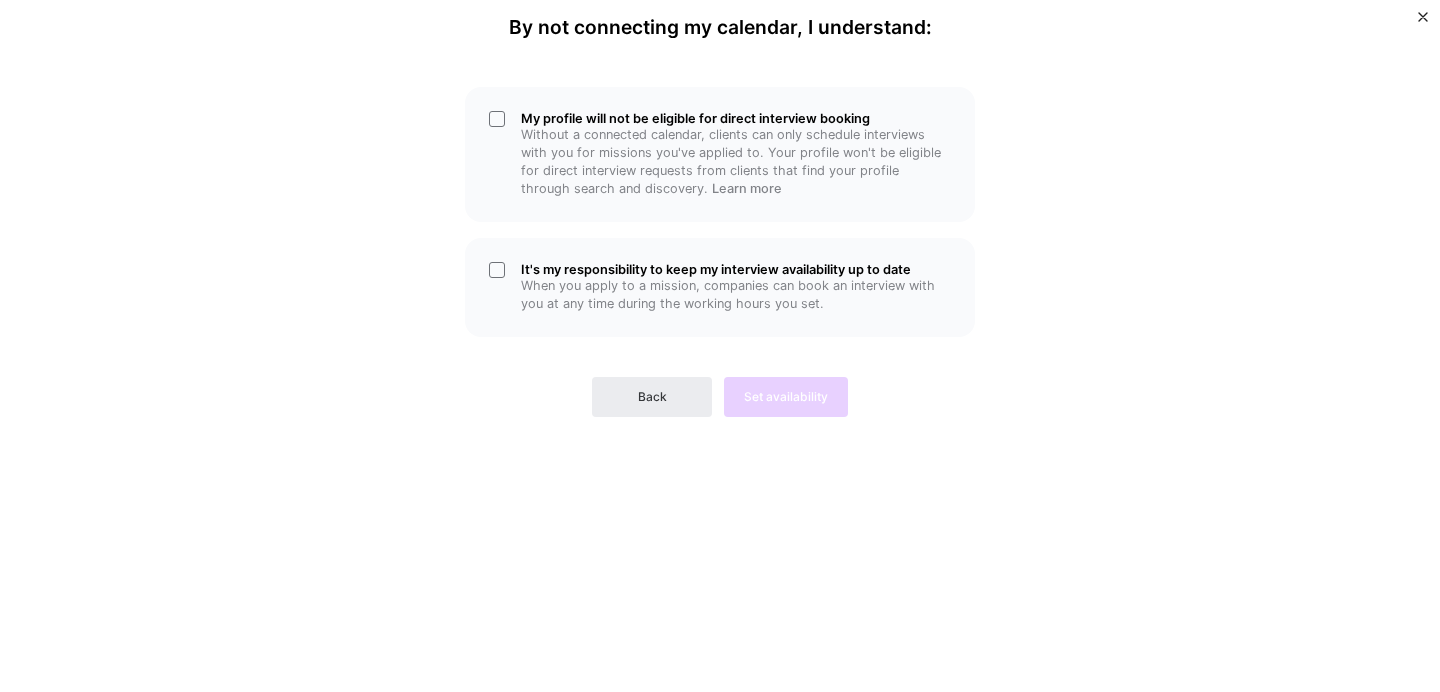 scroll, scrollTop: 0, scrollLeft: 0, axis: both 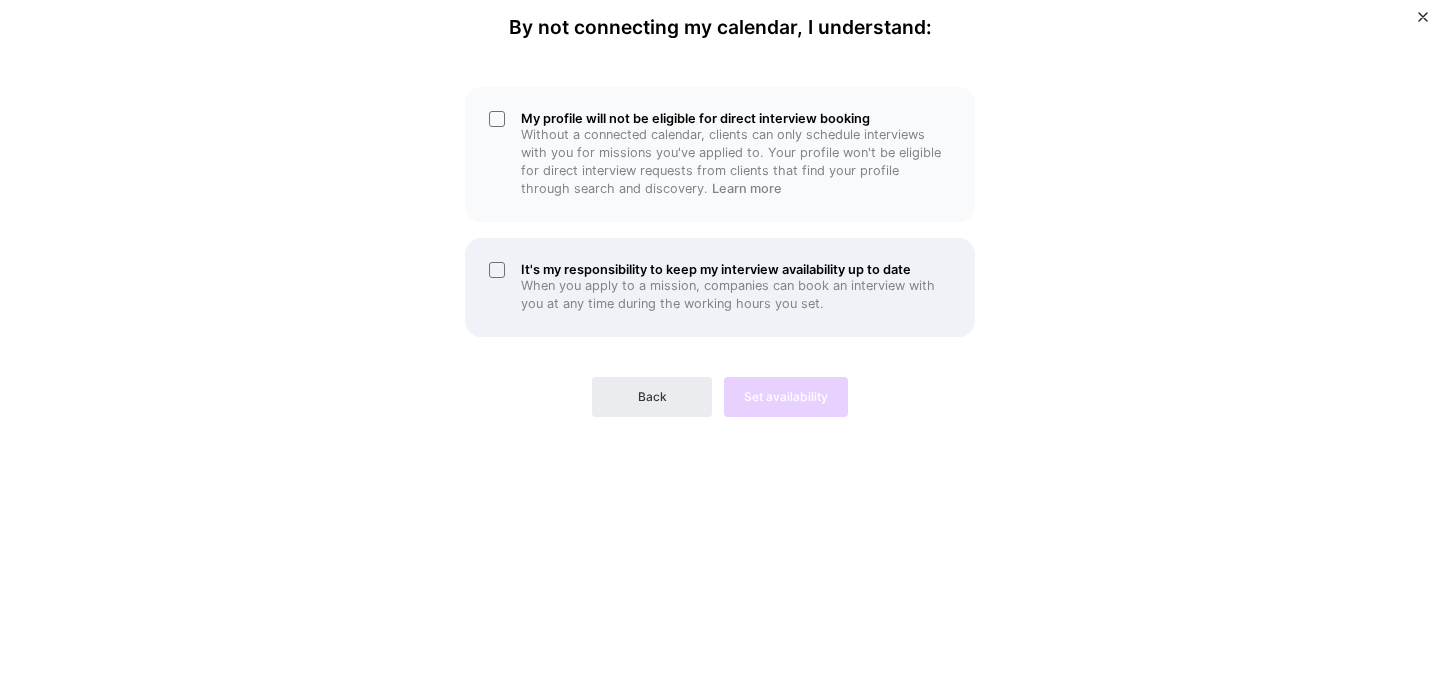 click on "When you apply to a mission, companies can book an interview with you at any time during the working hours you set." at bounding box center [736, 295] 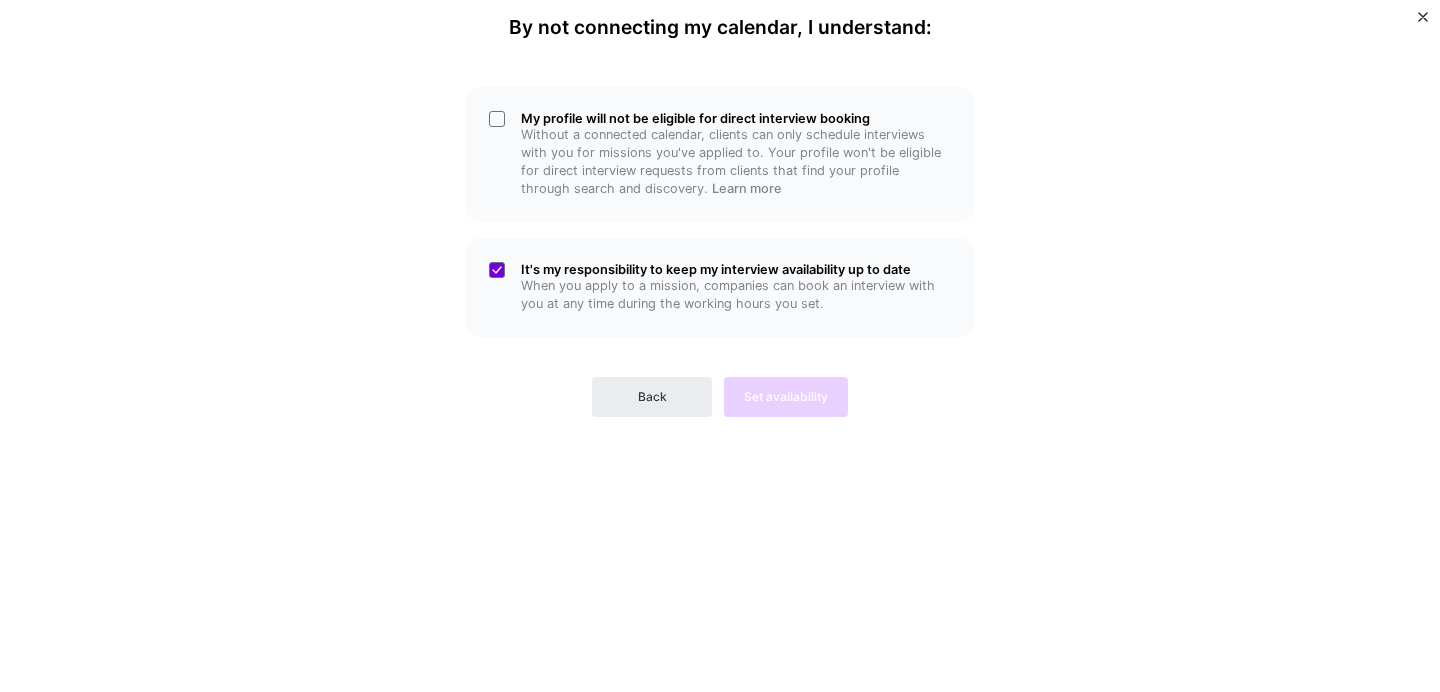 click on "Back Set availability" at bounding box center [720, 381] 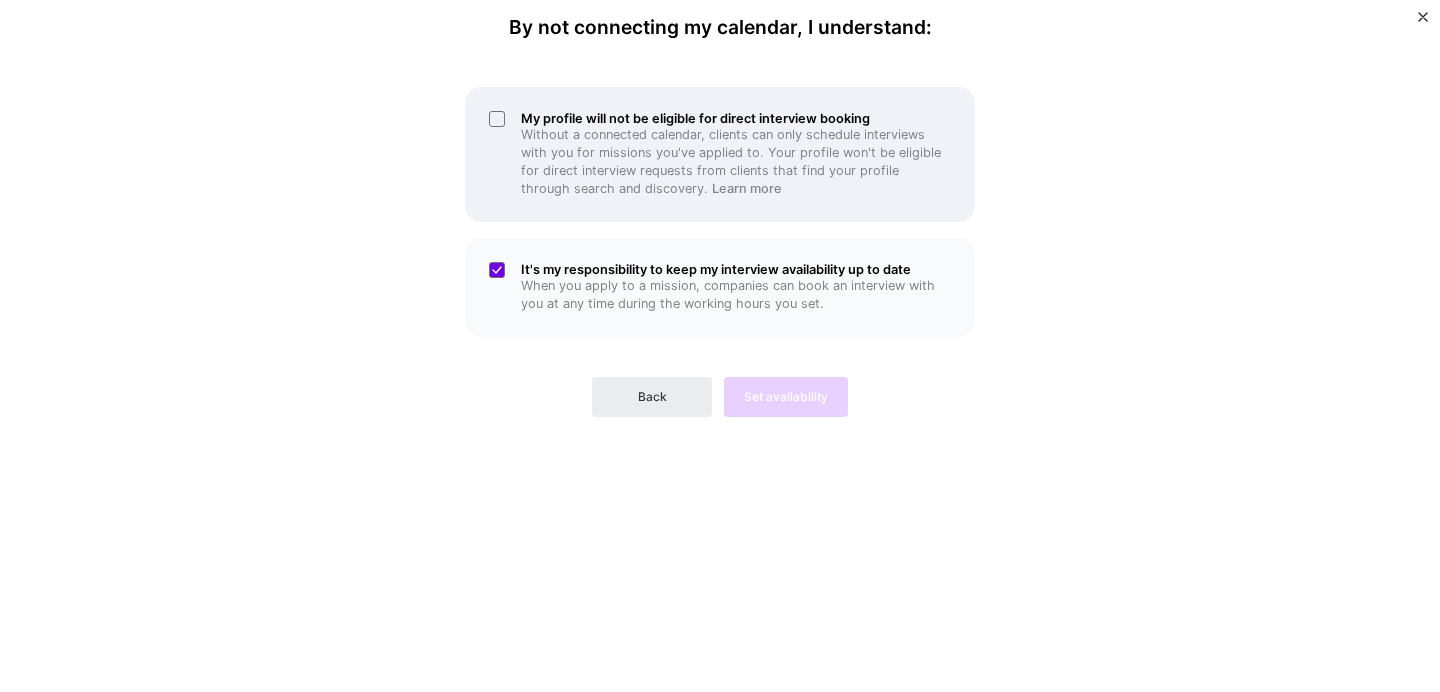 click on "Without a connected calendar, clients can only schedule interviews with you for missions you've applied to. Your profile won't be eligible for direct interview requests from clients that find your profile through search and discovery.   Learn more" at bounding box center (736, 162) 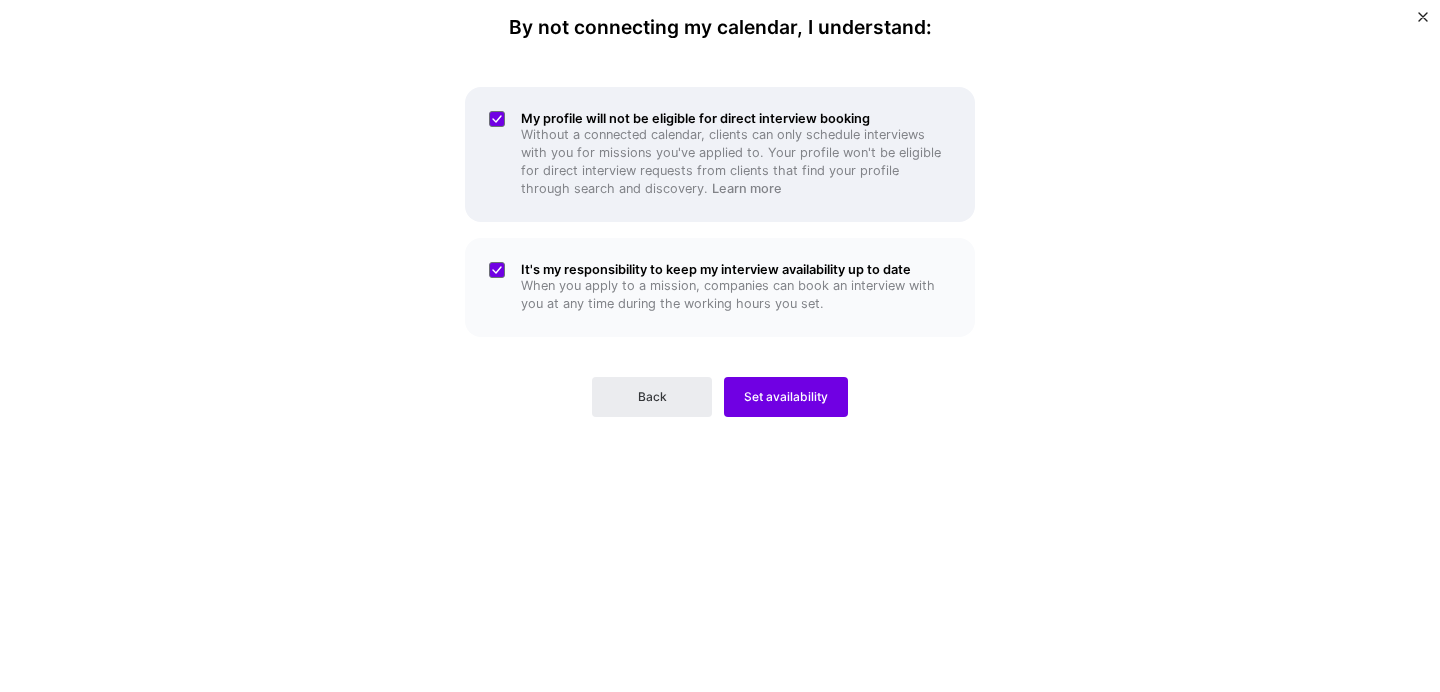 click on "Without a connected calendar, clients can only schedule interviews with you for missions you've applied to. Your profile won't be eligible for direct interview requests from clients that find your profile through search and discovery.   Learn more" at bounding box center (736, 162) 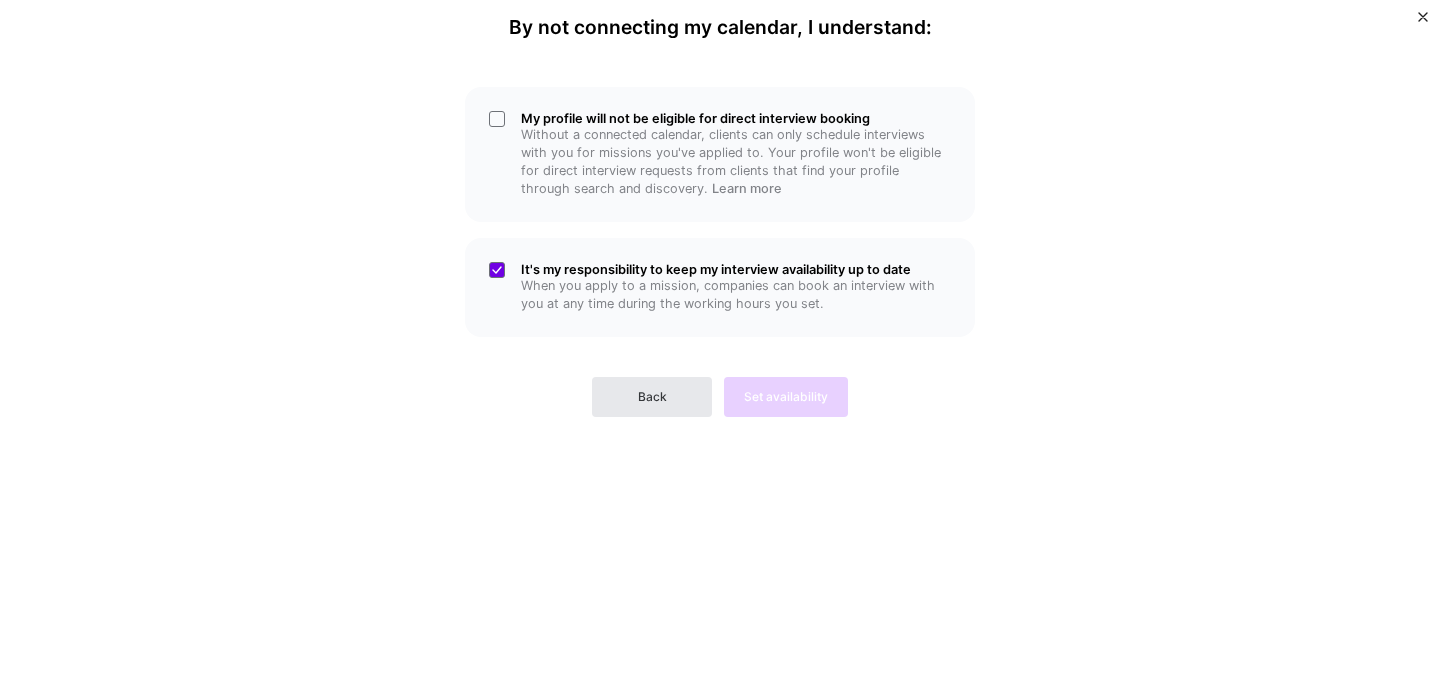 click on "Back" at bounding box center (652, 397) 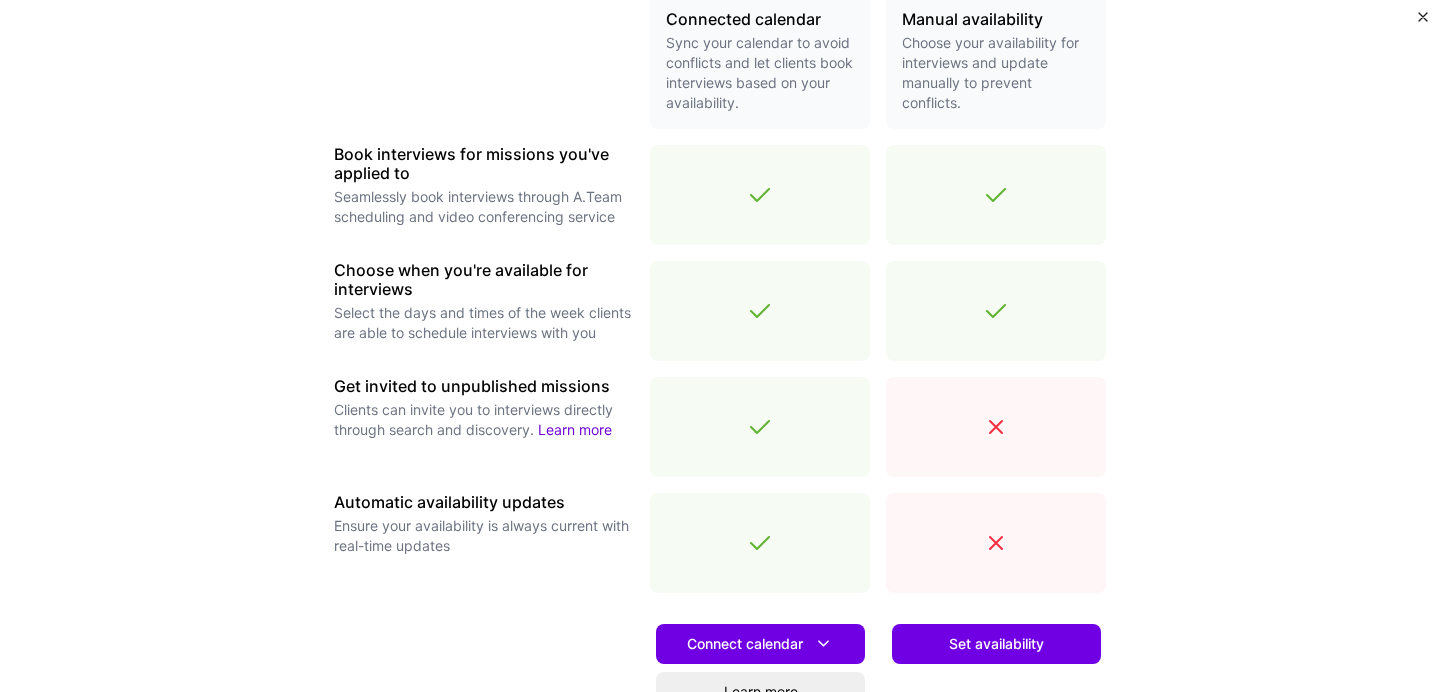 scroll, scrollTop: 709, scrollLeft: 0, axis: vertical 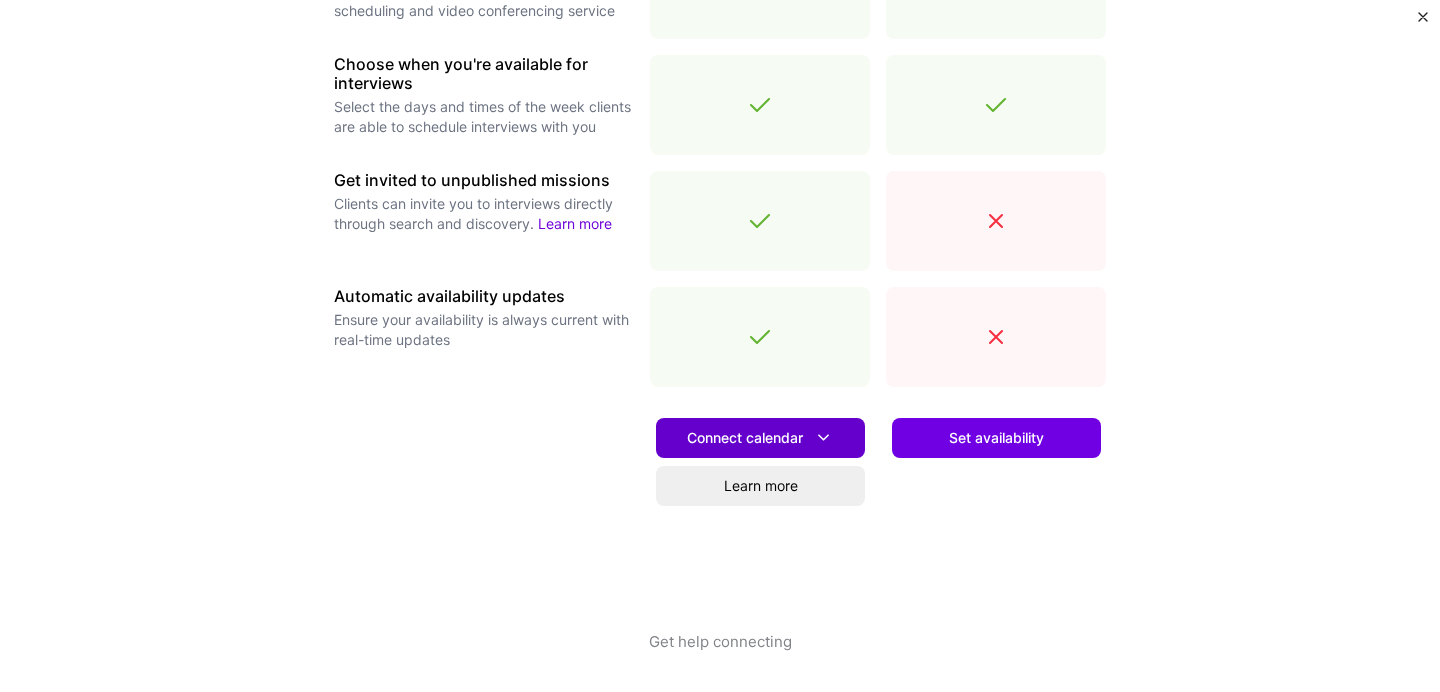 click on "Connect calendar" at bounding box center [760, 437] 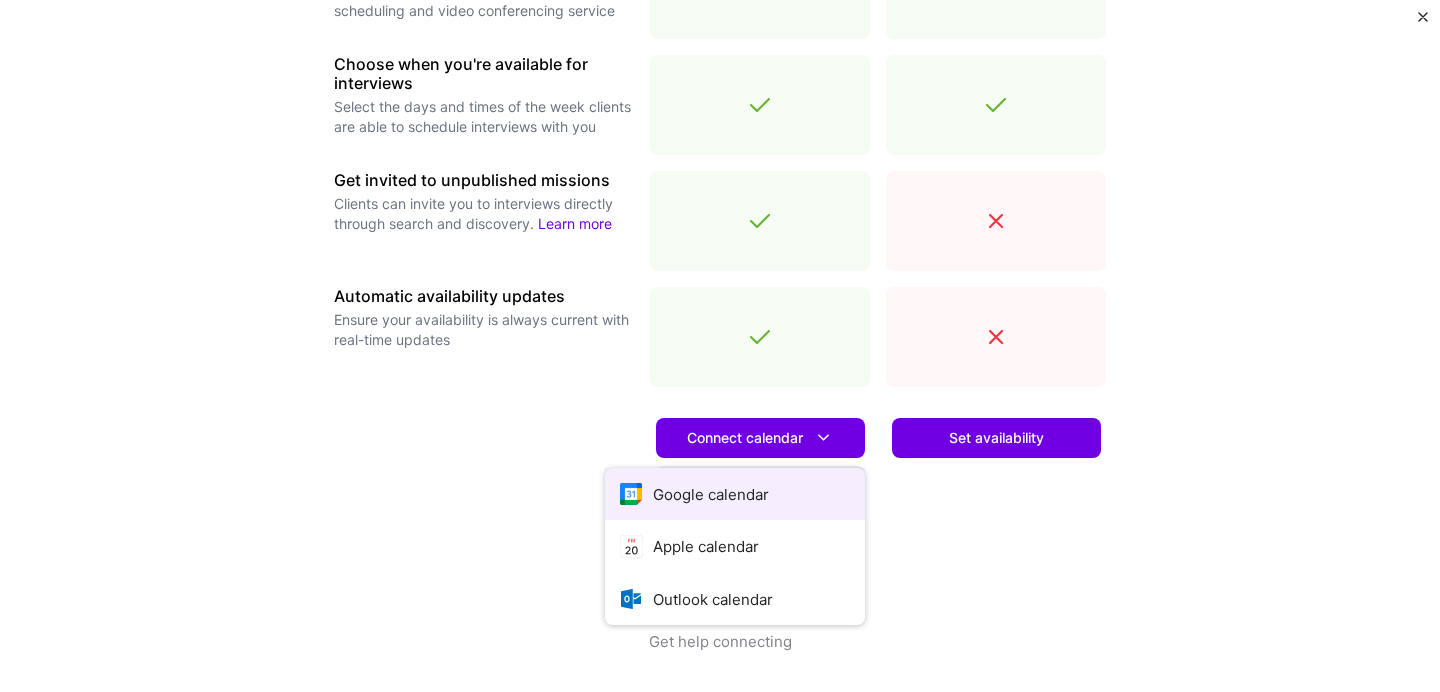 click on "Google calendar" at bounding box center (735, 494) 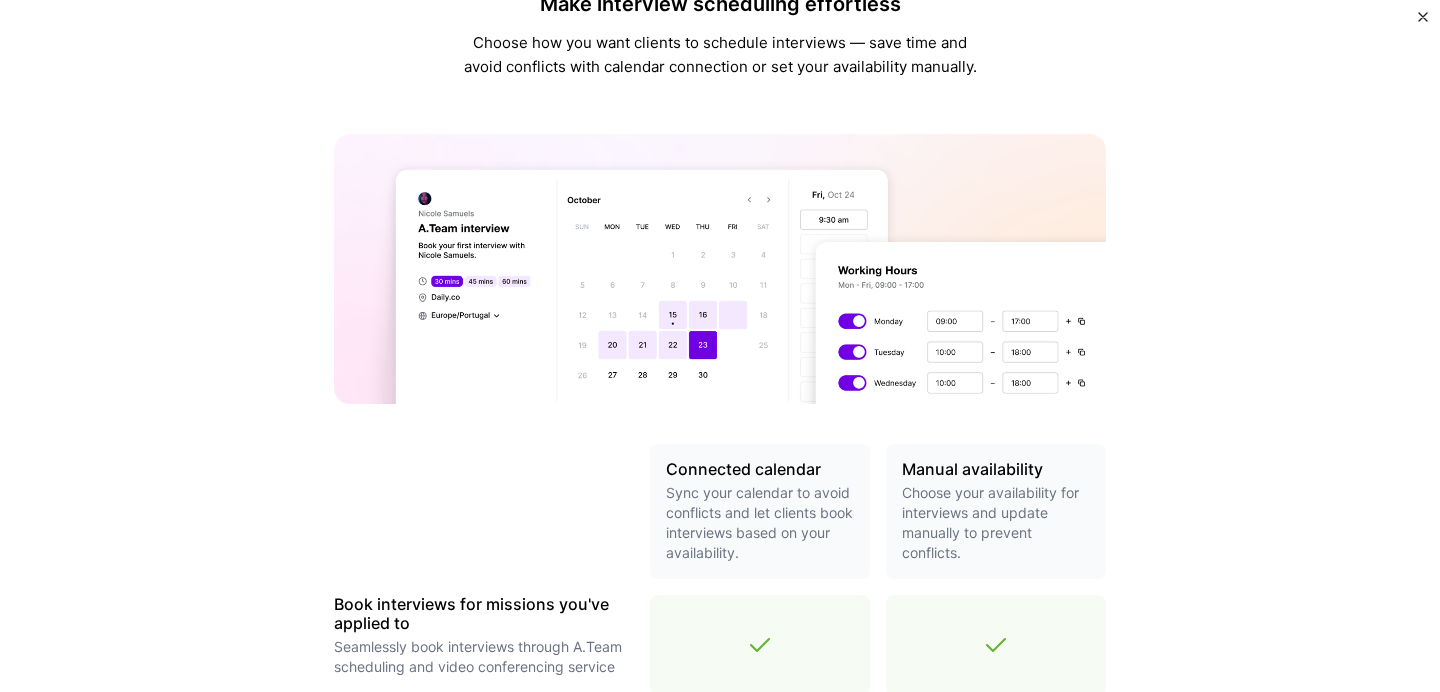scroll, scrollTop: 98, scrollLeft: 0, axis: vertical 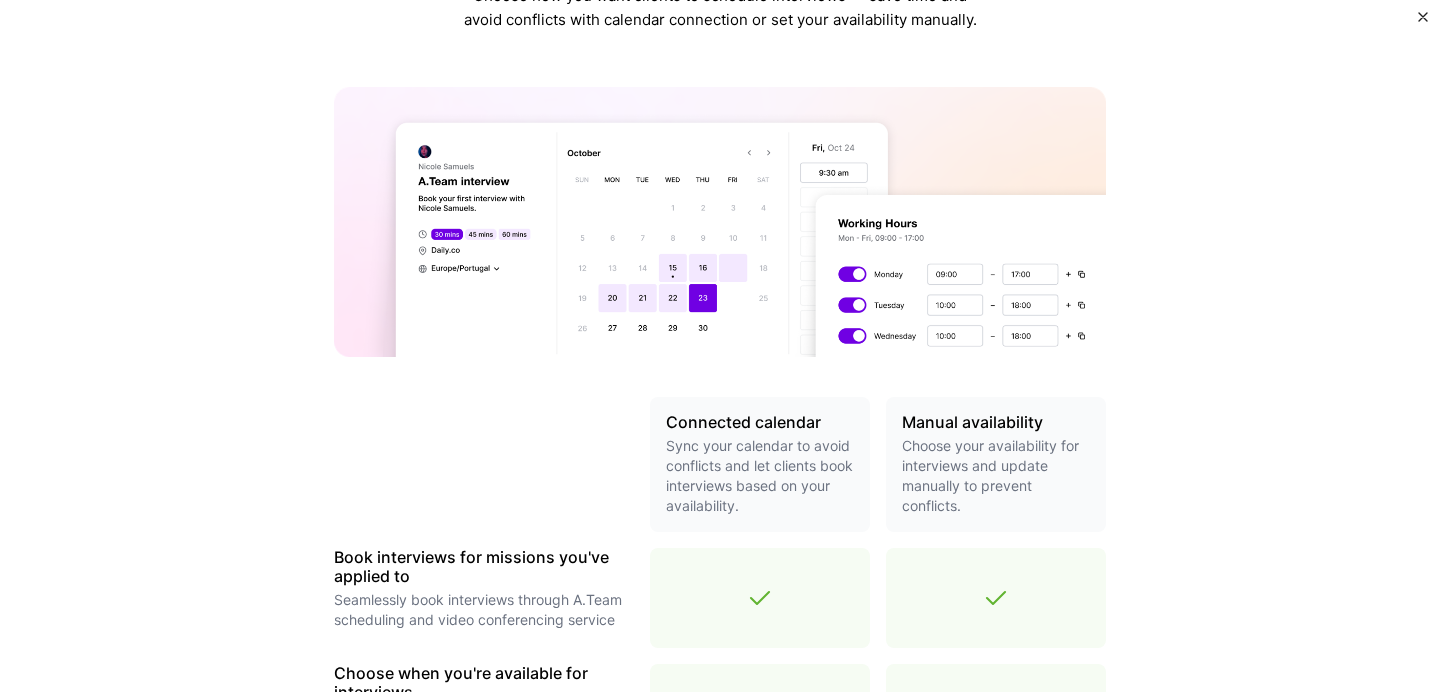 click at bounding box center [1423, 17] 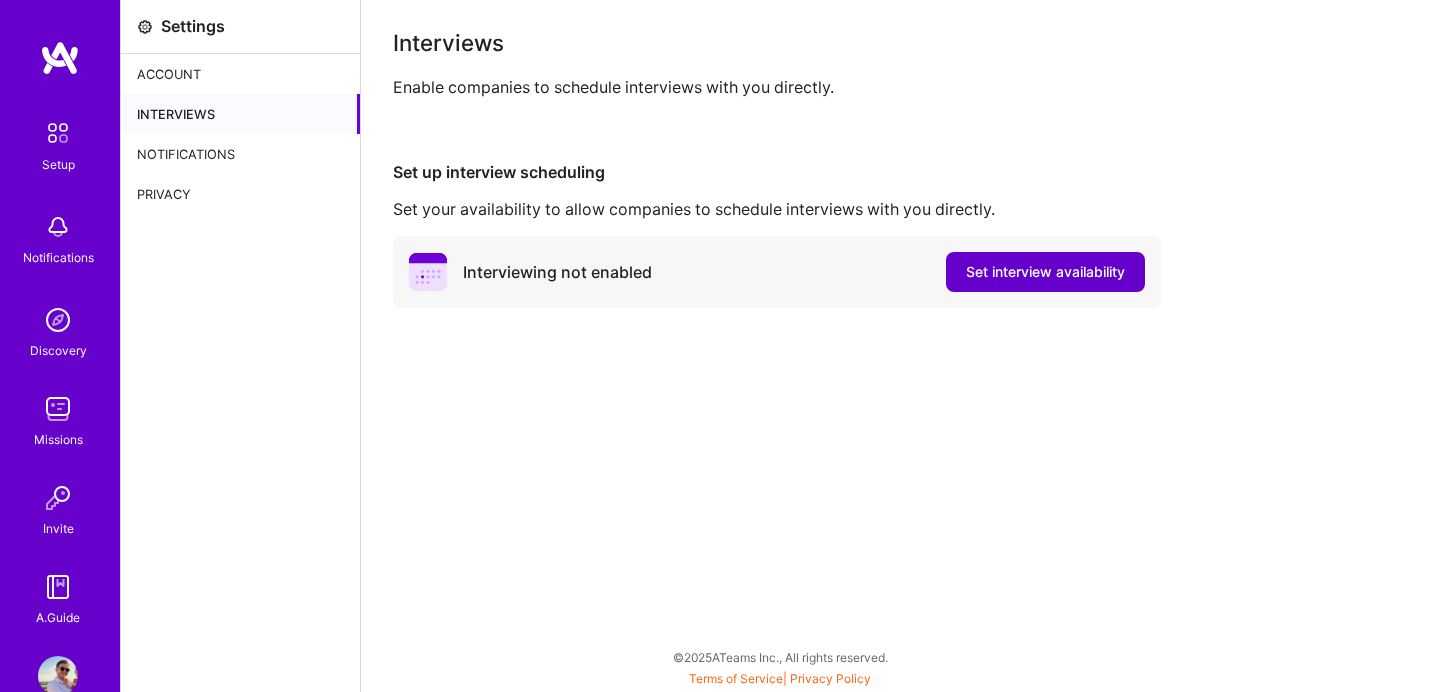 click on "Set interview availability" at bounding box center (1045, 272) 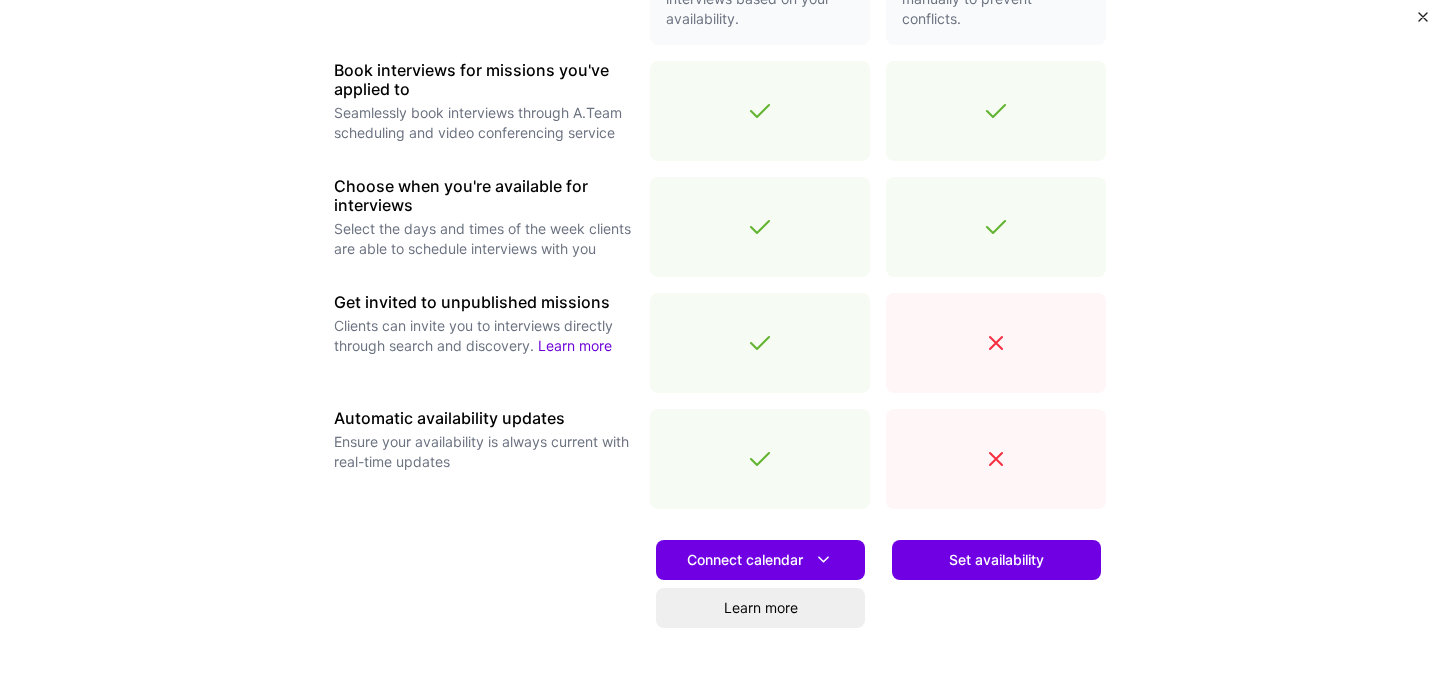 scroll, scrollTop: 709, scrollLeft: 0, axis: vertical 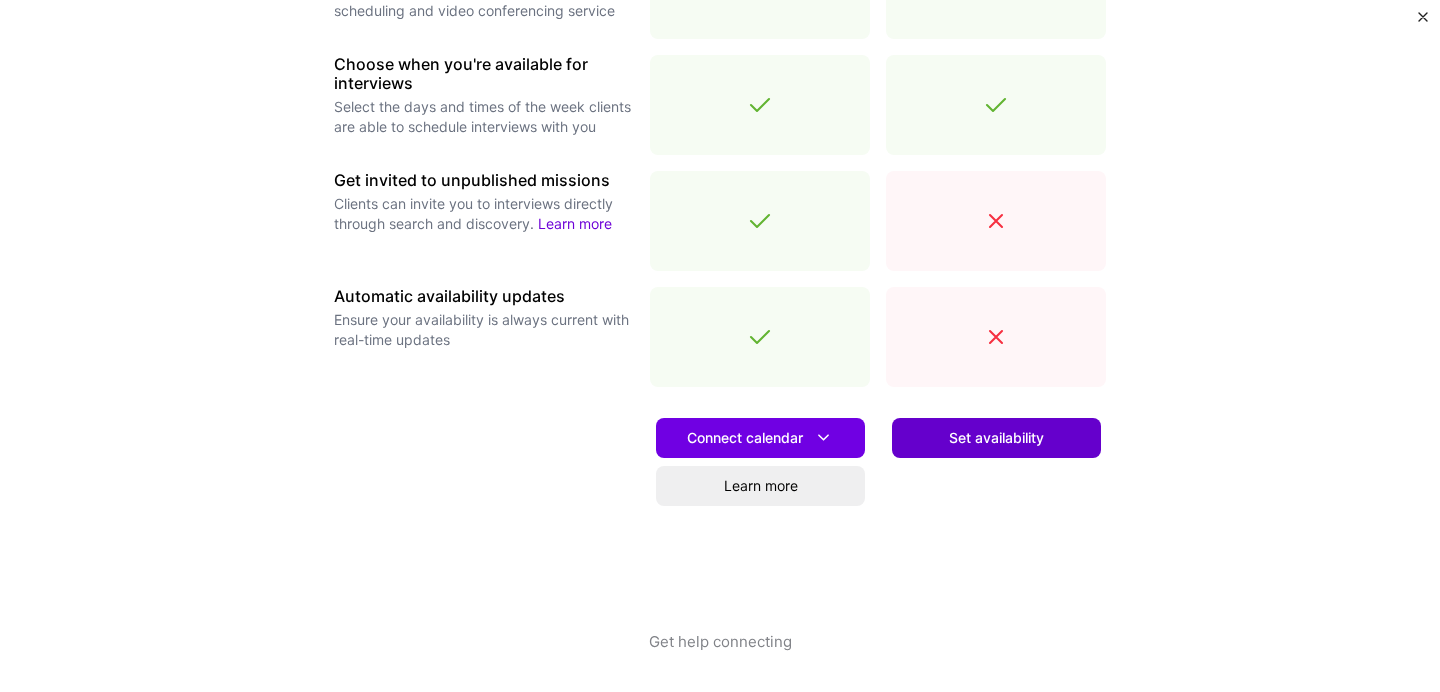 click on "Set availability" at bounding box center [996, 438] 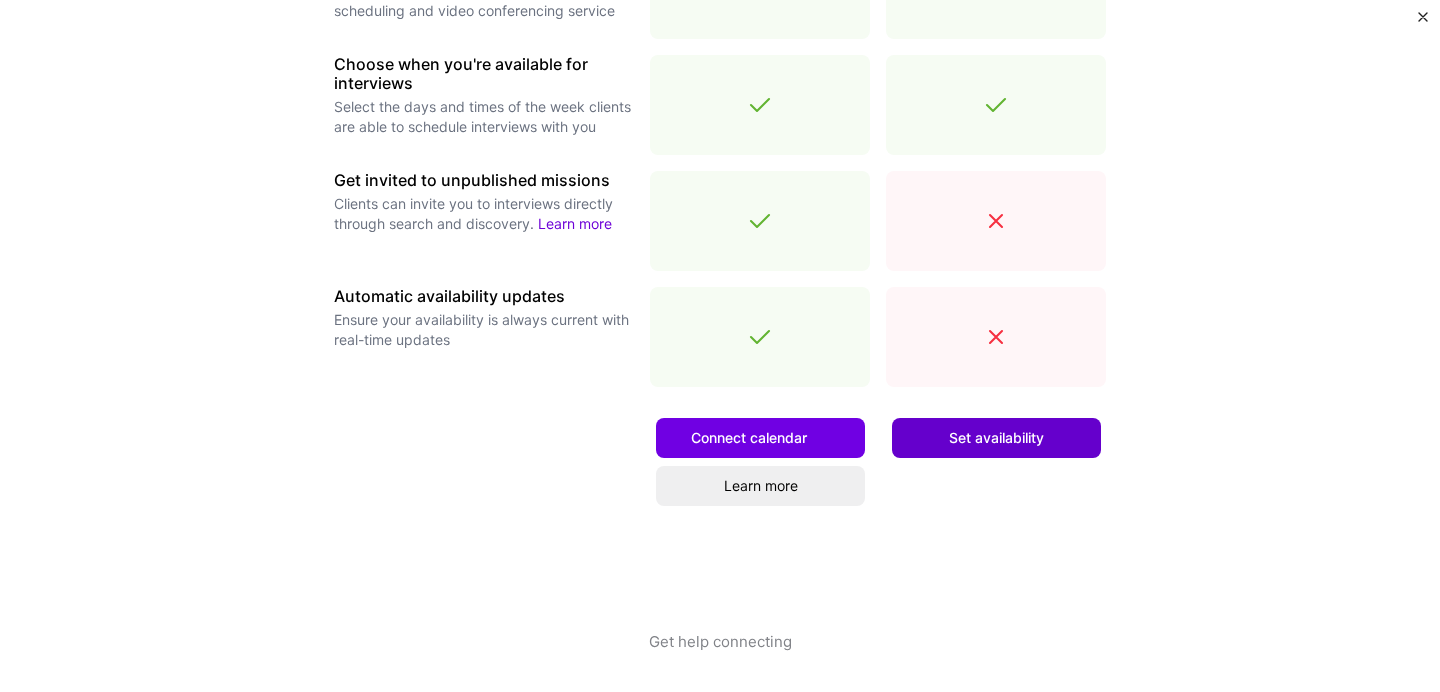 scroll, scrollTop: 0, scrollLeft: 0, axis: both 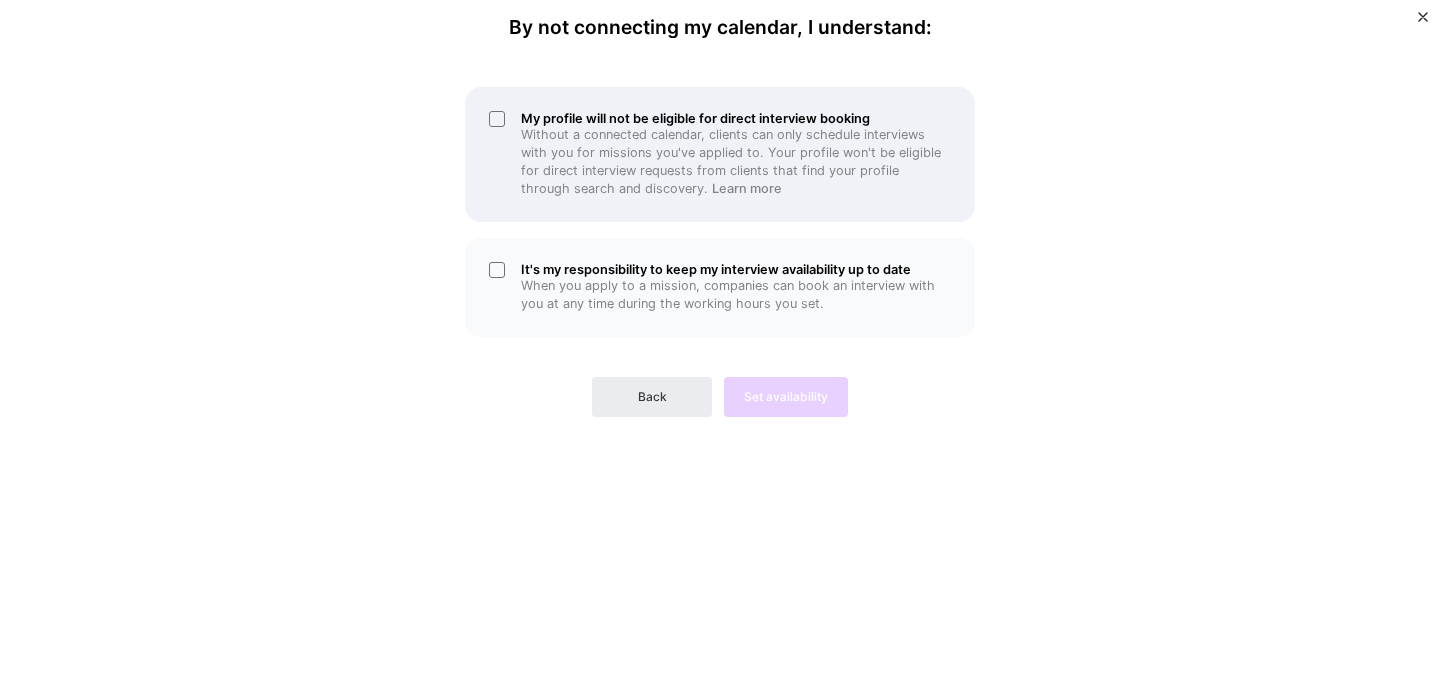 click on "Without a connected calendar, clients can only schedule interviews with you for missions you've applied to. Your profile won't be eligible for direct interview requests from clients that find your profile through search and discovery.   Learn more" at bounding box center [736, 162] 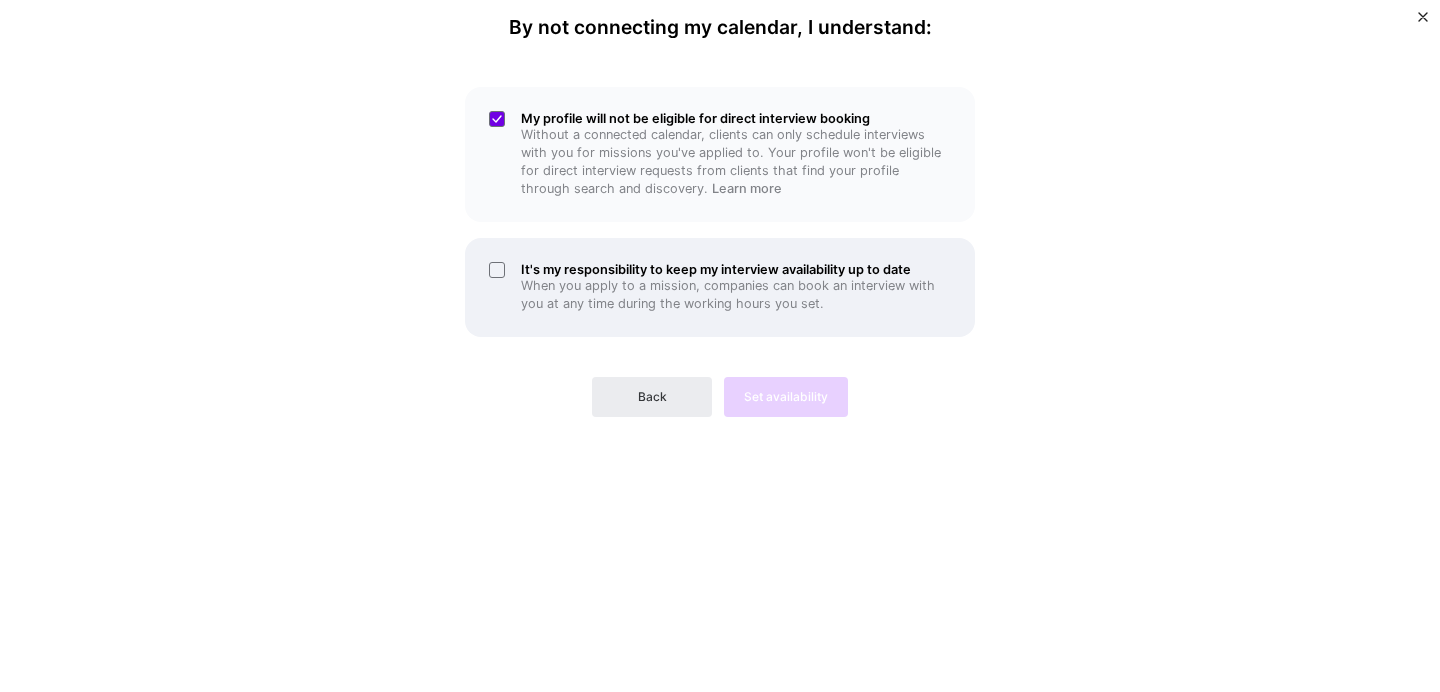 click on "When you apply to a mission, companies can book an interview with you at any time during the working hours you set." at bounding box center (736, 295) 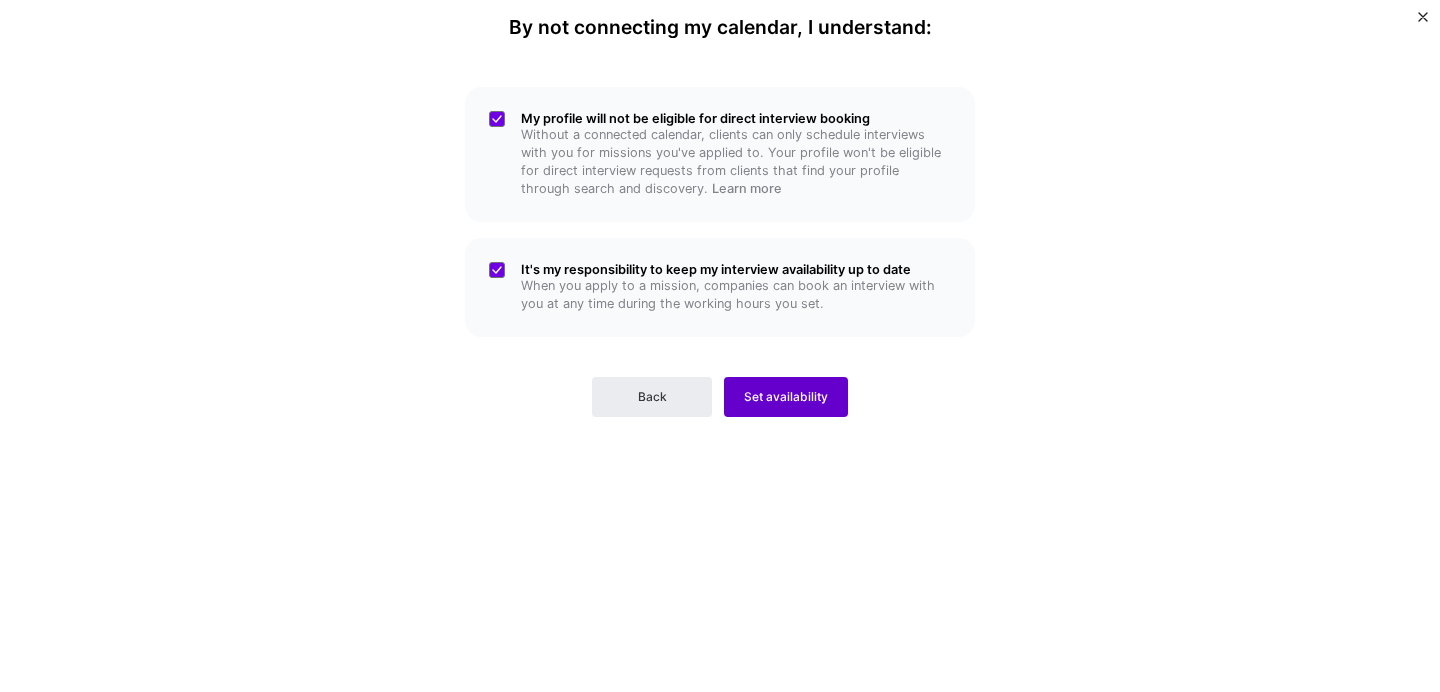 click on "Set availability" at bounding box center [786, 397] 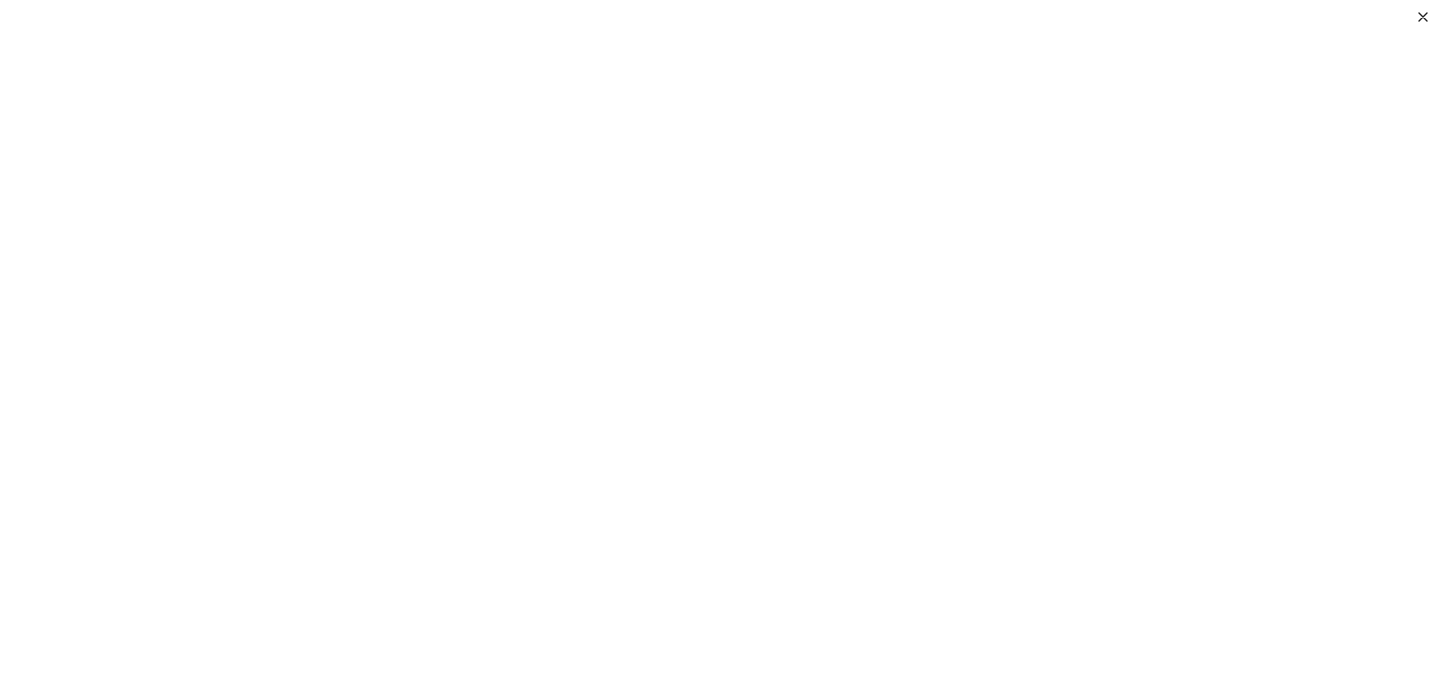 scroll, scrollTop: 0, scrollLeft: 0, axis: both 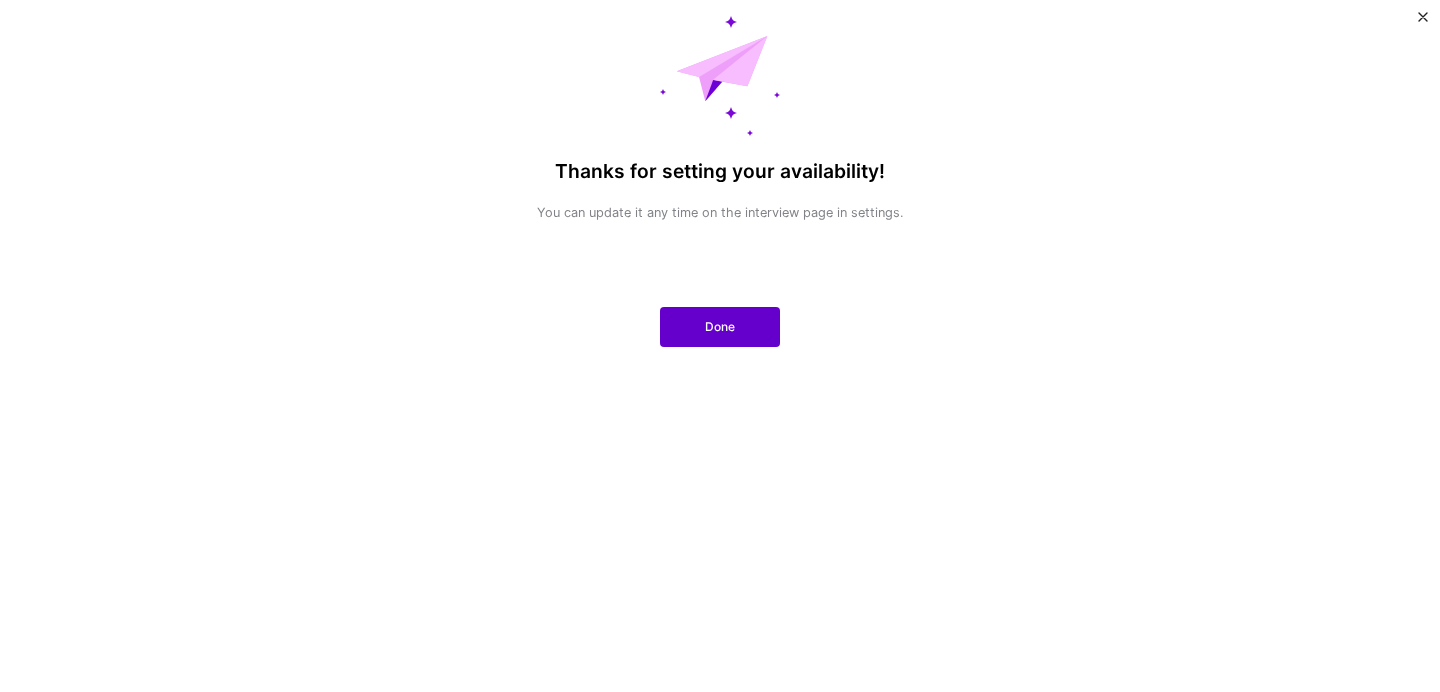 click on "Done" at bounding box center (720, 327) 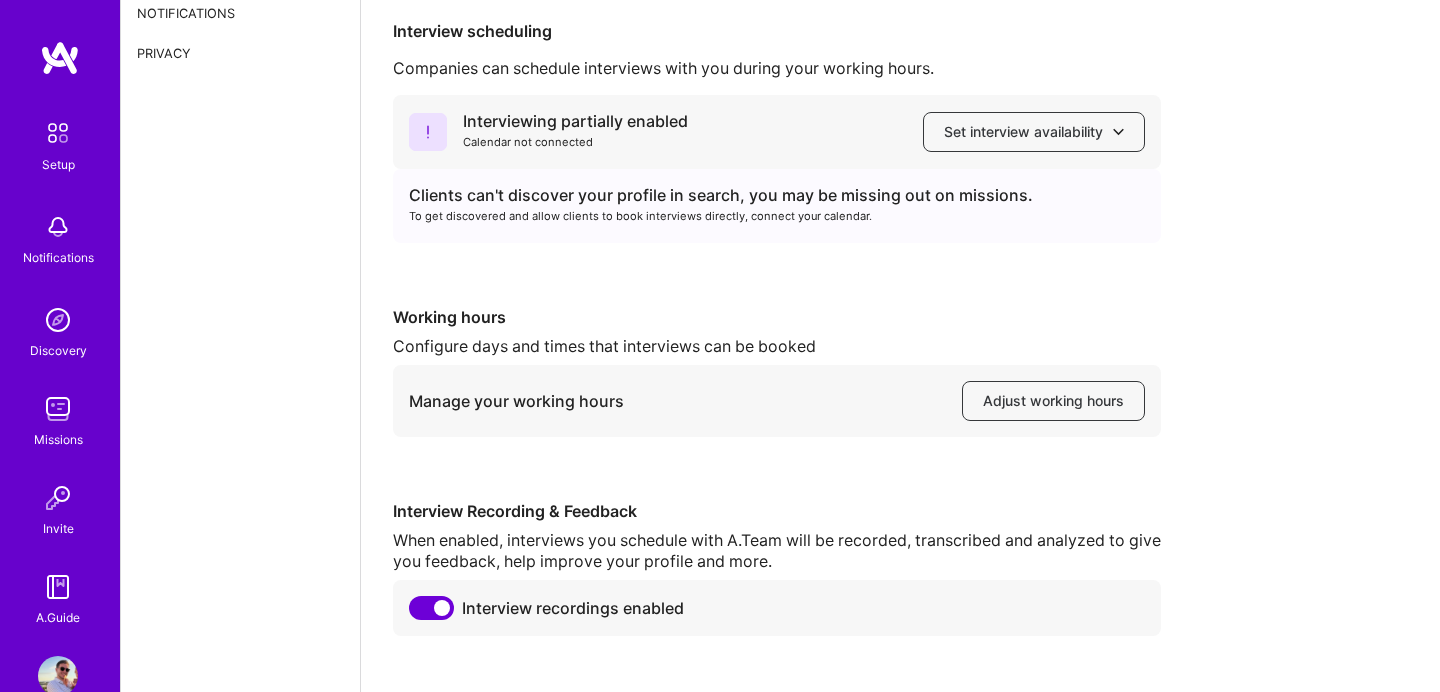 scroll, scrollTop: 181, scrollLeft: 0, axis: vertical 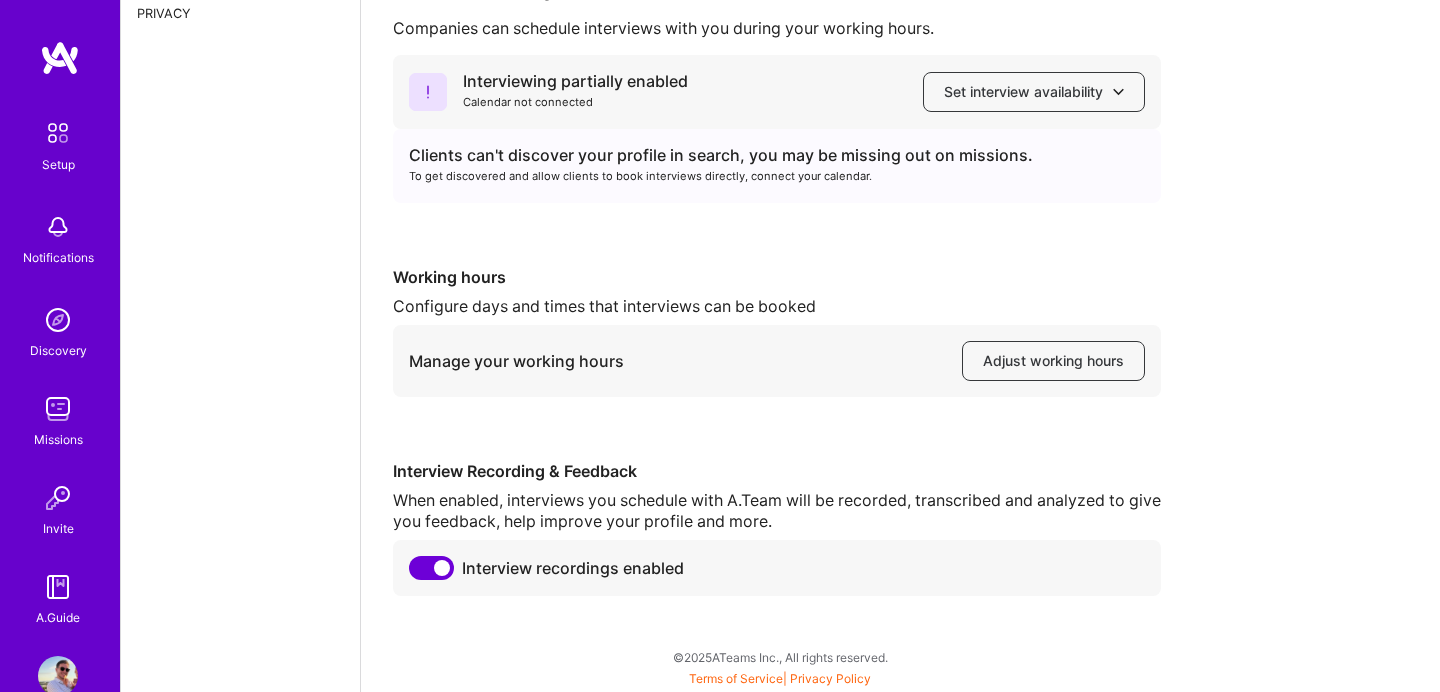 click on "Discovery" at bounding box center (58, 350) 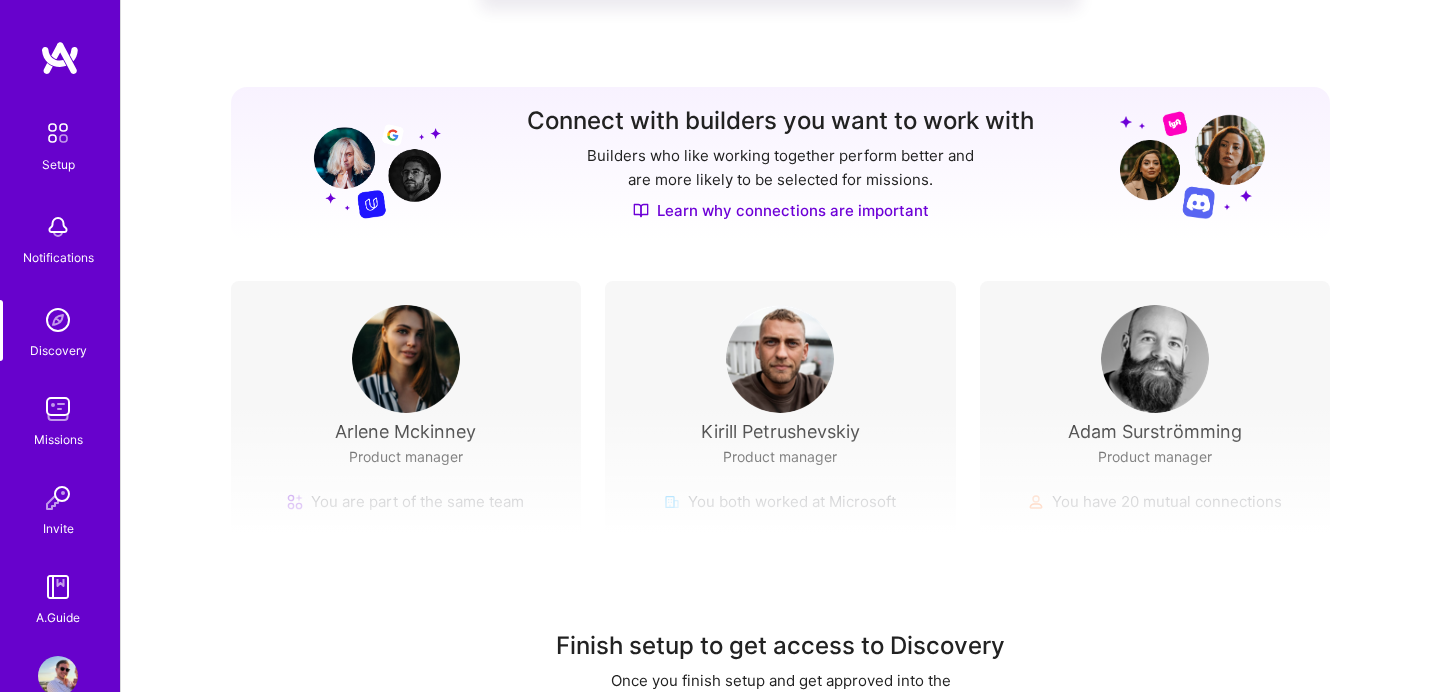 scroll, scrollTop: 0, scrollLeft: 0, axis: both 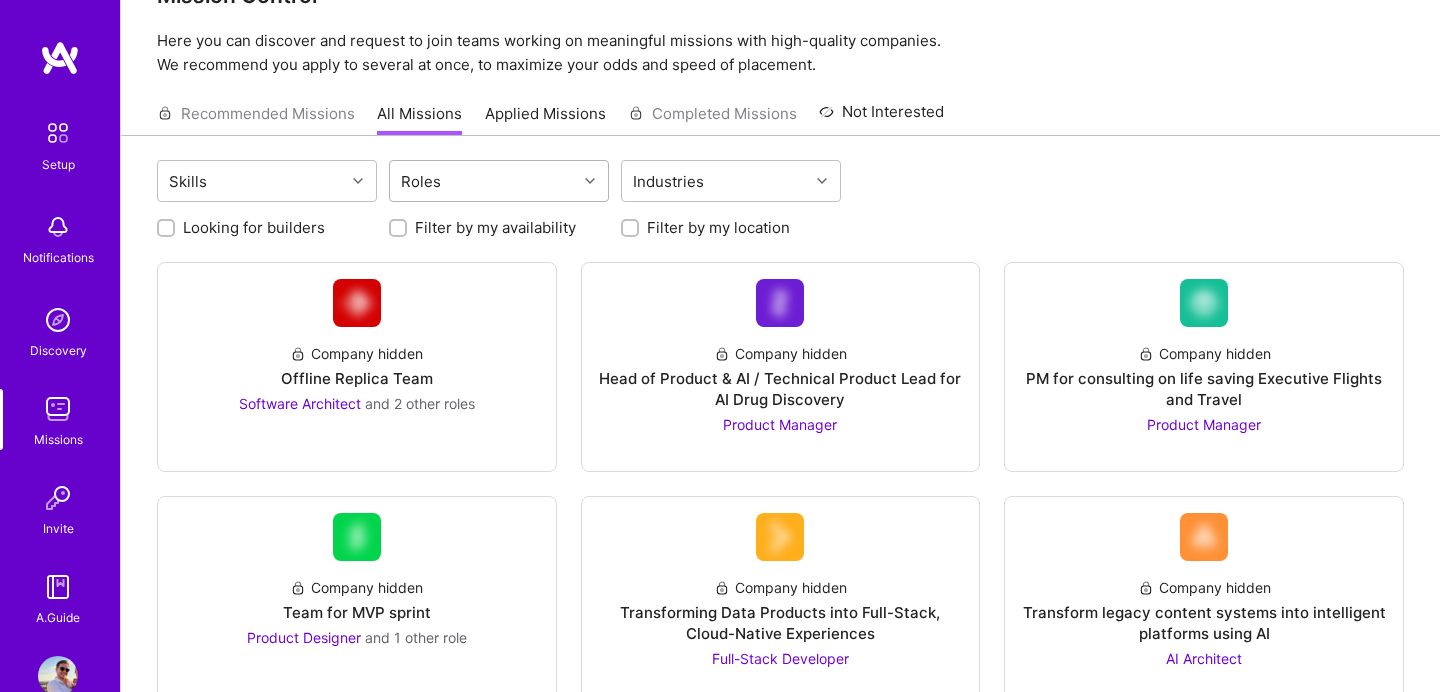 click on "Roles" at bounding box center (499, 181) 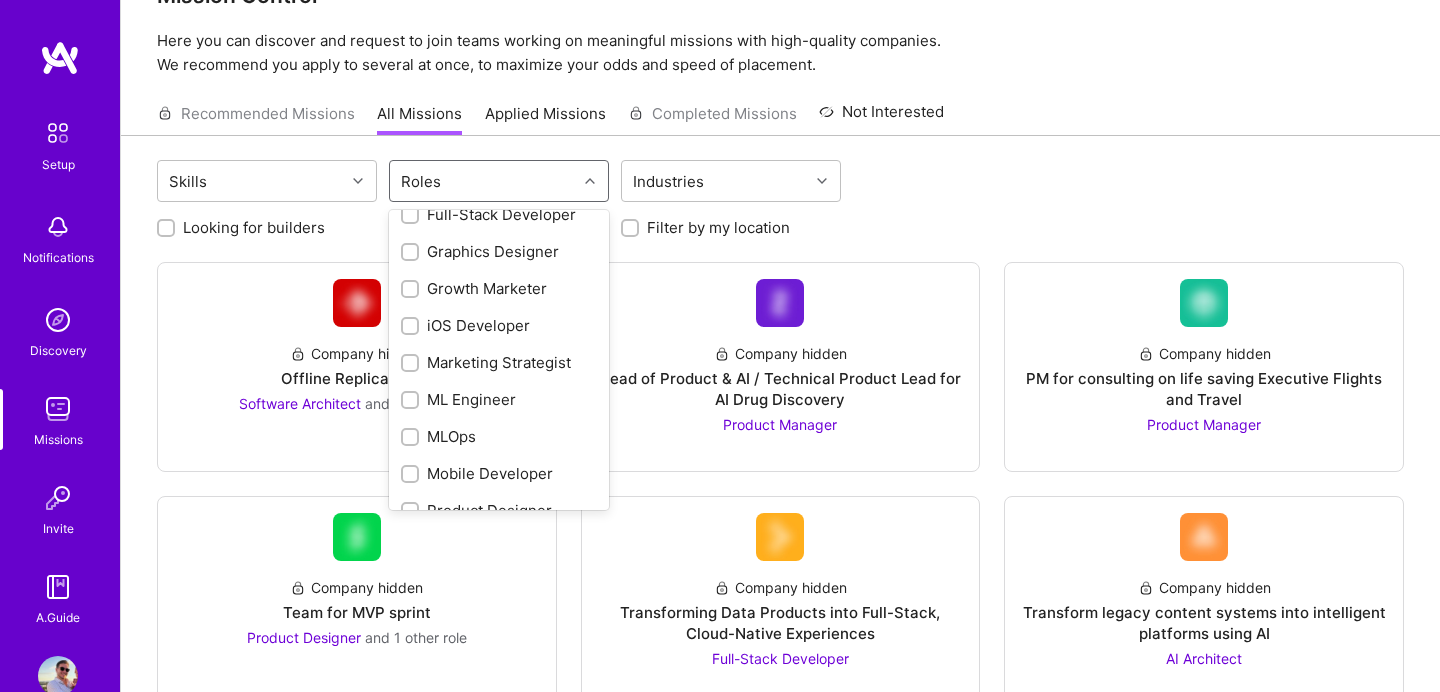 scroll, scrollTop: 577, scrollLeft: 0, axis: vertical 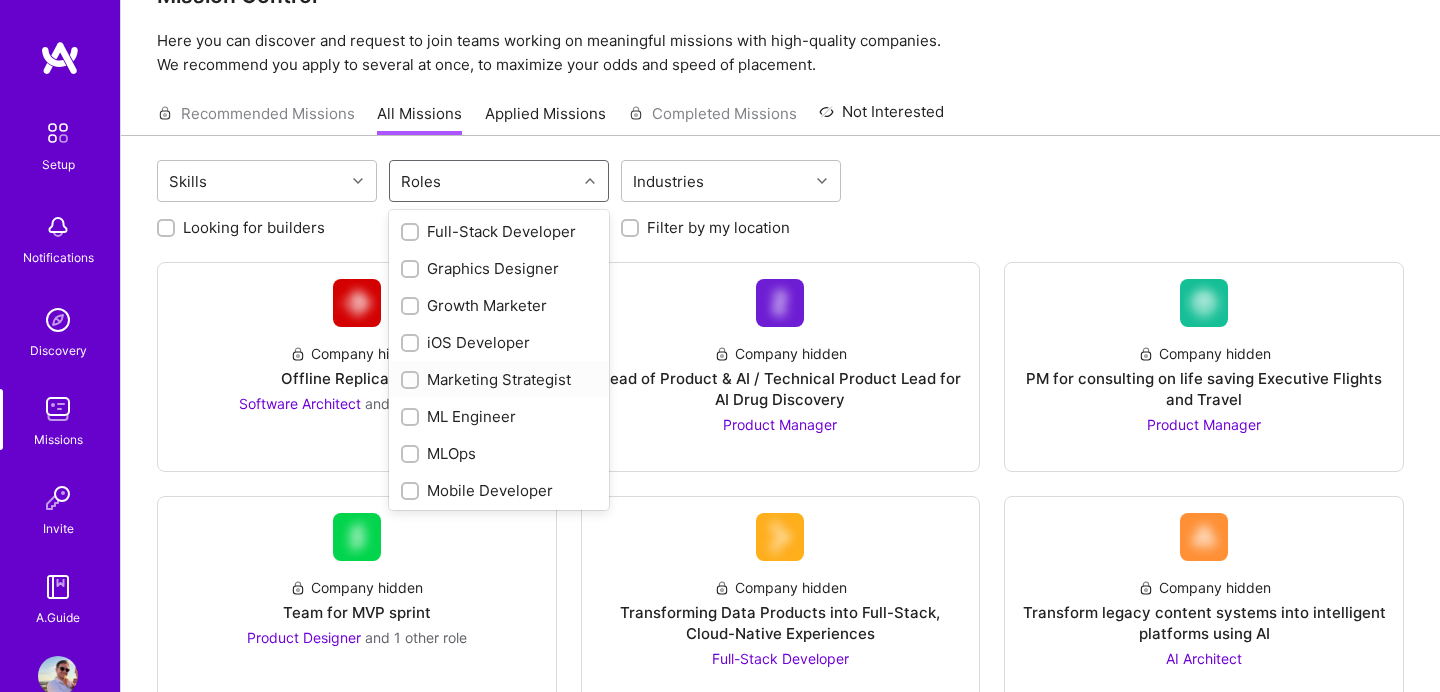 click on "Marketing Strategist" at bounding box center (499, 379) 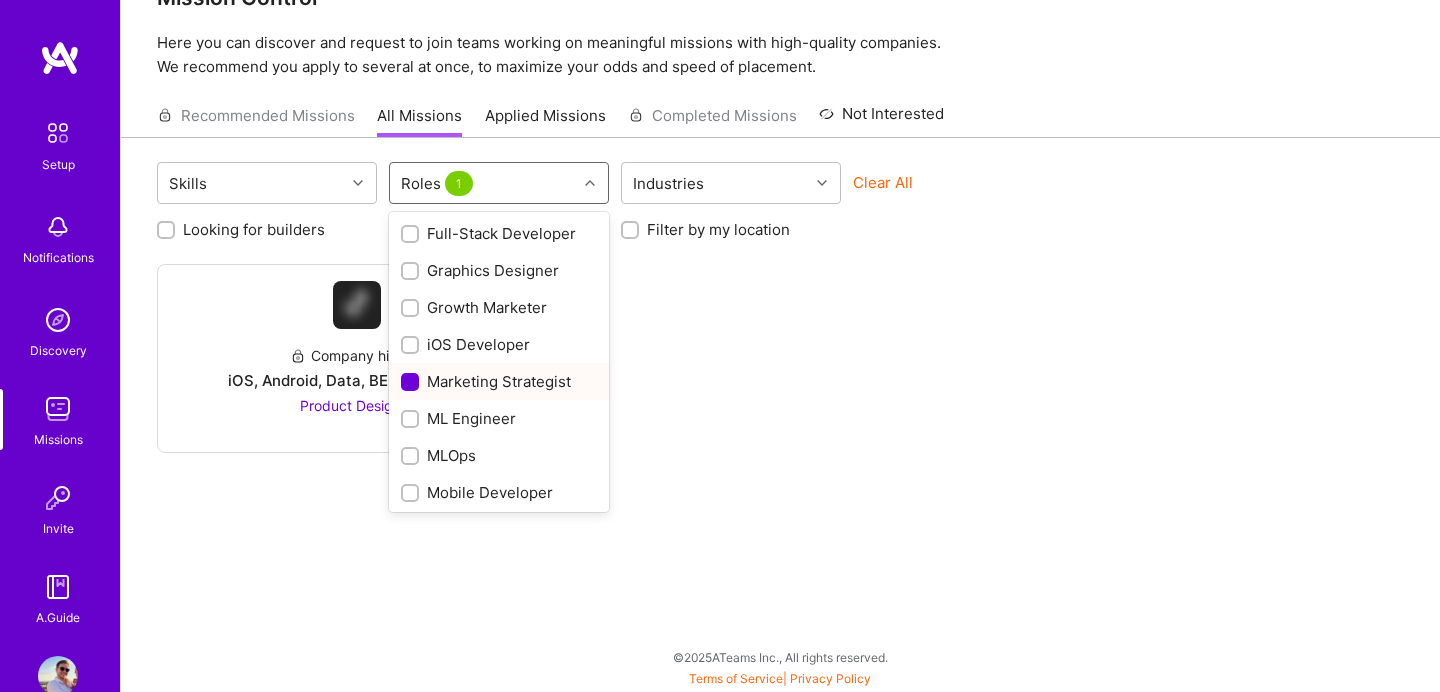 scroll, scrollTop: 55, scrollLeft: 0, axis: vertical 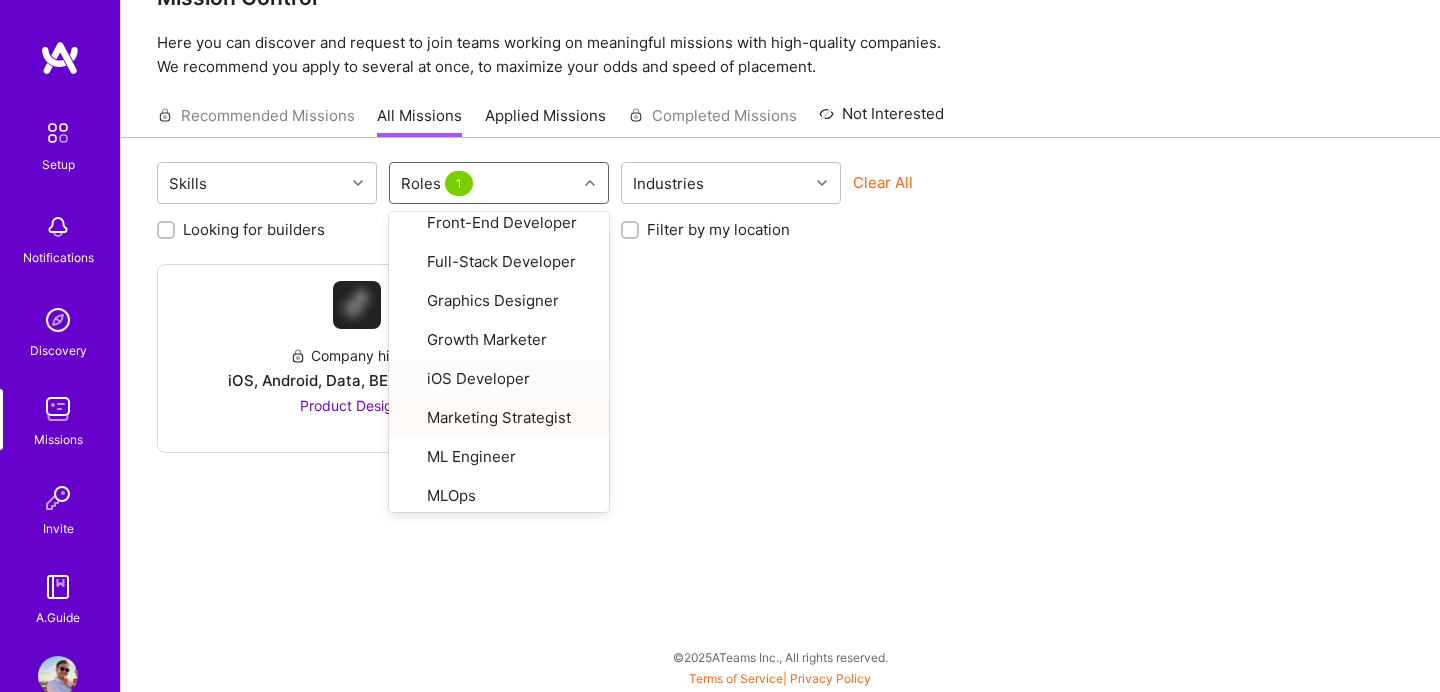 click on "Company hidden iOS, Android, Data, BE, QA & Design Product Designer" at bounding box center [780, 358] 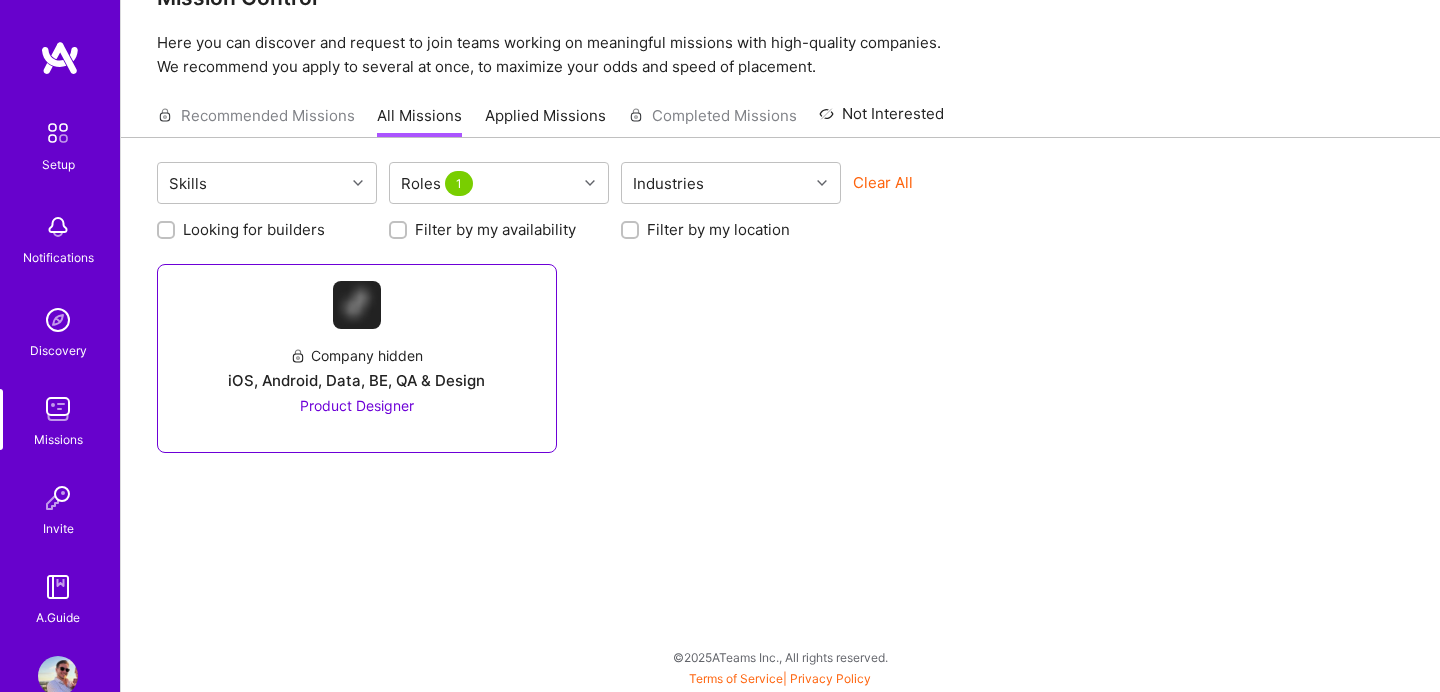 click on "iOS, Android, Data, BE, QA & Design" at bounding box center (356, 380) 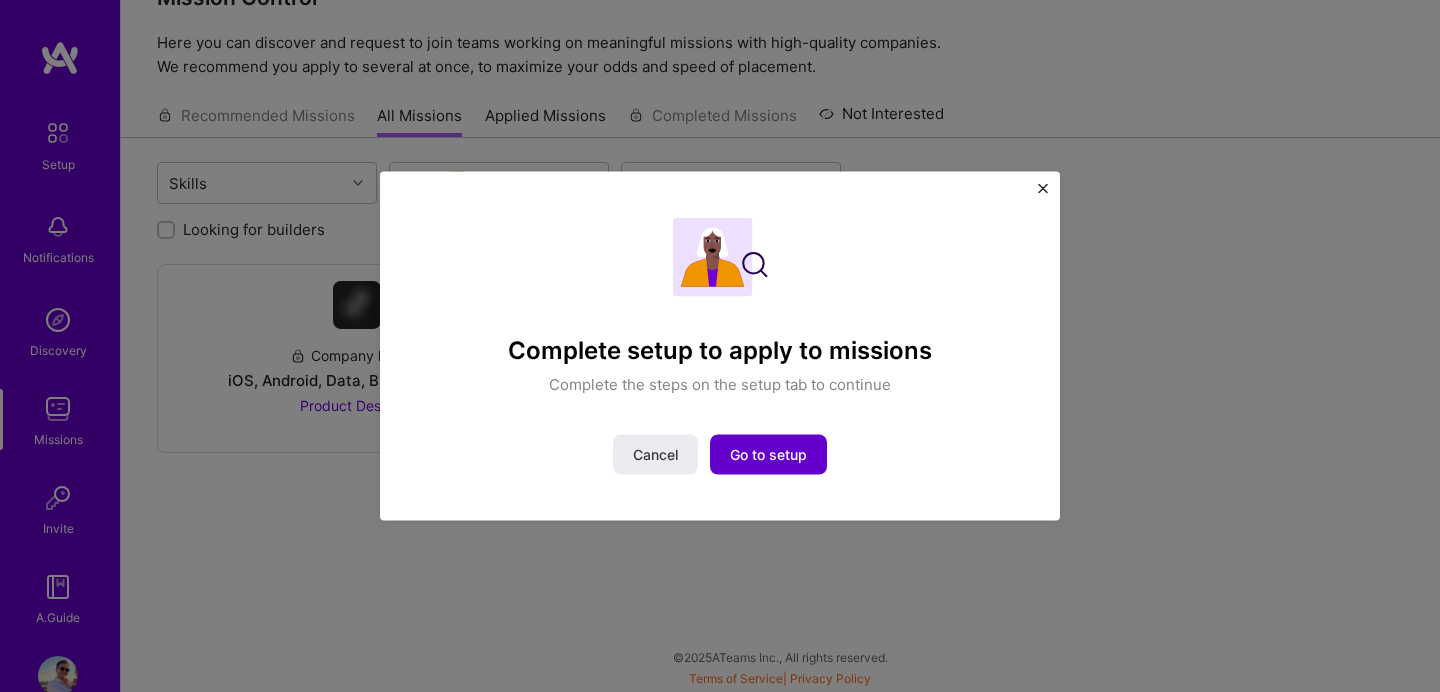 click on "Go to setup" at bounding box center [768, 454] 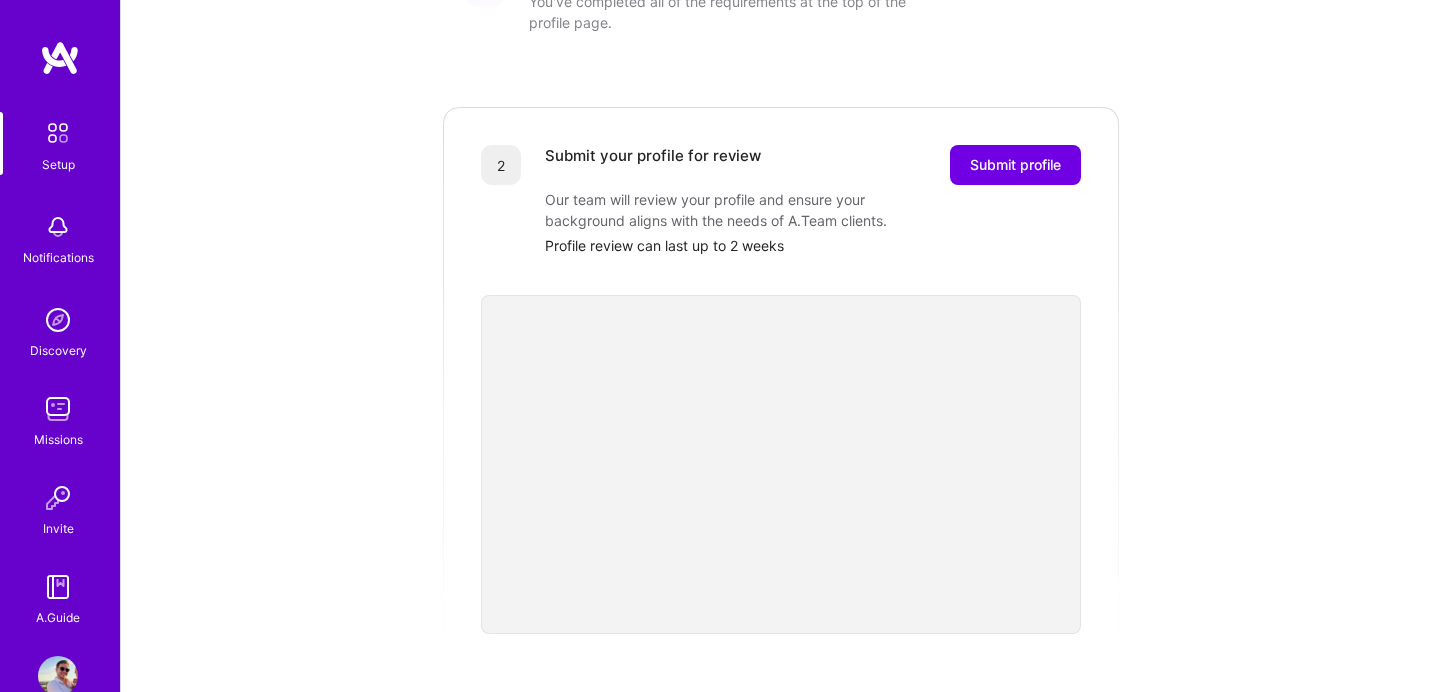 scroll, scrollTop: 338, scrollLeft: 0, axis: vertical 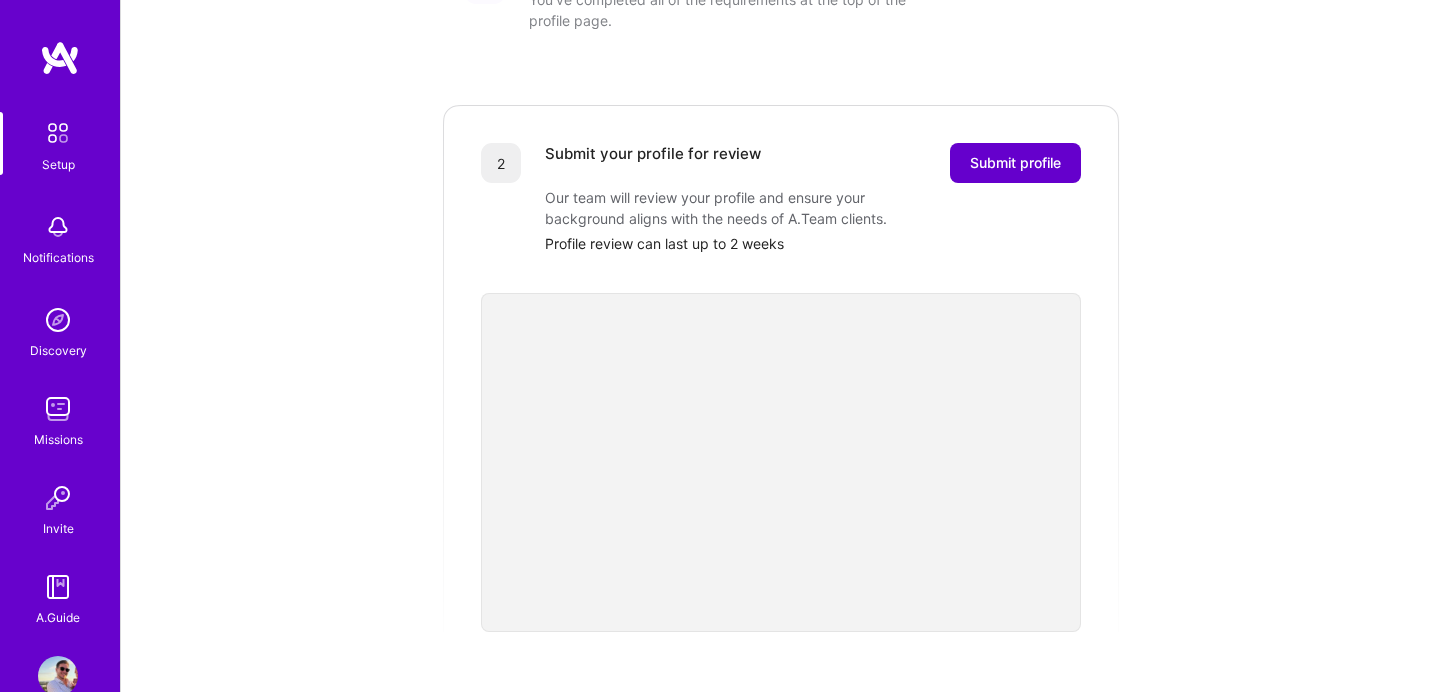 click on "Submit profile" at bounding box center [1015, 163] 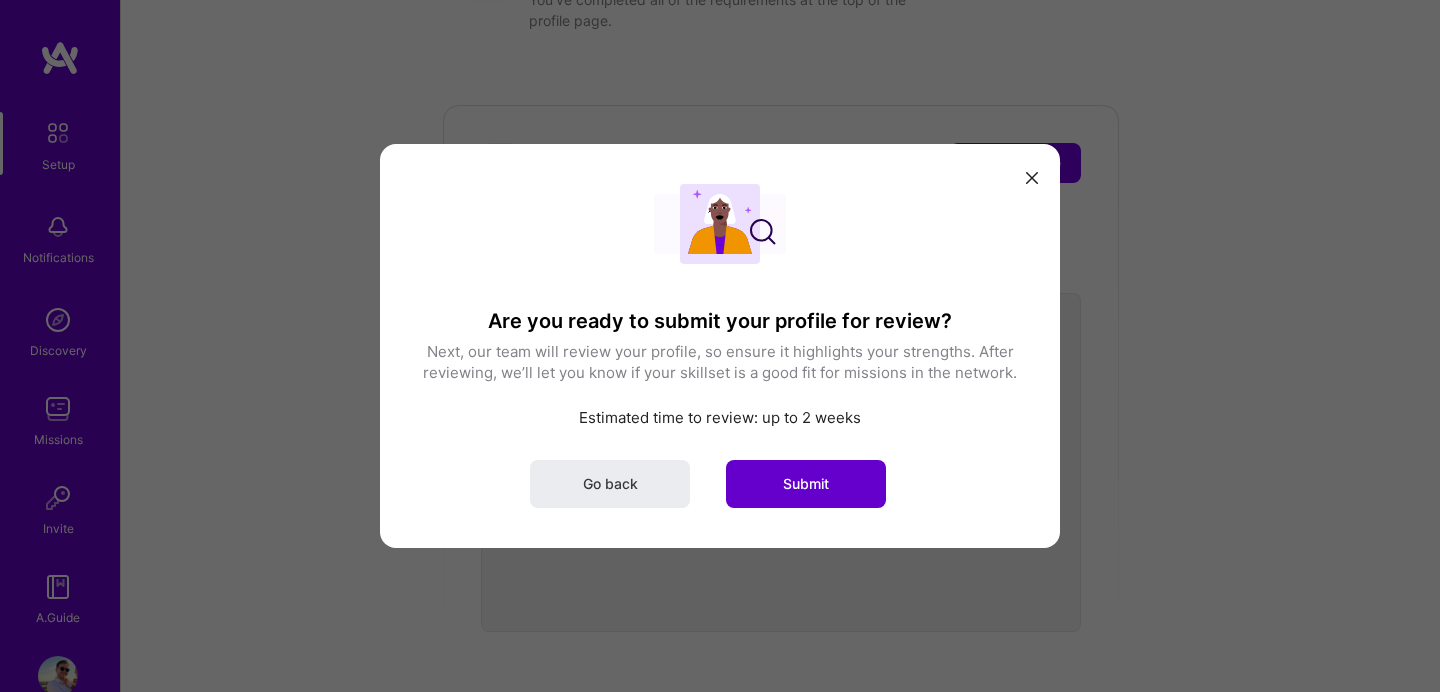 click on "Submit" at bounding box center [806, 484] 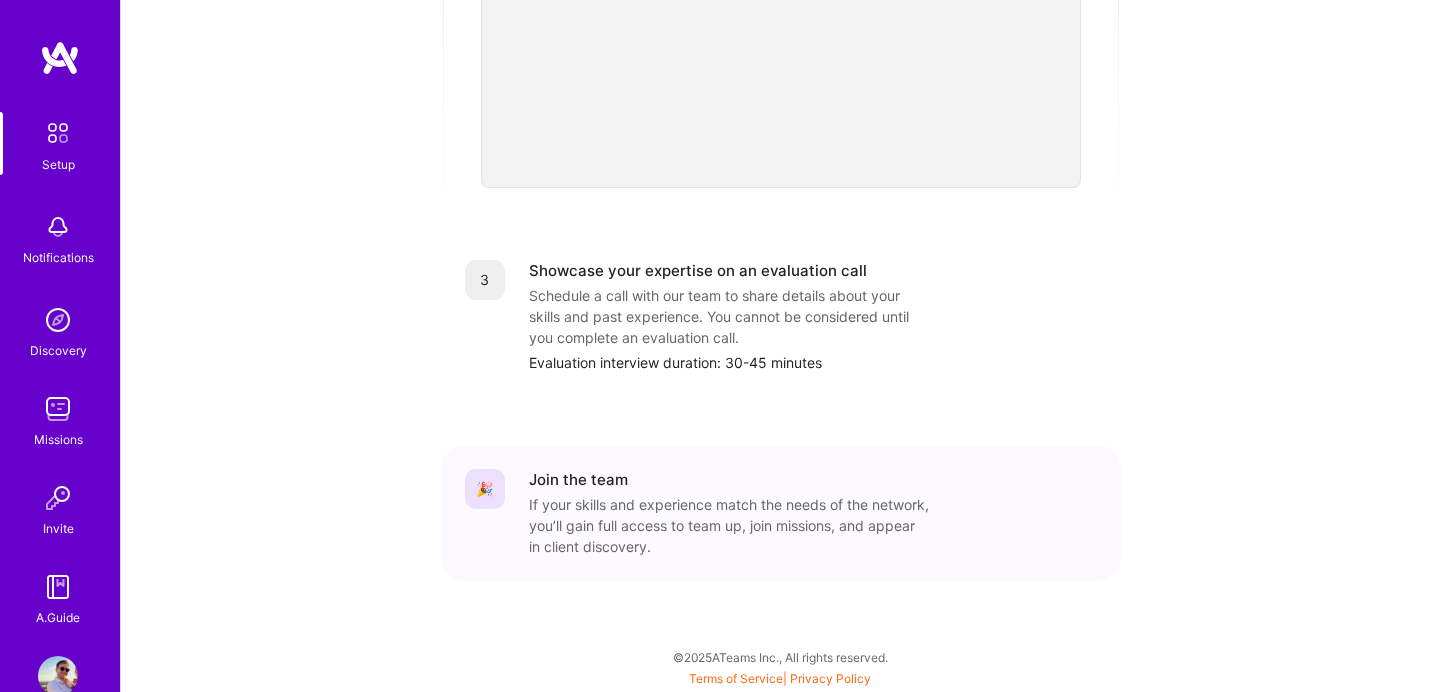 scroll, scrollTop: 102, scrollLeft: 0, axis: vertical 